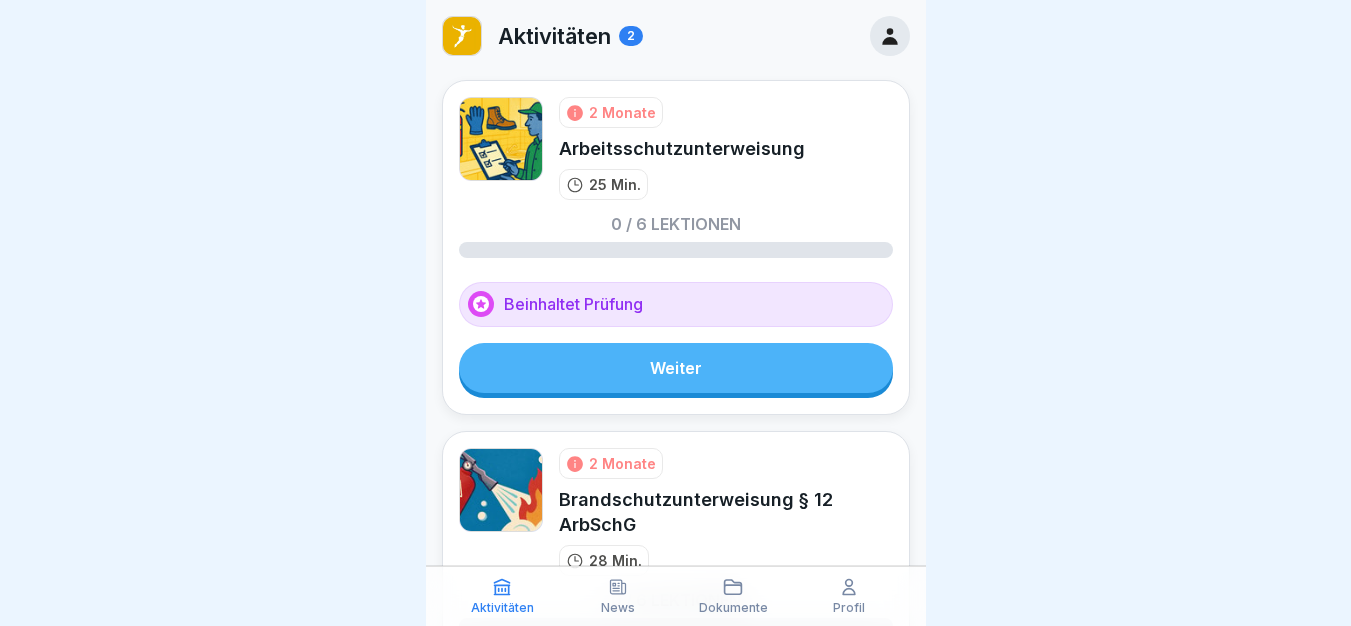 scroll, scrollTop: 0, scrollLeft: 0, axis: both 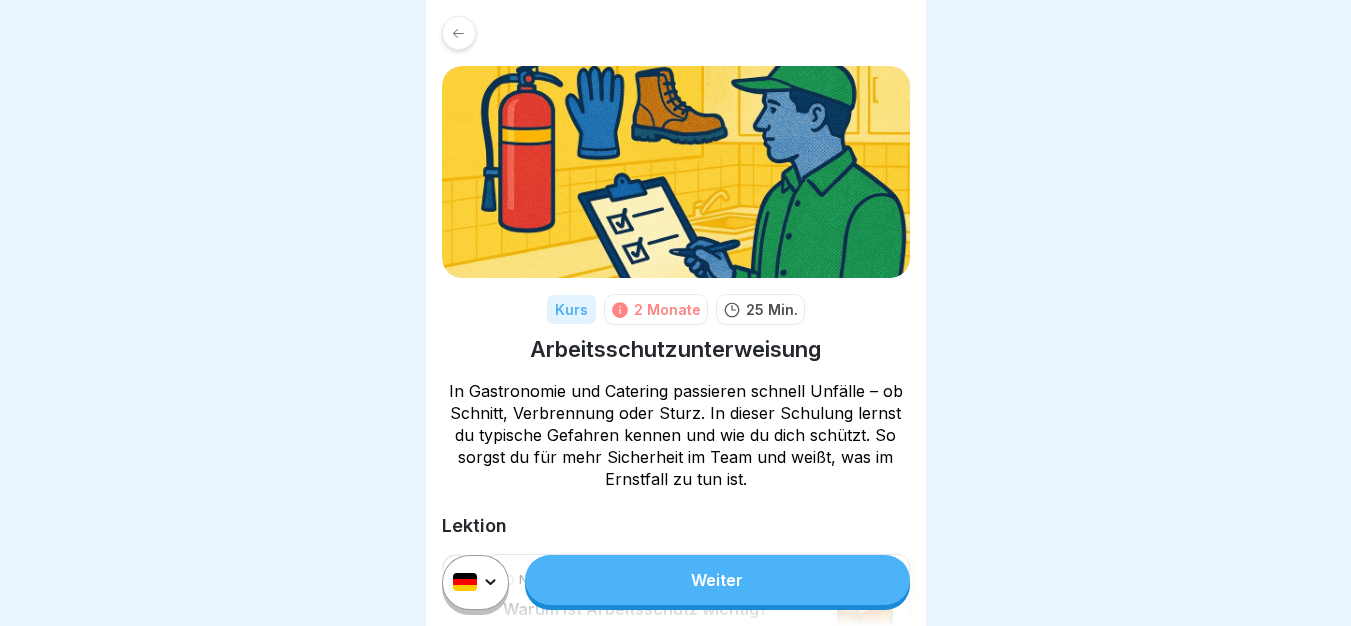 click on "Weiter" at bounding box center (717, 580) 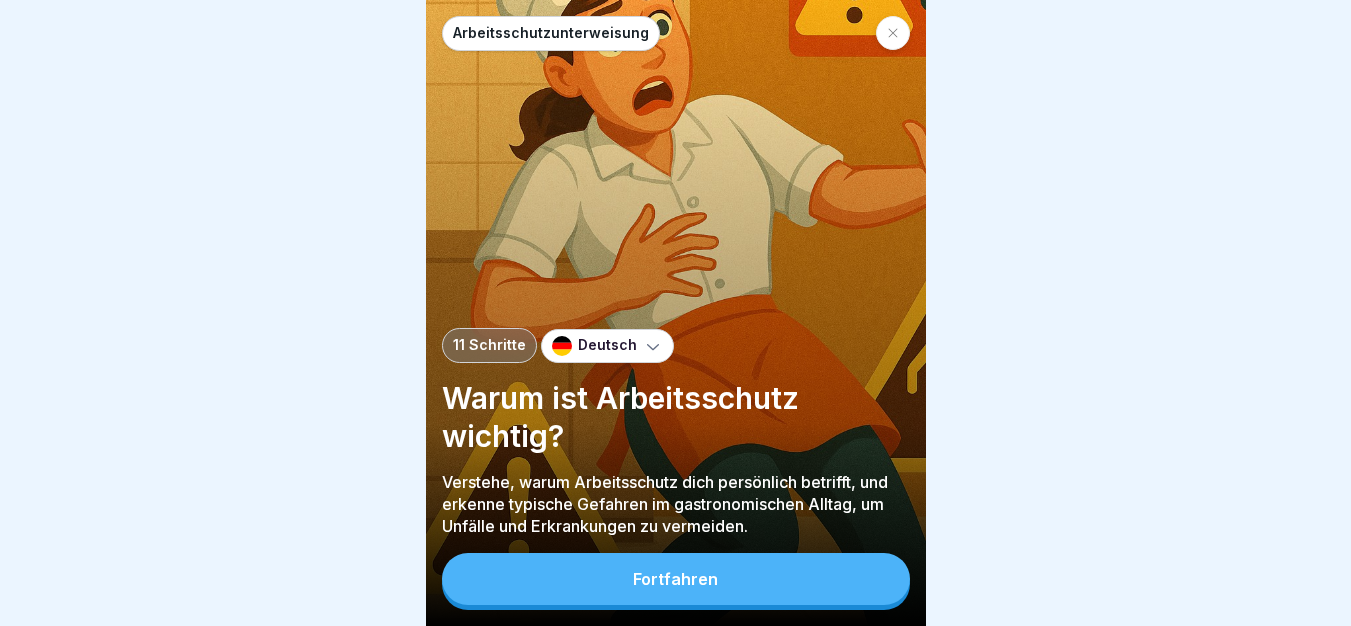 click on "Fortfahren" at bounding box center [676, 579] 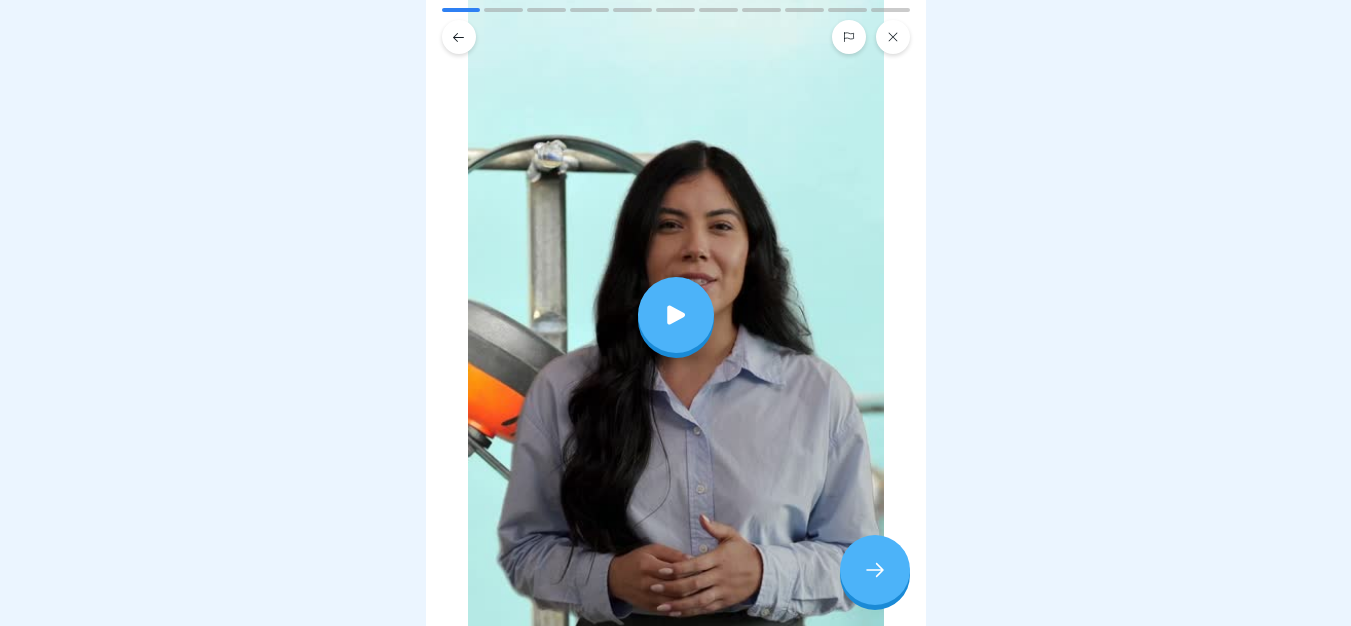 scroll, scrollTop: 280, scrollLeft: 0, axis: vertical 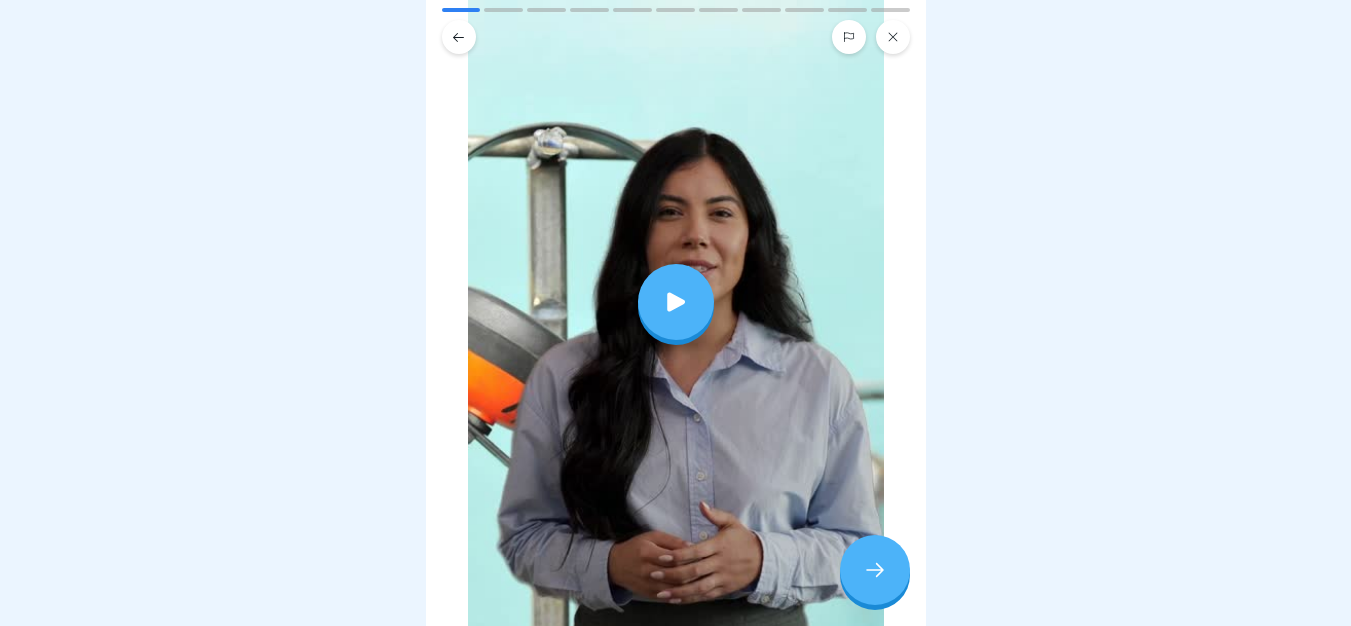 click at bounding box center [676, 302] 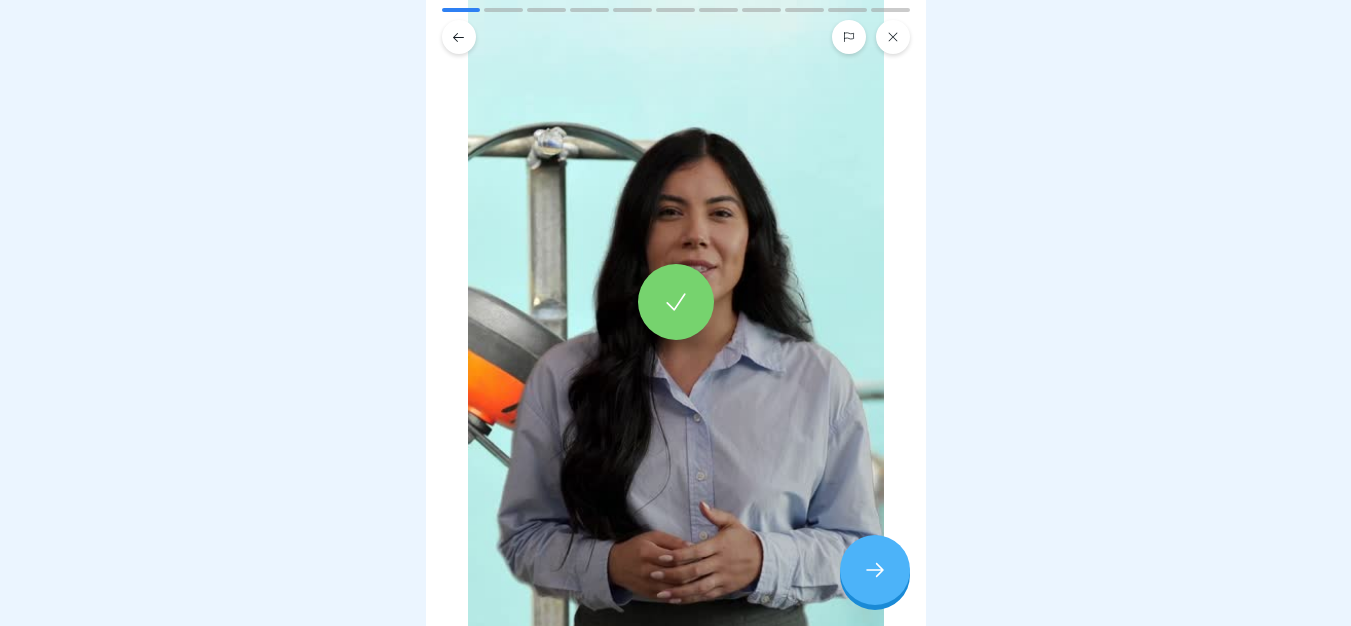 click 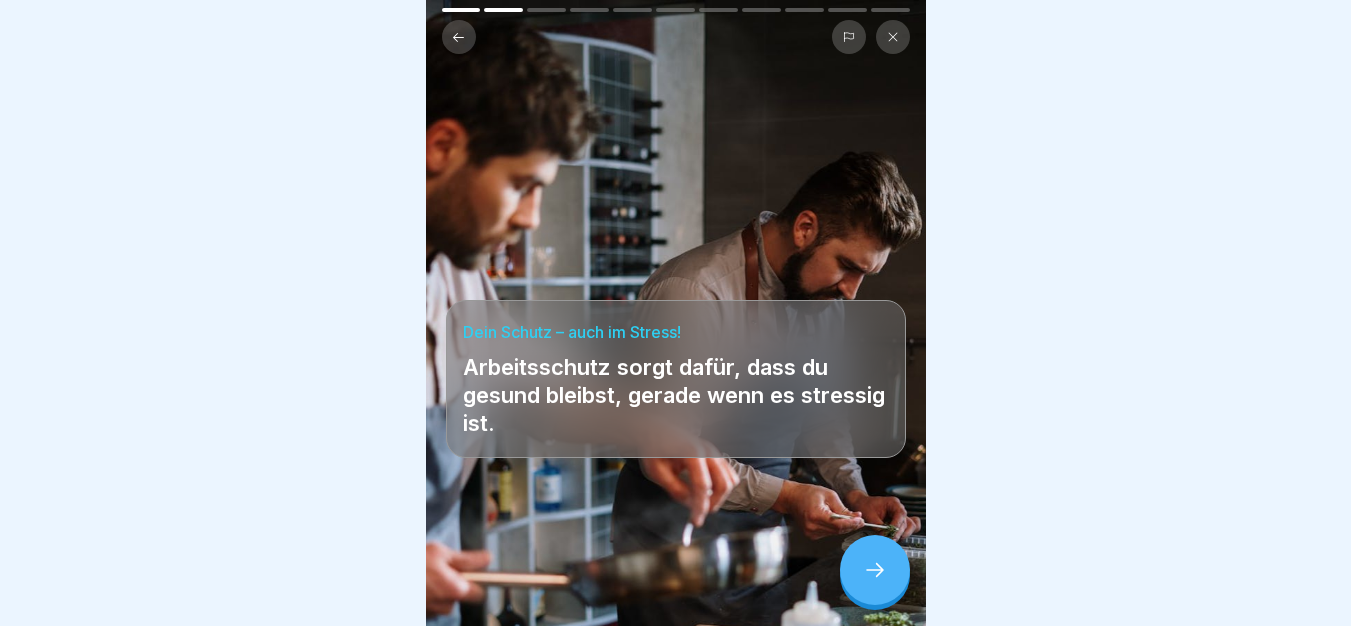 click 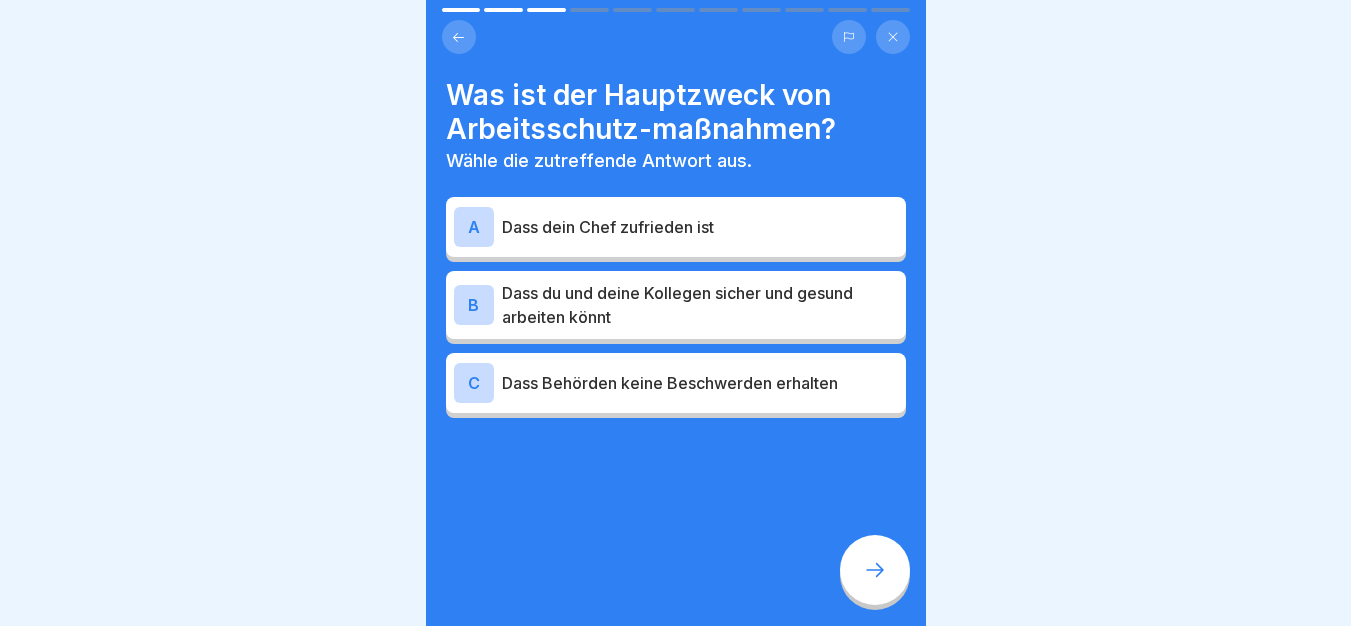 click on "Dass du und deine Kollegen sicher und gesund arbeiten könnt" at bounding box center (700, 305) 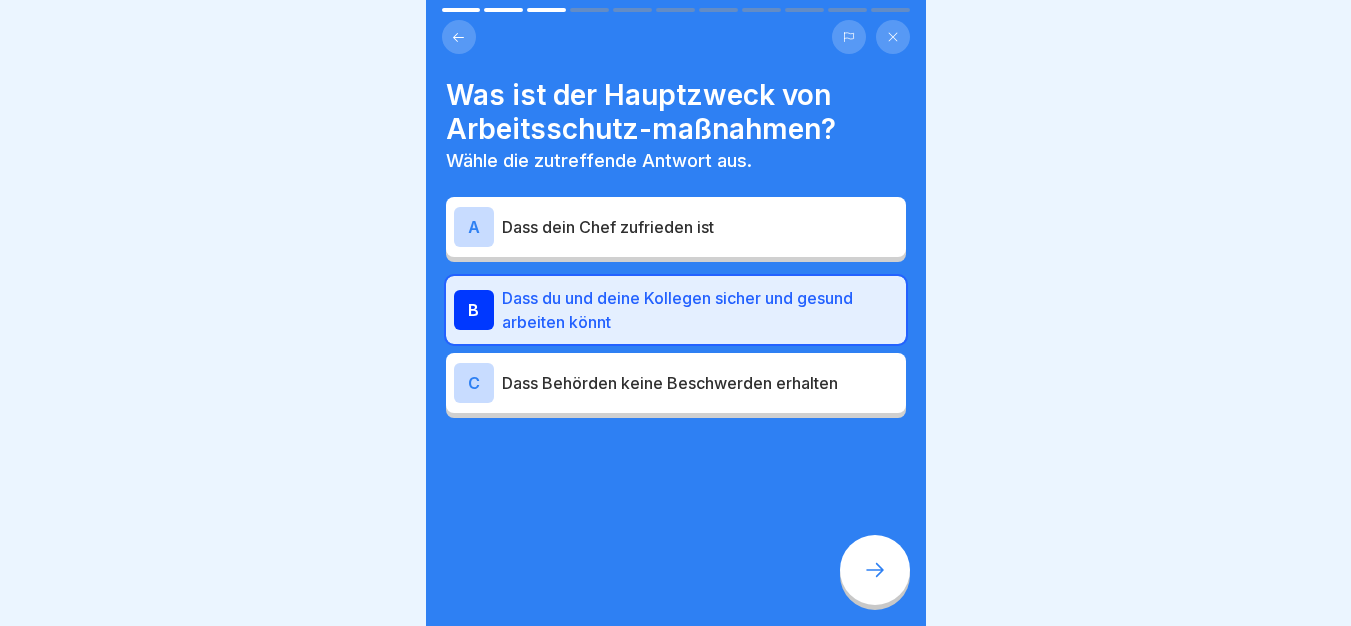 click 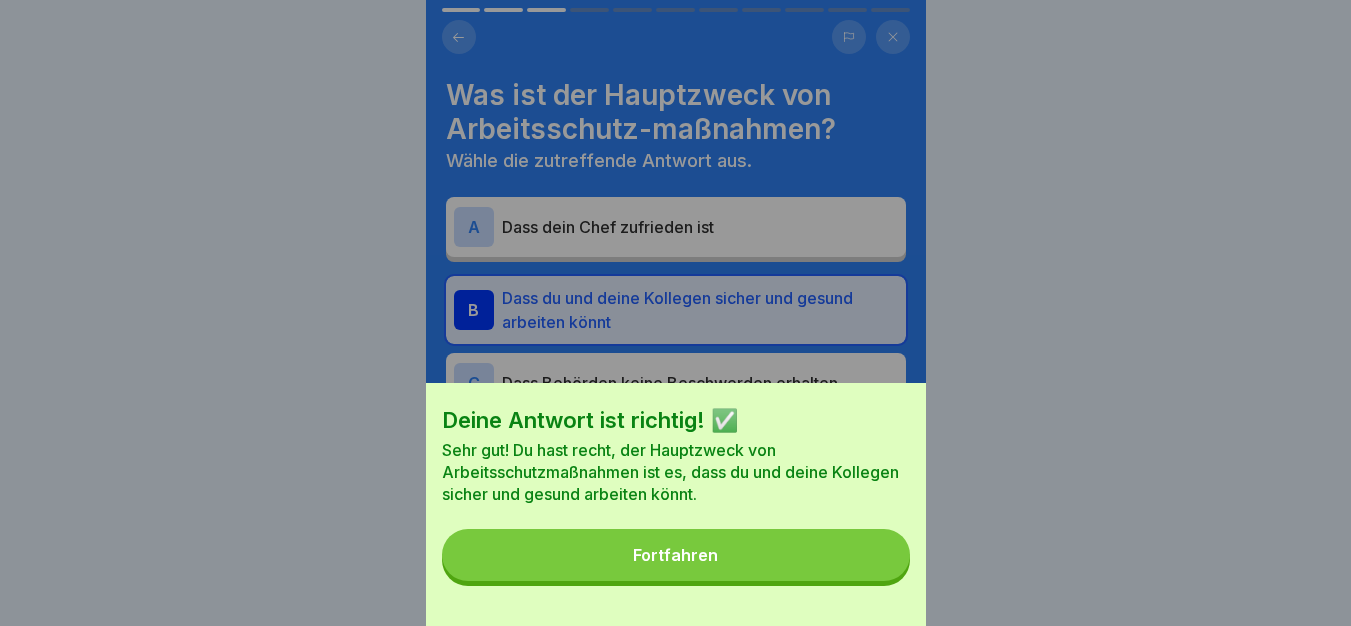 click on "Deine Antwort ist richtig!
✅ Sehr gut! Du hast recht, der Hauptzweck von Arbeitsschutzmaßnahmen ist es, dass du und deine Kollegen sicher und gesund arbeiten könnt.   Fortfahren" at bounding box center [676, 504] 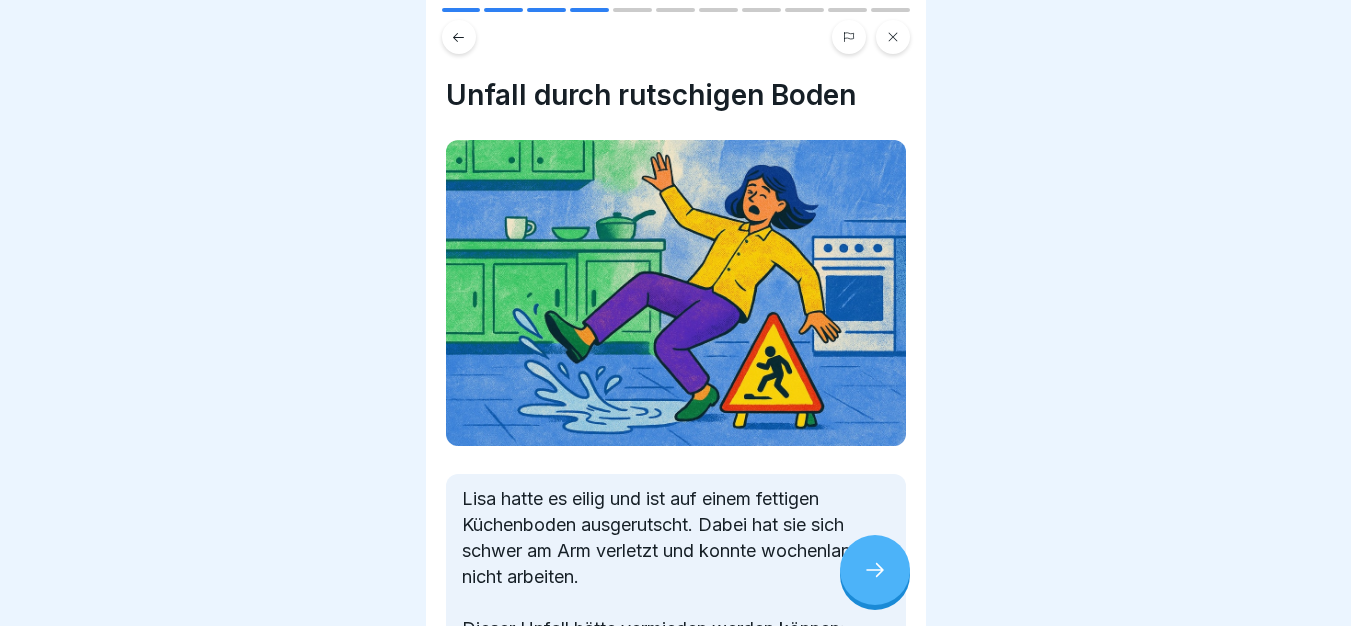 click at bounding box center [875, 570] 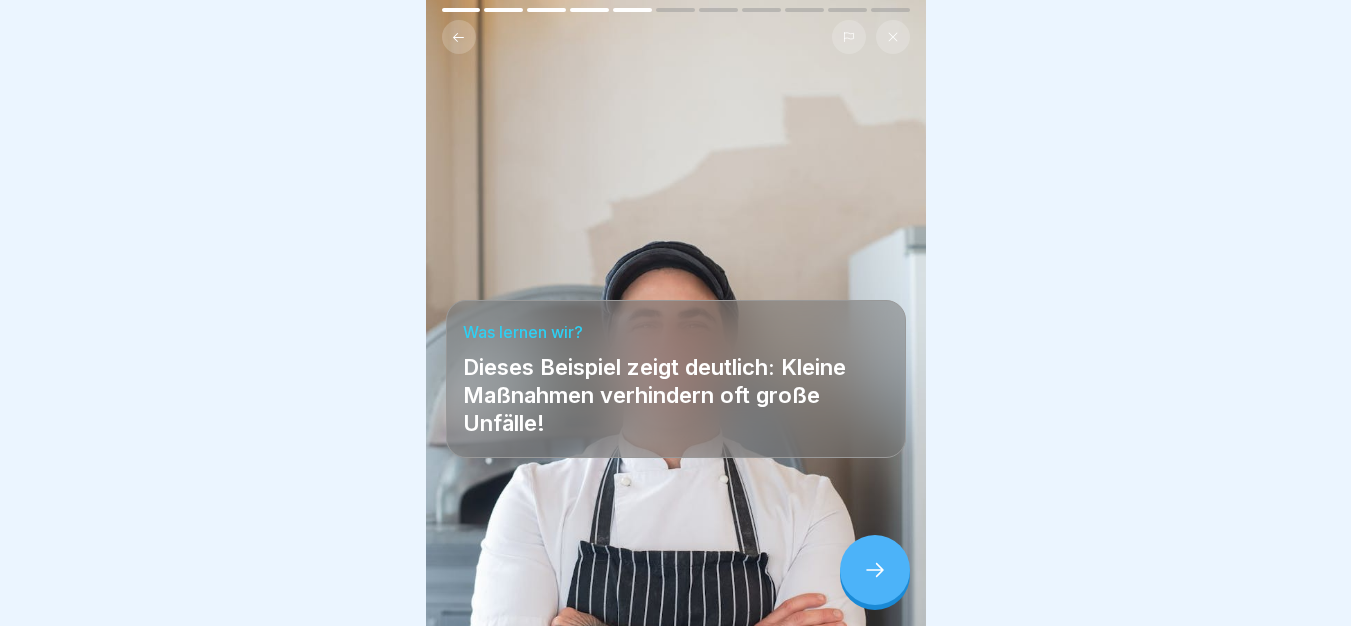 click at bounding box center [875, 570] 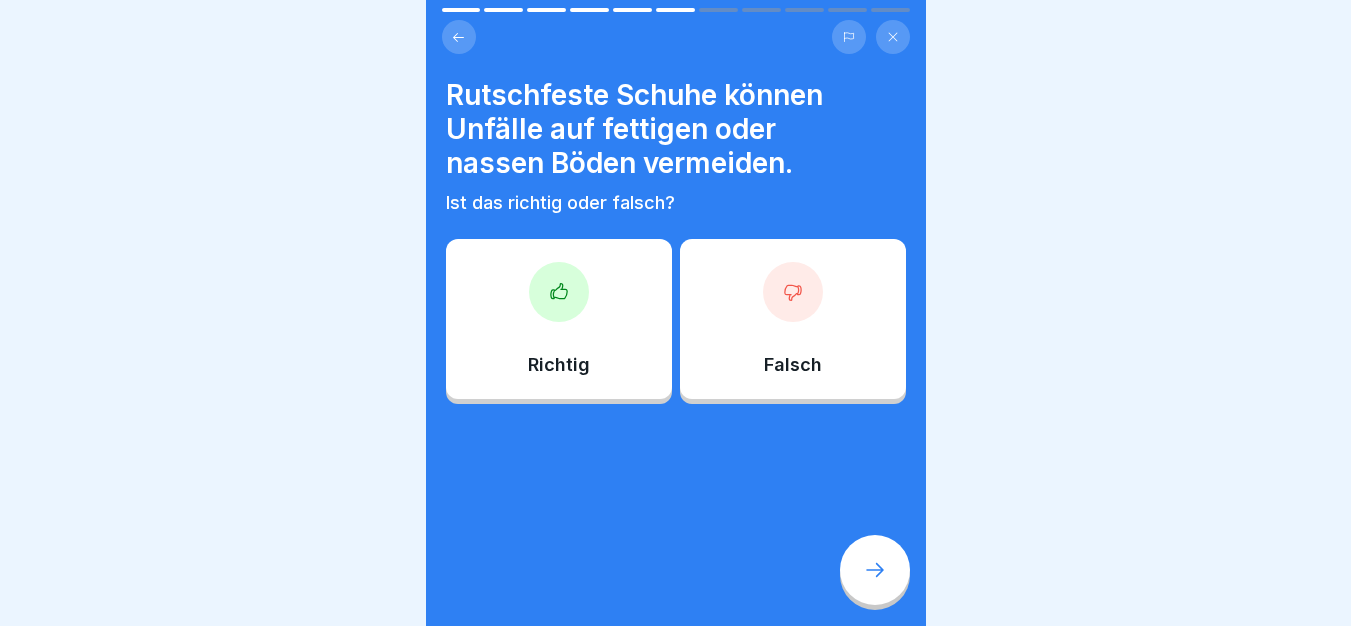 click on "Richtig" at bounding box center [559, 319] 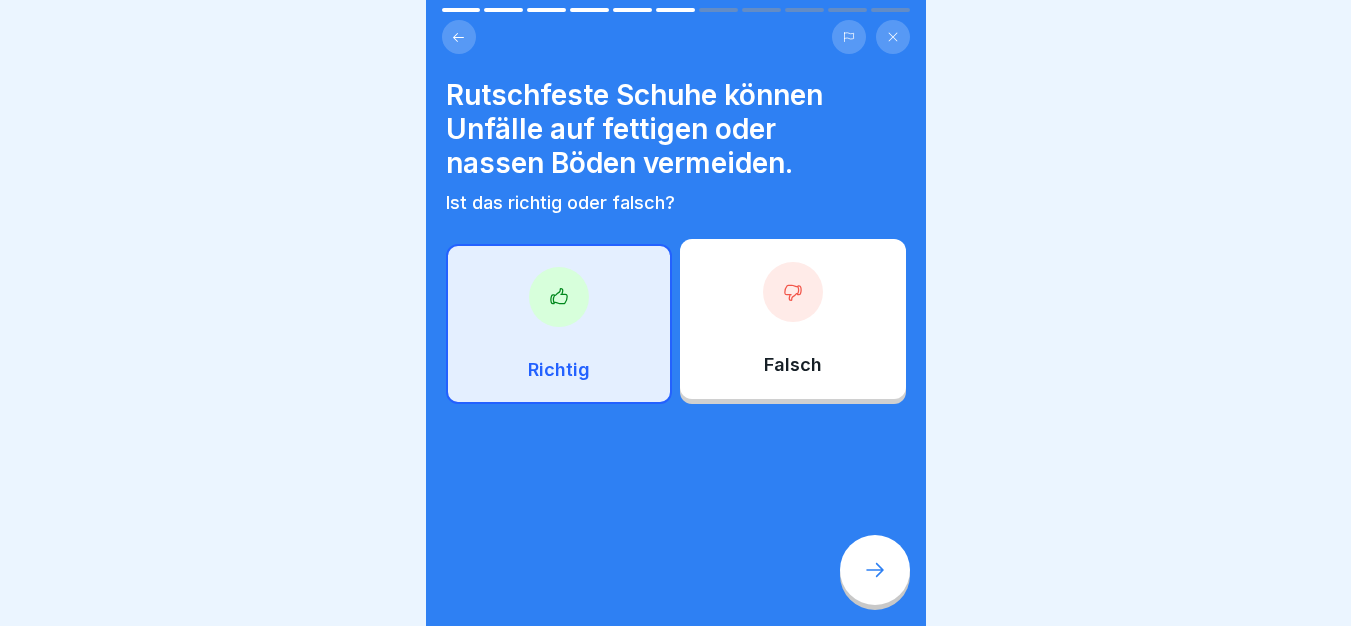 click on "Rutschfeste Schuhe können Unfälle auf fettigen oder nassen Böden vermeiden. Ist das richtig oder falsch? Richtig Falsch" at bounding box center (676, 313) 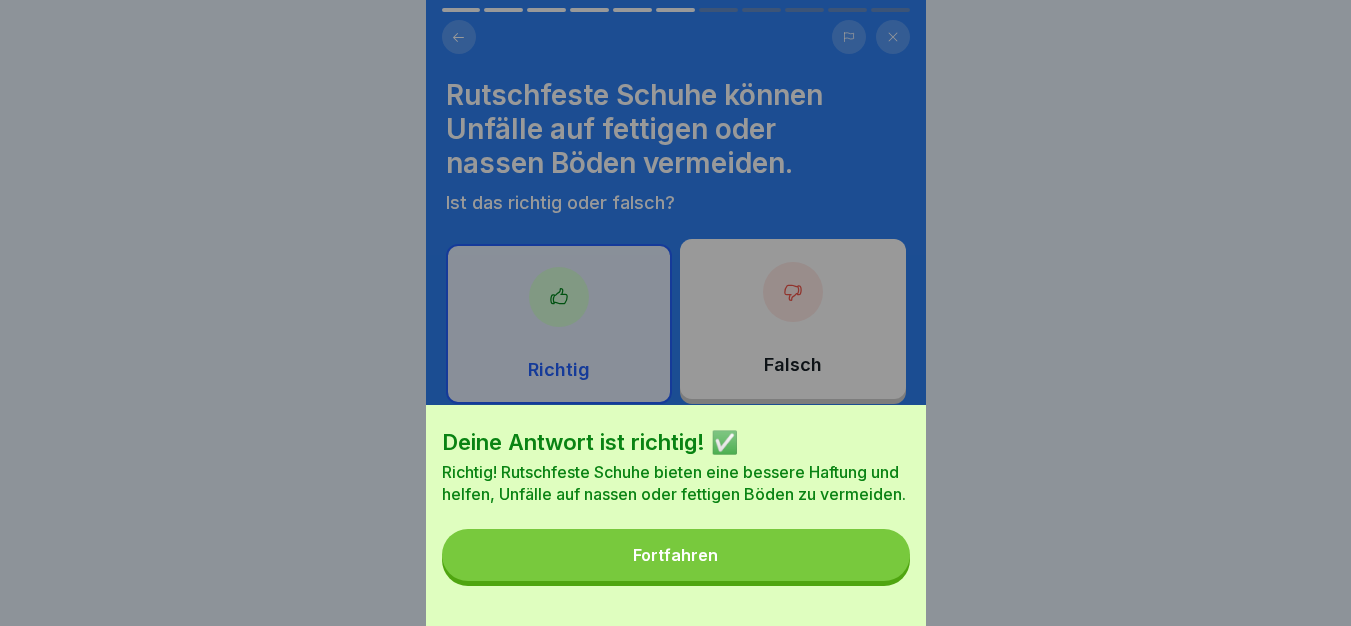 click on "Fortfahren" at bounding box center (676, 555) 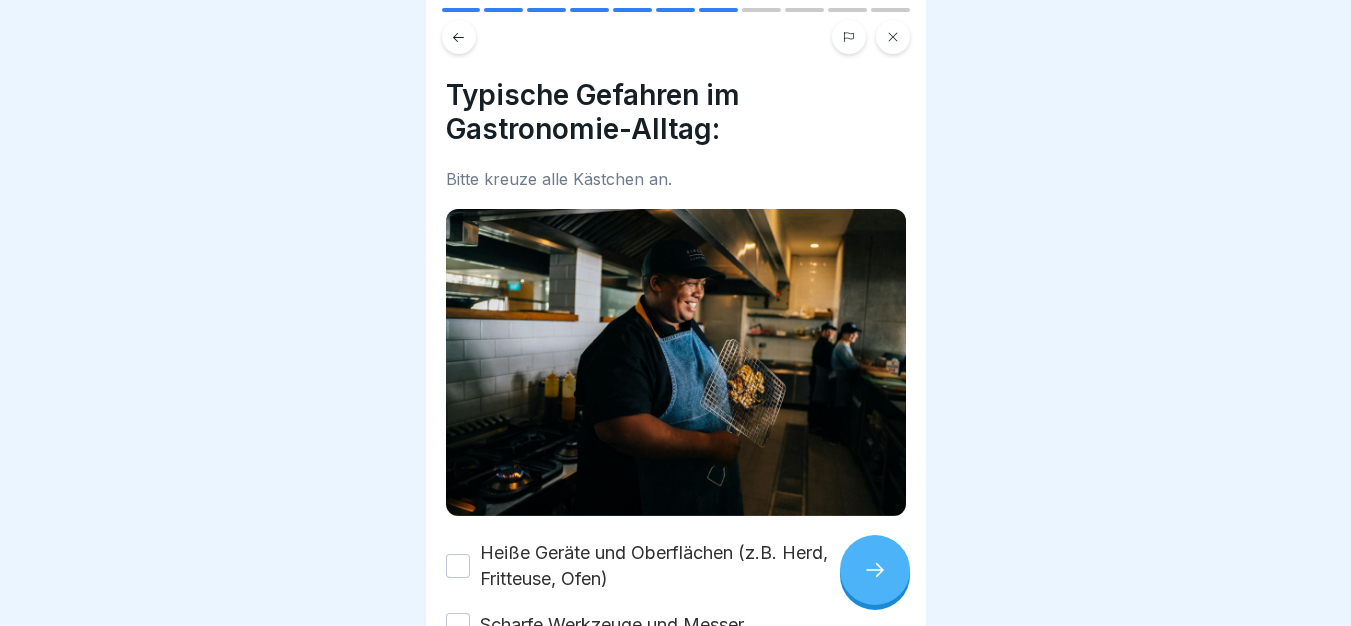 drag, startPoint x: 876, startPoint y: 595, endPoint x: 795, endPoint y: 542, distance: 96.79876 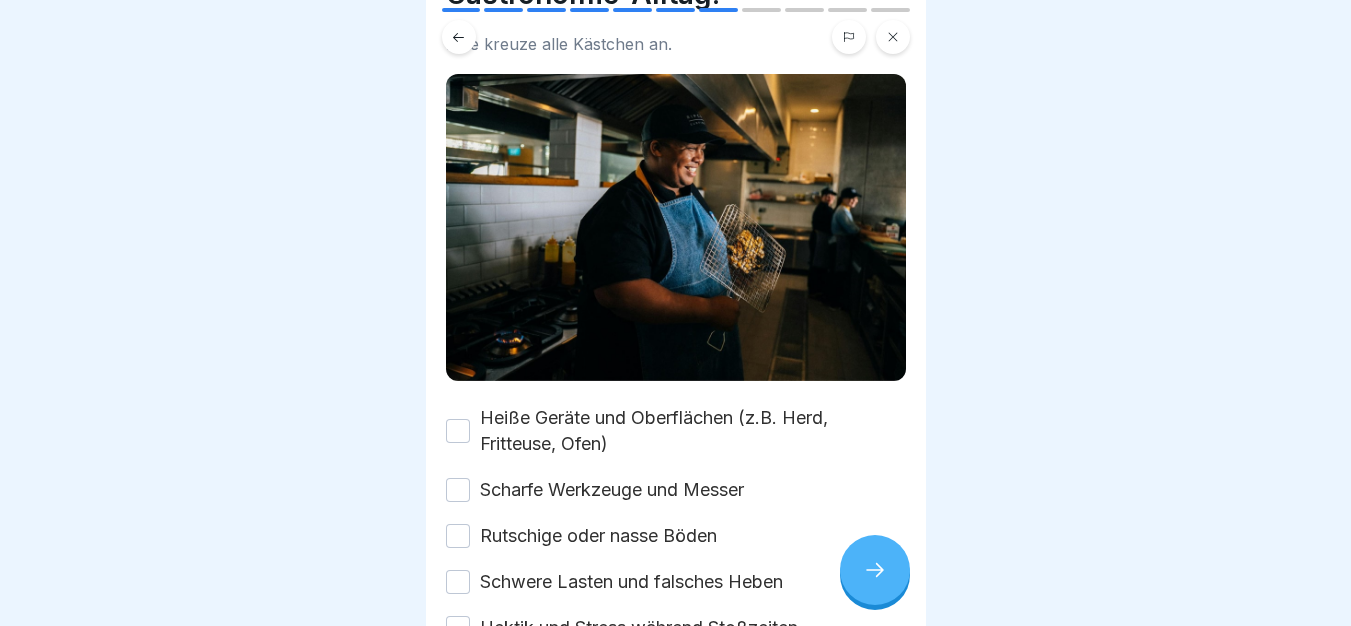 scroll, scrollTop: 260, scrollLeft: 0, axis: vertical 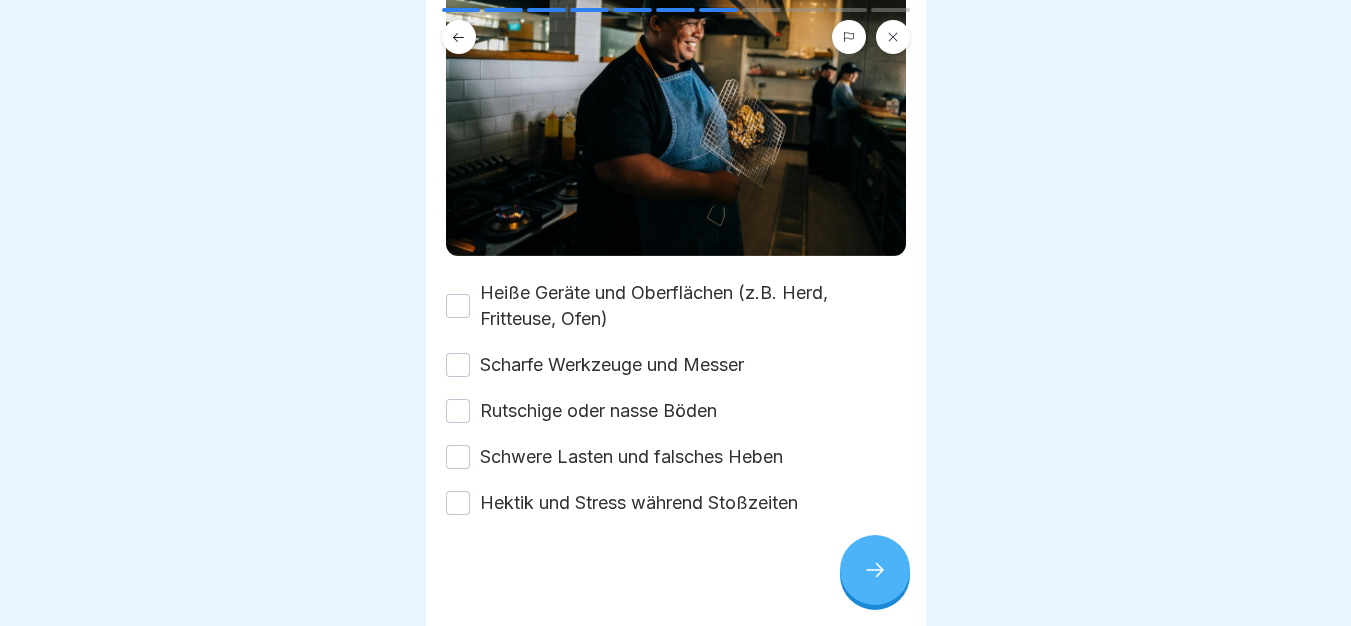 click on "Heiße Geräte und Oberflächen (z.B. Herd, Fritteuse, Ofen)" at bounding box center (693, 306) 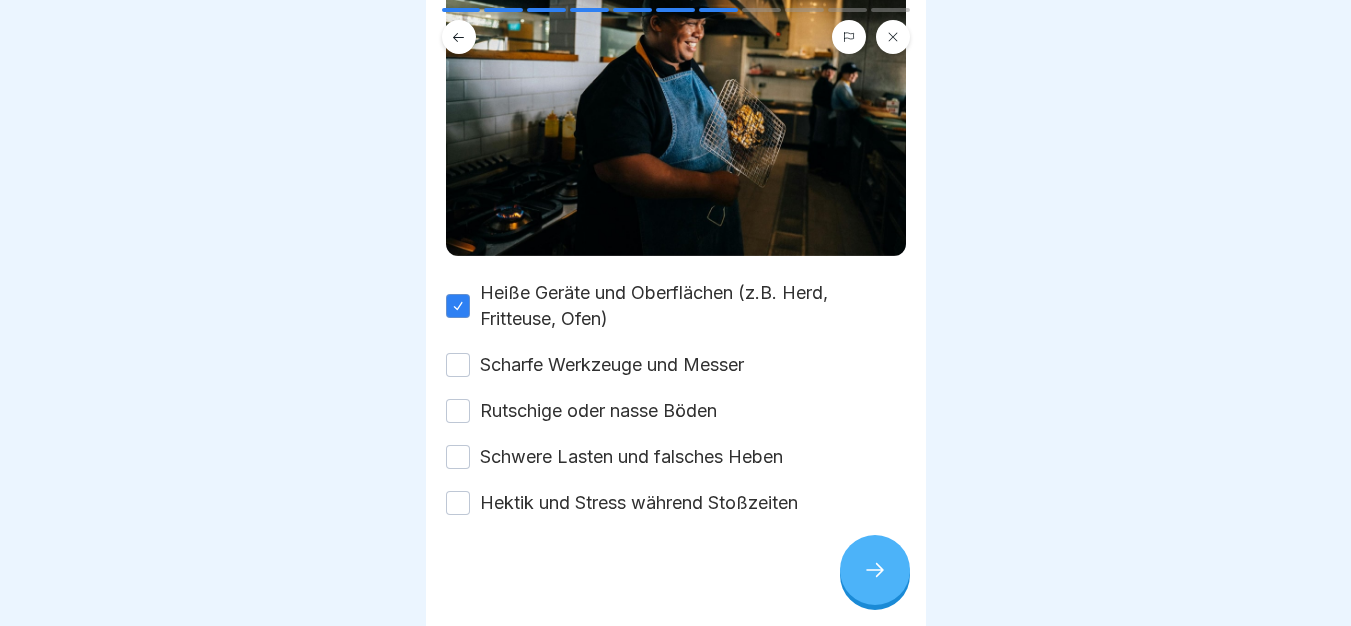 click on "Scharfe Werkzeuge und Messer" at bounding box center (612, 365) 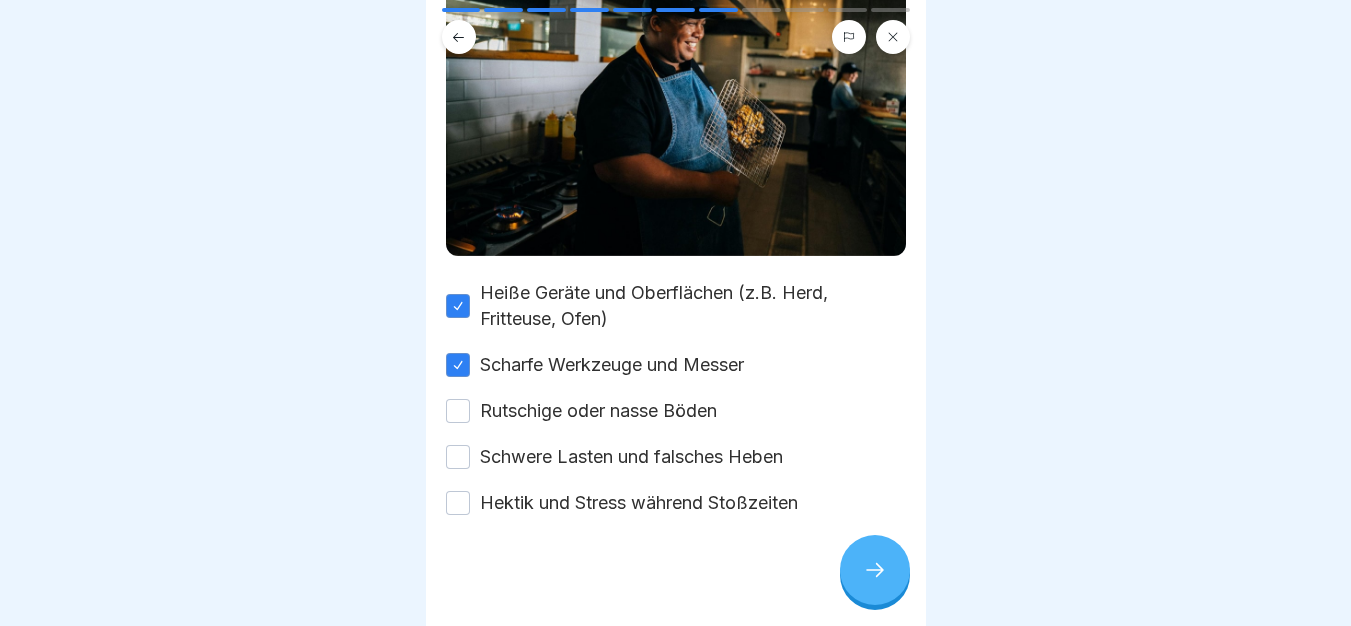 click on "Heiße Geräte und Oberflächen (z.B. Herd, Fritteuse, Ofen) Scharfe Werkzeuge und Messer Rutschige oder nasse Böden Schwere Lasten und falsches Heben Hektik und Stress während Stoßzeiten" at bounding box center [676, 398] 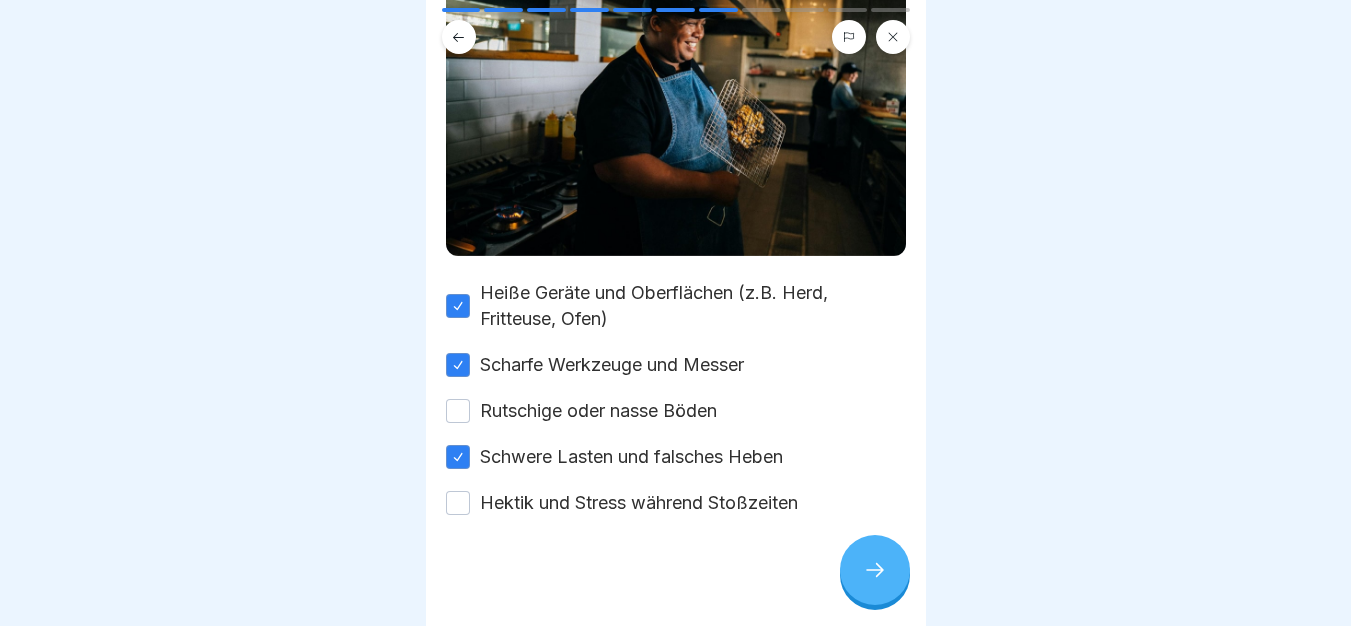 click on "Rutschige oder nasse Böden" at bounding box center (598, 411) 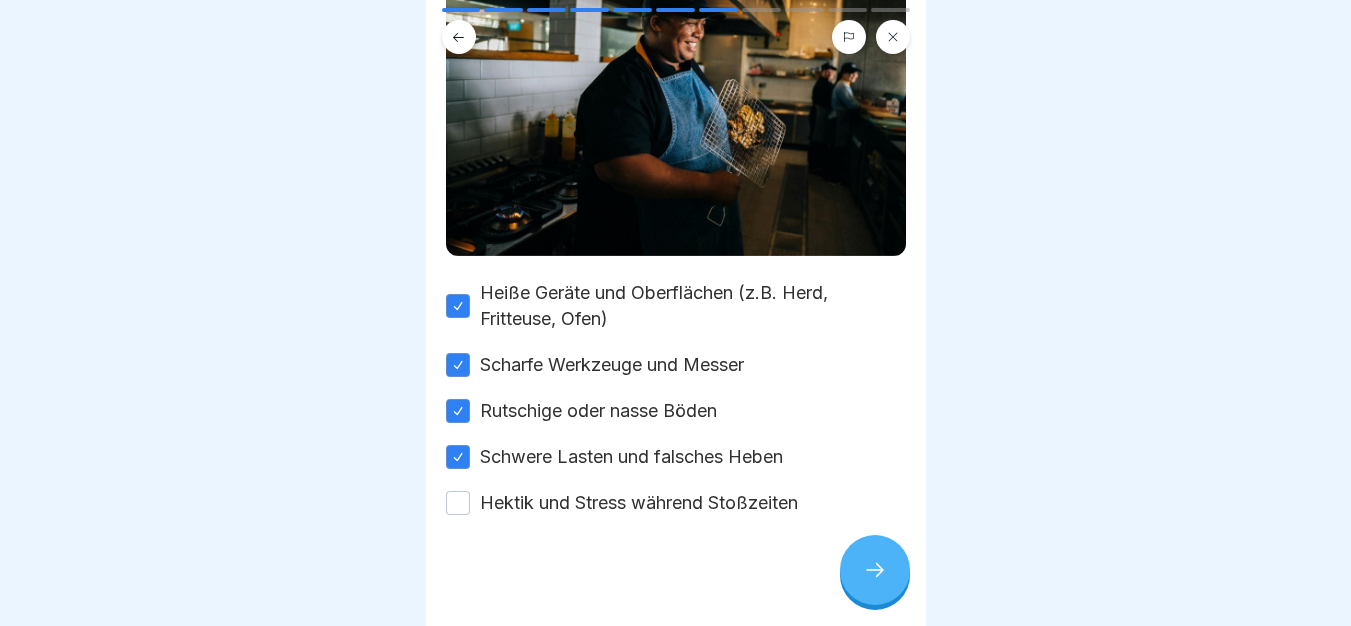 click on "Hektik und Stress während Stoßzeiten" at bounding box center (639, 503) 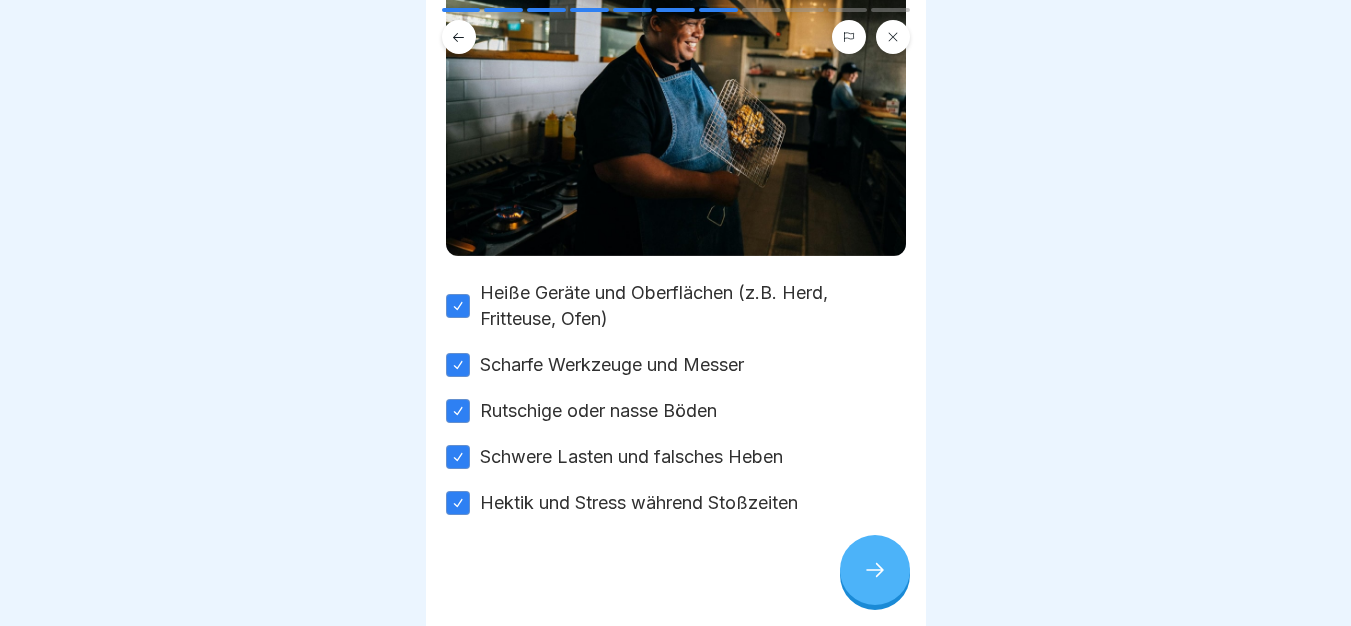 click at bounding box center (875, 570) 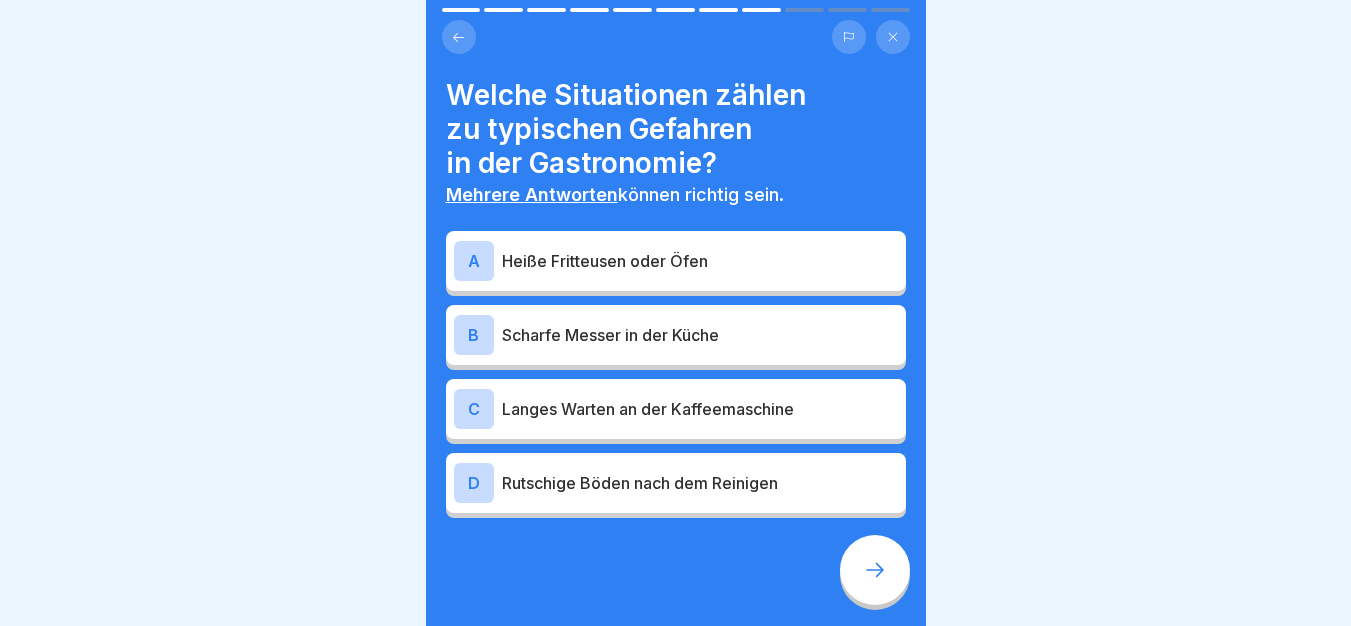 click on "Heiße Fritteusen oder Öfen" at bounding box center (700, 261) 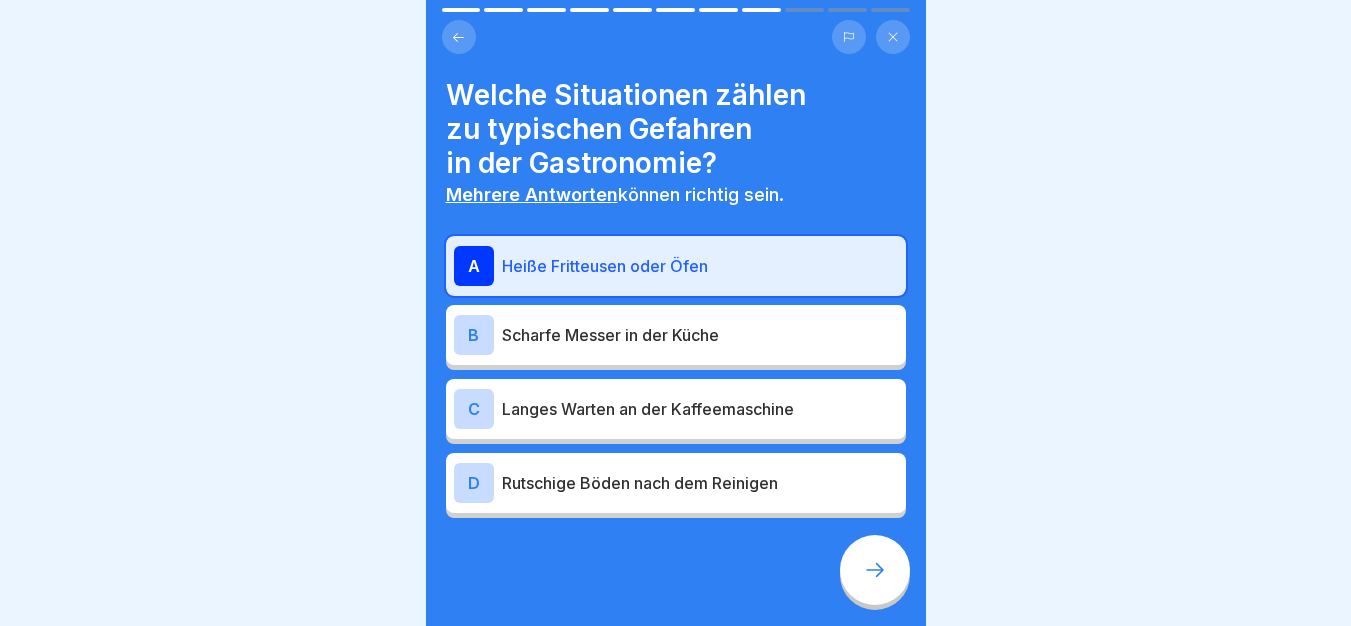 click at bounding box center (875, 570) 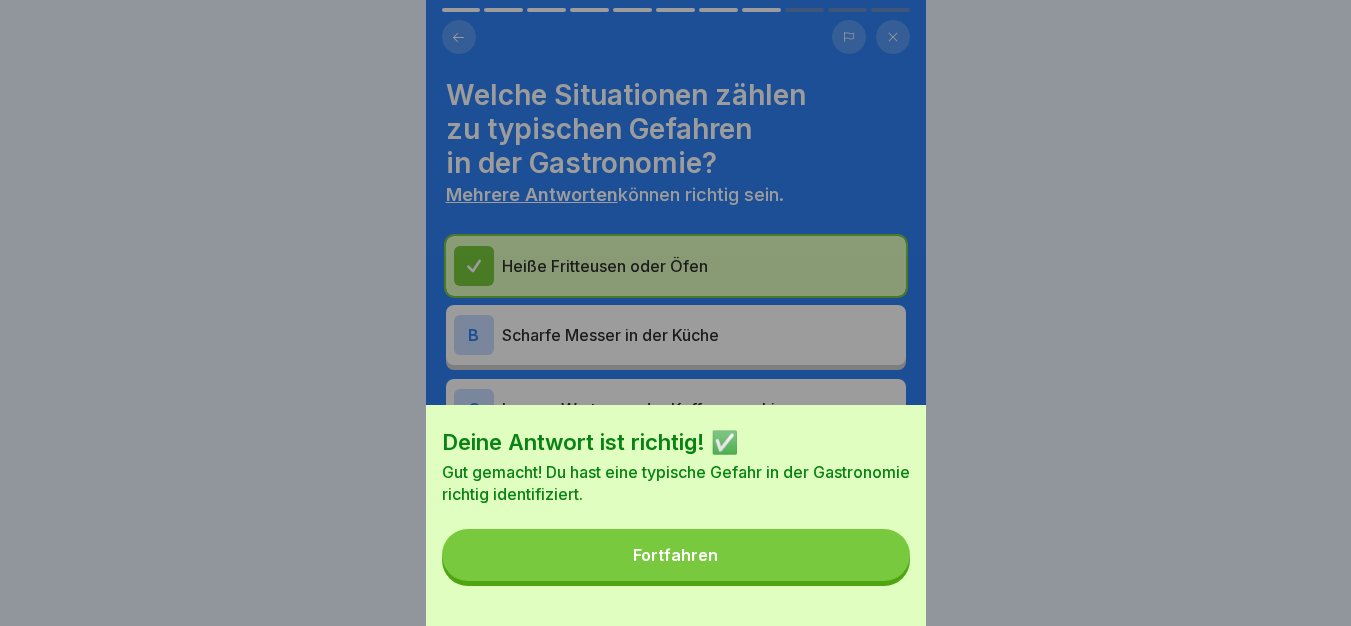 click on "Fortfahren" at bounding box center (676, 555) 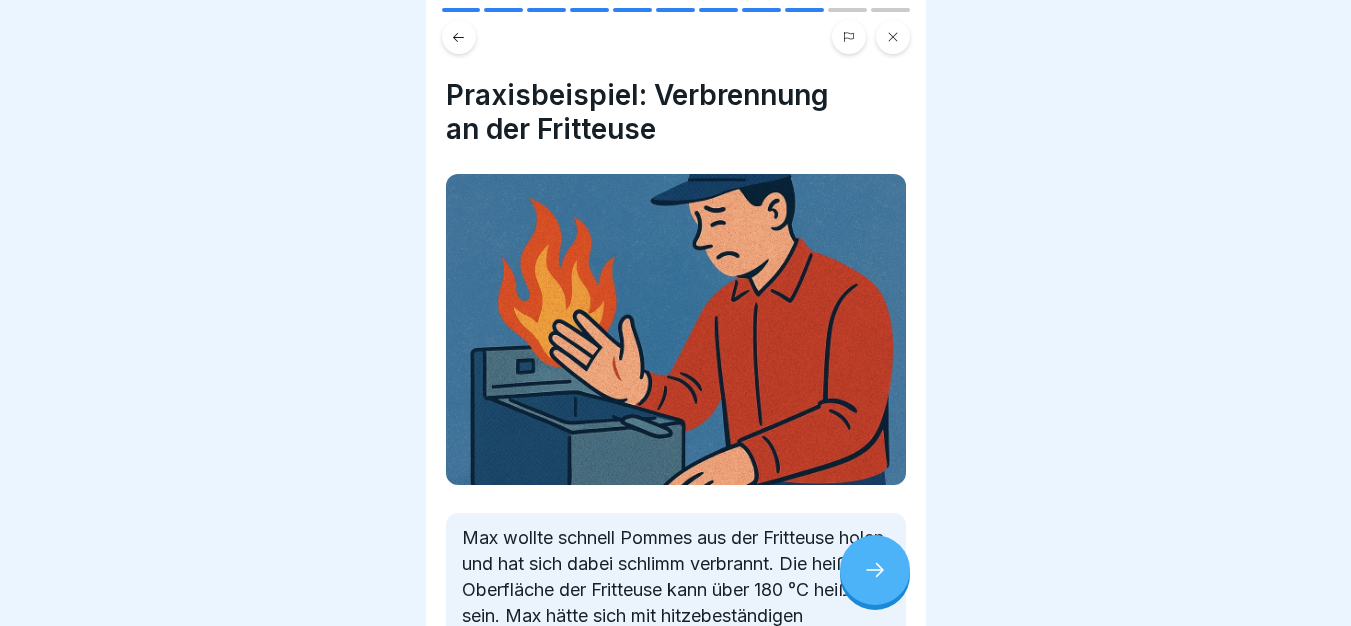 click 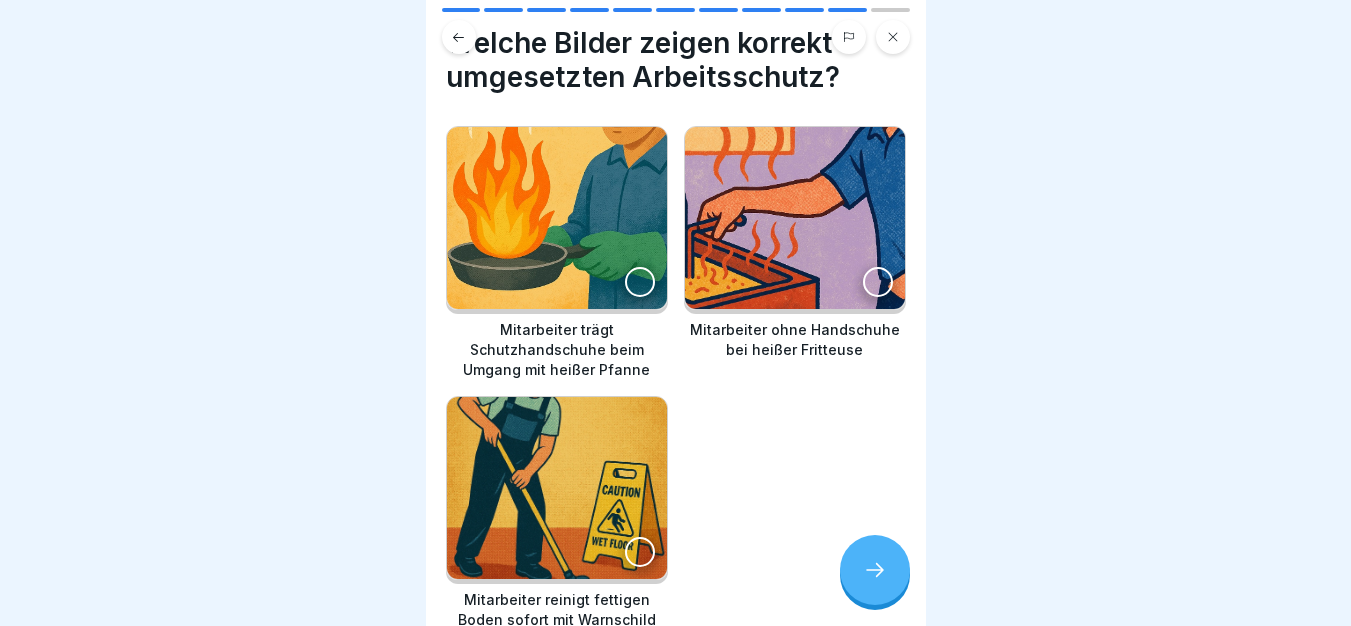 click on "Mitarbeiter trägt Schutzhandschuhe beim Umgang mit heißer Pfanne Mitarbeiter ohne Handschuhe bei heißer Fritteuse Mitarbeiter reinigt fettigen Boden sofort mit Warnschild" at bounding box center [676, 378] 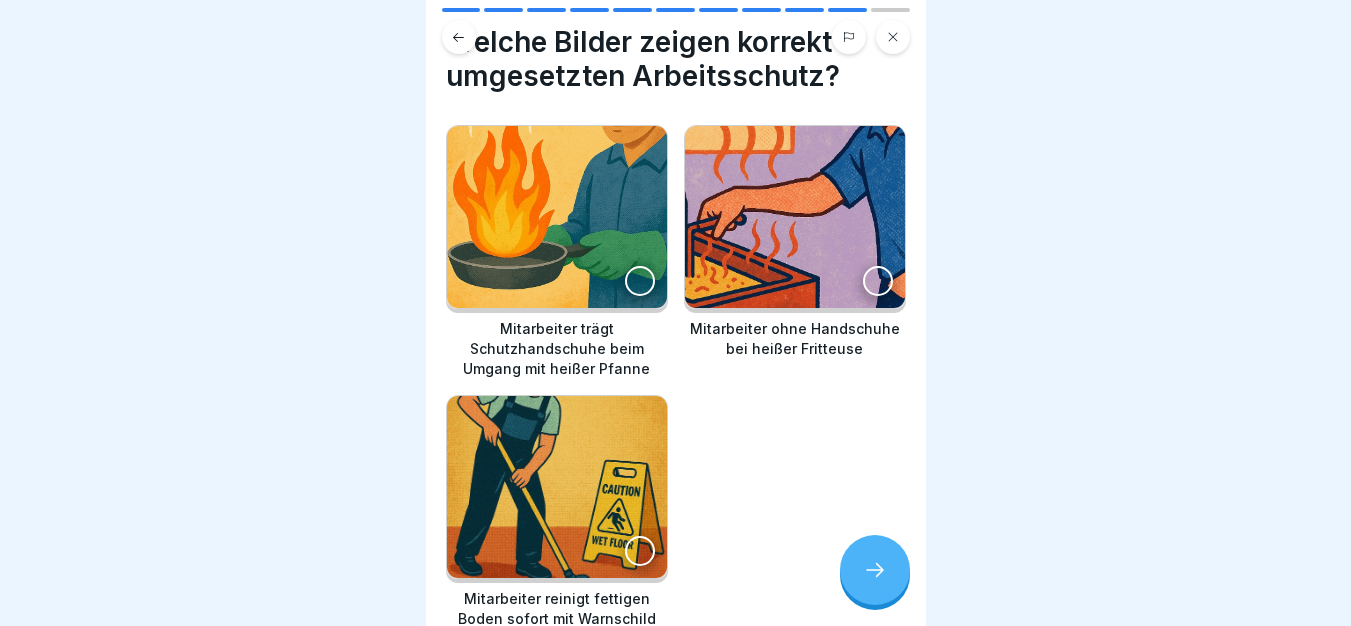 click at bounding box center (557, 217) 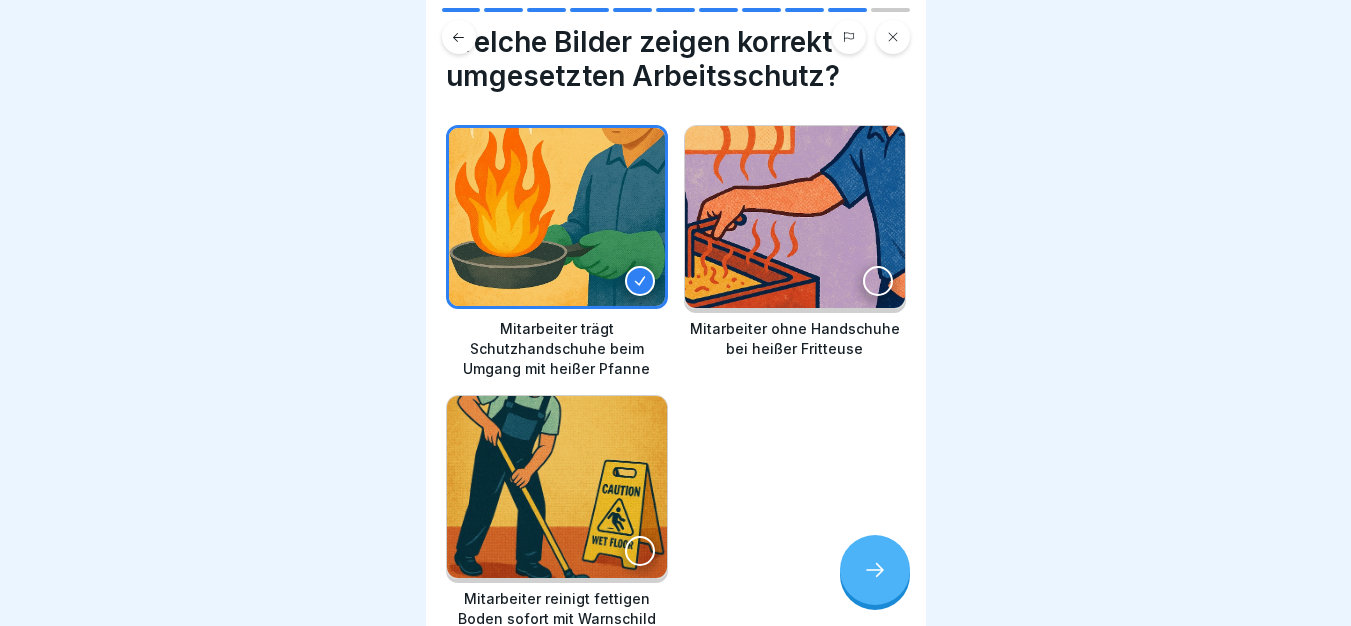 click at bounding box center (557, 487) 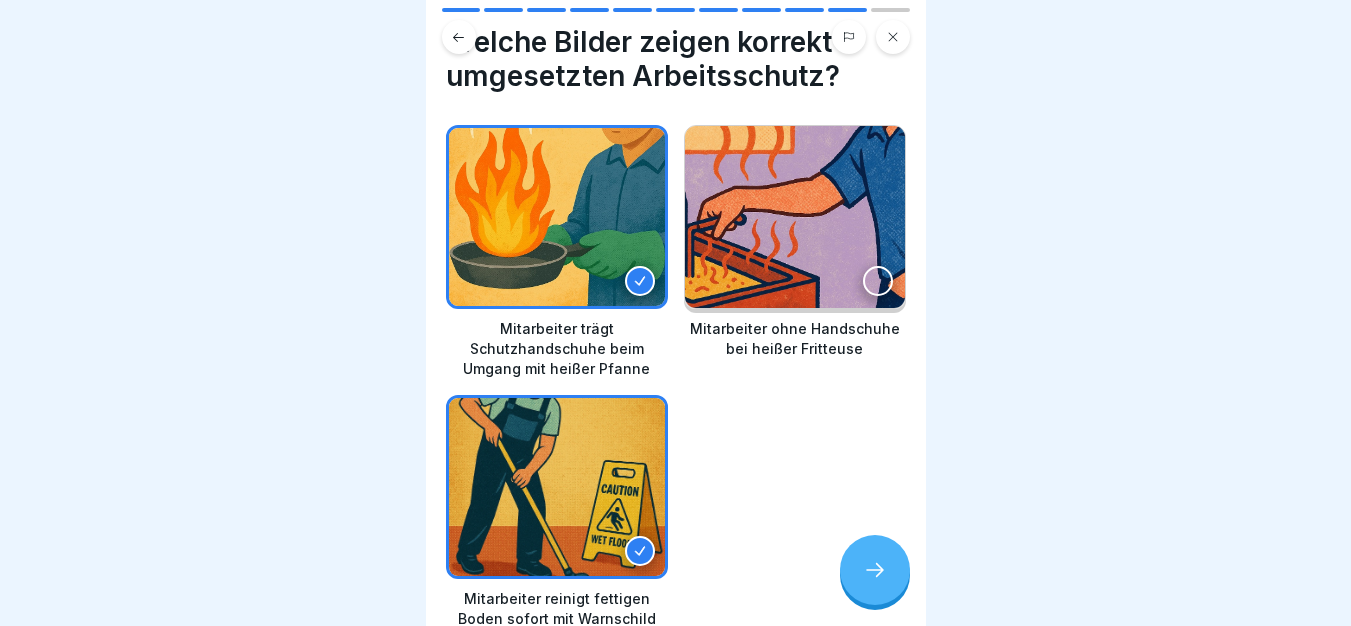 click at bounding box center [875, 570] 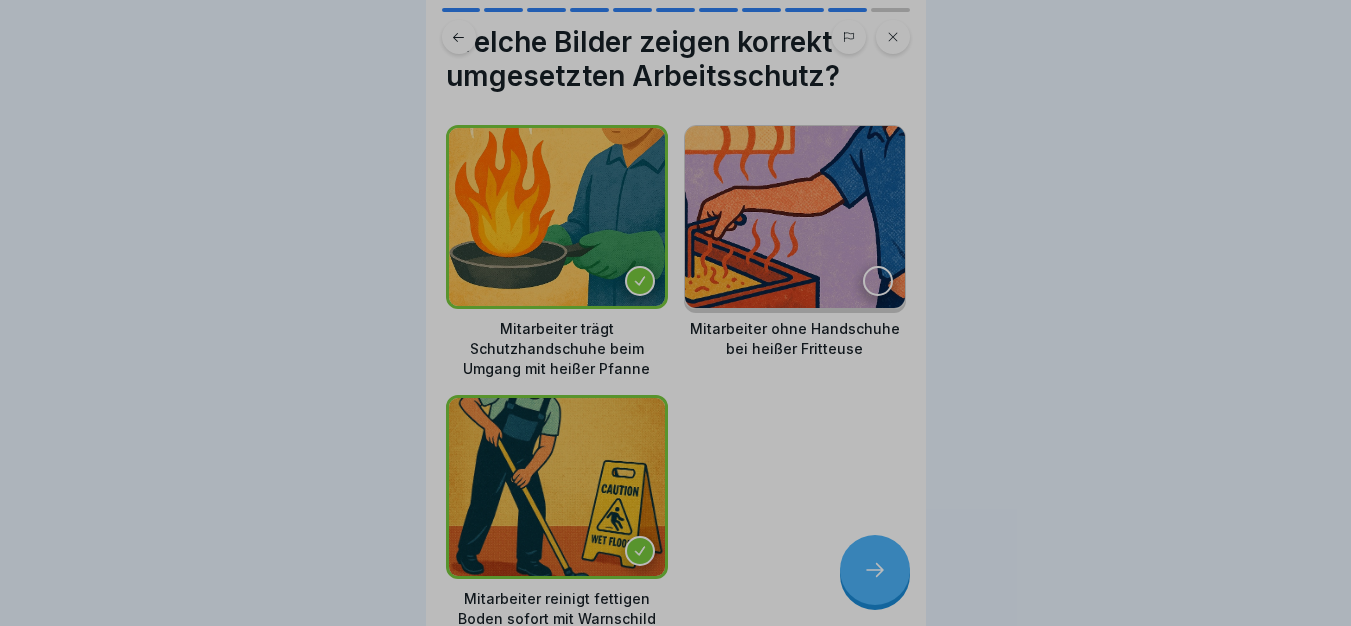 click on "Fortfahren" at bounding box center (676, 777) 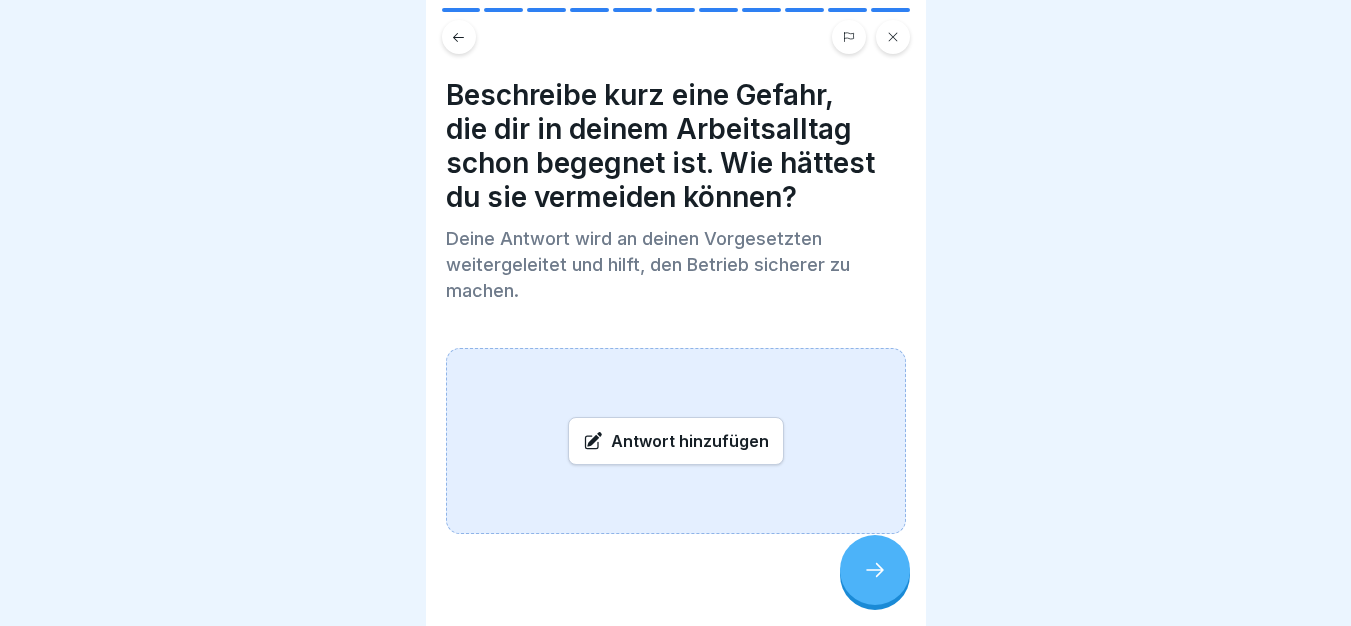 click on "Antwort hinzufügen" at bounding box center [676, 441] 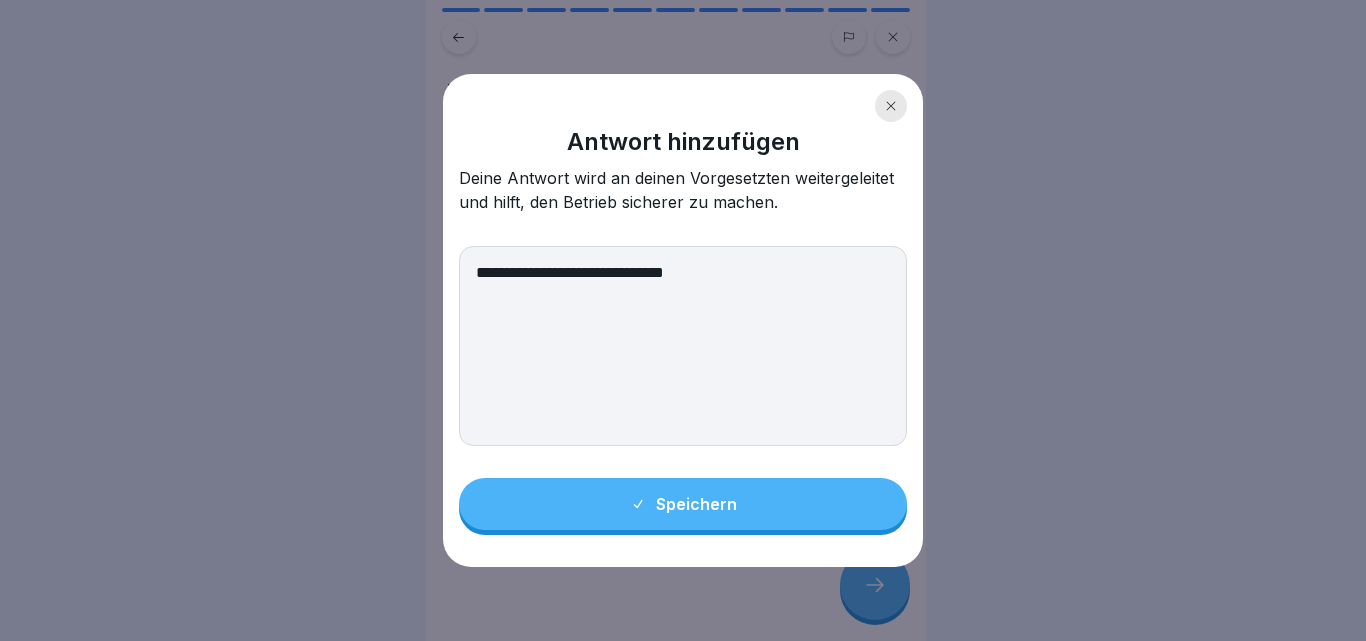 type on "**********" 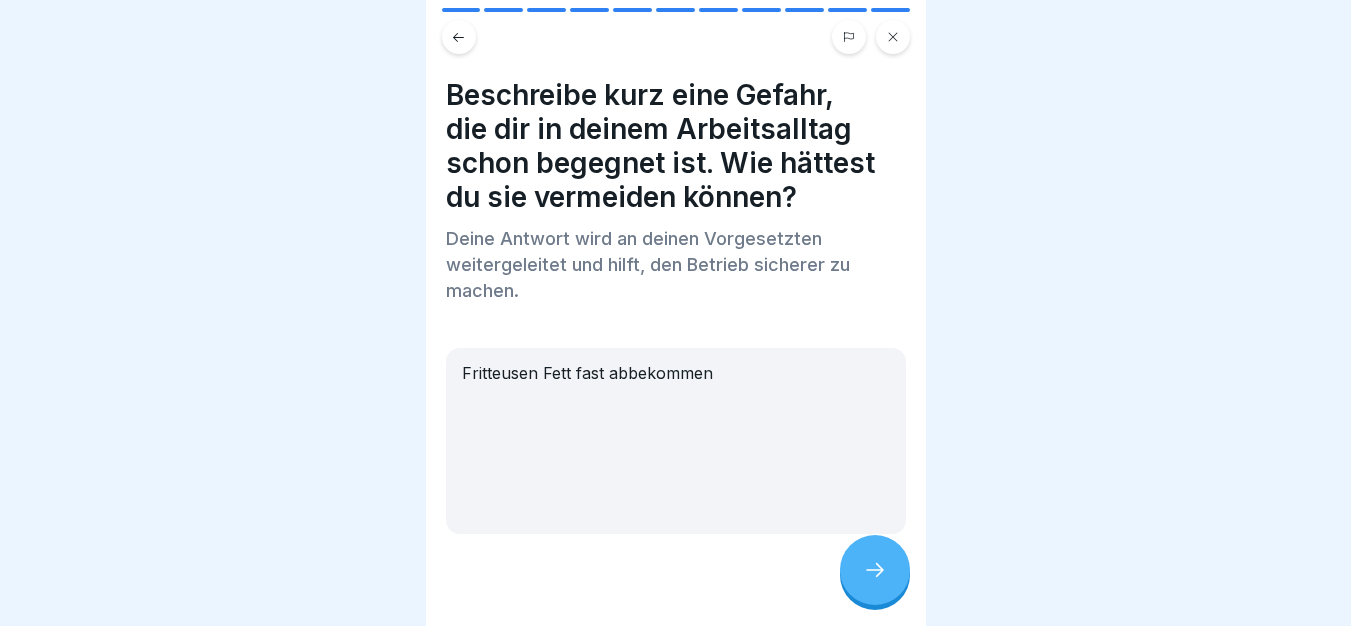 click at bounding box center (875, 570) 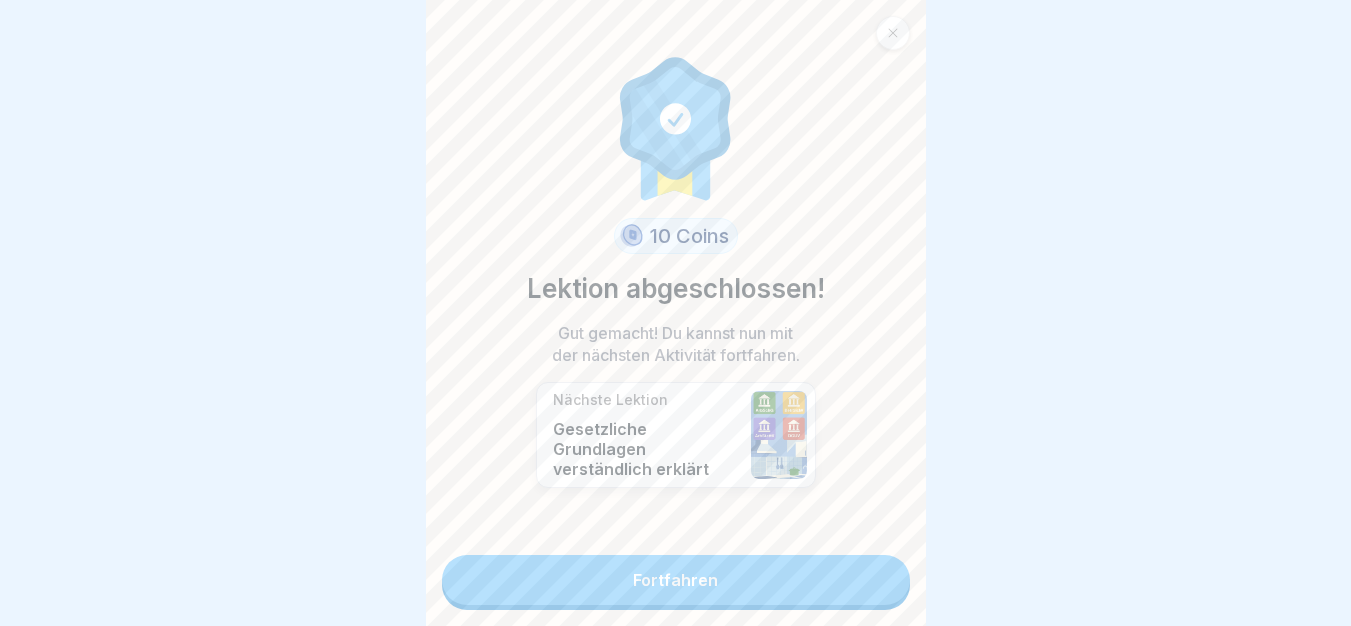 click on "Fortfahren" at bounding box center [676, 580] 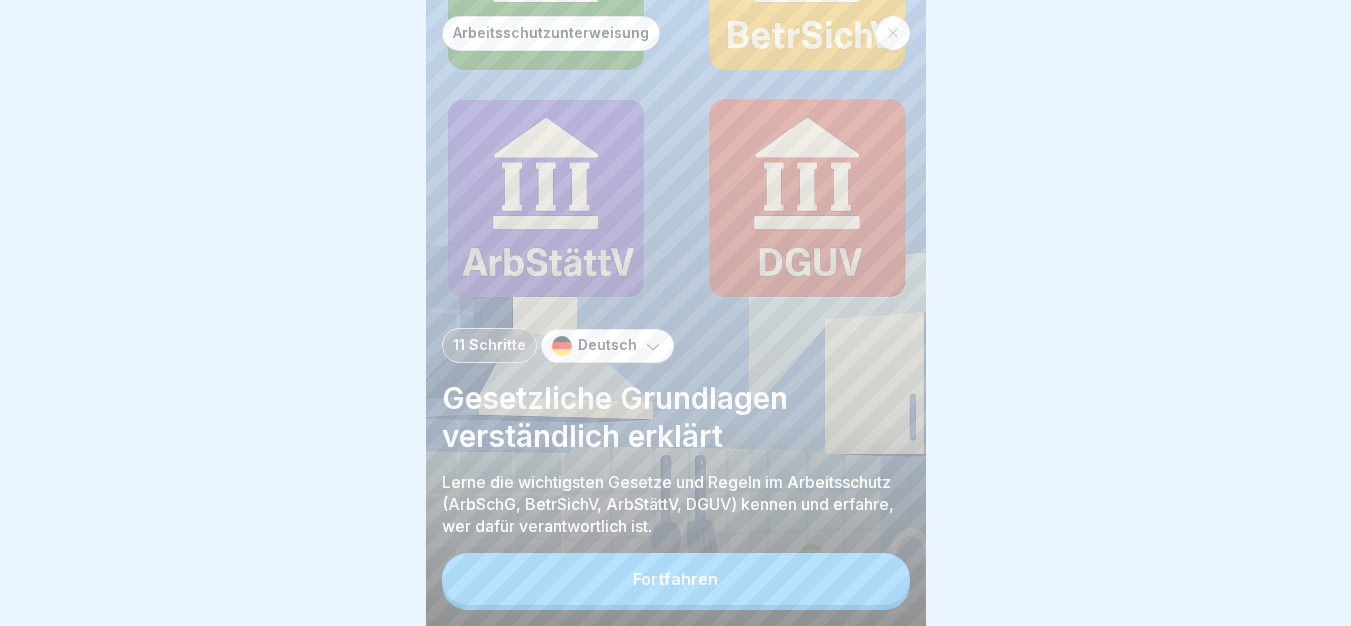 click on "Fortfahren" at bounding box center [676, 579] 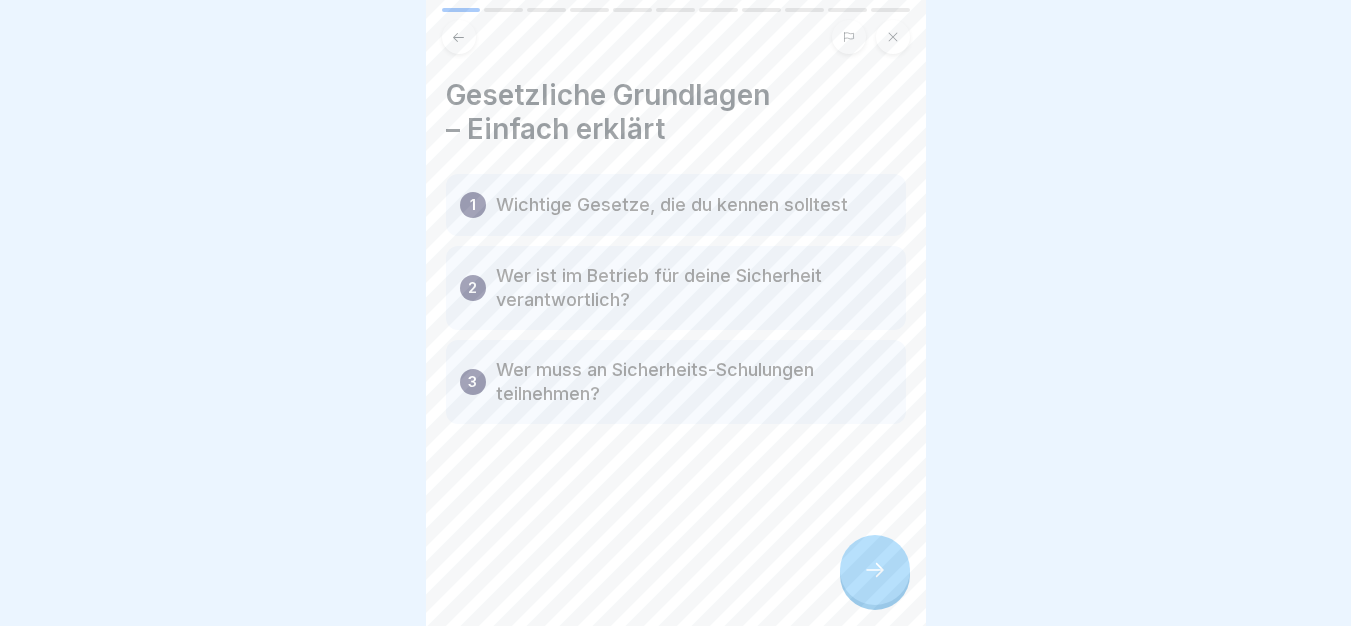 click at bounding box center [875, 570] 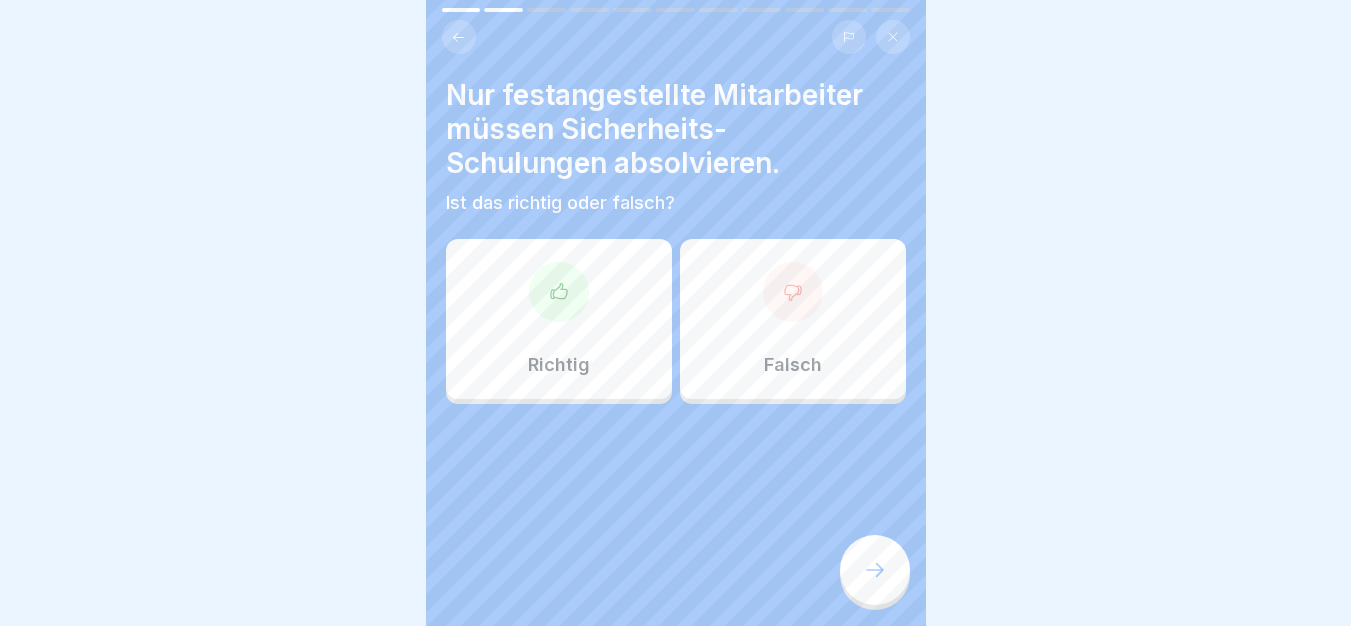 click on "Falsch" at bounding box center (793, 319) 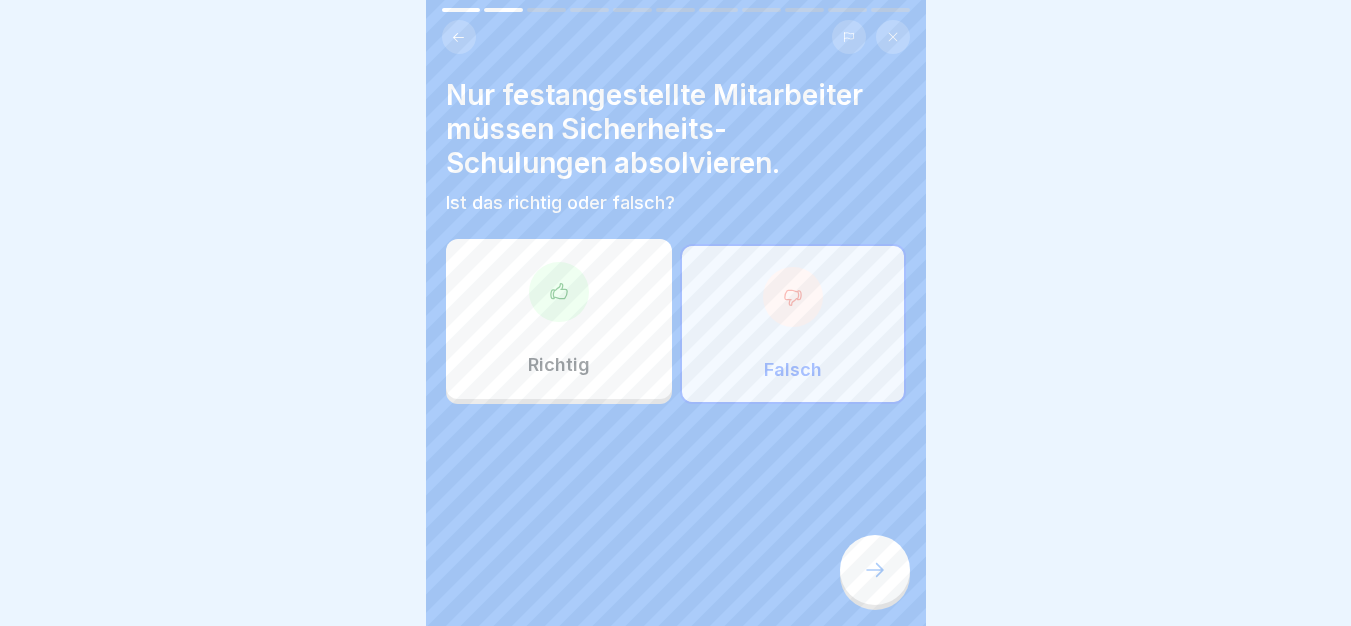 click 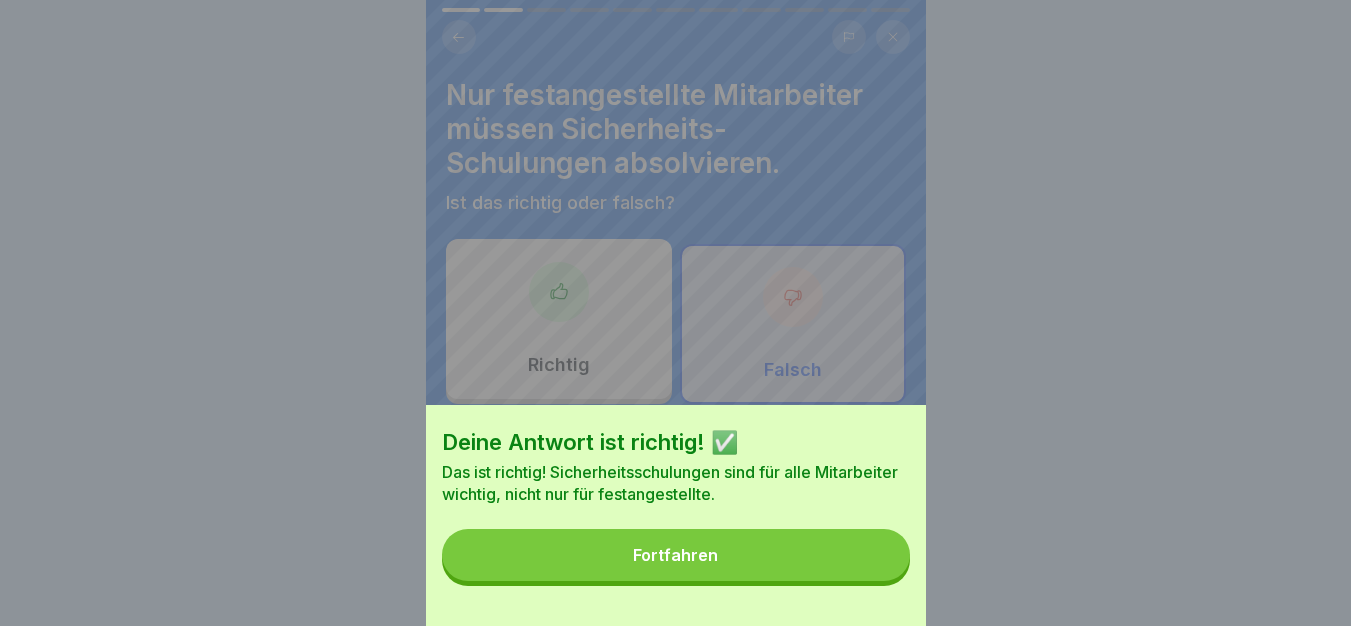 click on "Fortfahren" at bounding box center (676, 555) 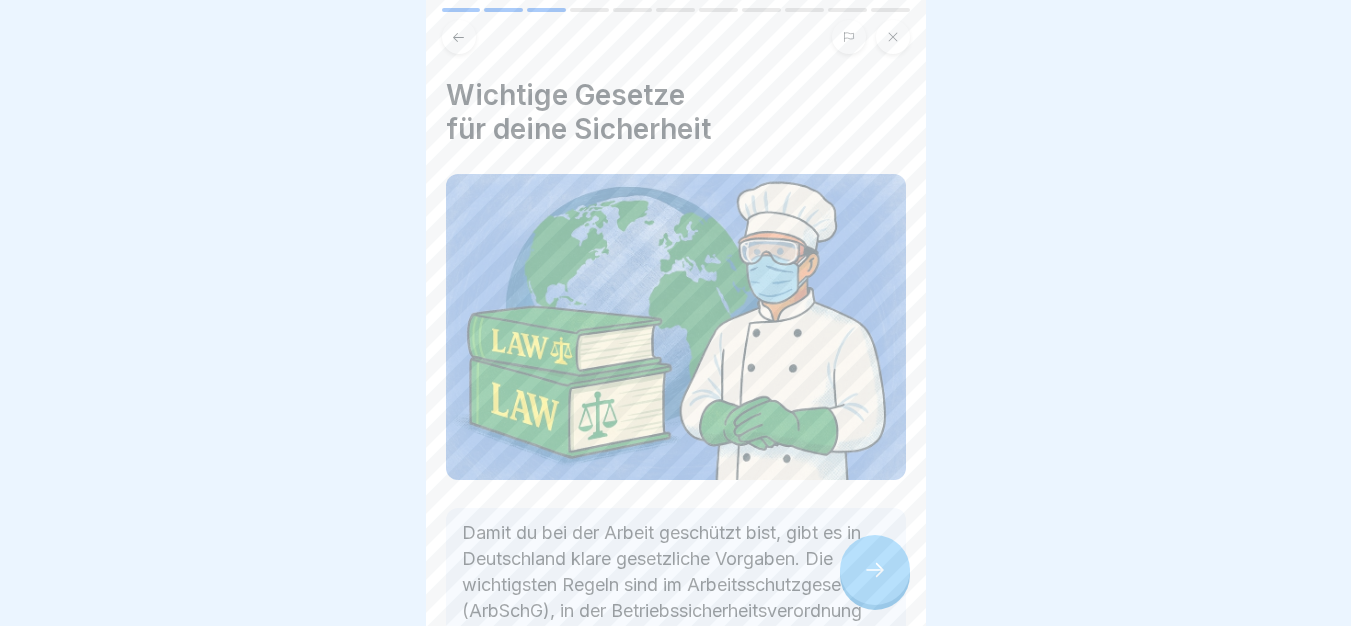 click 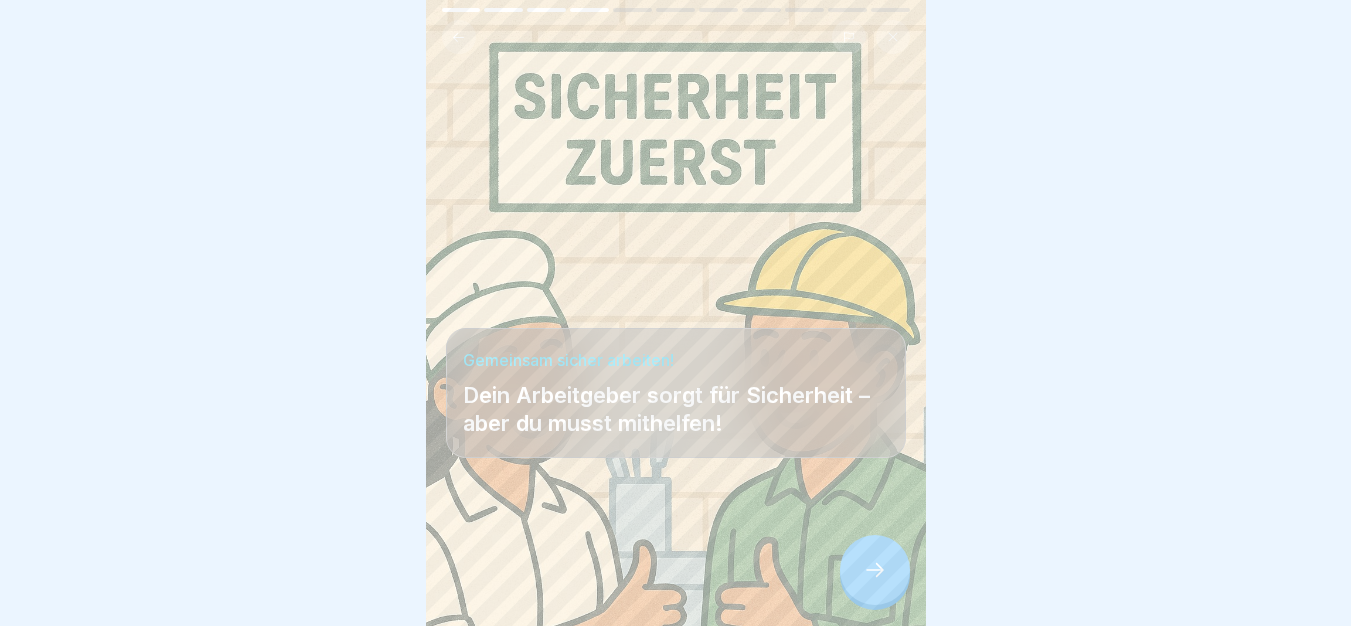 scroll, scrollTop: 15, scrollLeft: 0, axis: vertical 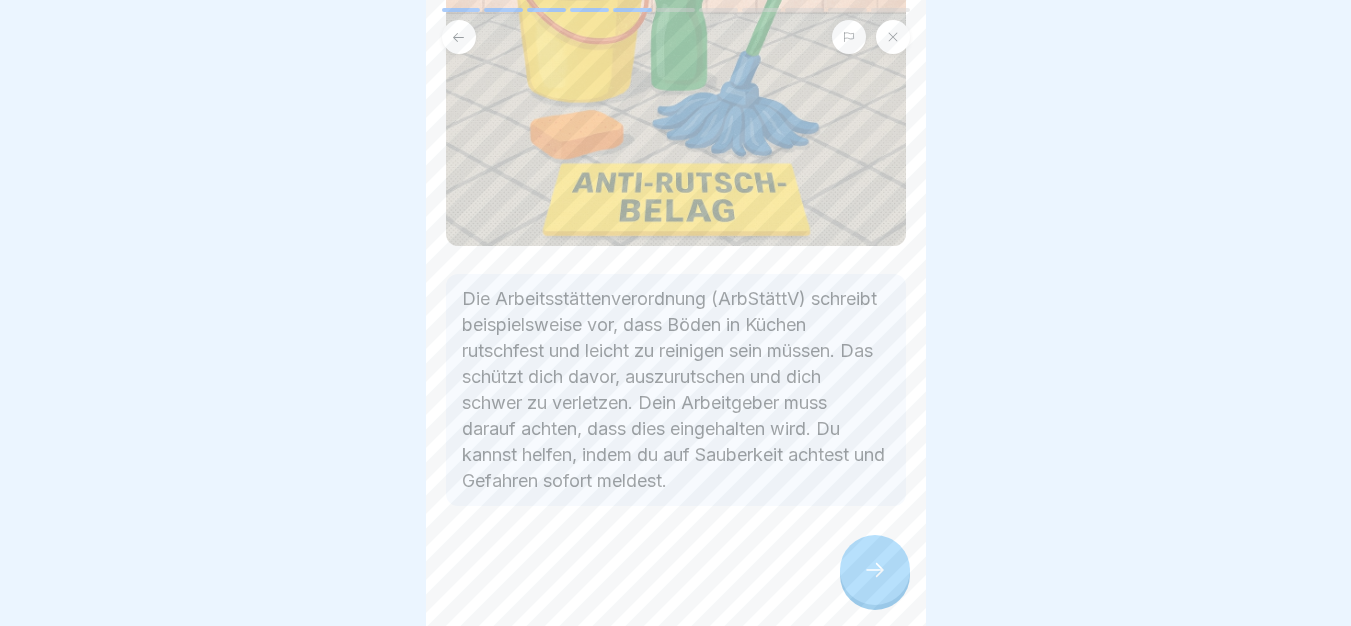 click 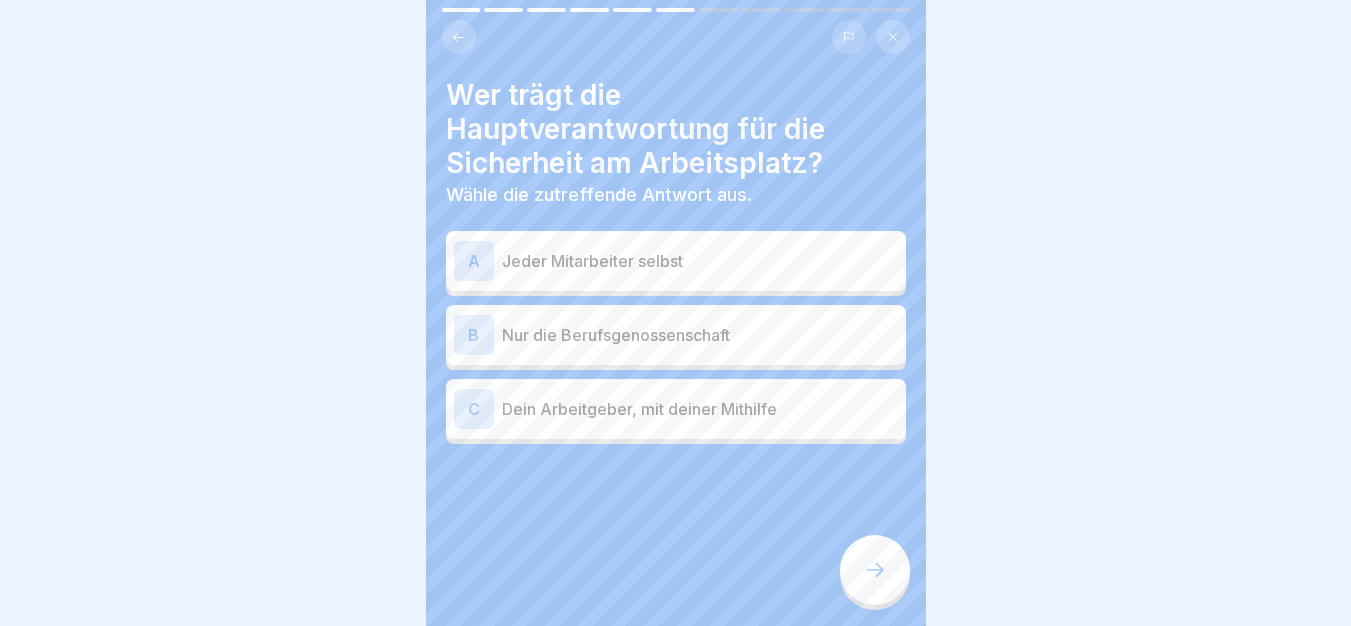 click on "C Dein Arbeitgeber, mit deiner Mithilfe" at bounding box center [676, 409] 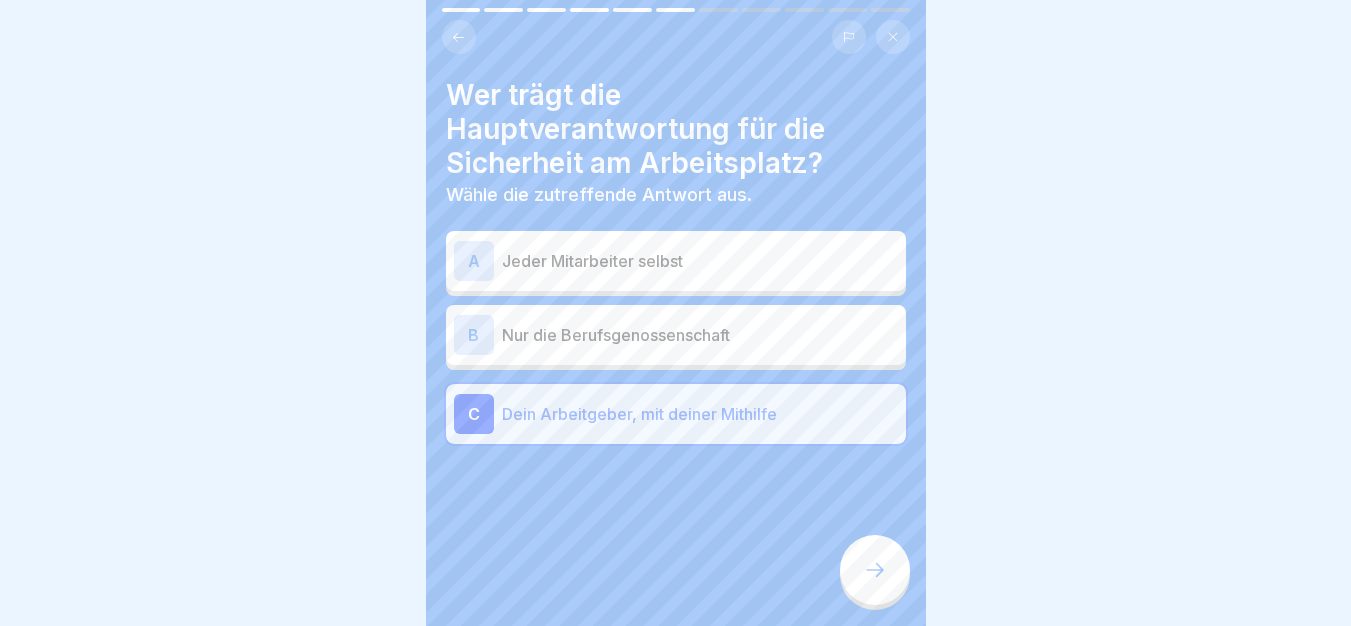 click 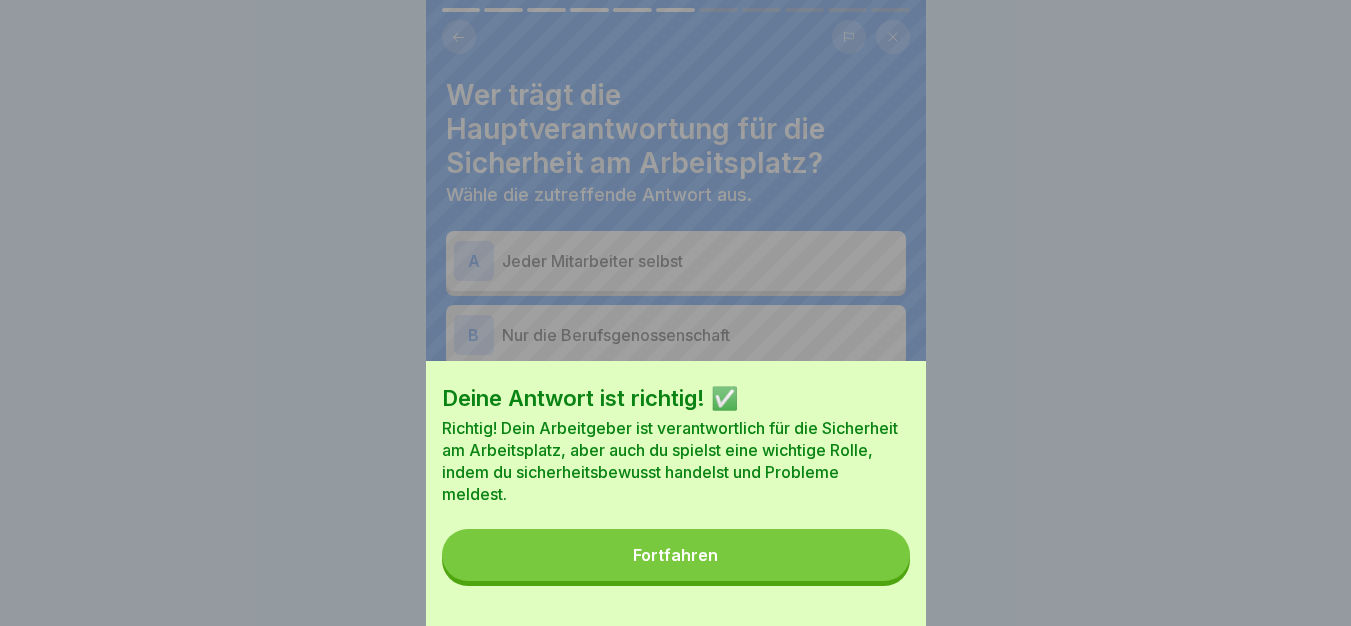 click on "Fortfahren" at bounding box center [676, 555] 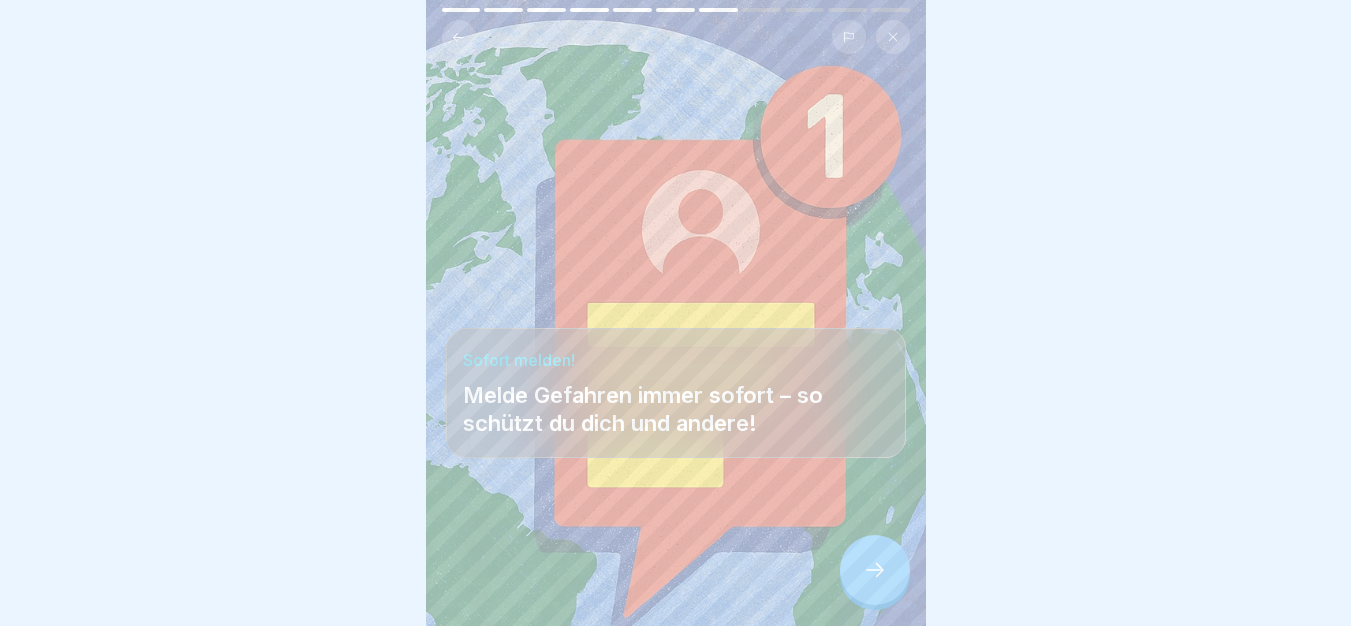 click at bounding box center (875, 570) 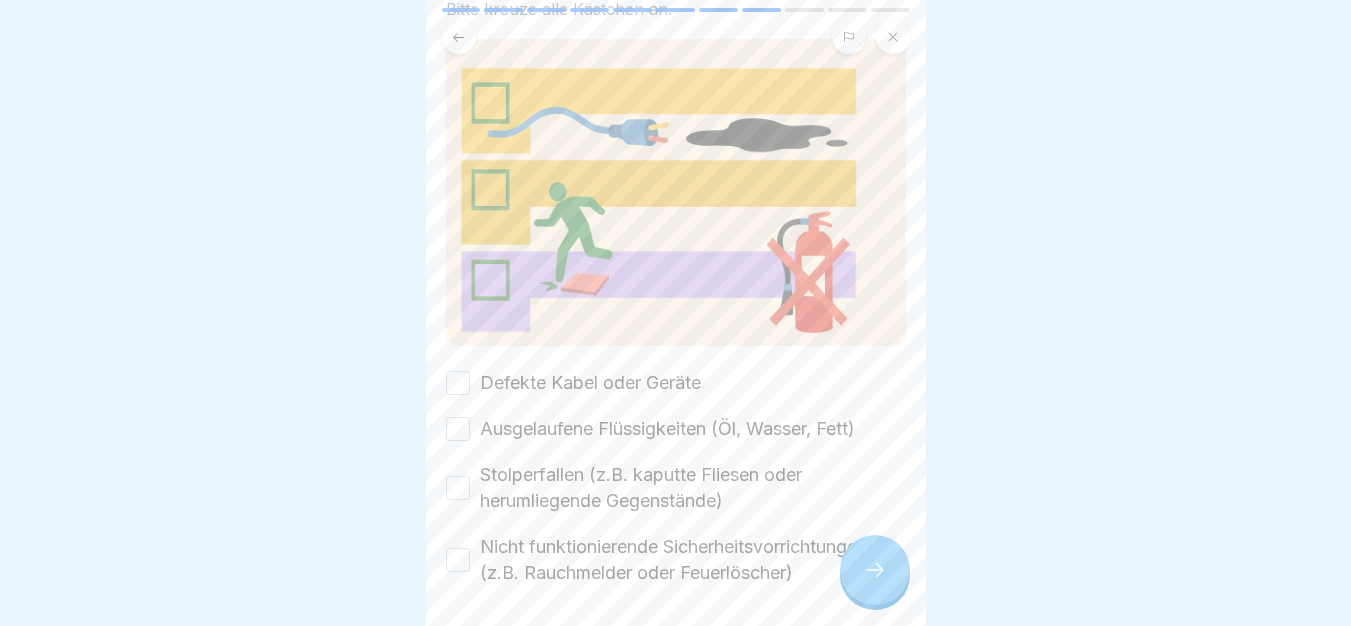 scroll, scrollTop: 240, scrollLeft: 0, axis: vertical 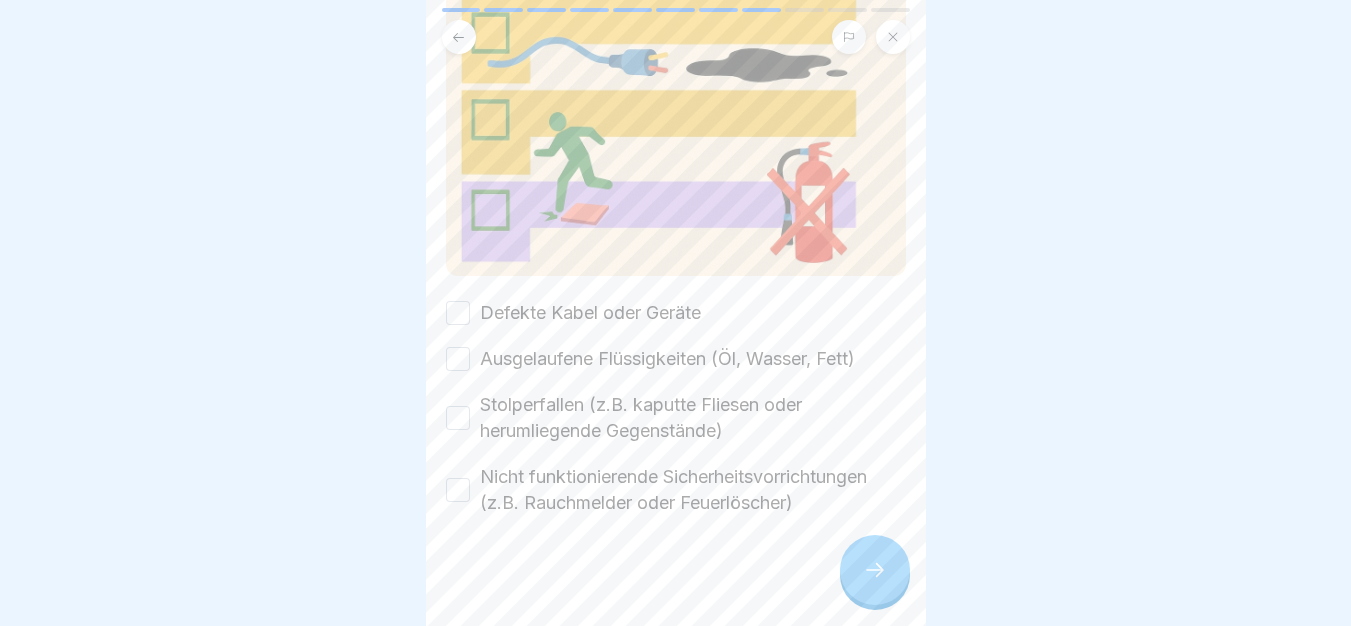 click on "Diese Dinge musst du sofort melden: Bitte kreuze alle Kästchen an. Defekte Kabel oder Geräte Ausgelaufene Flüssigkeiten (Öl, Wasser, Fett) Stolperfallen (z.B. kaputte Fliesen oder herumliegende Gegenstände) Nicht funktionierende Sicherheitsvorrichtungen (z.B. Rauchmelder oder Feuerlöscher)" at bounding box center (676, 177) 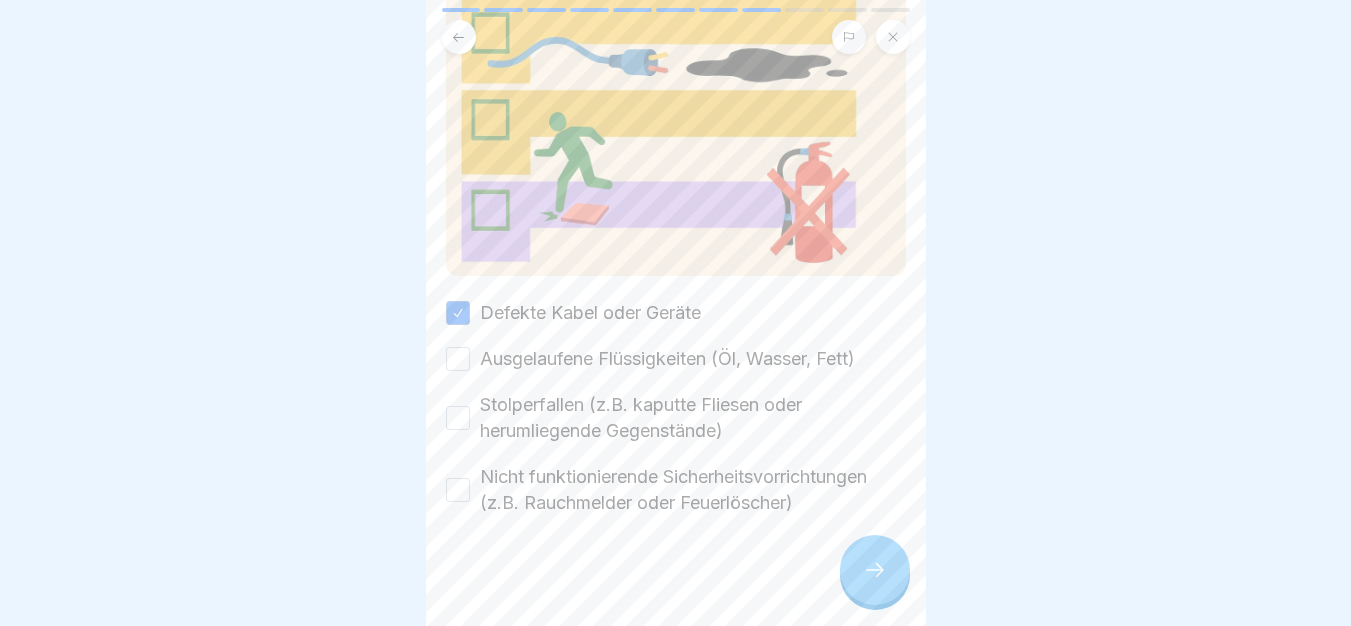 click on "Ausgelaufene Flüssigkeiten (Öl, Wasser, Fett)" at bounding box center [667, 359] 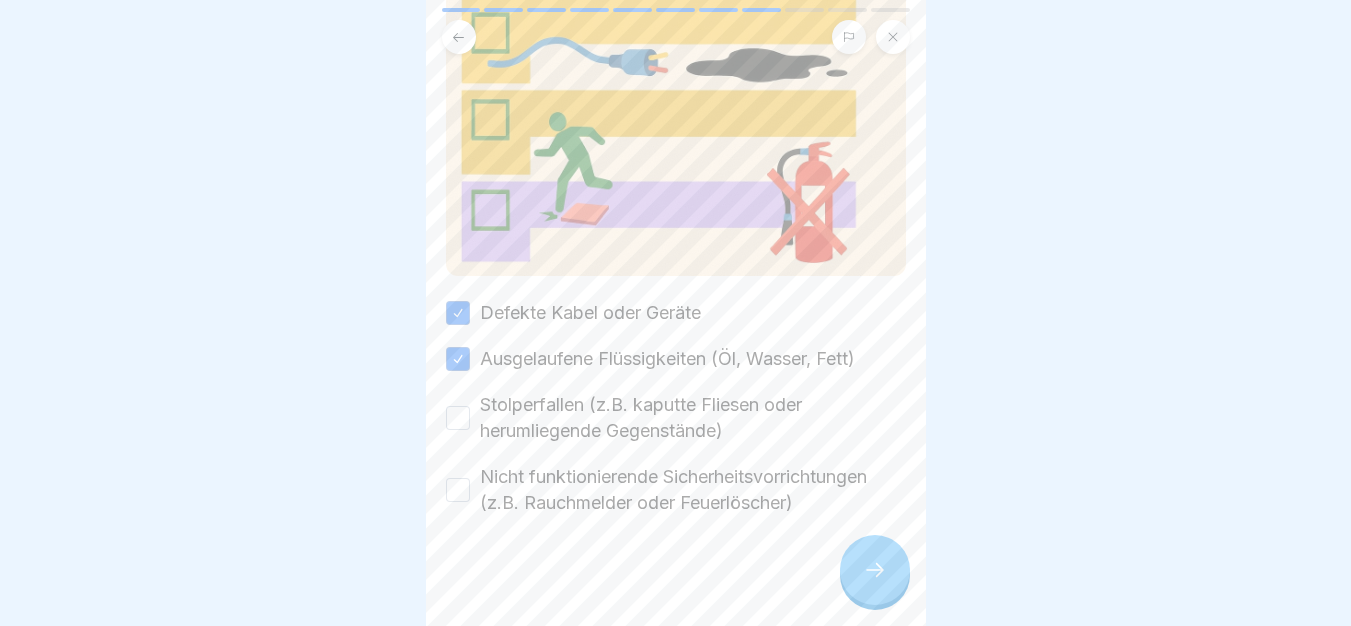 click on "Stolperfallen (z.B. kaputte Fliesen oder herumliegende Gegenstände)" at bounding box center (693, 418) 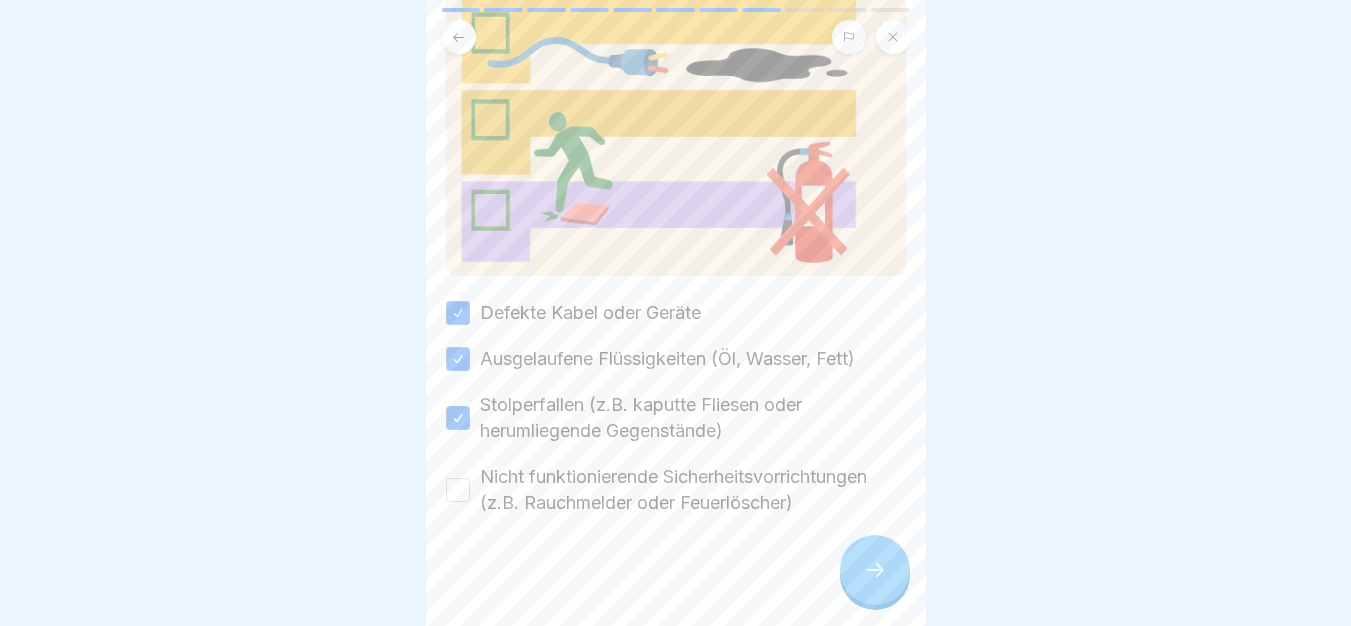 click on "Nicht funktionierende Sicherheitsvorrichtungen (z.B. Rauchmelder oder Feuerlöscher)" at bounding box center (693, 490) 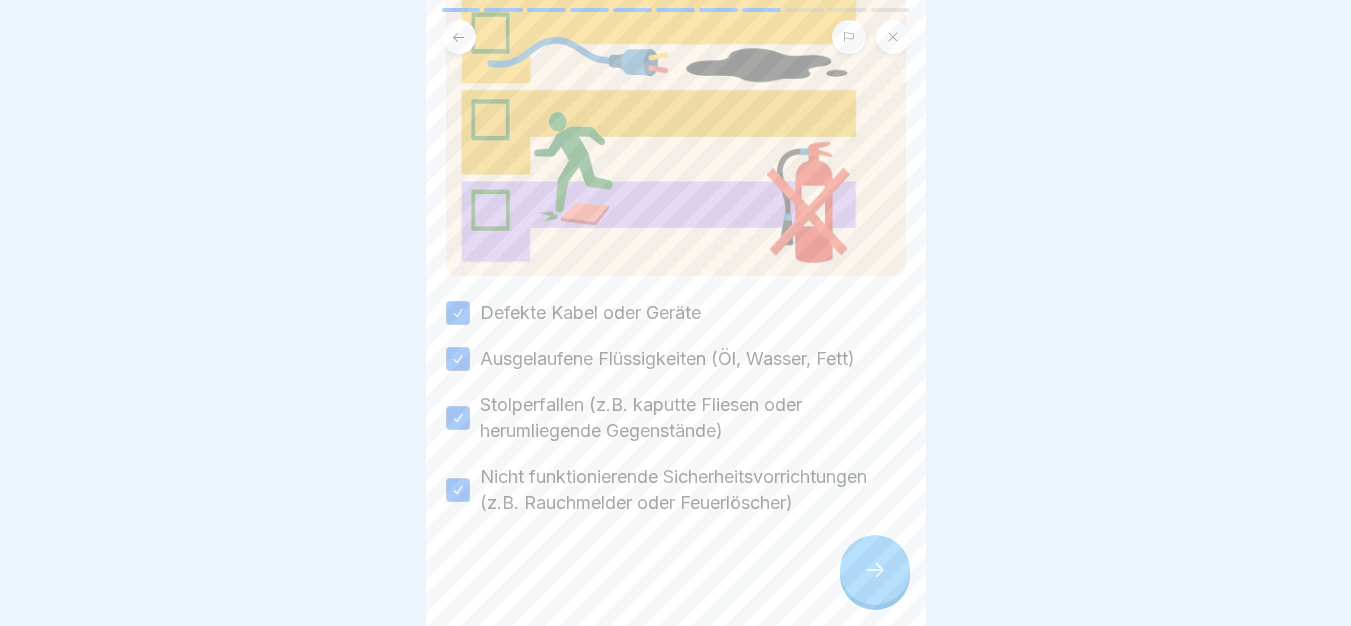 click at bounding box center (875, 570) 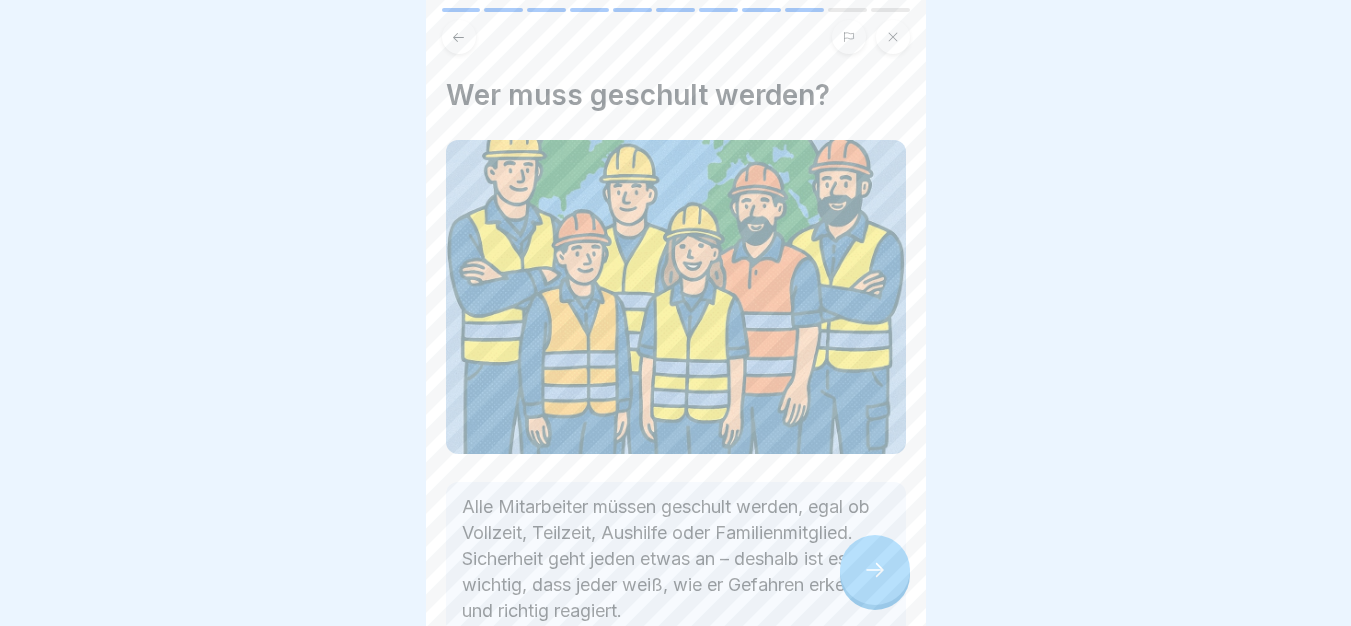 click at bounding box center [875, 570] 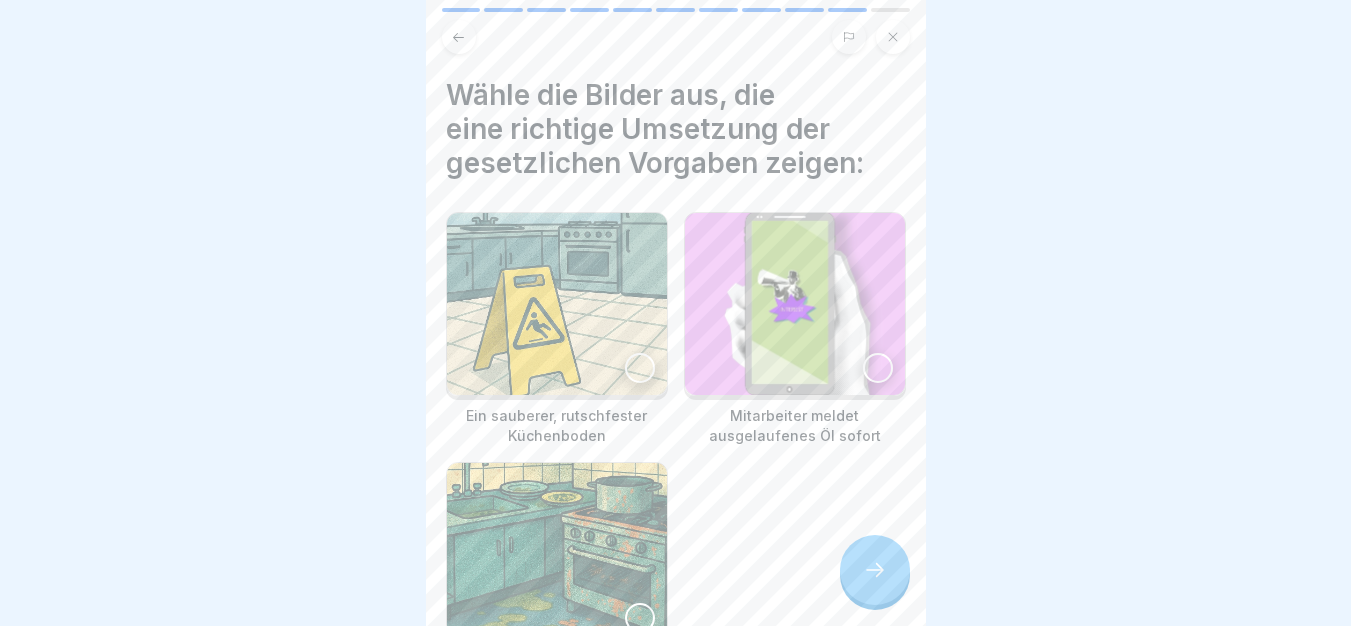 scroll, scrollTop: 60, scrollLeft: 0, axis: vertical 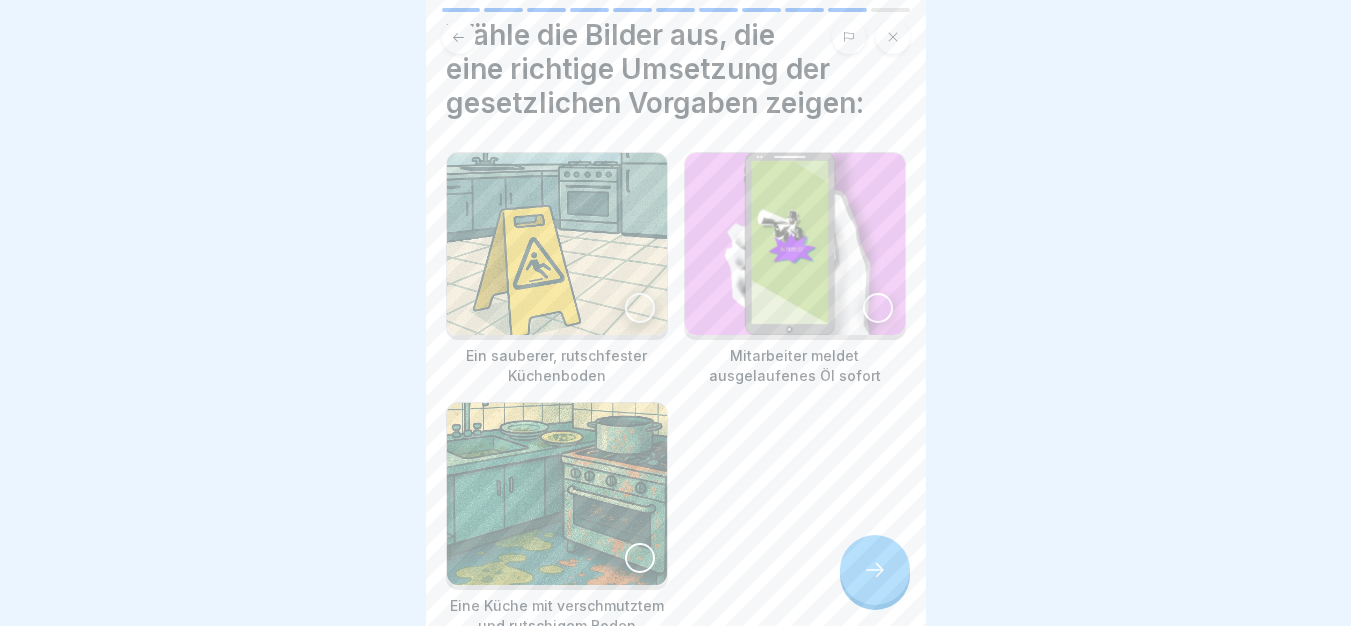 click at bounding box center (557, 244) 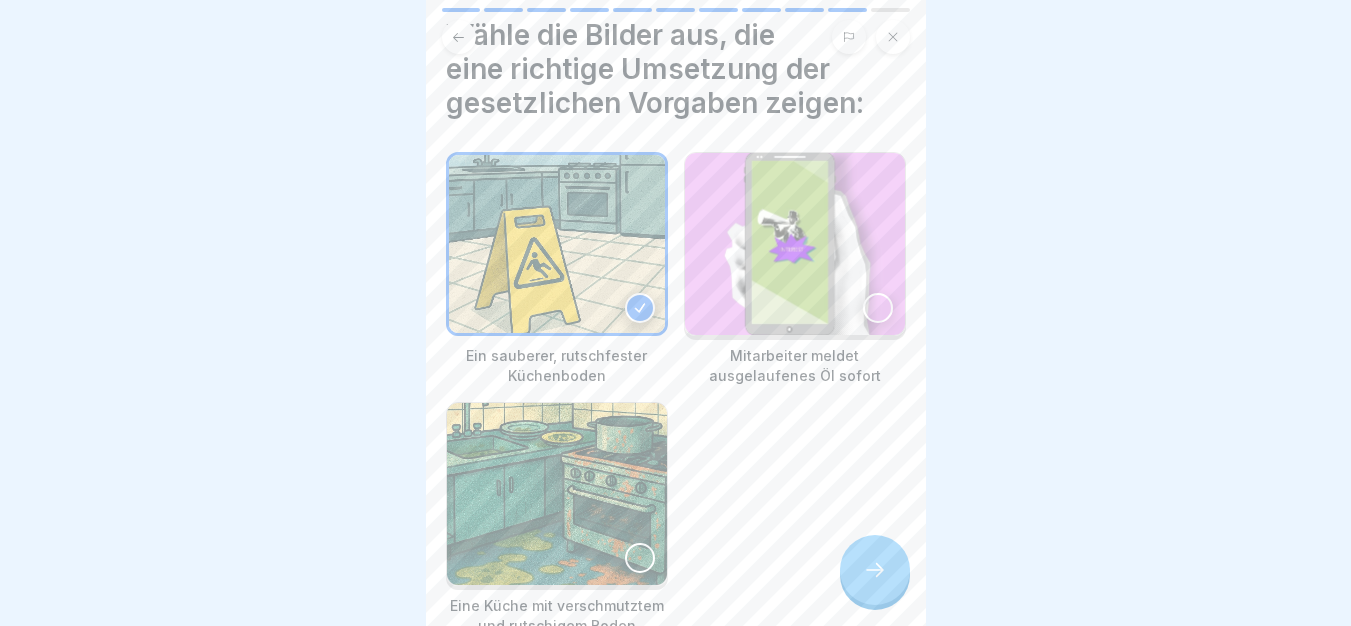 click at bounding box center [795, 244] 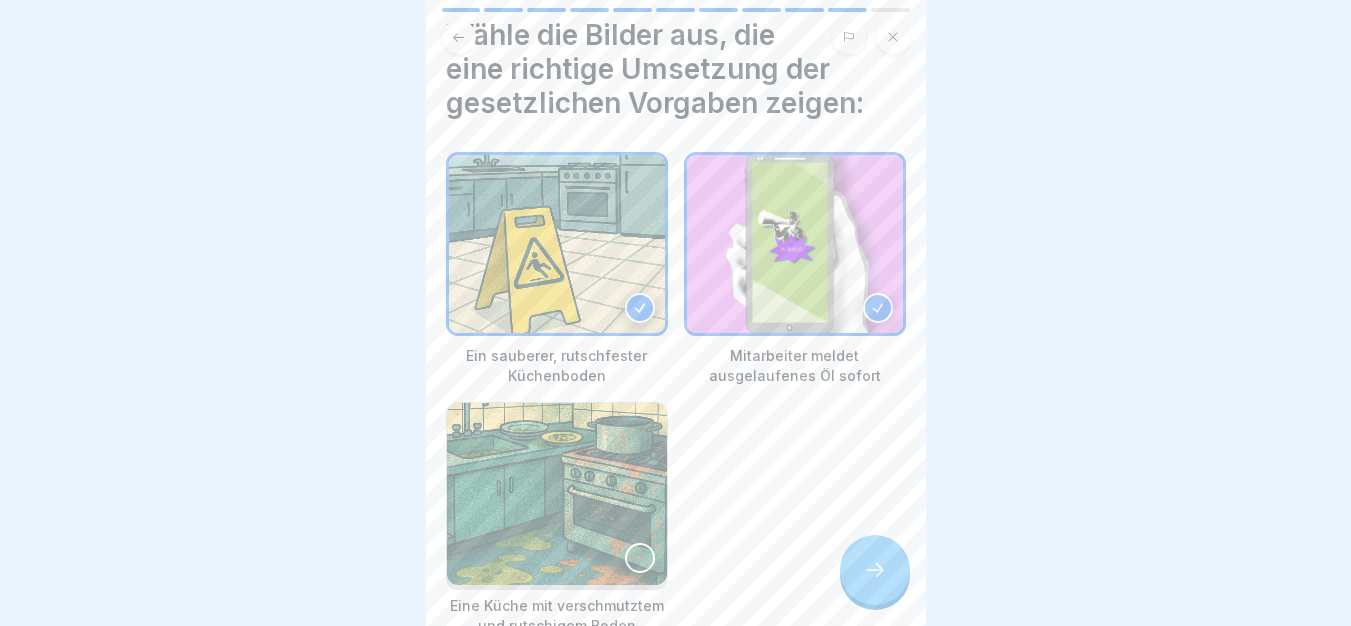 click at bounding box center [875, 570] 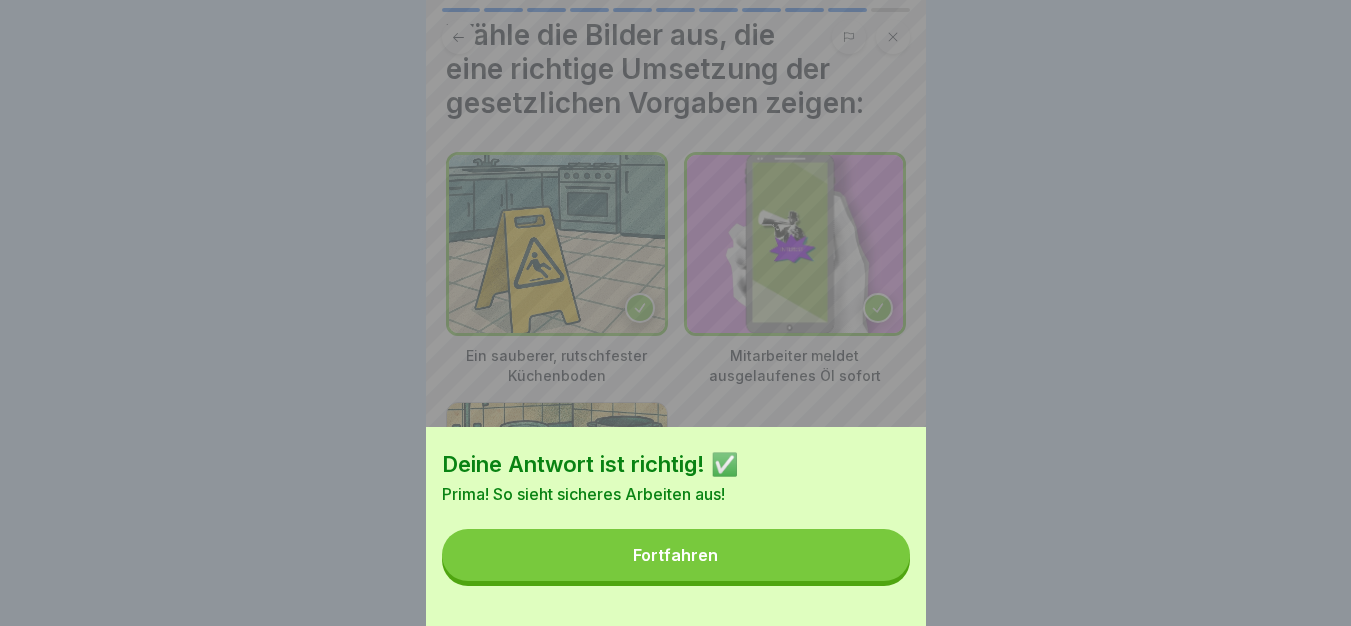 click on "Fortfahren" at bounding box center (676, 555) 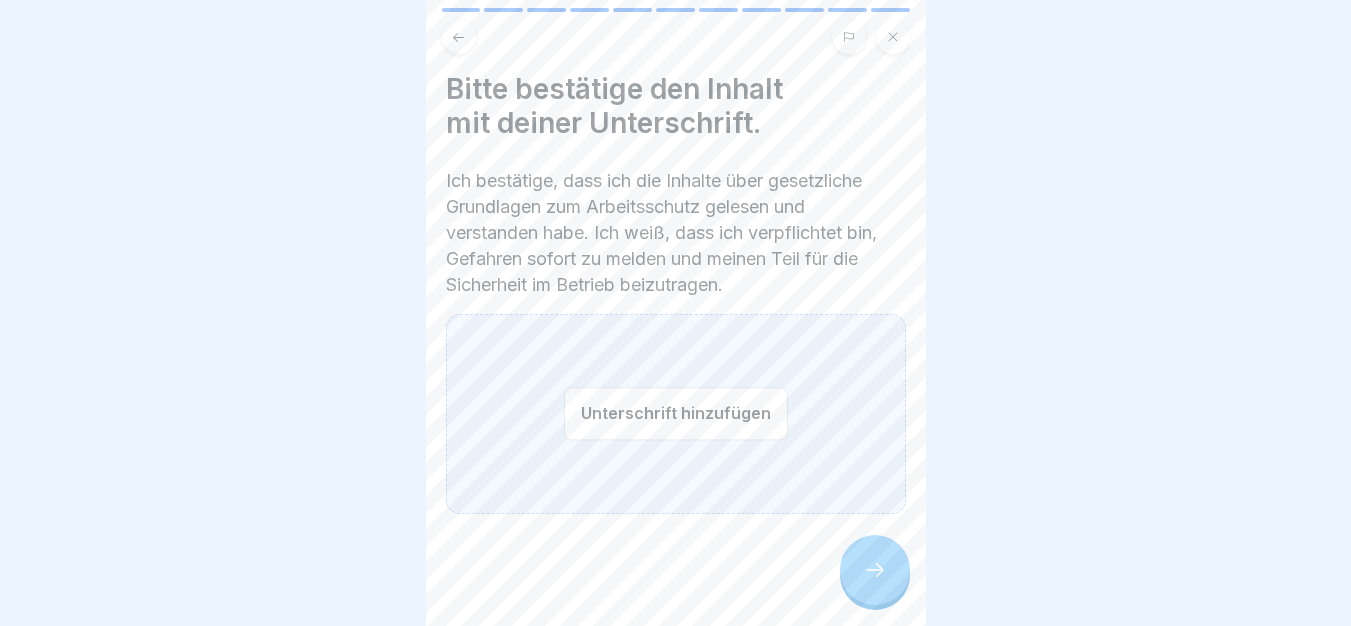 click on "Unterschrift hinzufügen" at bounding box center (676, 414) 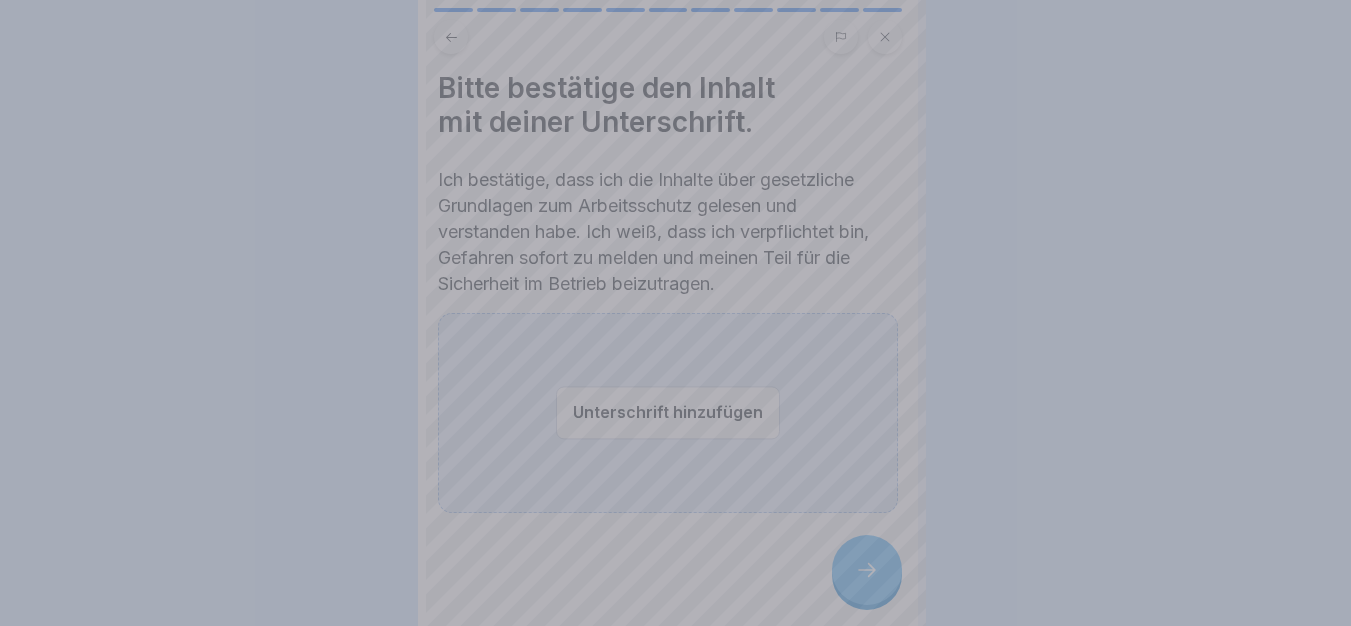 scroll, scrollTop: 0, scrollLeft: 0, axis: both 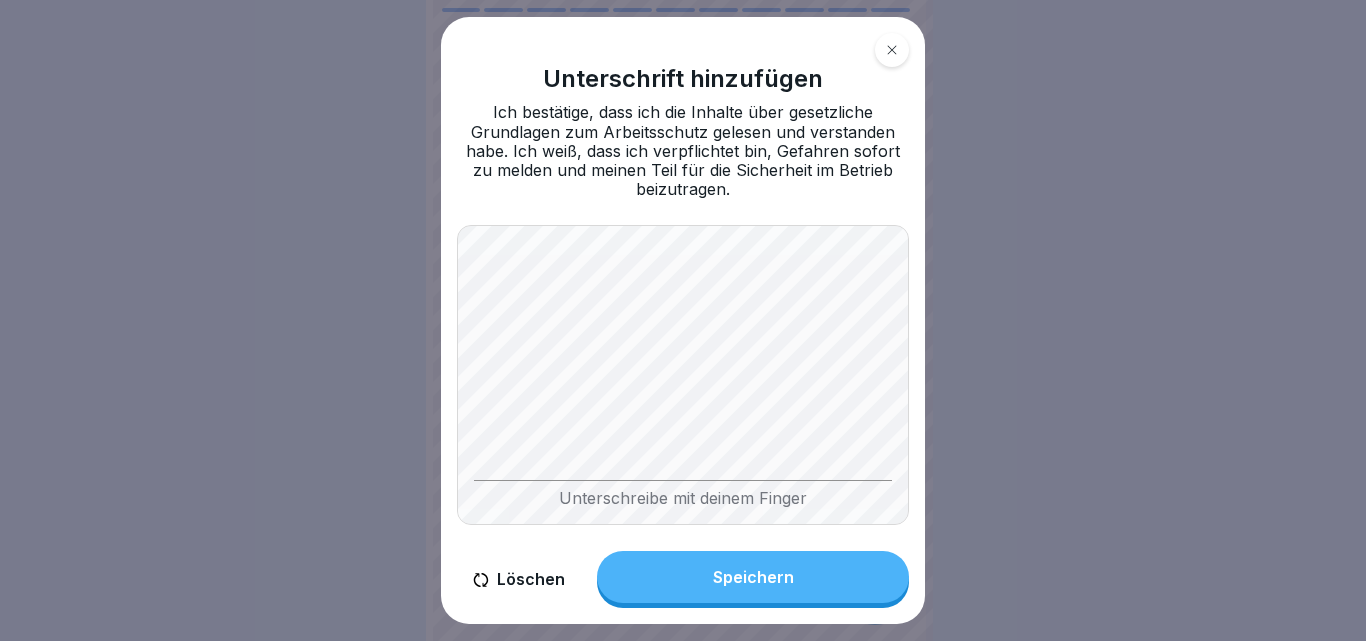 click on "Speichern" at bounding box center (753, 577) 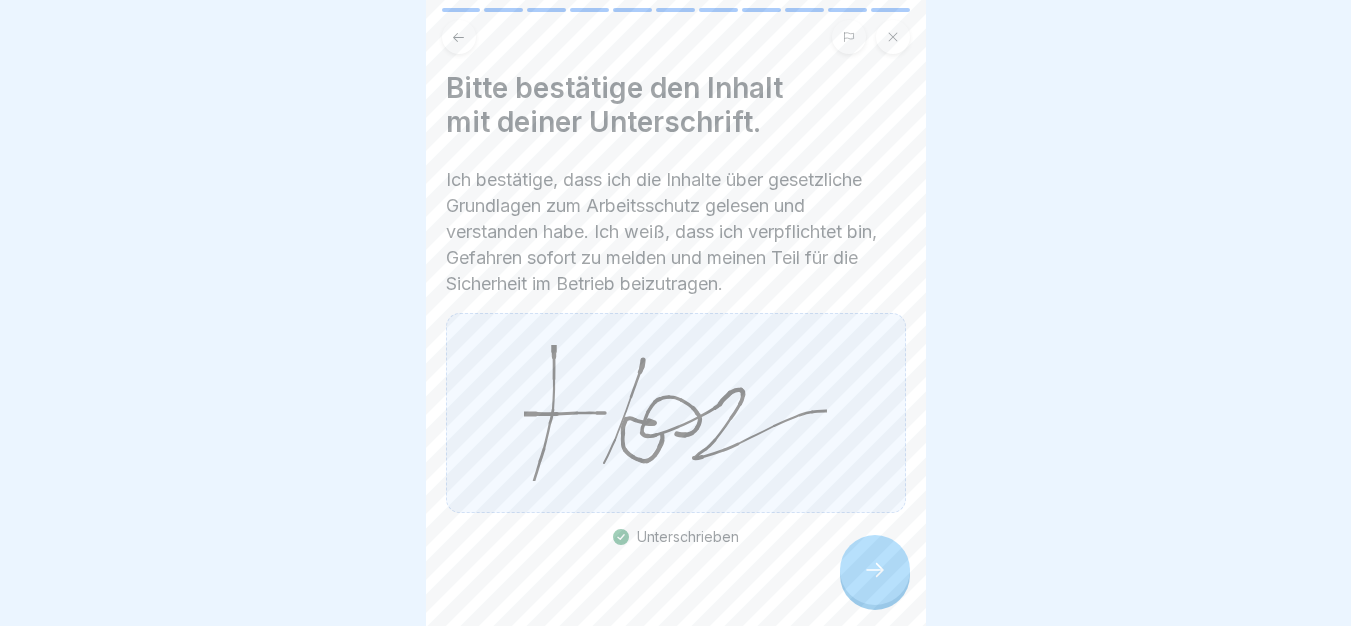 click at bounding box center (875, 570) 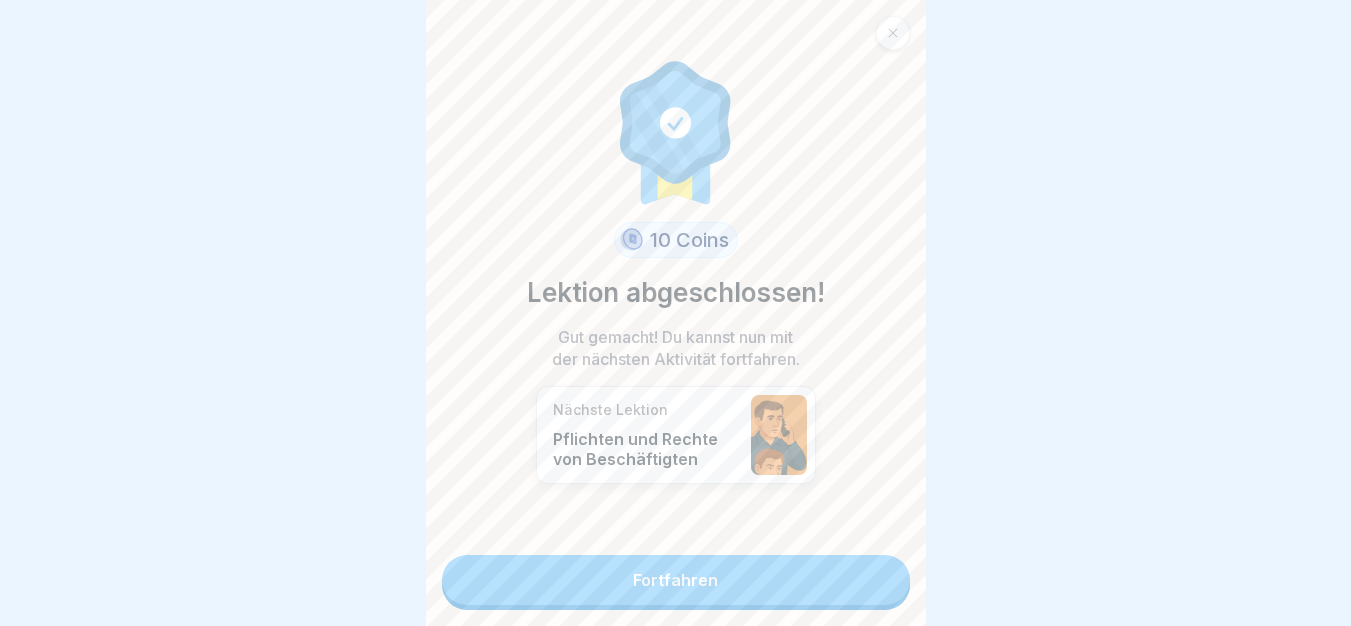 click on "Fortfahren" at bounding box center (676, 580) 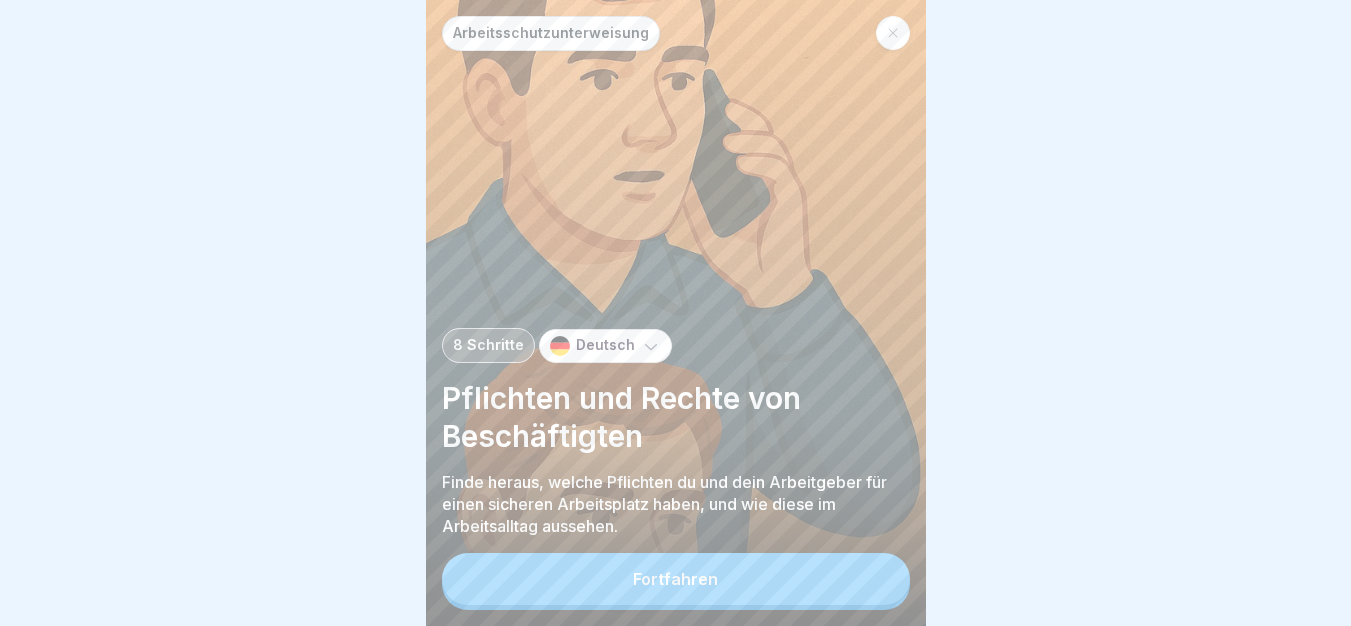 click on "Fortfahren" at bounding box center [676, 579] 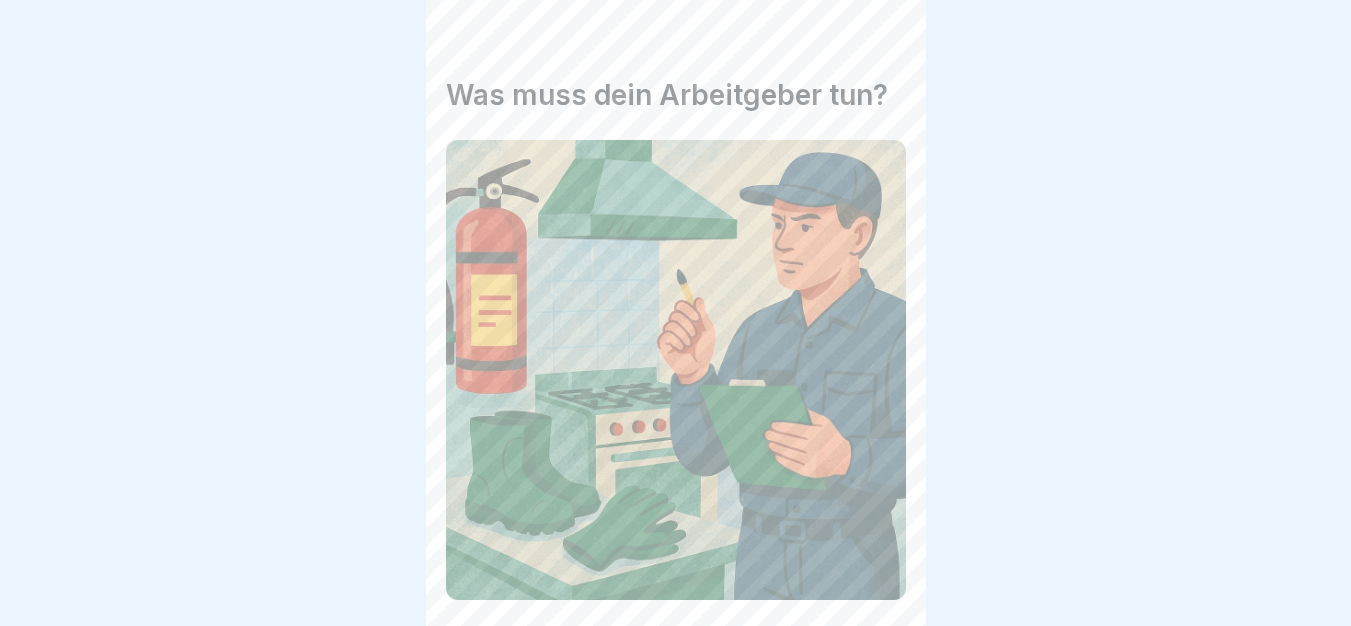 click at bounding box center [875, 570] 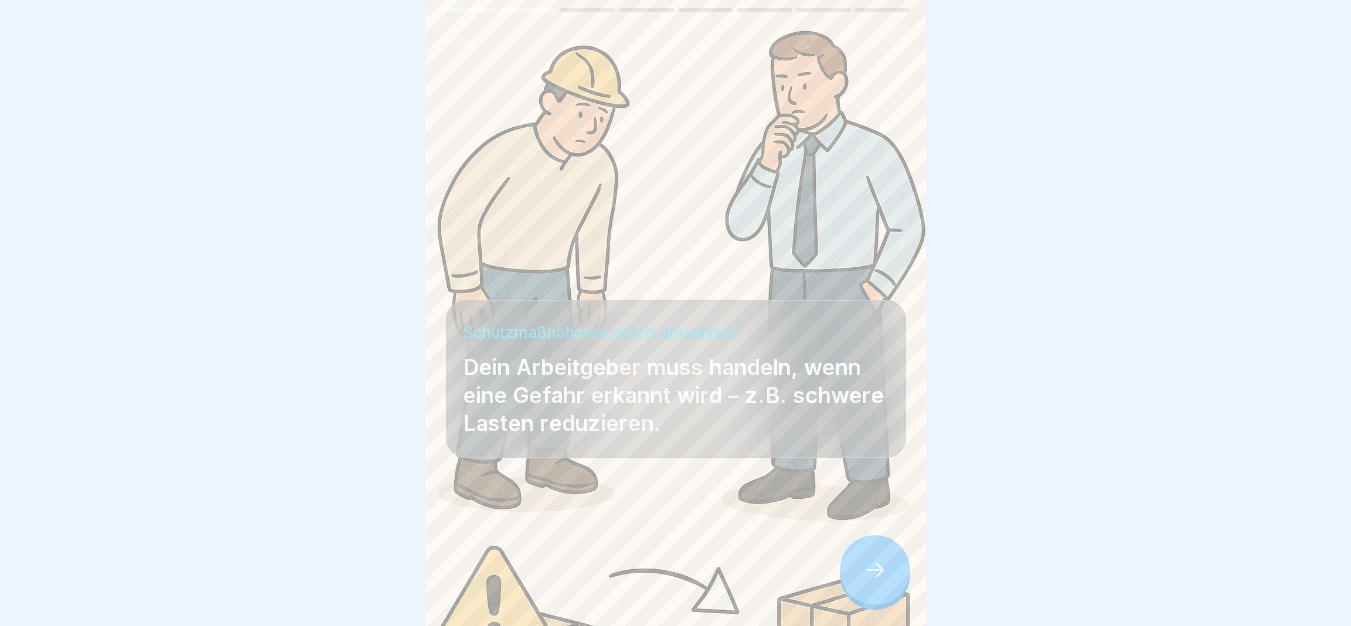click at bounding box center (875, 570) 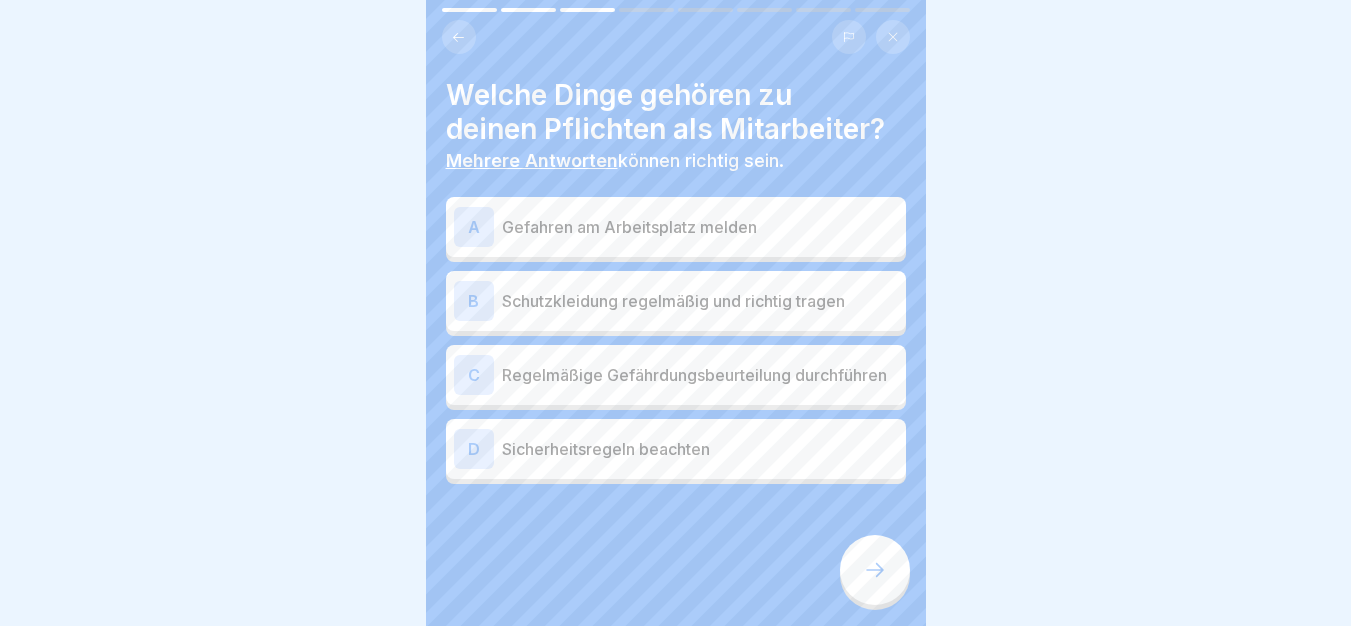 click on "Schutzkleidung regelmäßig und richtig tragen" at bounding box center (700, 301) 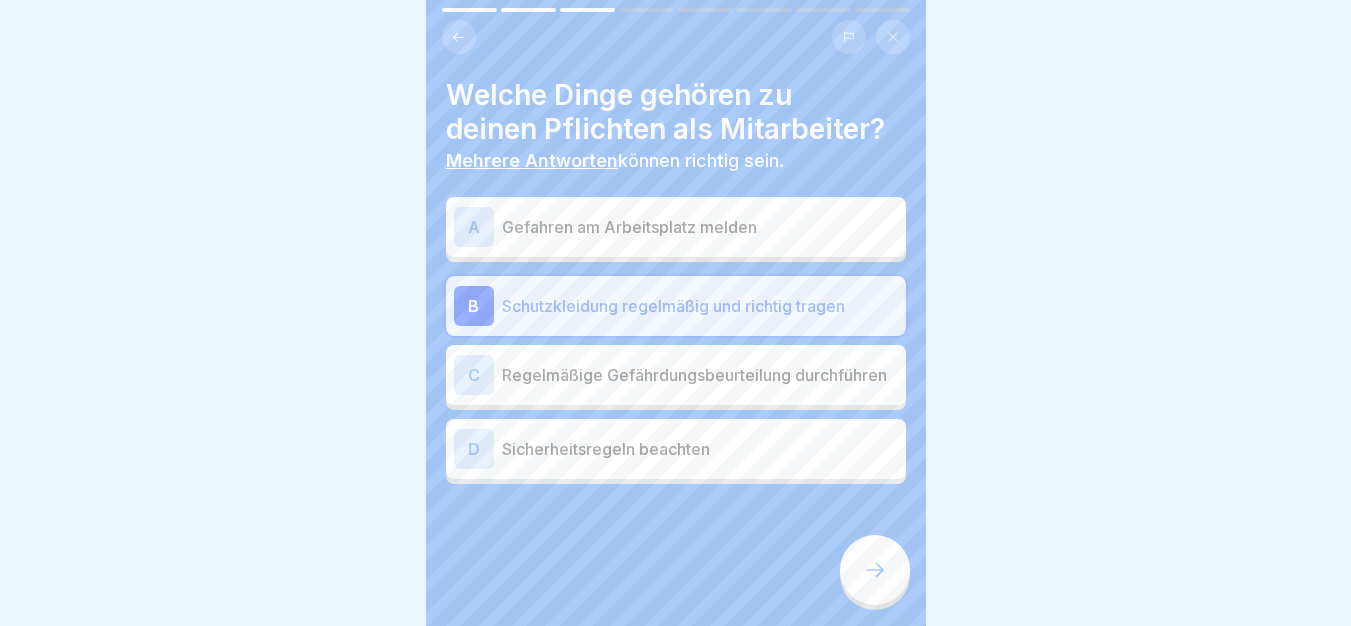 click on "A Gefahren am Arbeitsplatz melden" at bounding box center (676, 227) 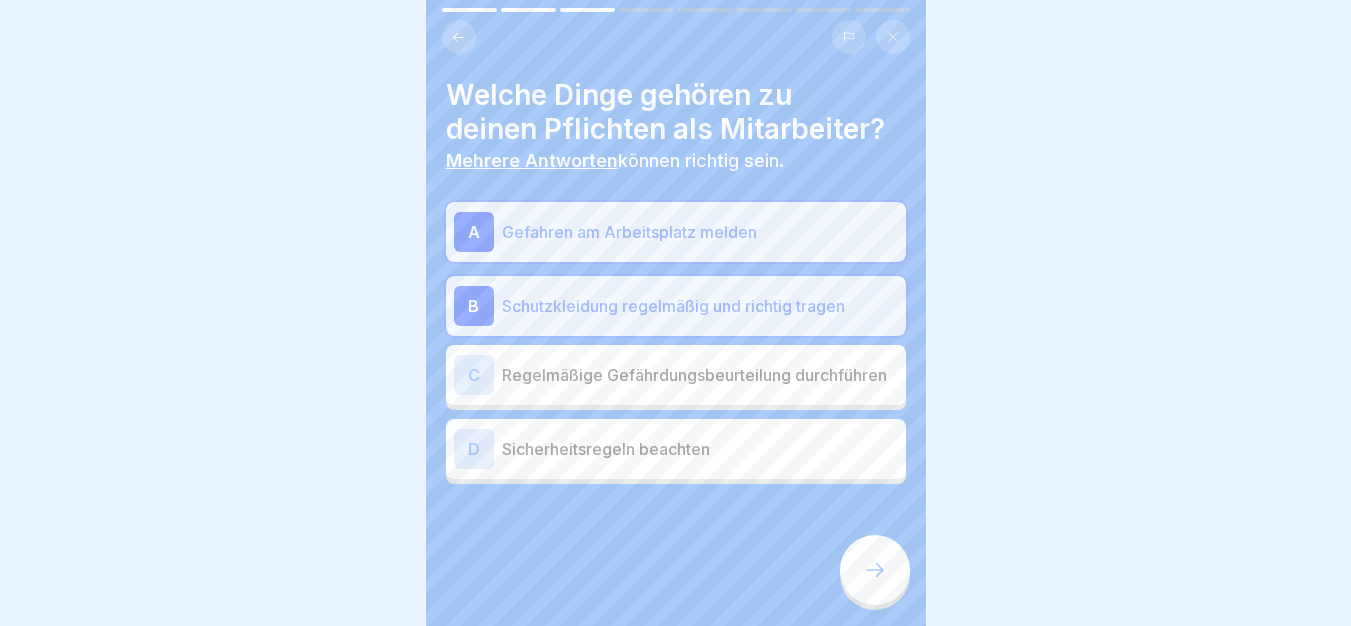 click on "B Schutzkleidung regelmäßig und richtig tragen" at bounding box center (676, 306) 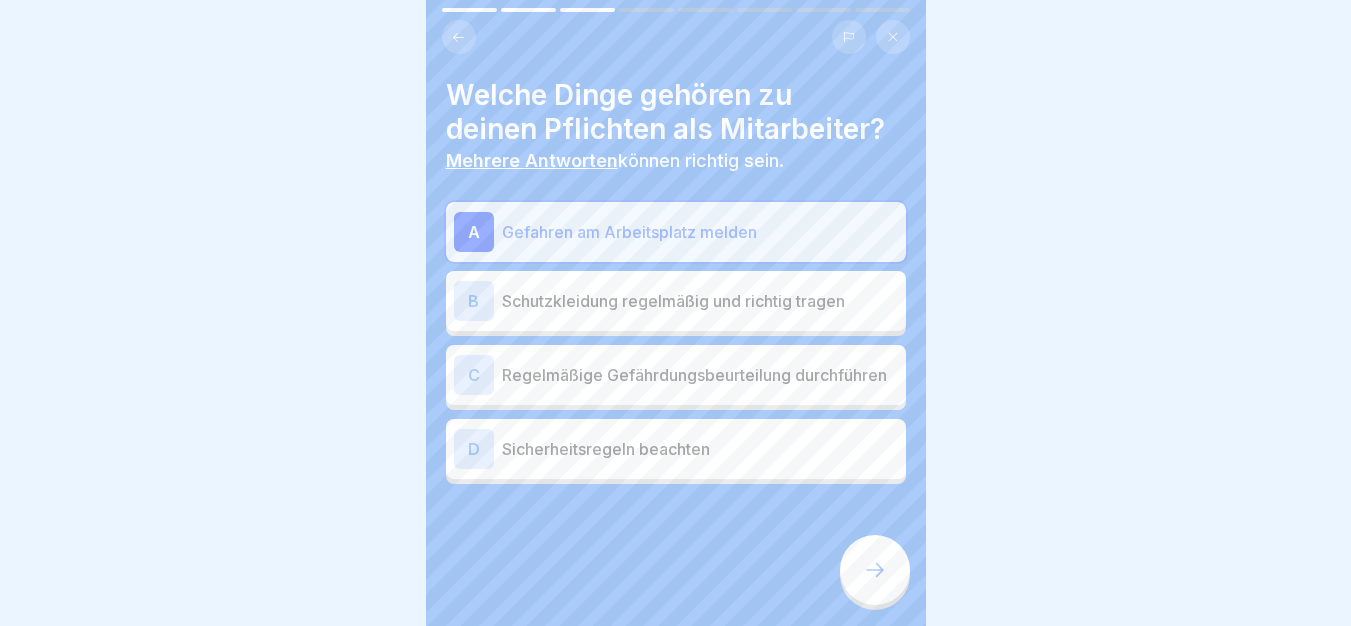 click on "Regelmäßige Gefährdungsbeurteilung durchführen" at bounding box center (700, 375) 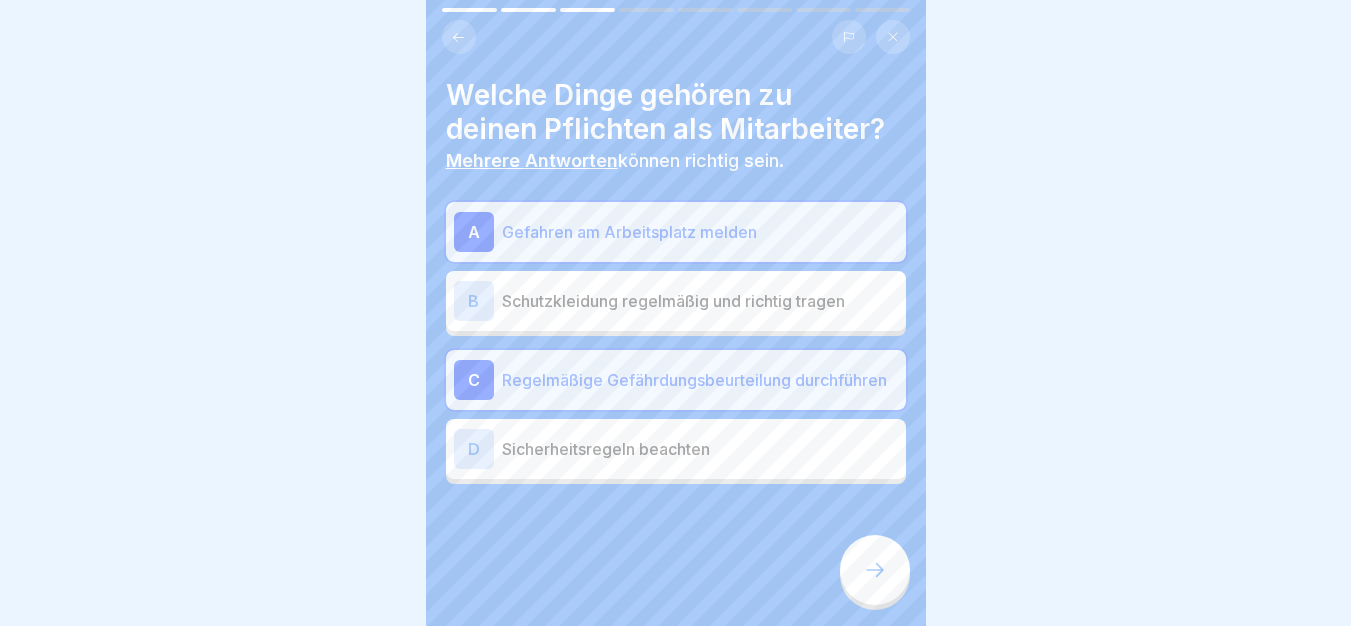 click on "D Sicherheitsregeln beachten" at bounding box center [676, 449] 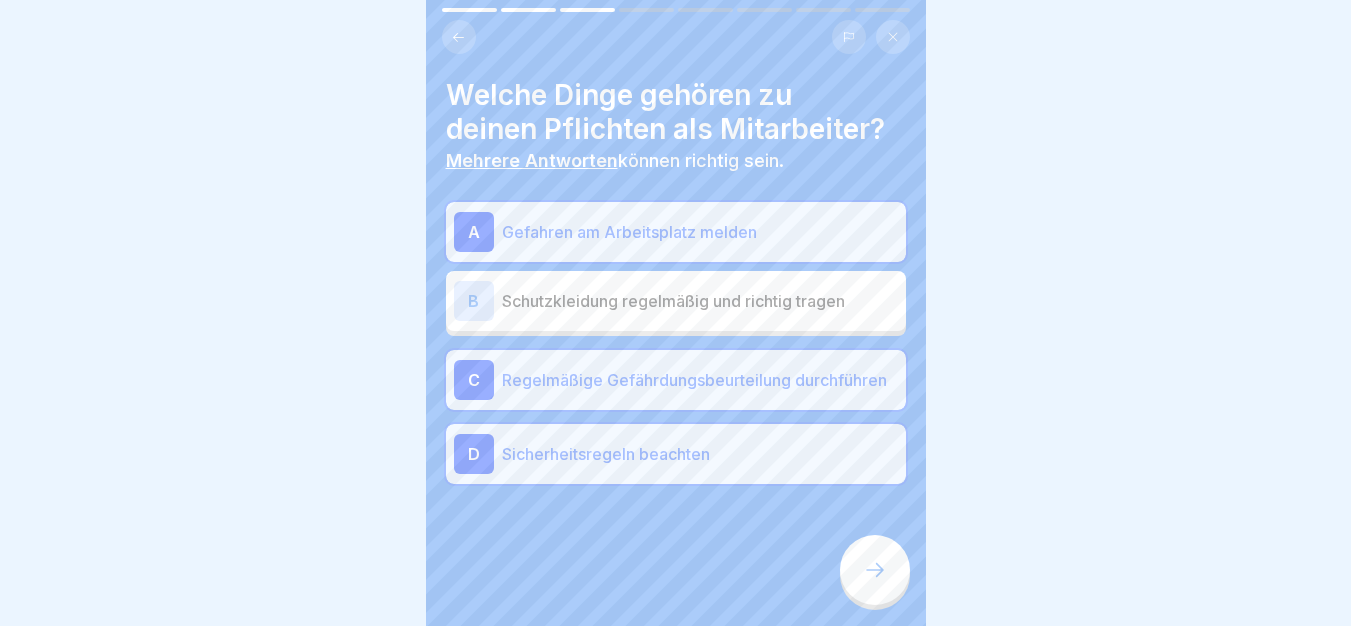 click at bounding box center (875, 570) 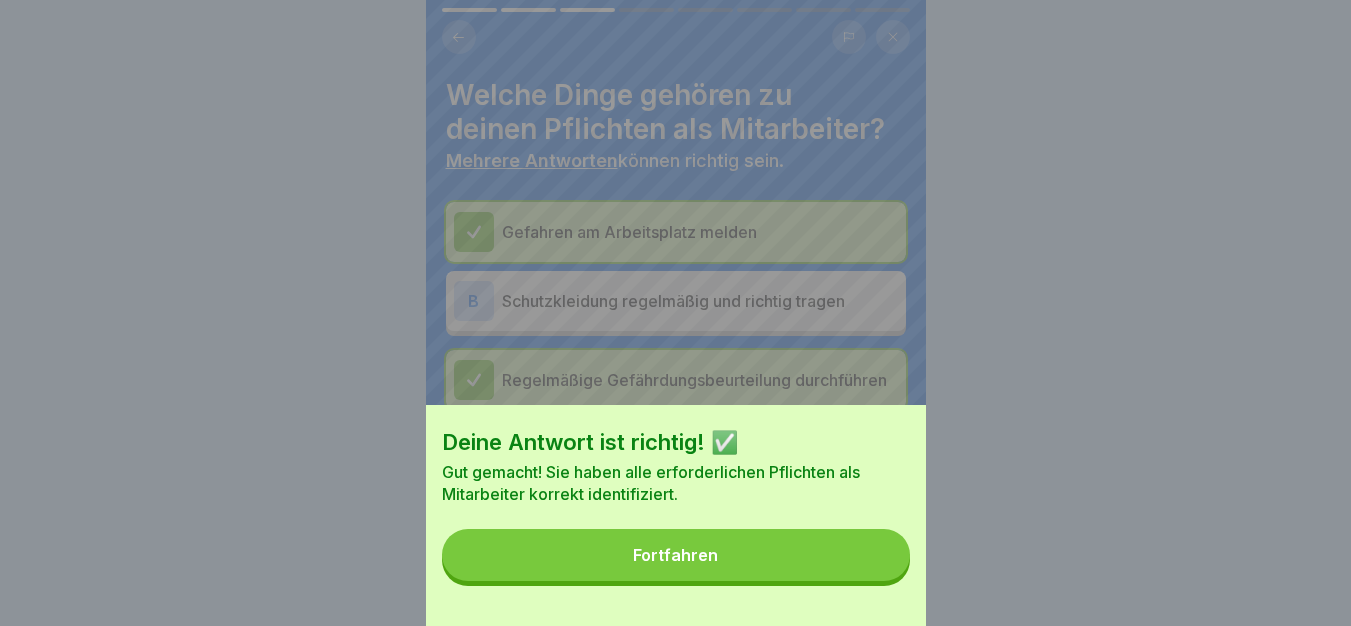 click on "Fortfahren" at bounding box center (676, 555) 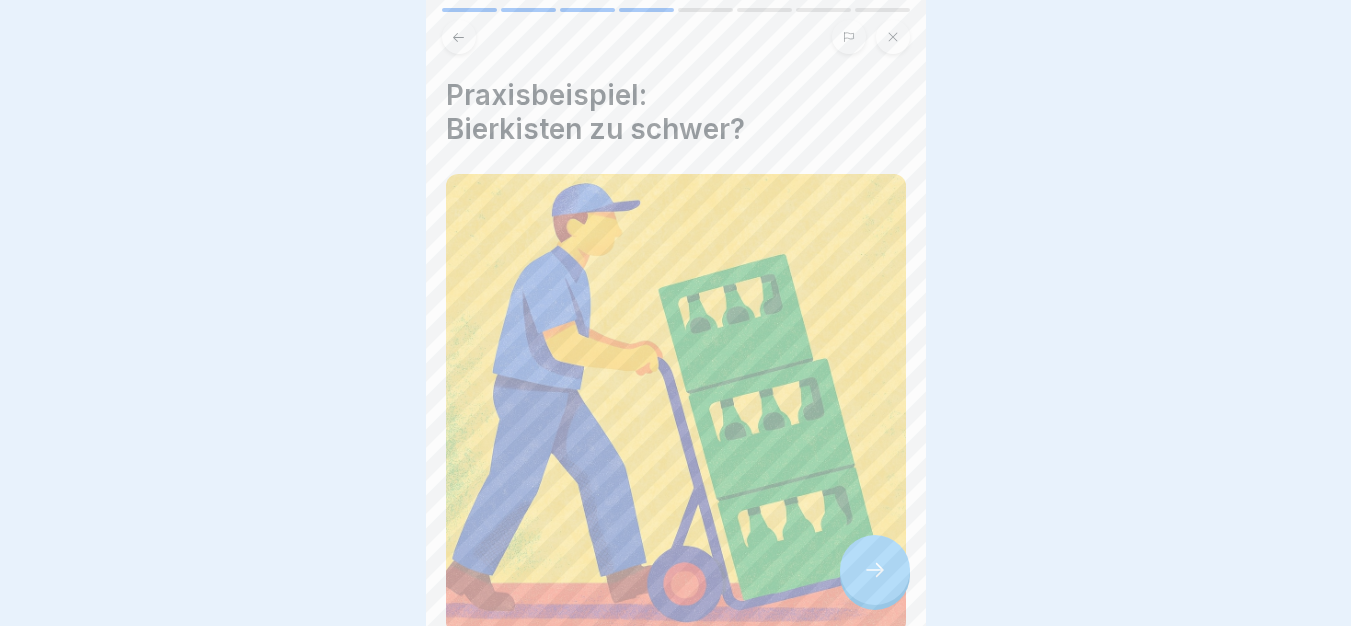 click on "Deine Antwort ist richtig!
✅ Gut gemacht! Sie haben alle erforderlichen Pflichten als Mitarbeiter korrekt identifiziert.   Fortfahren" at bounding box center (675, 313) 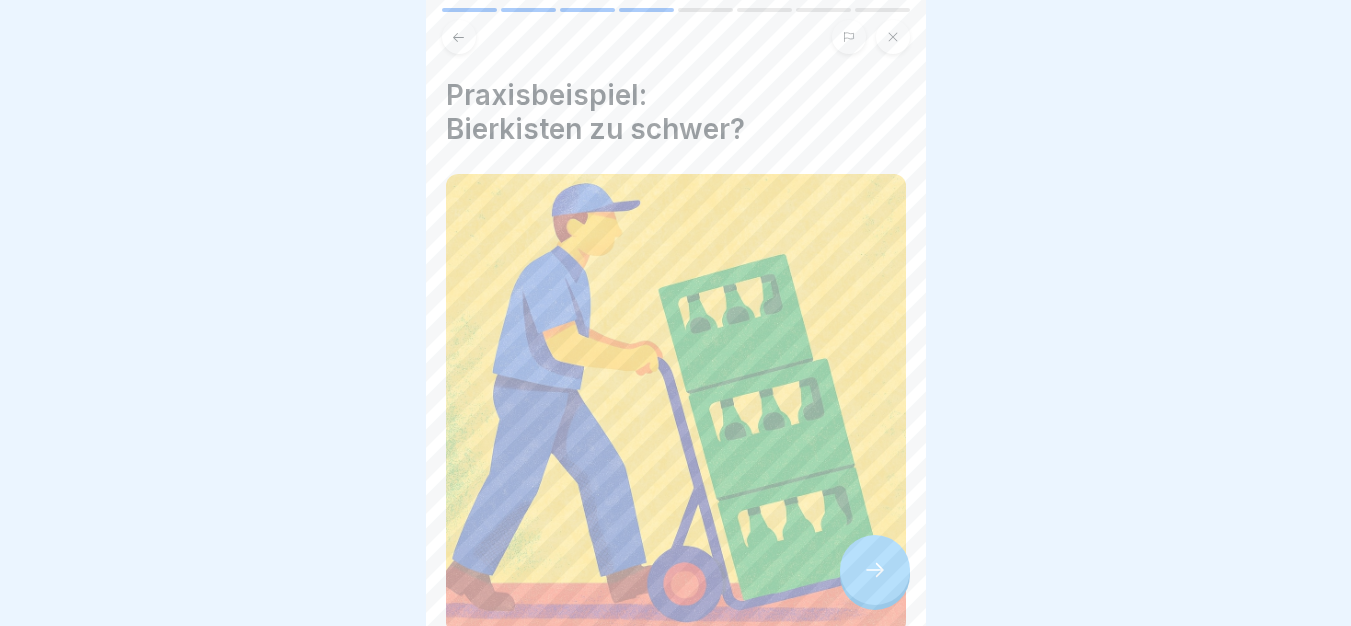 click at bounding box center (875, 570) 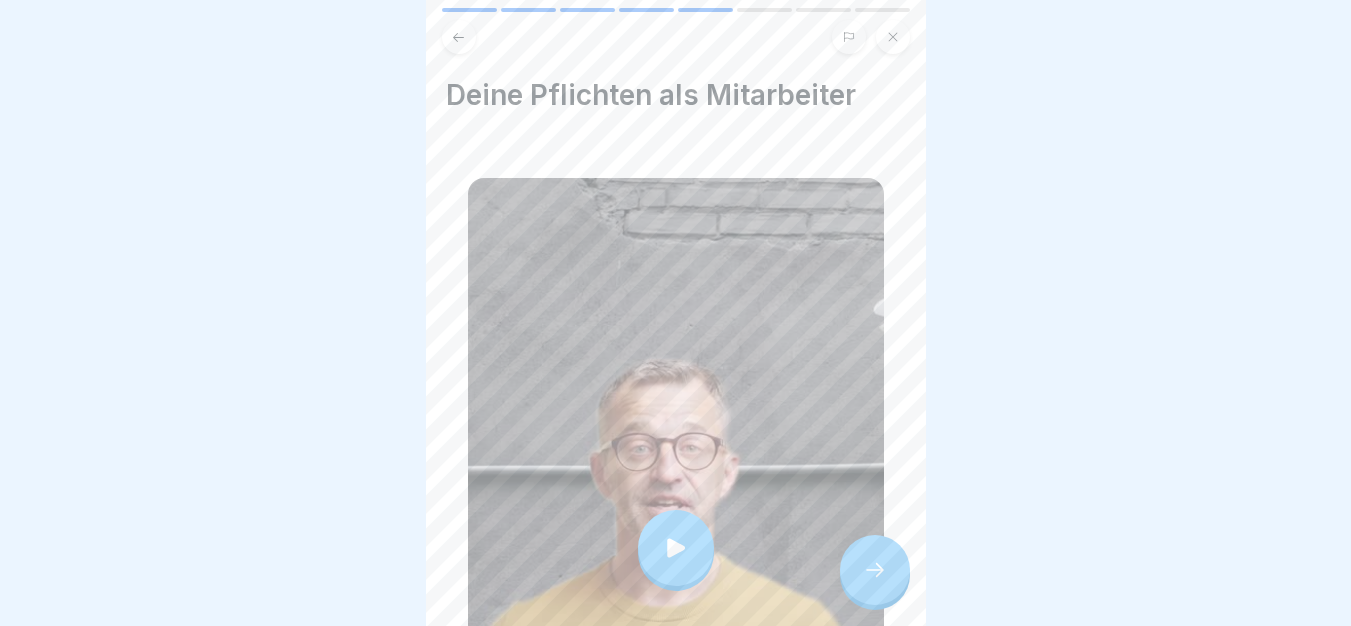 click at bounding box center (676, 548) 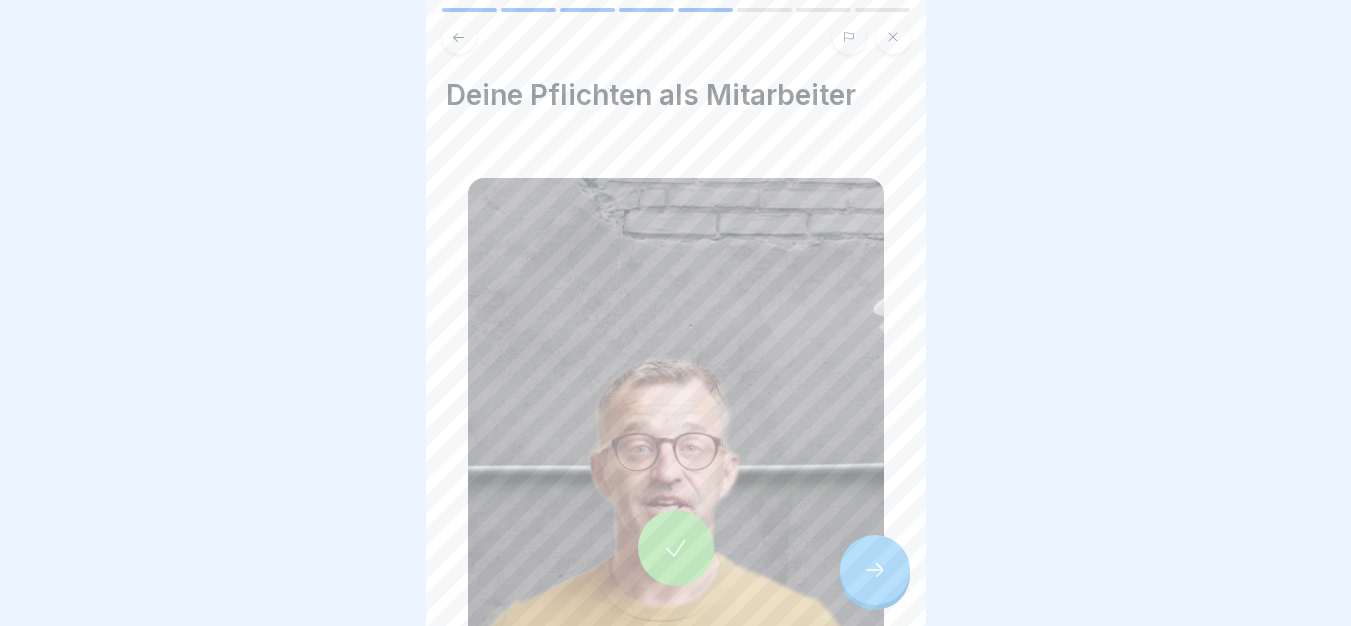 click at bounding box center [875, 570] 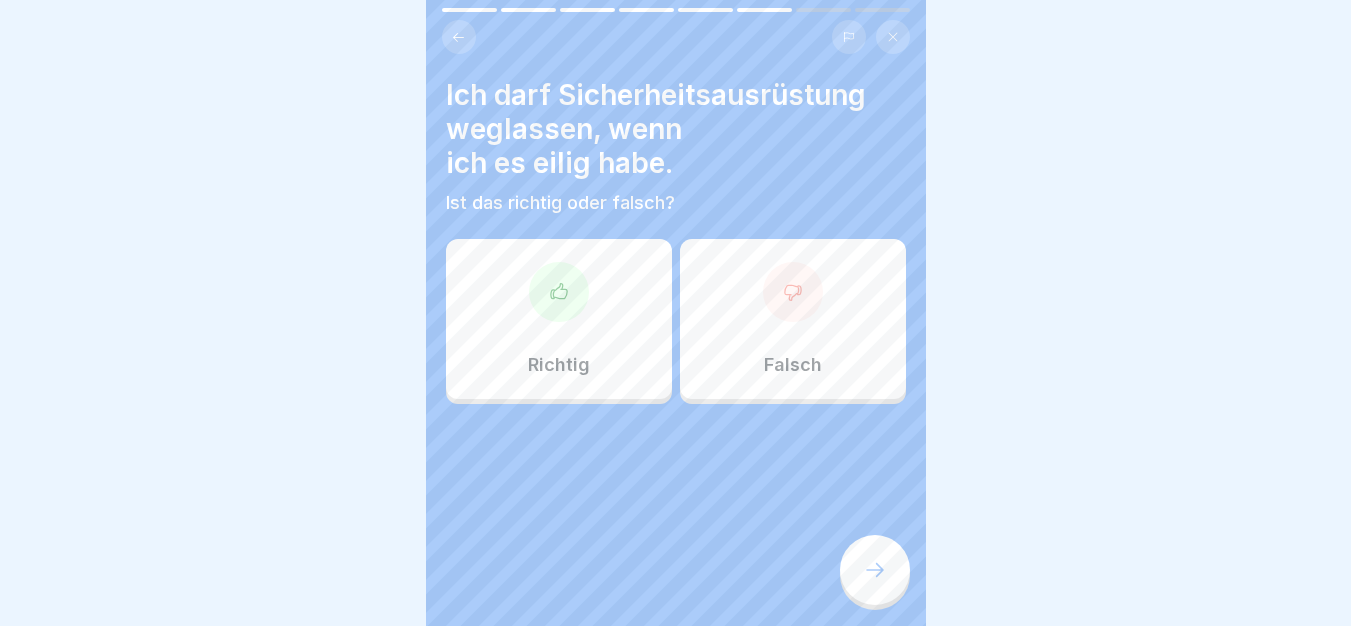 click at bounding box center (875, 570) 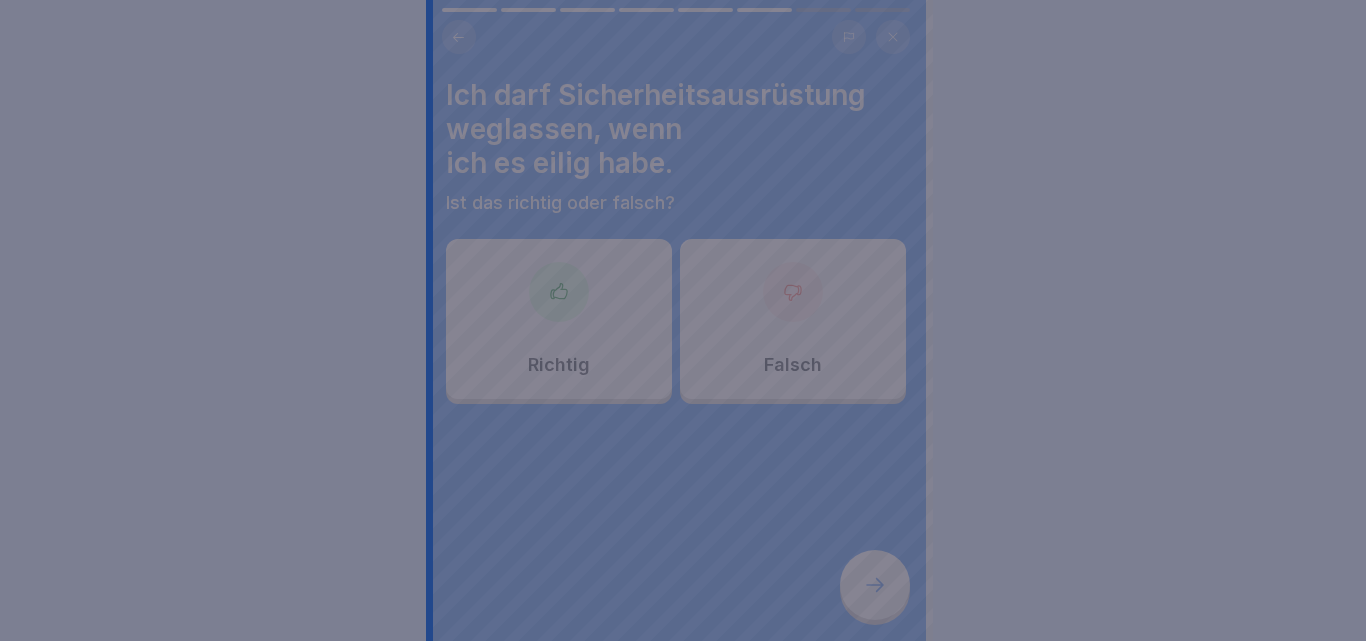 click at bounding box center (683, 320) 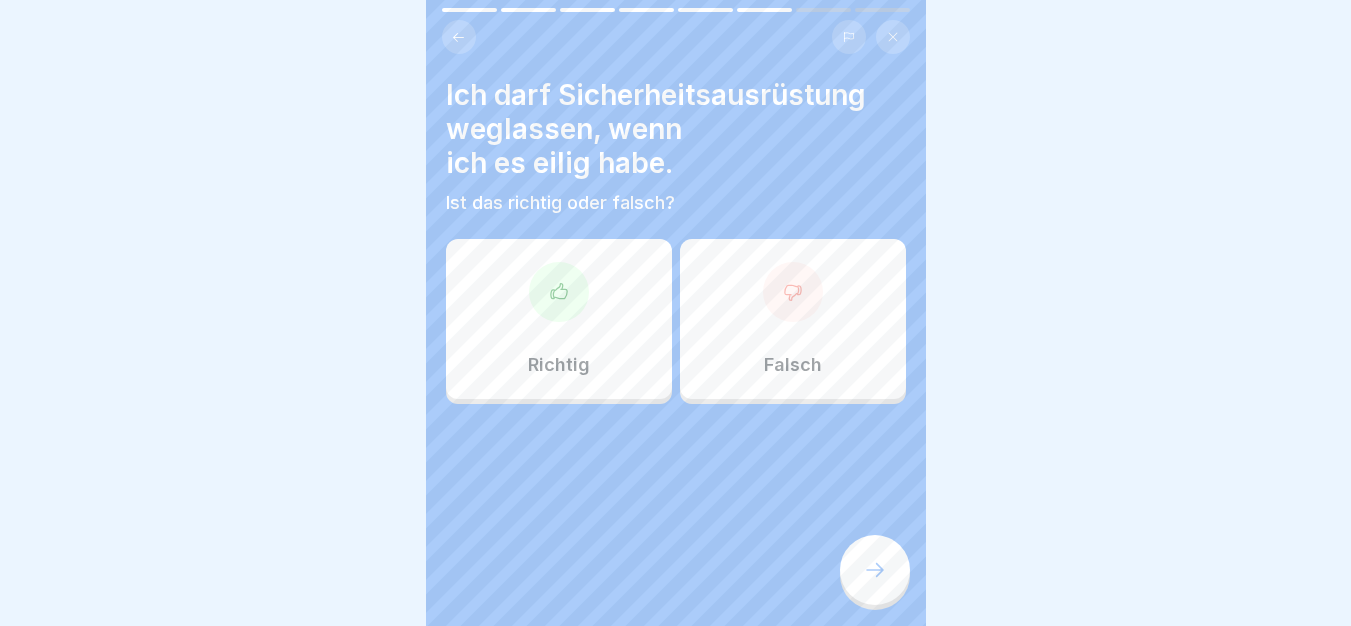 click at bounding box center (793, 292) 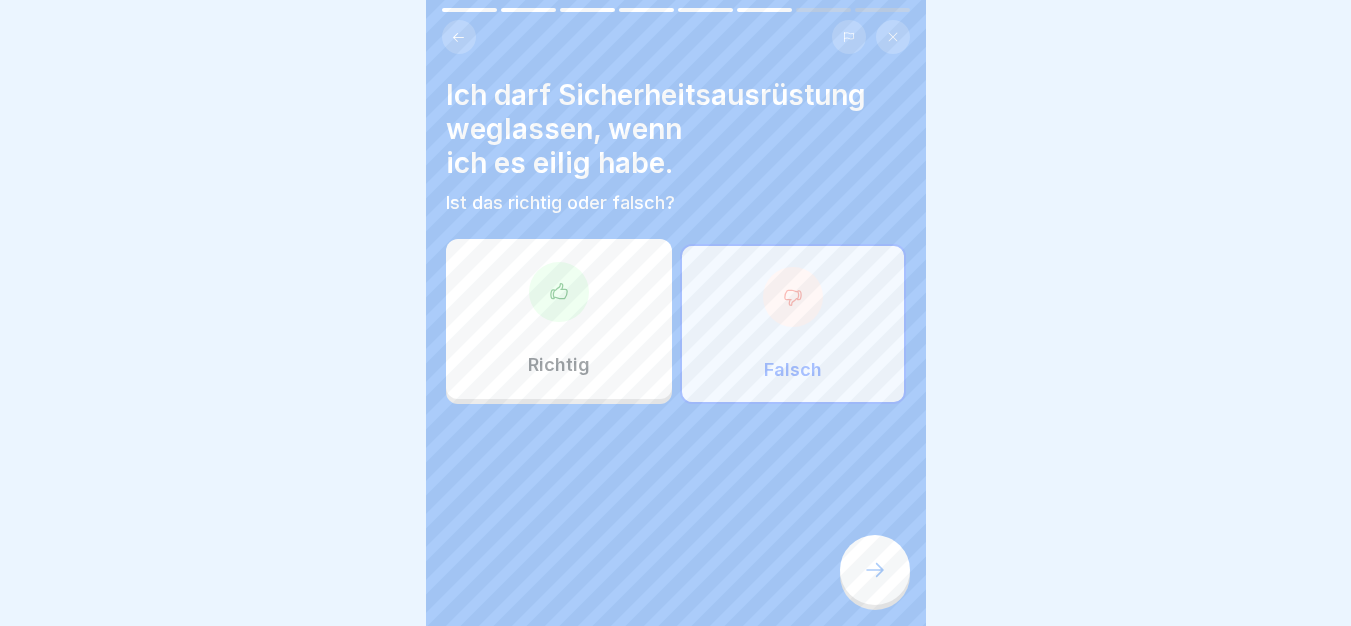 click at bounding box center [875, 570] 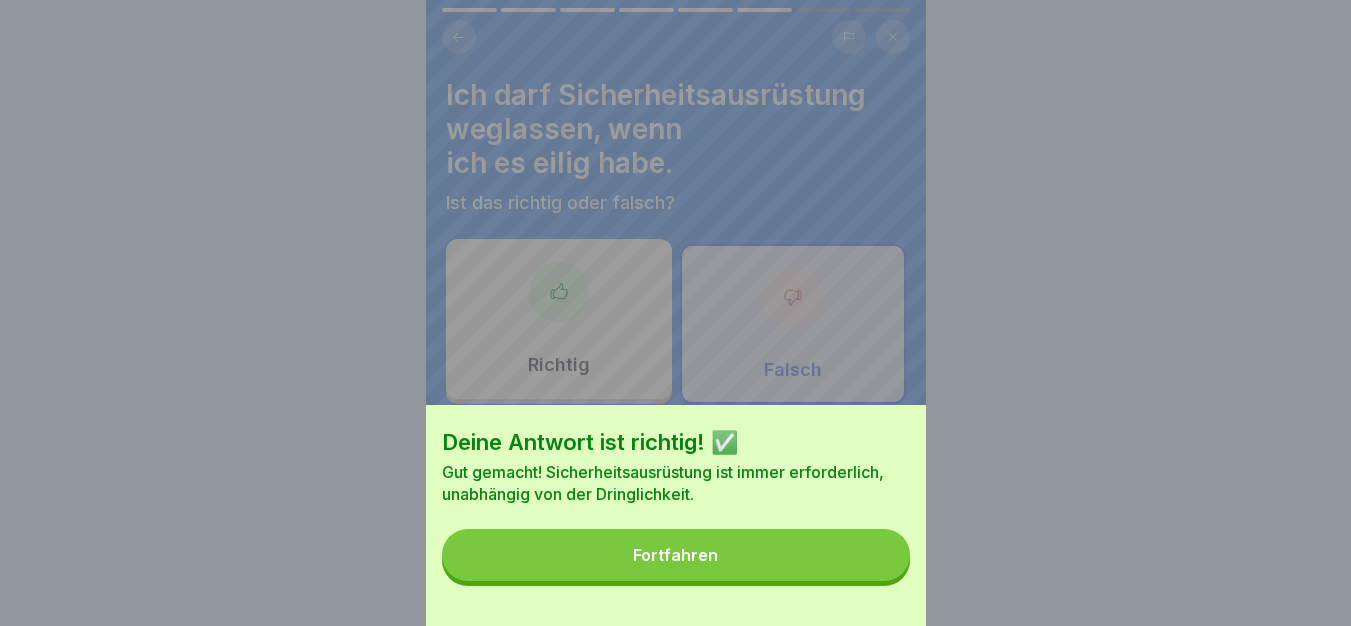 click on "Deine Antwort ist richtig!
✅ Gut gemacht! Sicherheitsausrüstung ist immer erforderlich, unabhängig von der Dringlichkeit.   Fortfahren" at bounding box center (676, 515) 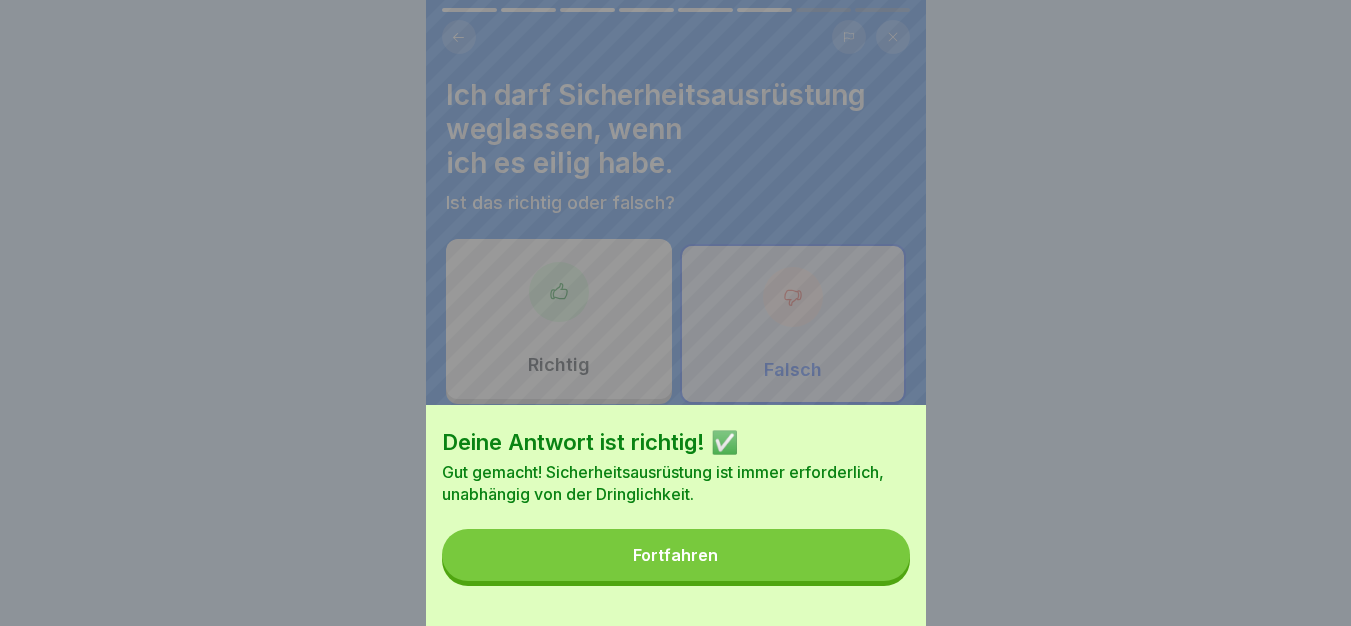 click on "Fortfahren" at bounding box center (676, 555) 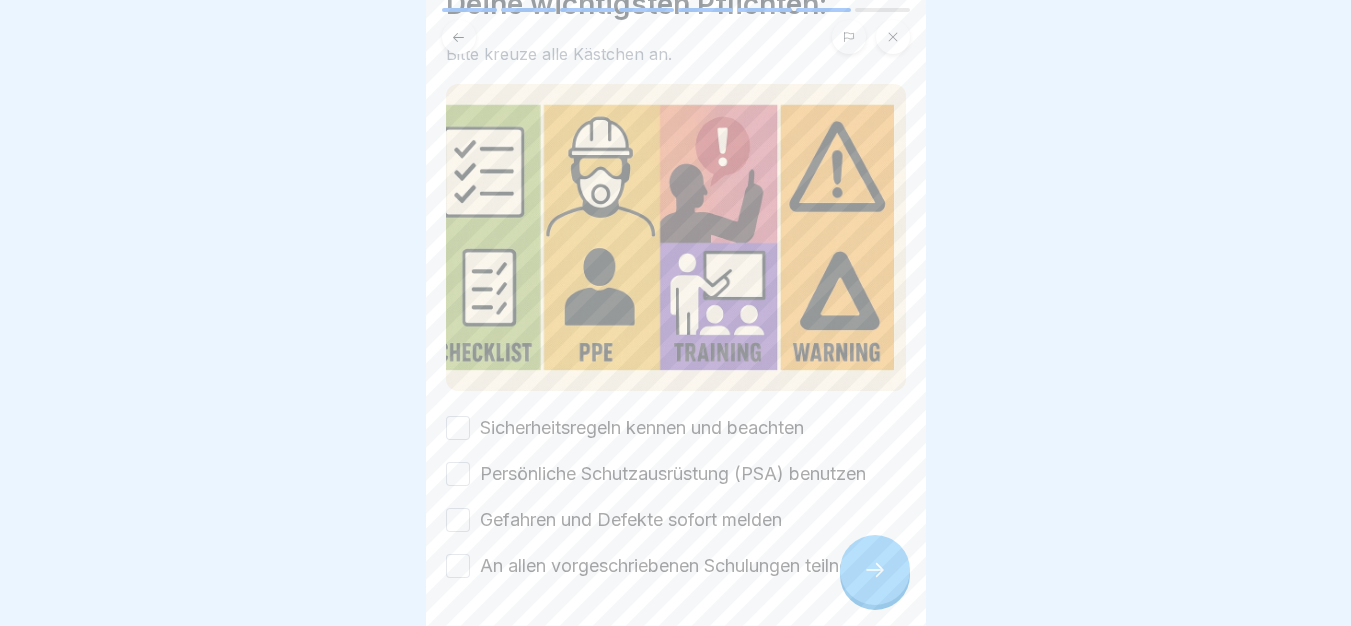 scroll, scrollTop: 180, scrollLeft: 0, axis: vertical 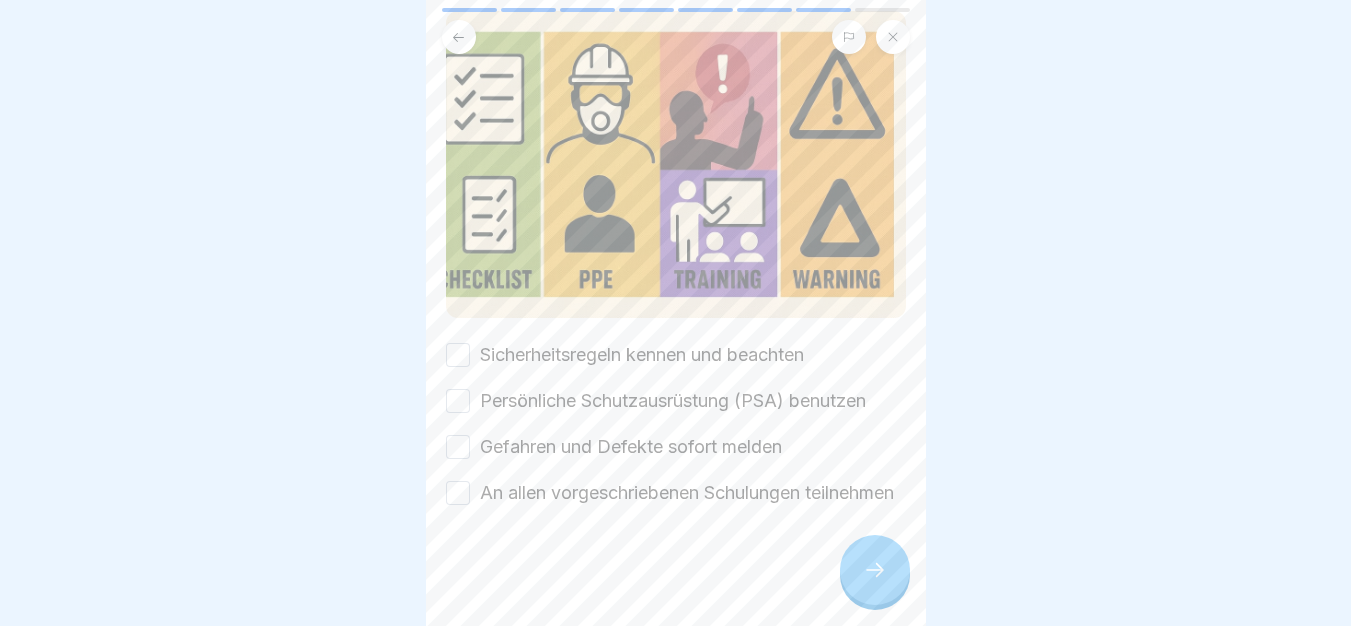 click on "Sicherheitsregeln kennen und beachten" at bounding box center (642, 355) 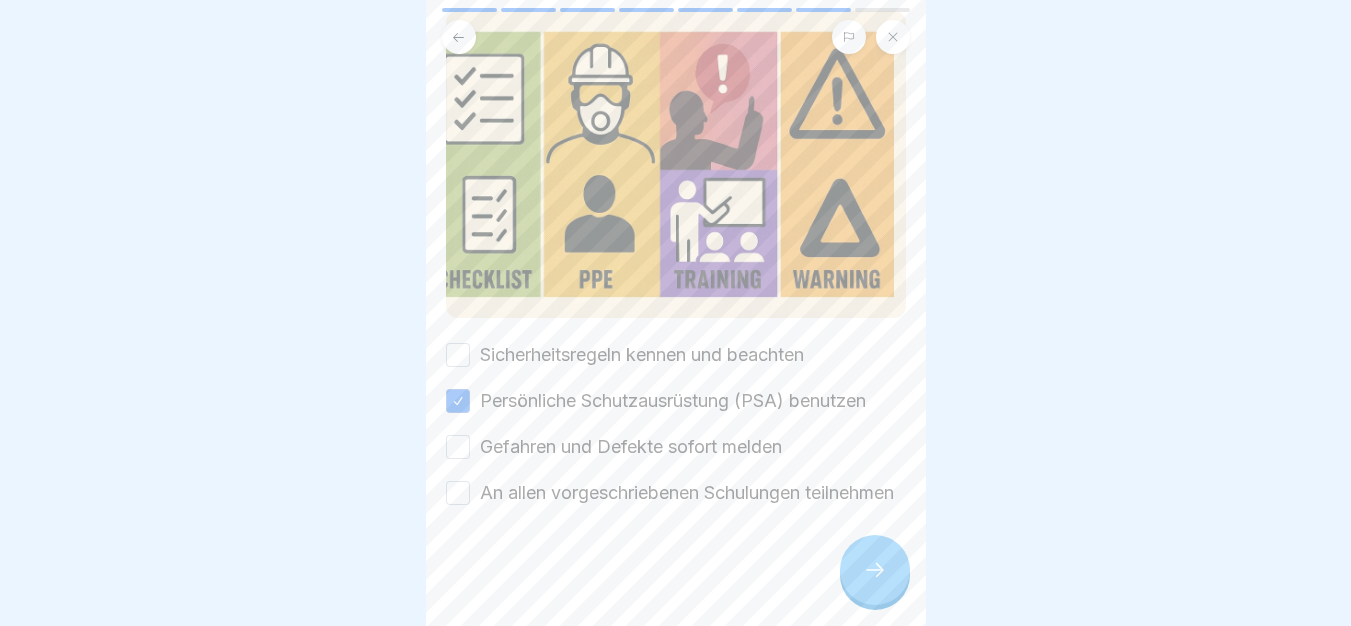 click on "Sicherheitsregeln kennen und beachten" at bounding box center [642, 355] 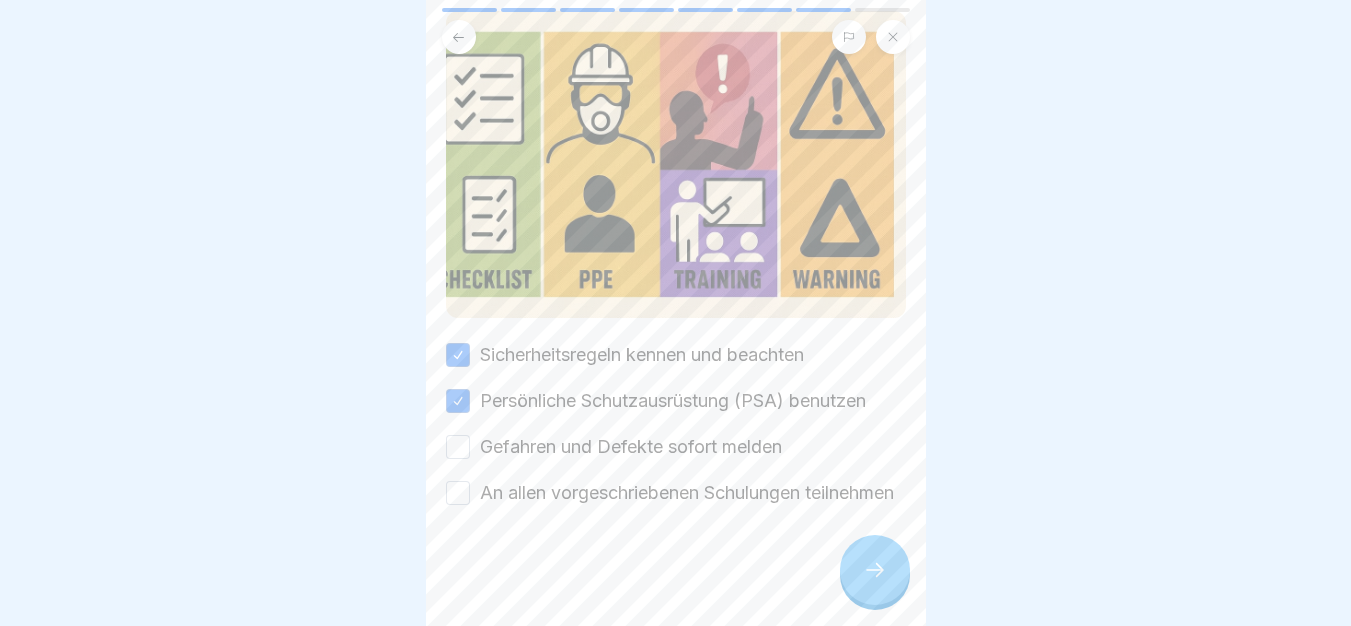 click on "Gefahren und Defekte sofort melden" at bounding box center [631, 447] 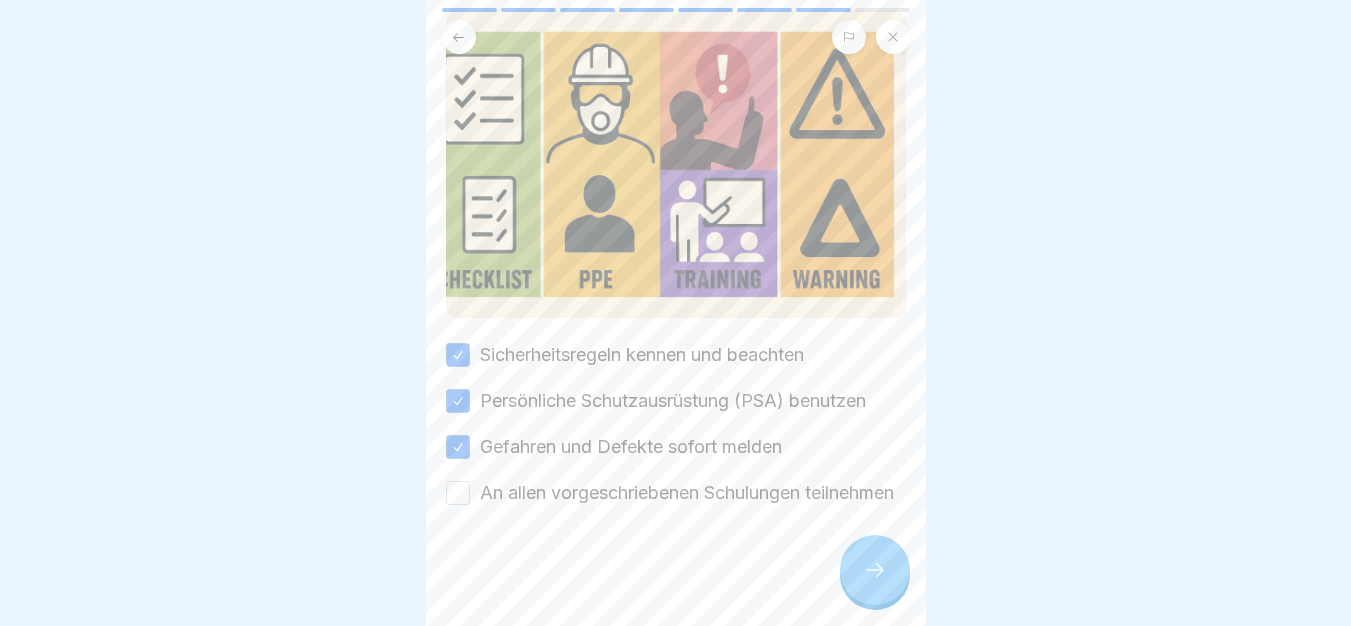 click on "An allen vorgeschriebenen Schulungen teilnehmen" at bounding box center [687, 493] 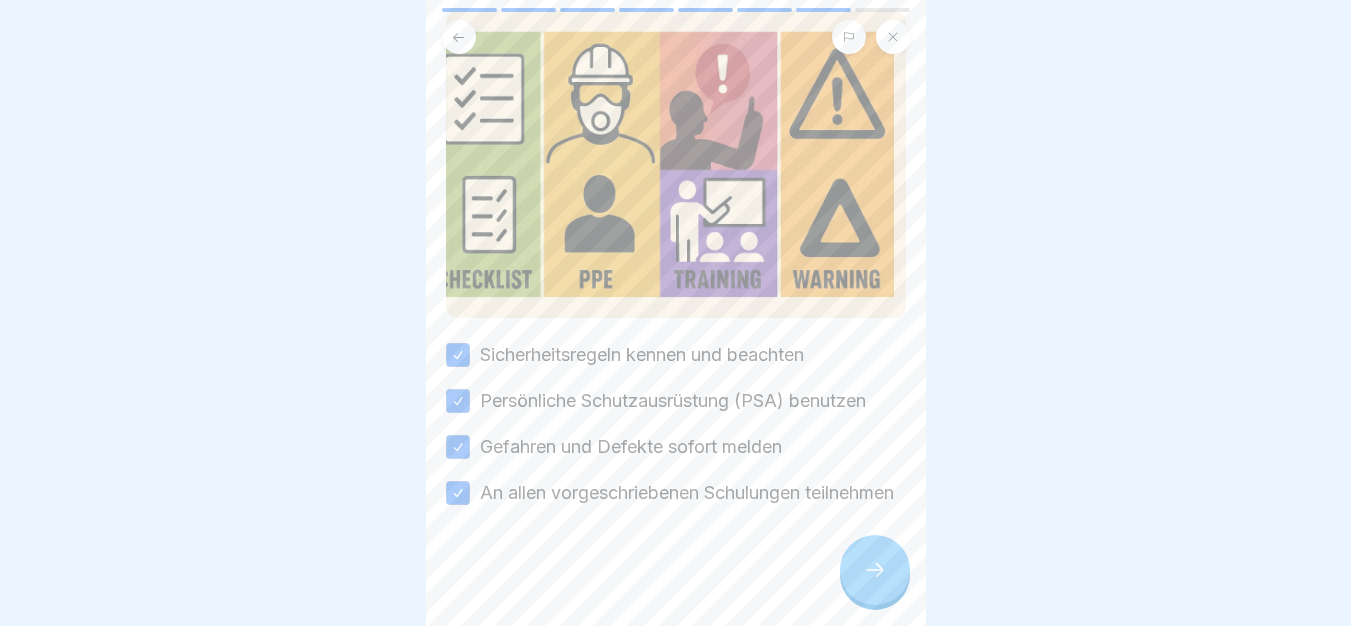 click at bounding box center (875, 570) 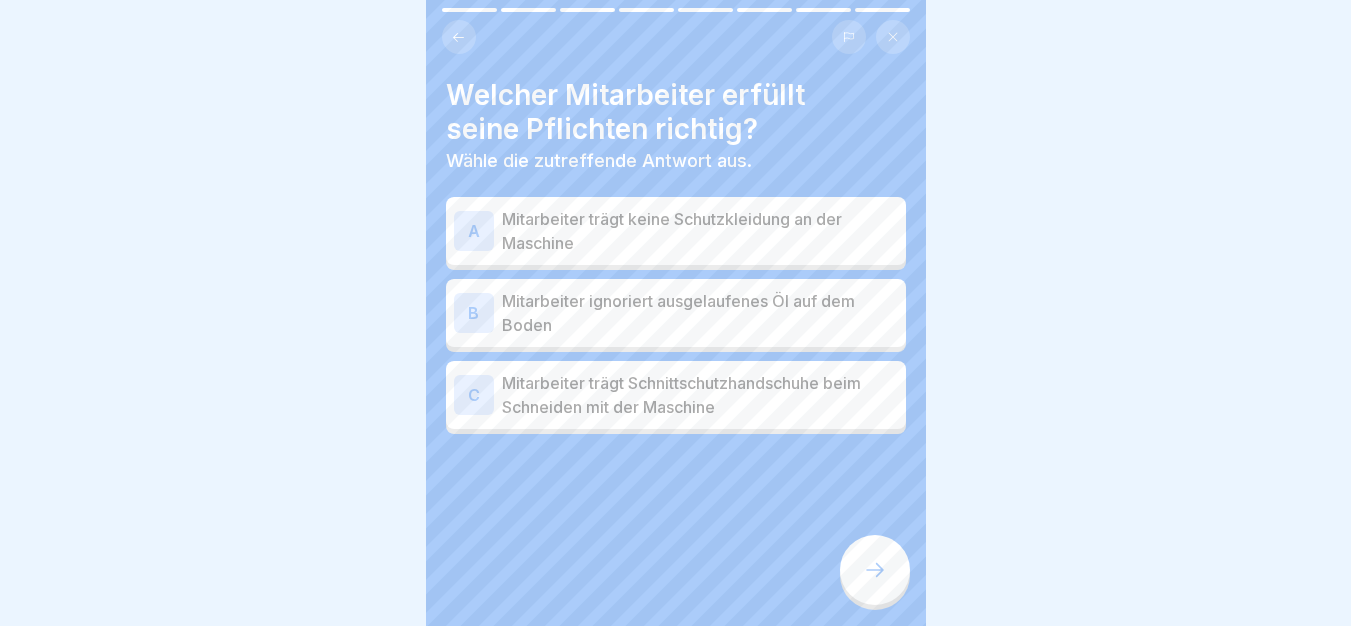click on "Mitarbeiter trägt Schnittschutzhandschuhe beim Schneiden mit der Maschine" at bounding box center [700, 395] 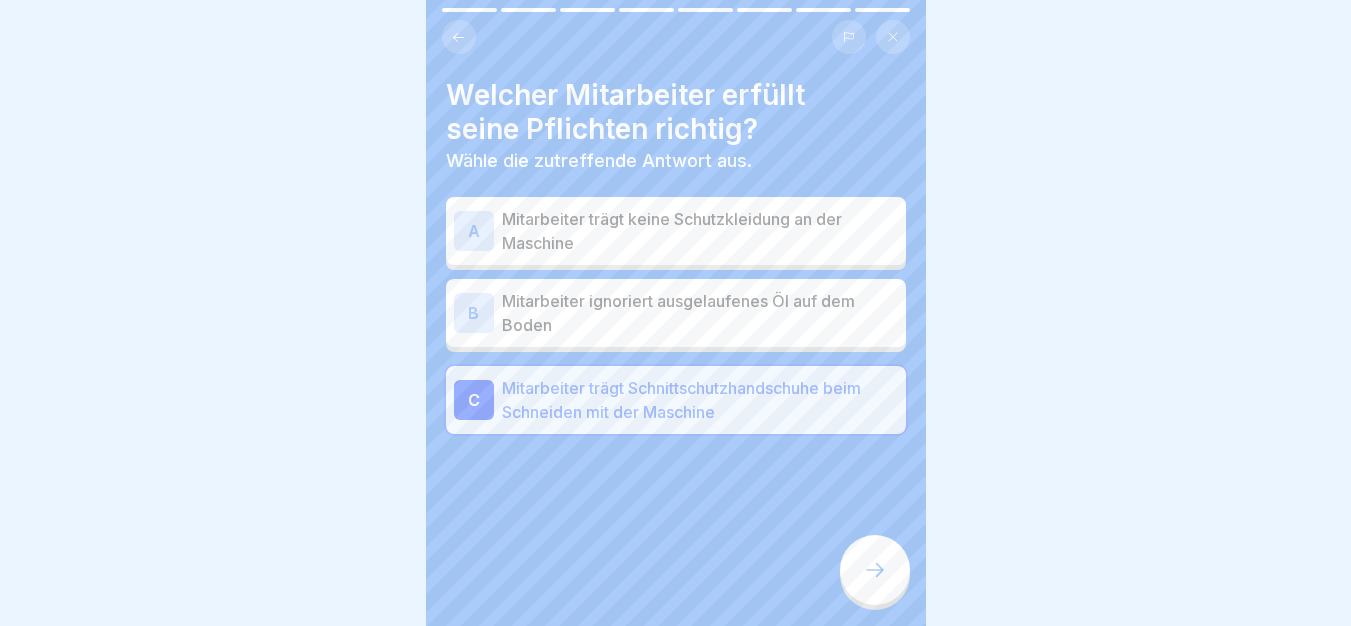 click at bounding box center [875, 570] 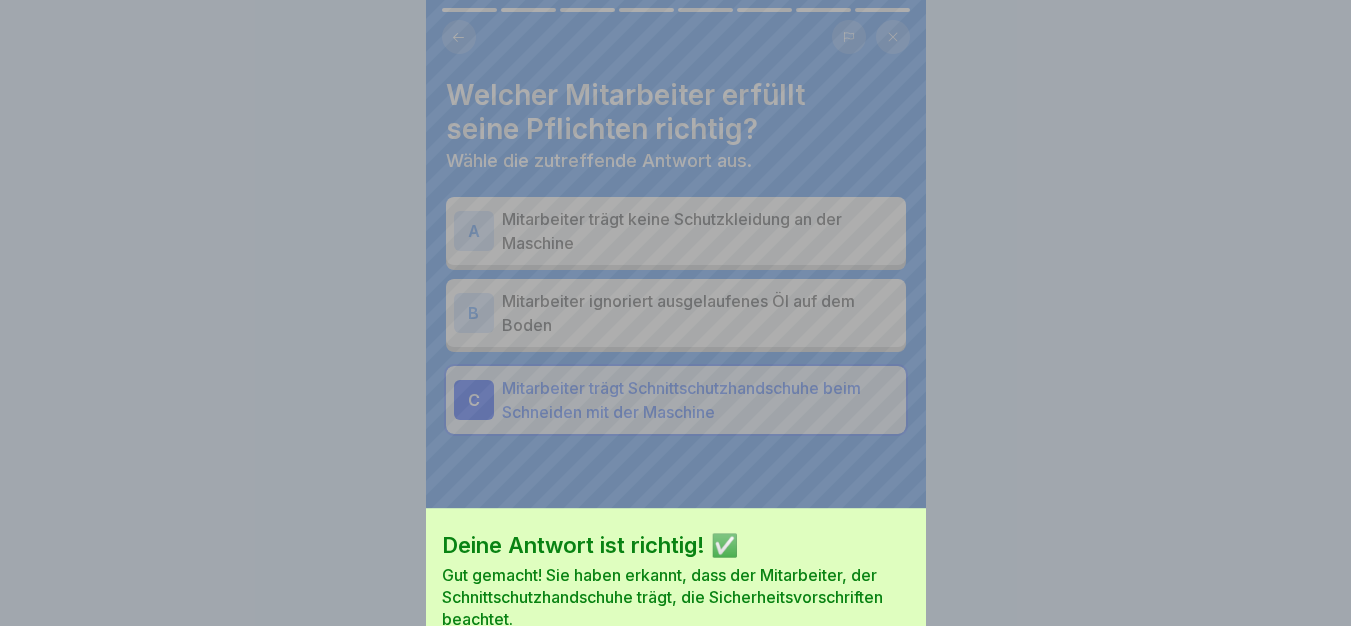 click on "Fortfahren" at bounding box center [676, 680] 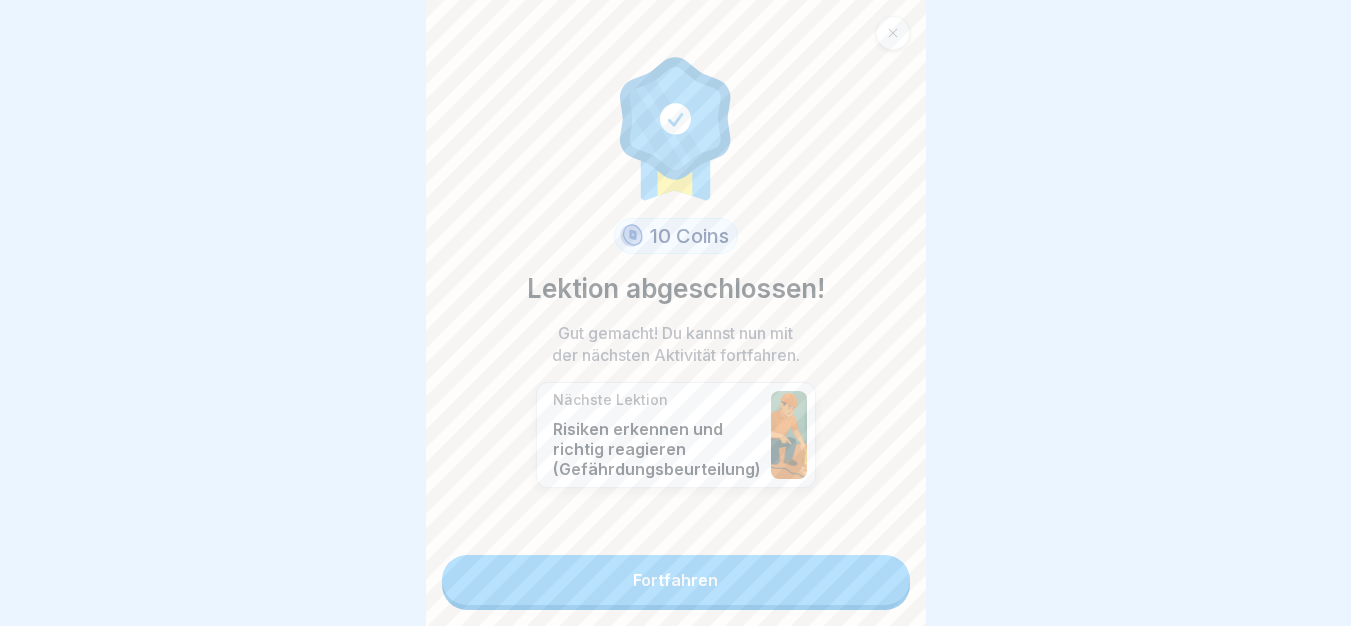 click on "Fortfahren" at bounding box center [676, 580] 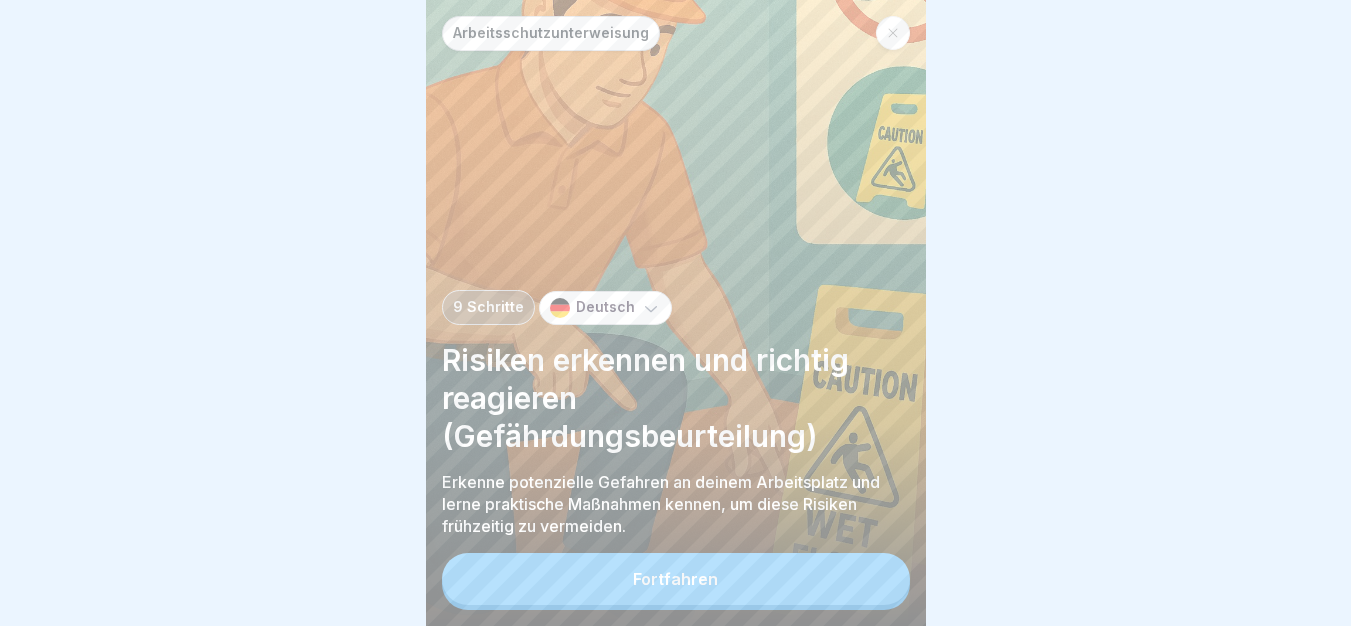 click on "Fortfahren" at bounding box center (676, 579) 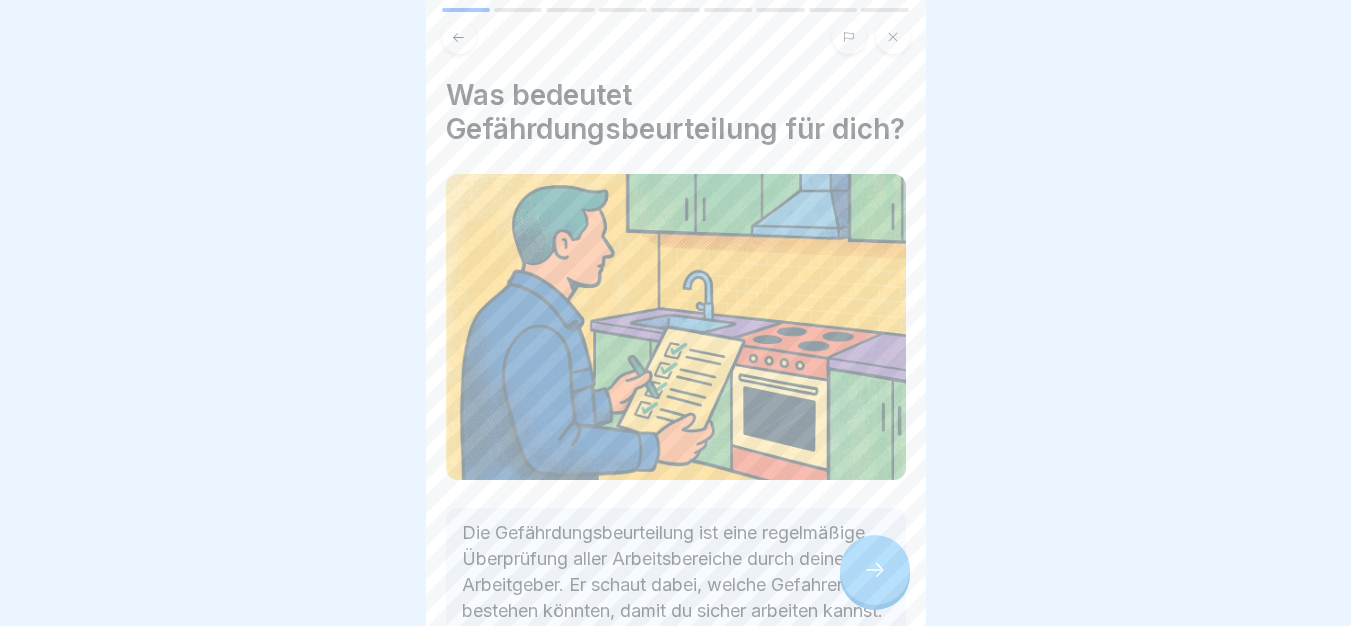 click at bounding box center (875, 570) 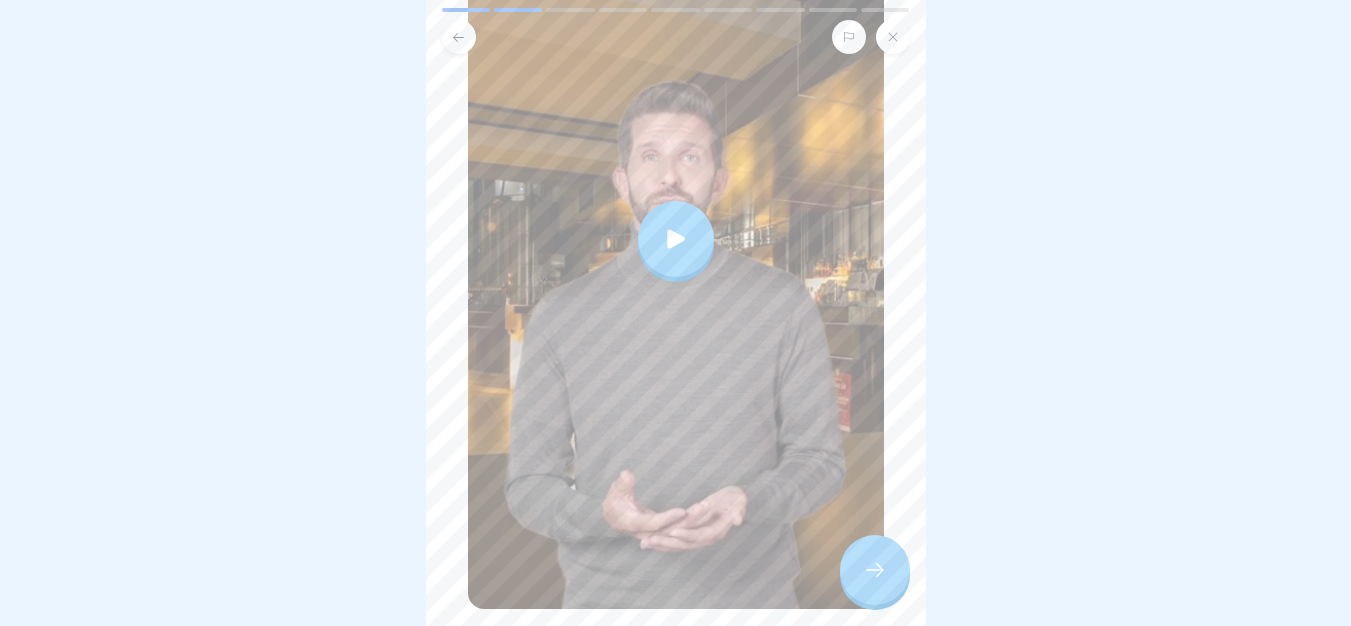 click at bounding box center [676, 239] 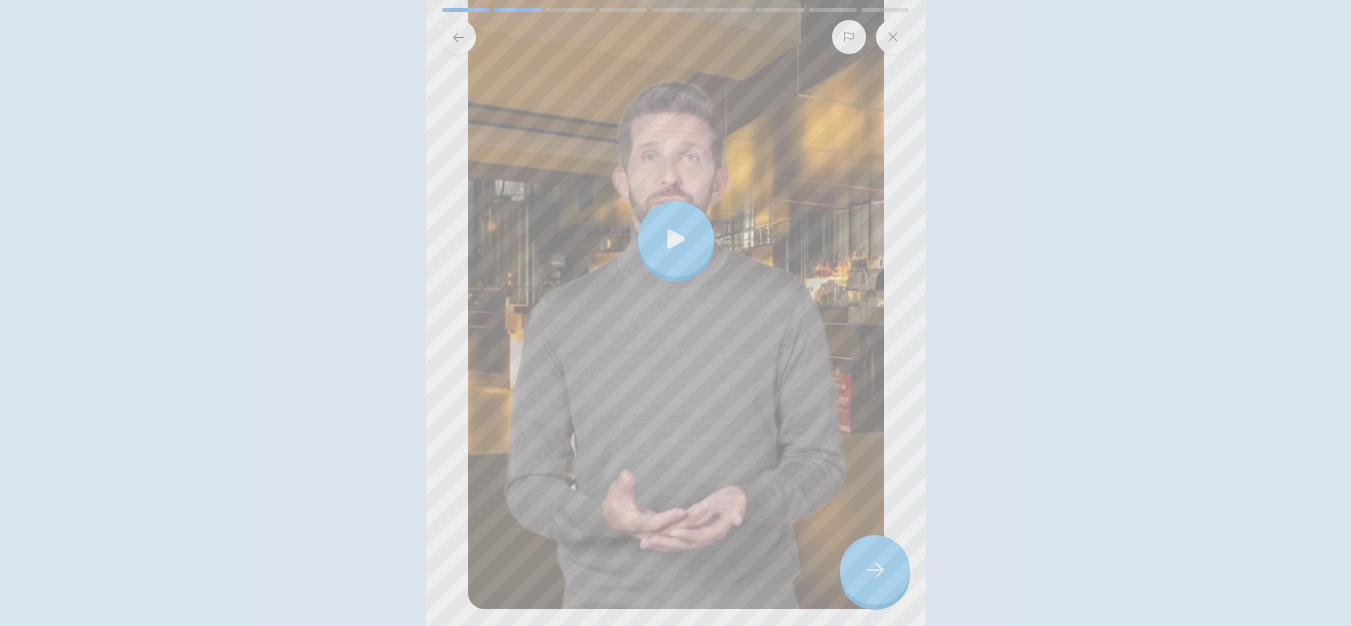 scroll, scrollTop: 373, scrollLeft: 0, axis: vertical 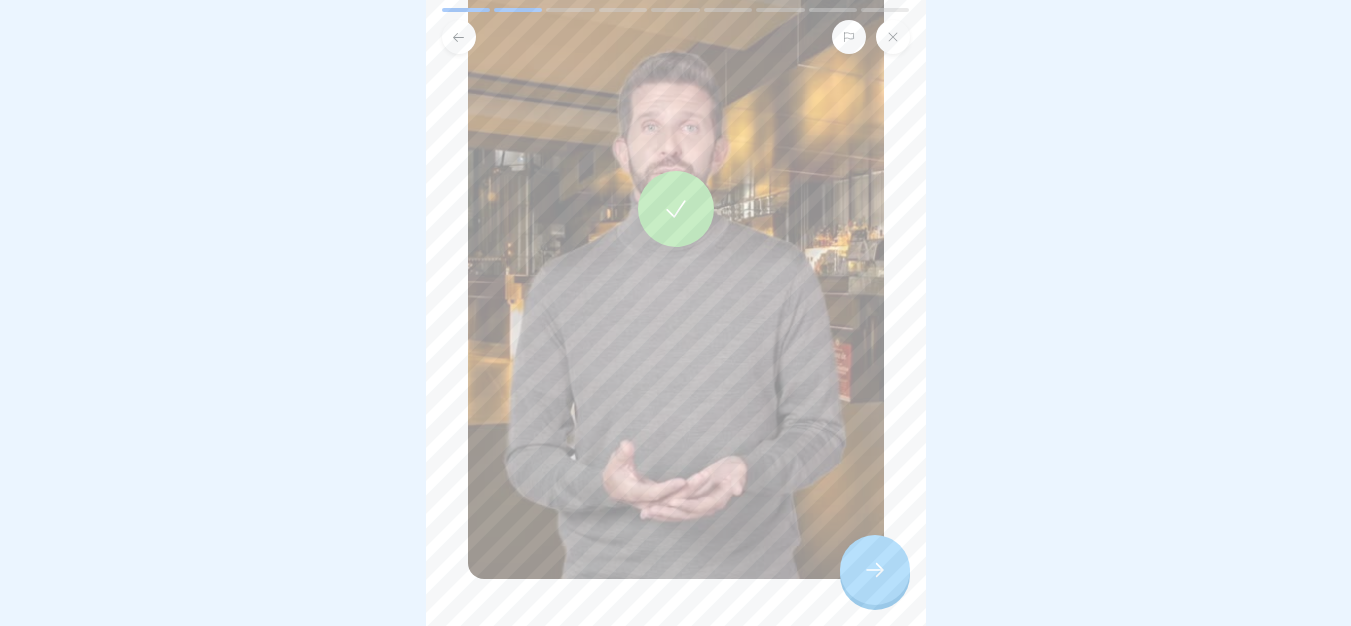 click 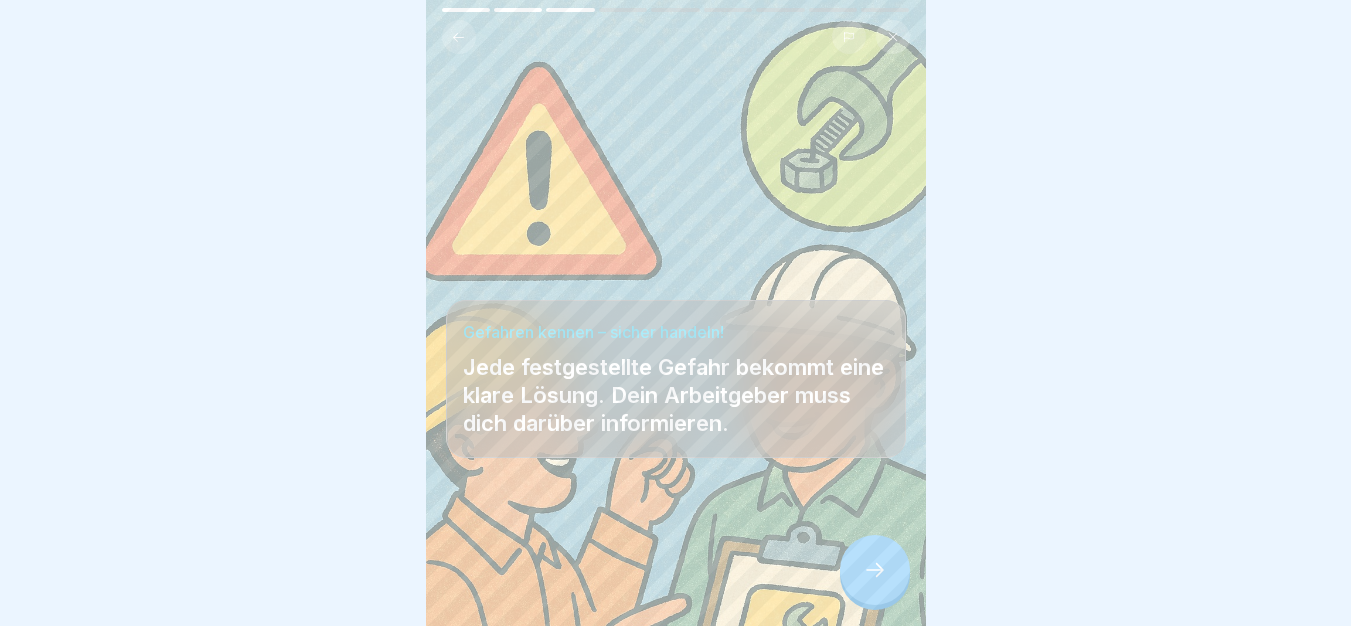 click 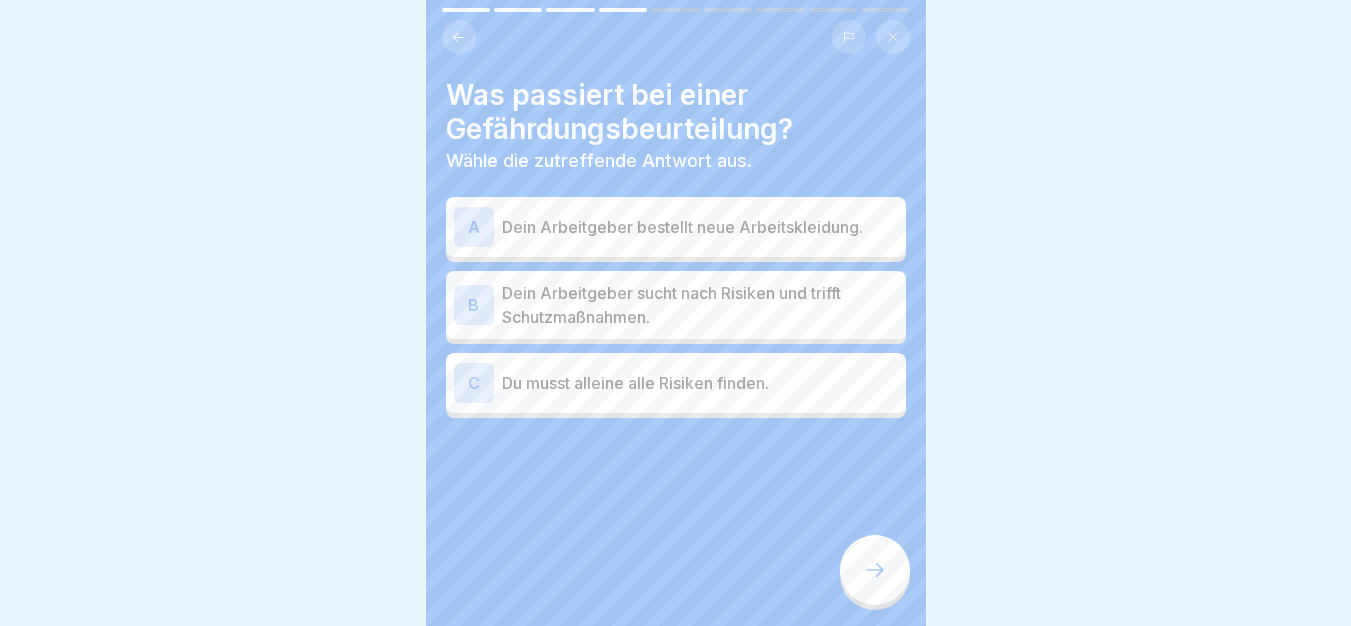 click on "Dein Arbeitgeber sucht nach Risiken und trifft Schutzmaßnahmen." at bounding box center (700, 305) 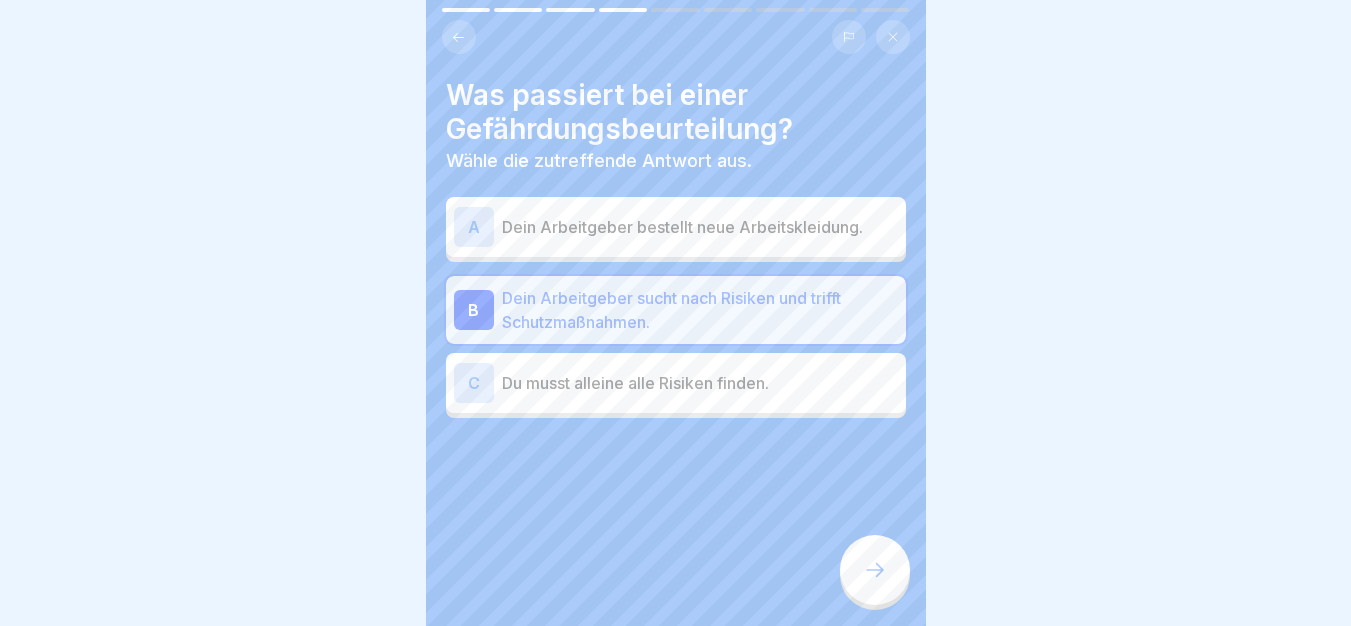 click 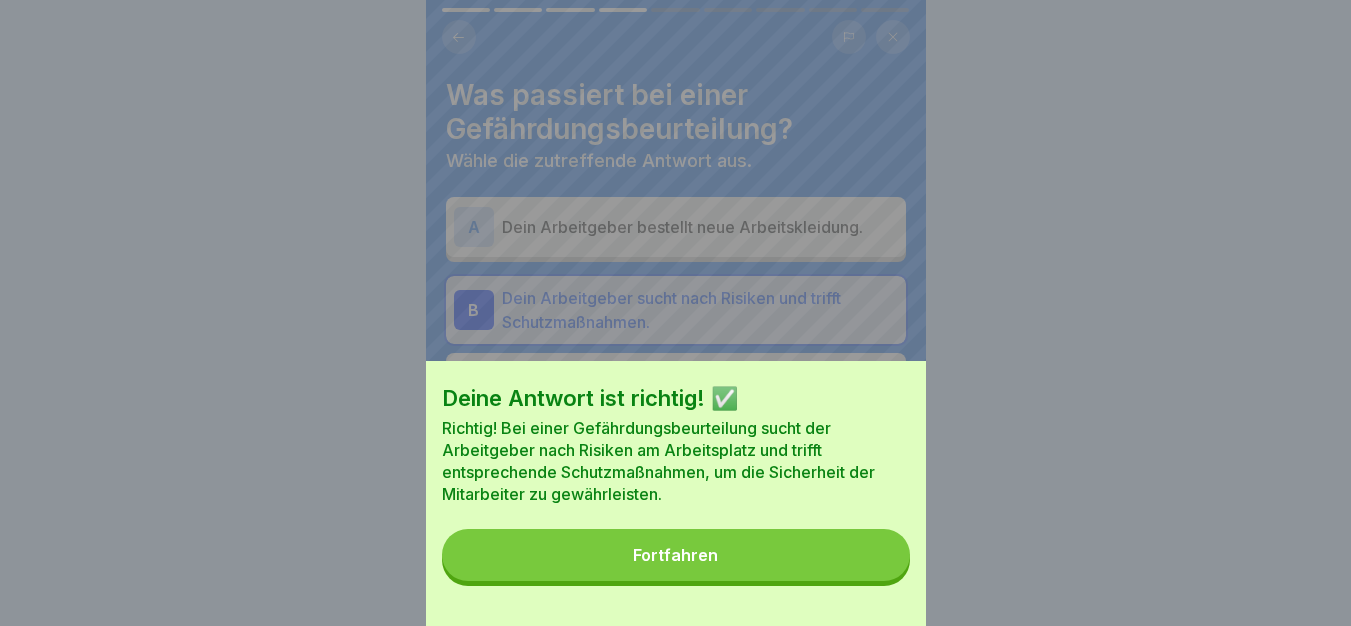 click on "Fortfahren" at bounding box center [676, 555] 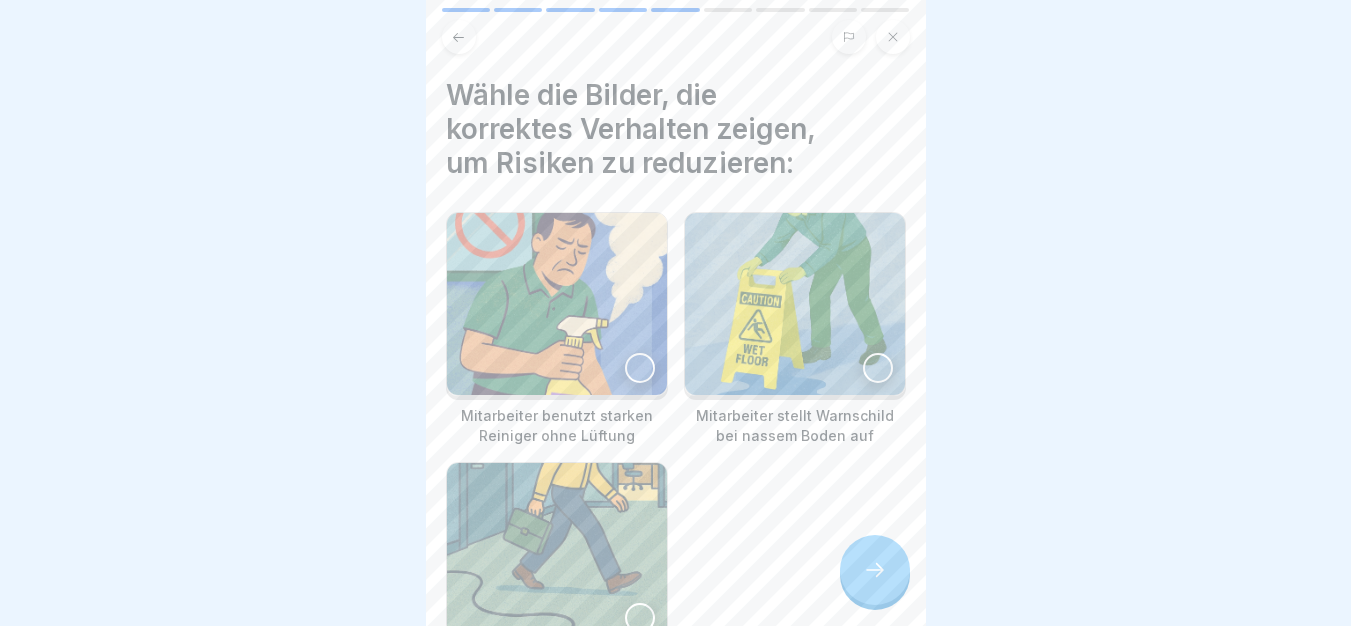 click at bounding box center [795, 304] 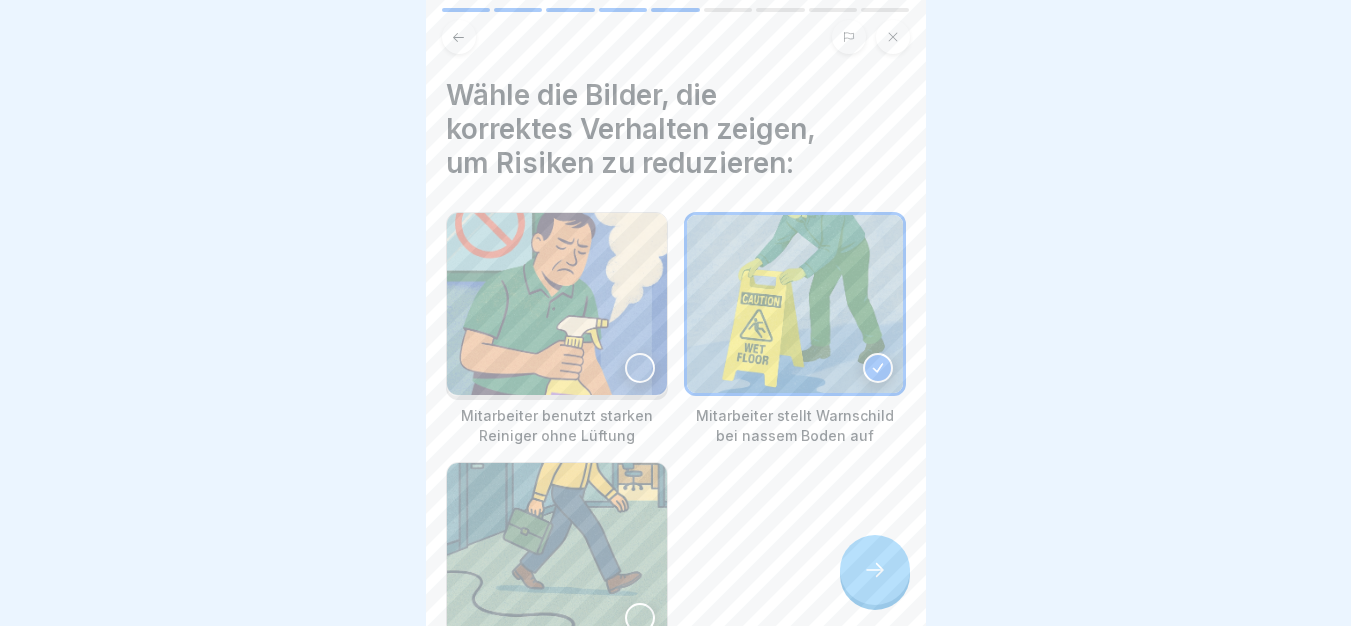 click at bounding box center (875, 570) 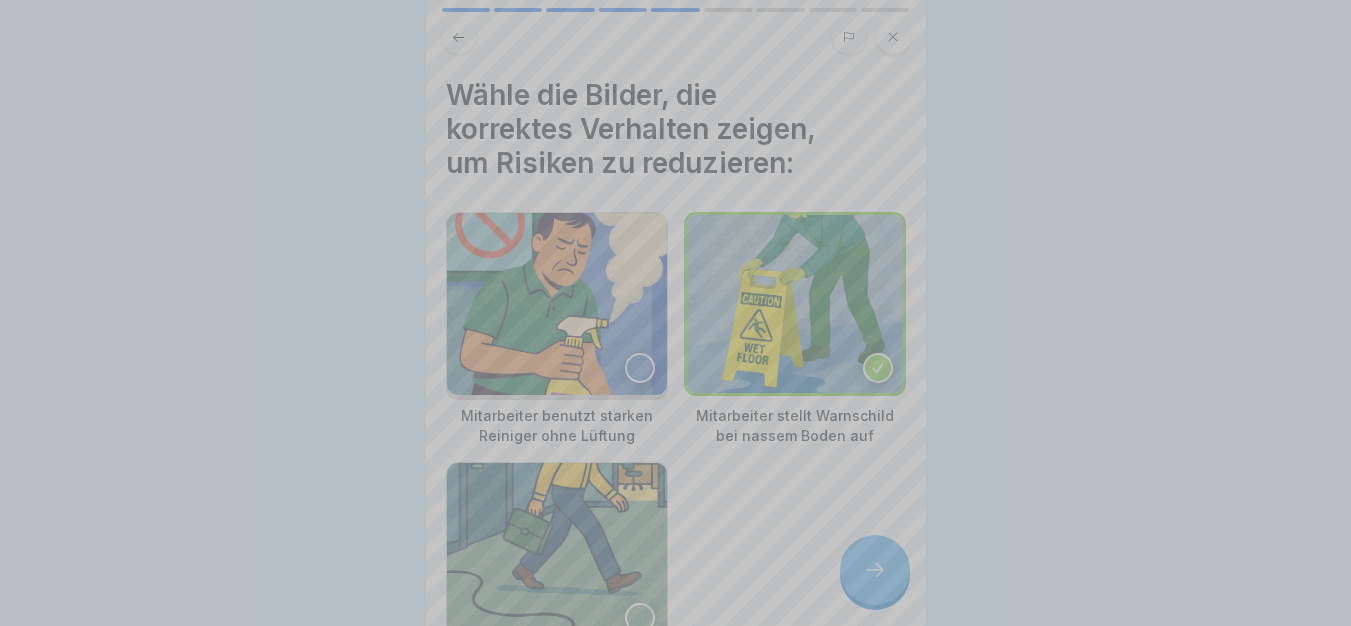 click on "Deine Antwort ist richtig!
✅ Sehr gut erkannt! So handelst du sicher und verantwortlich.   Fortfahren" at bounding box center (676, 808) 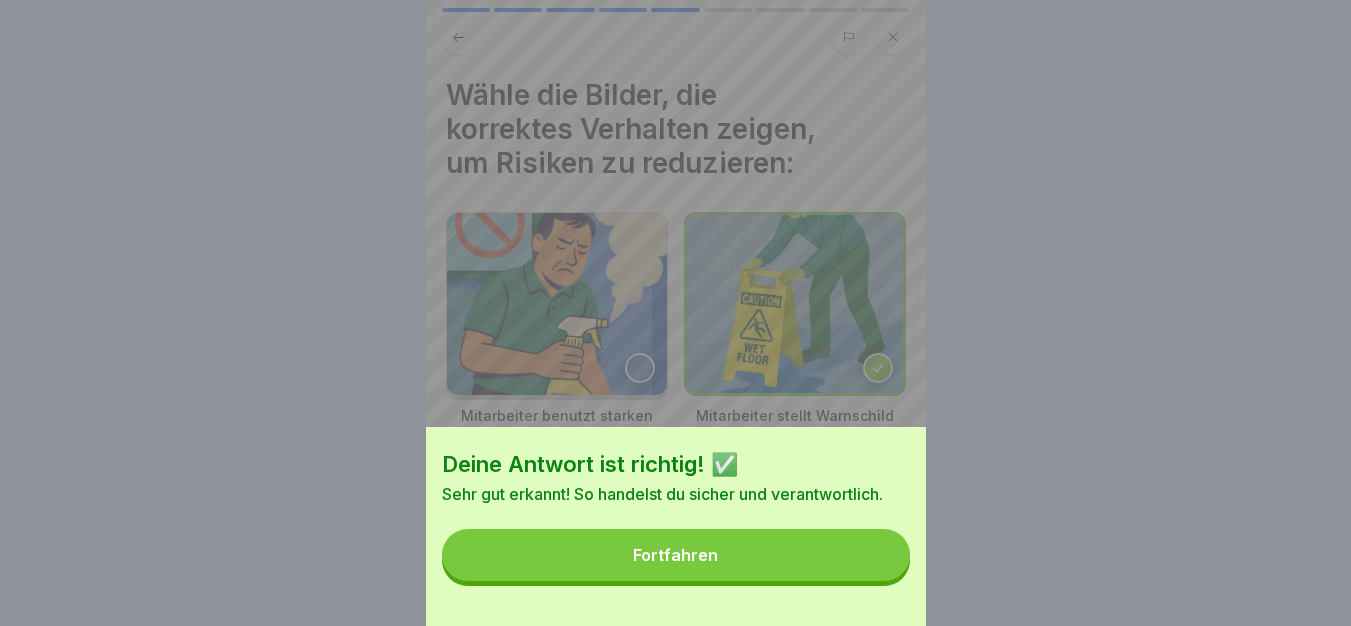 click on "Fortfahren" at bounding box center [676, 555] 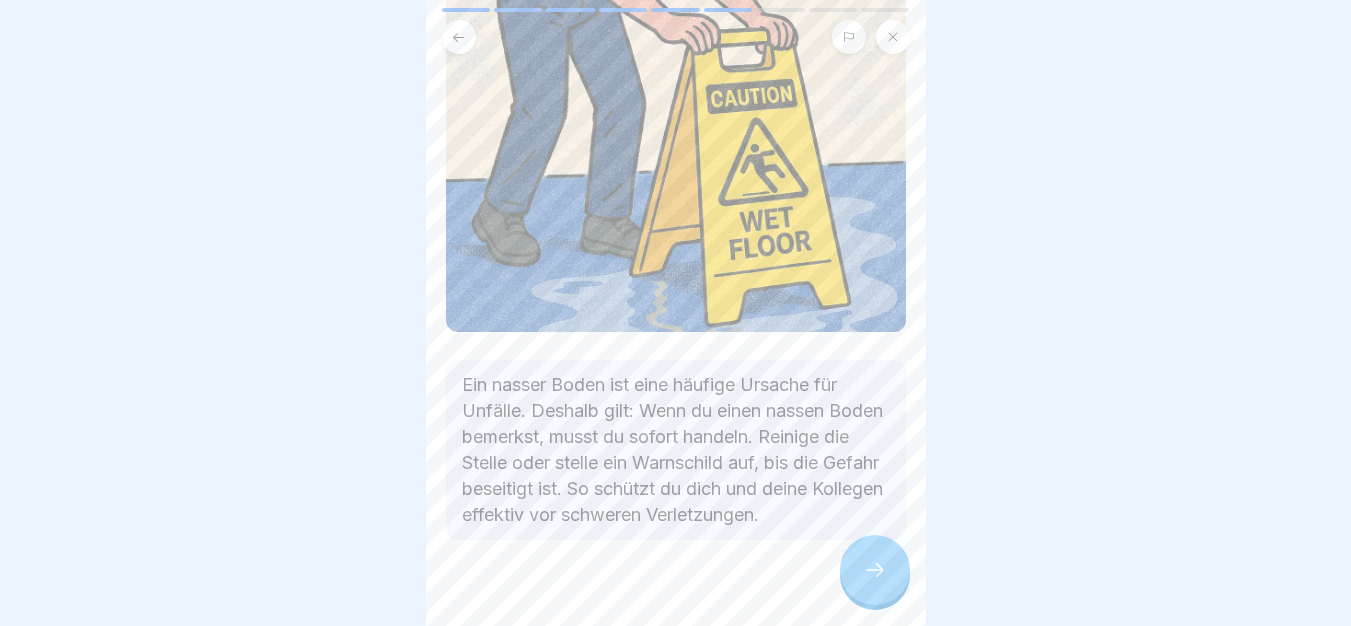 scroll, scrollTop: 420, scrollLeft: 0, axis: vertical 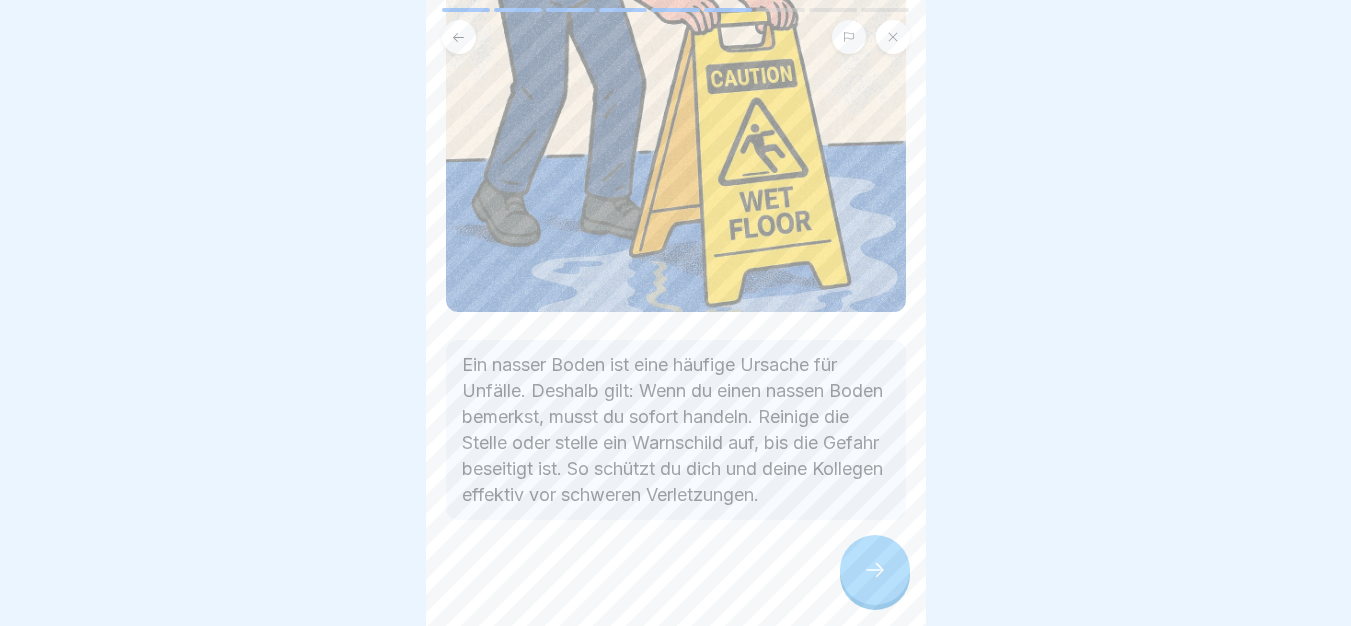 click at bounding box center (875, 570) 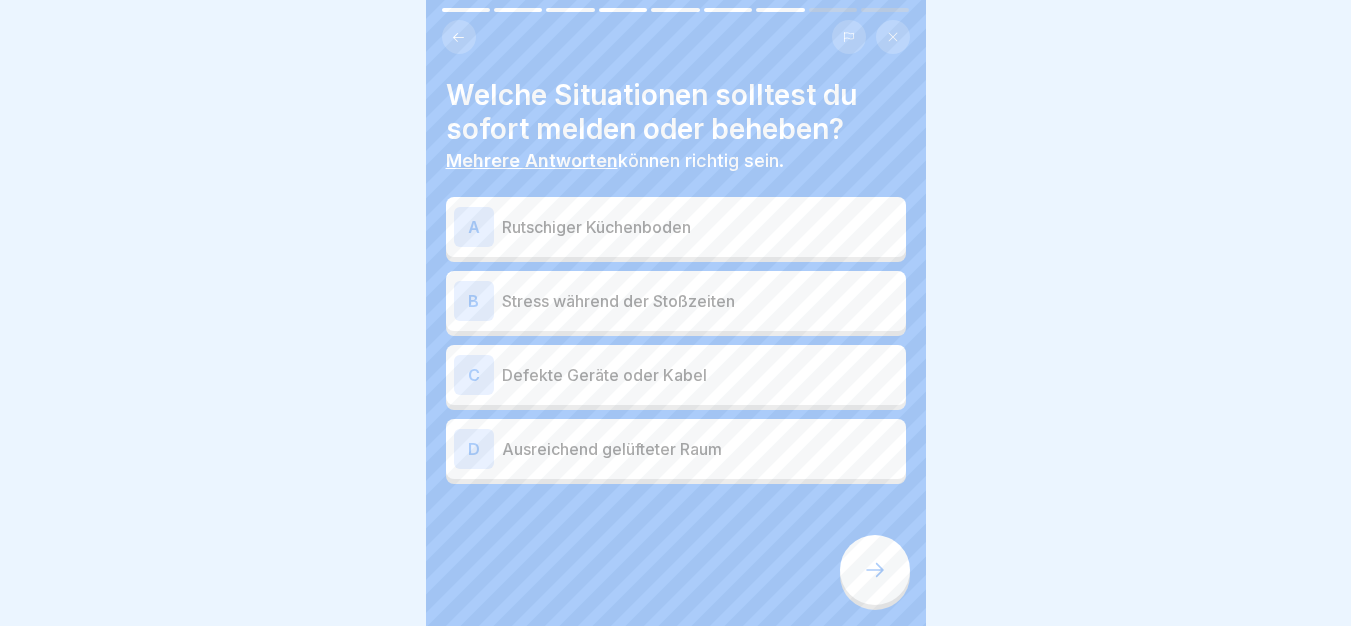click on "Rutschiger Küchenboden" at bounding box center [700, 227] 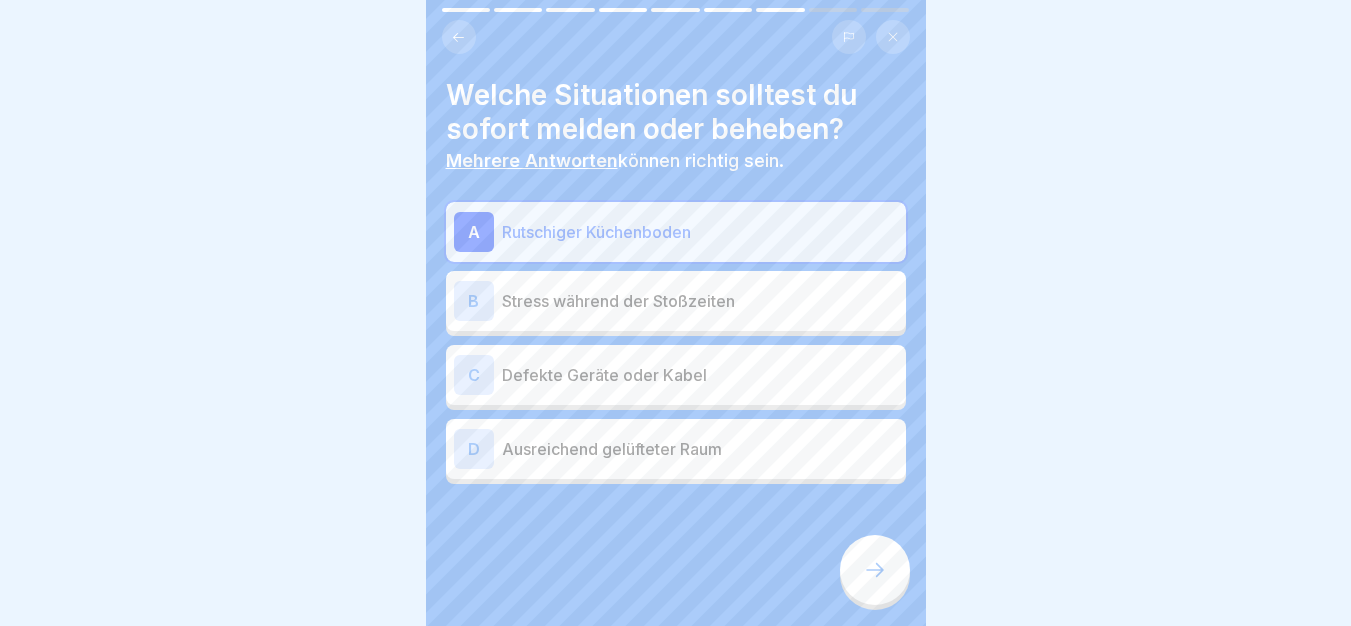 click on "Defekte Geräte oder Kabel" at bounding box center (700, 375) 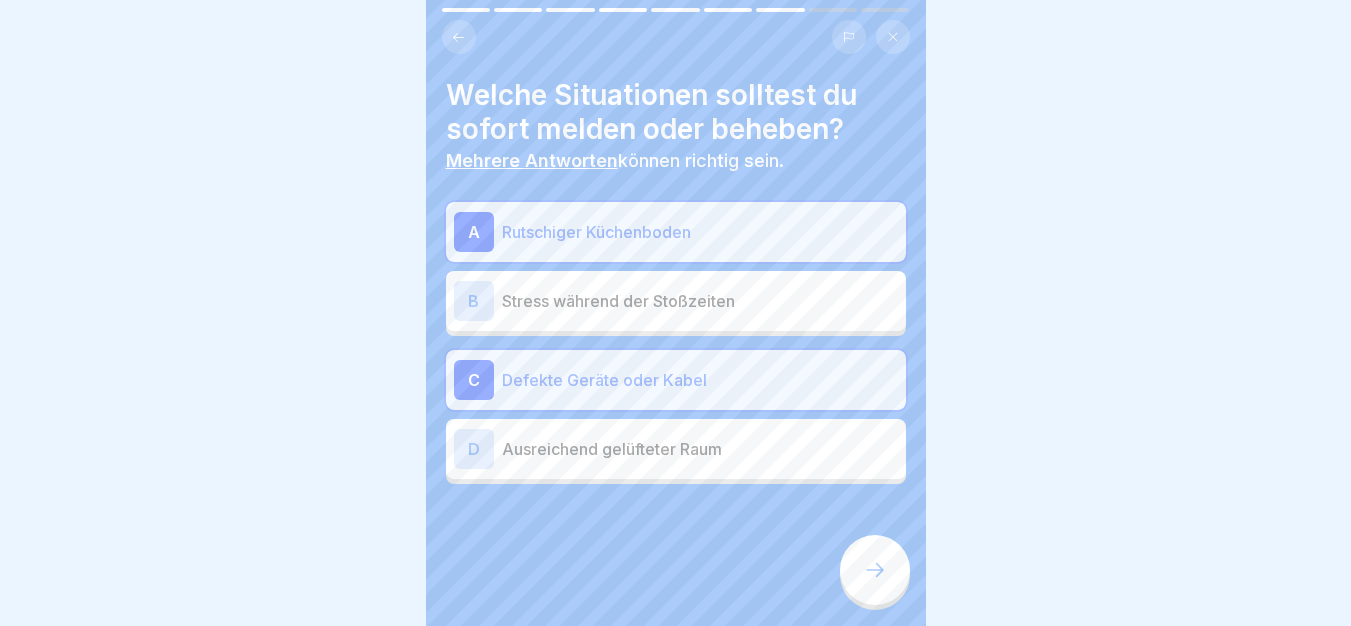 click 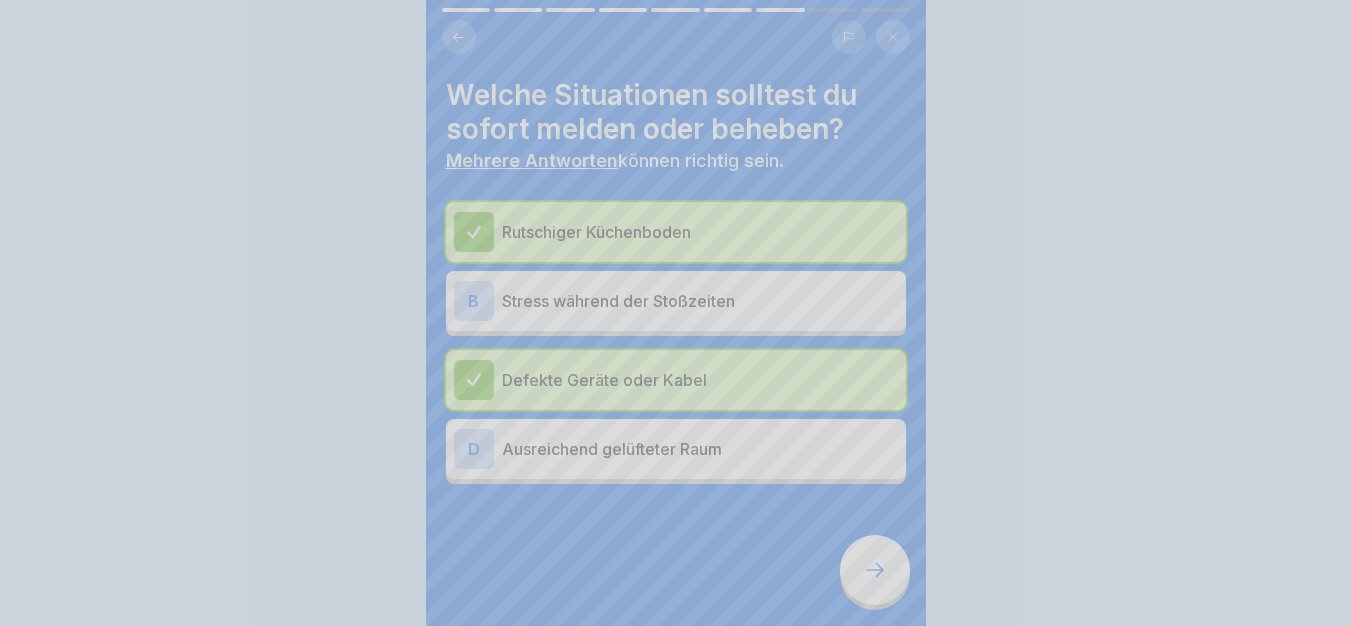 click on "Fortfahren" at bounding box center (676, 949) 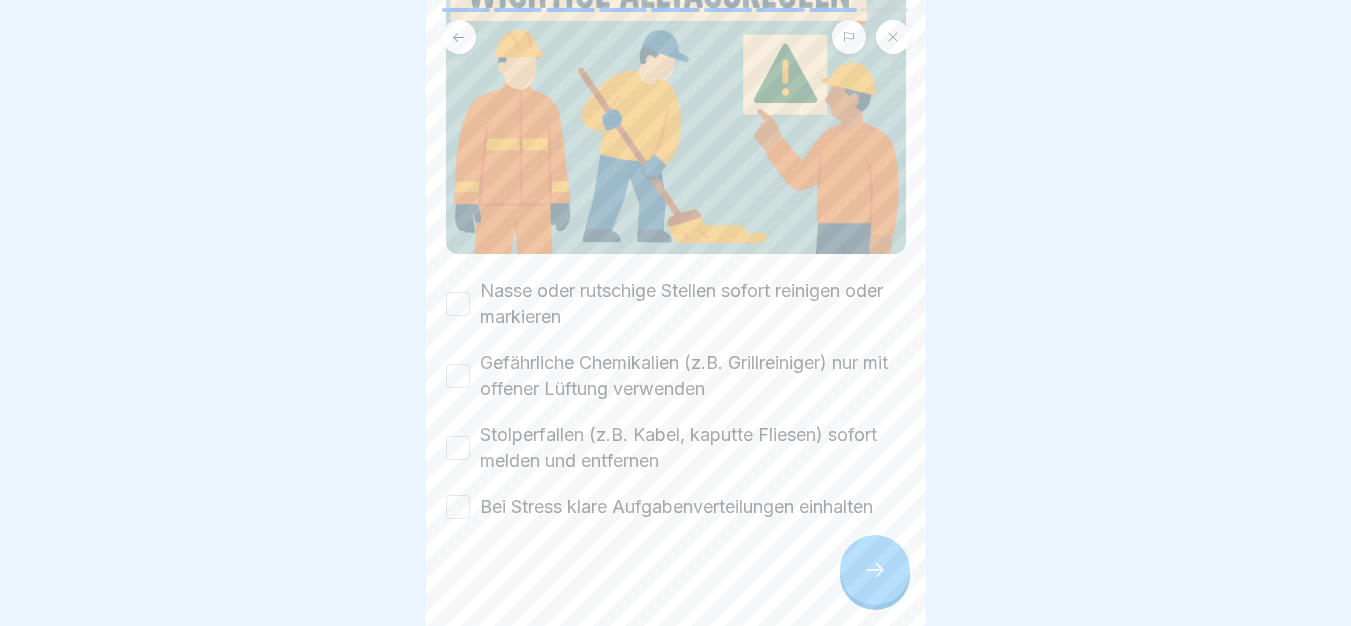 scroll, scrollTop: 266, scrollLeft: 0, axis: vertical 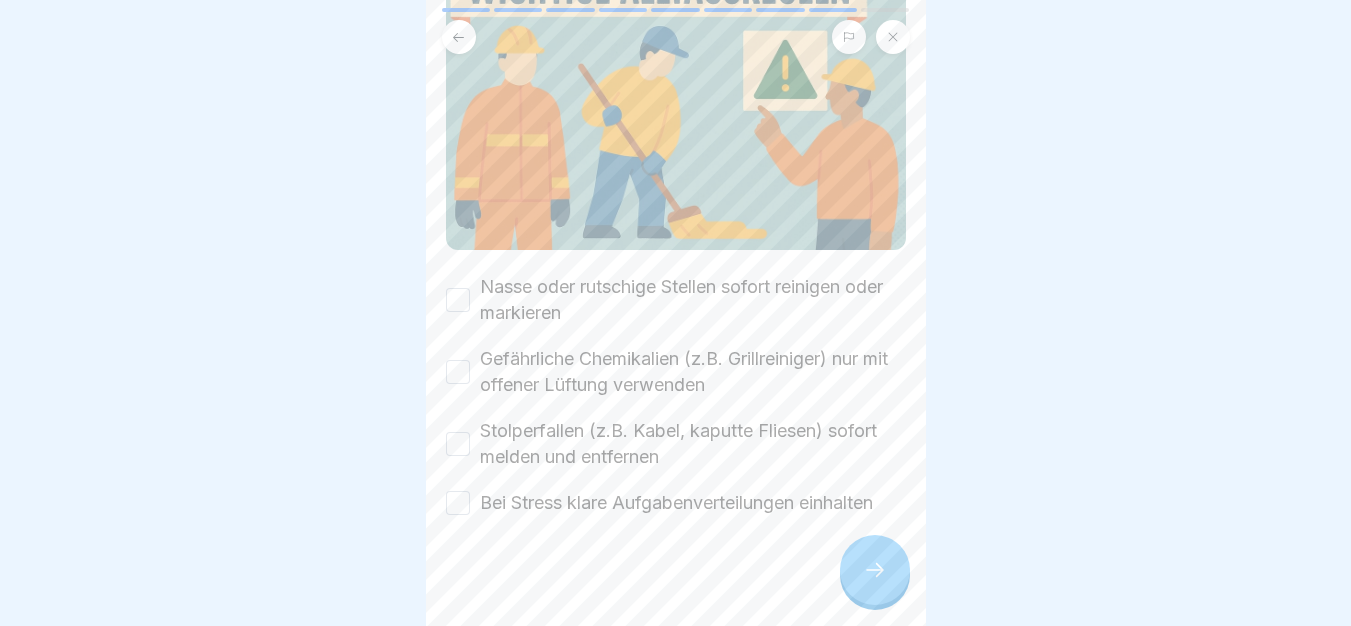 click on "Nasse oder rutschige Stellen sofort reinigen oder markieren" at bounding box center [693, 300] 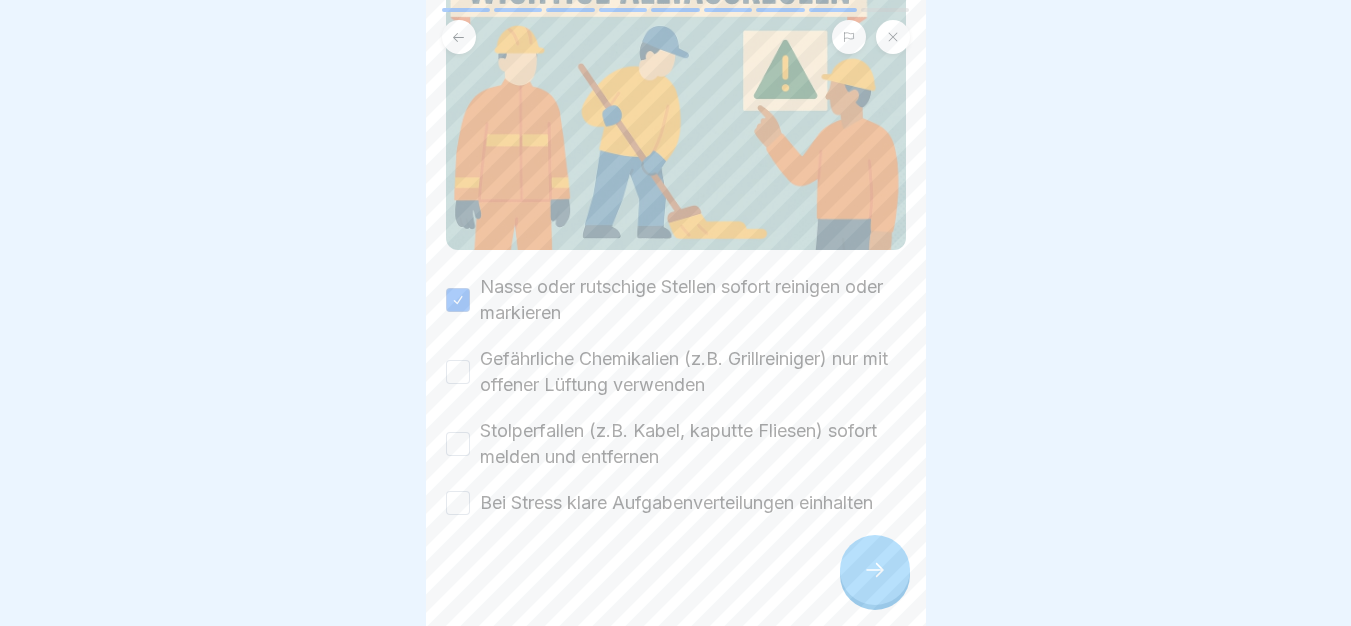 click on "Gefährliche Chemikalien (z.B. Grillreiniger) nur mit offener Lüftung verwenden" at bounding box center [693, 372] 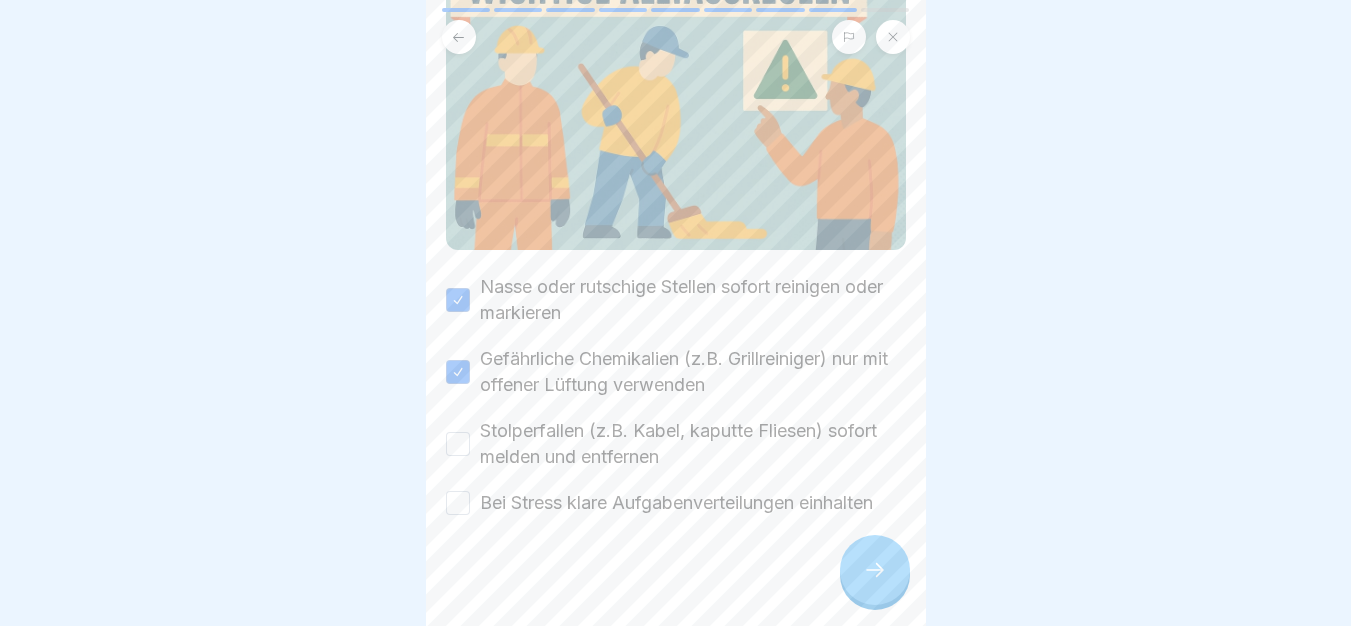 click on "Stolperfallen (z.B. Kabel, kaputte Fliesen) sofort melden und entfernen" at bounding box center [693, 444] 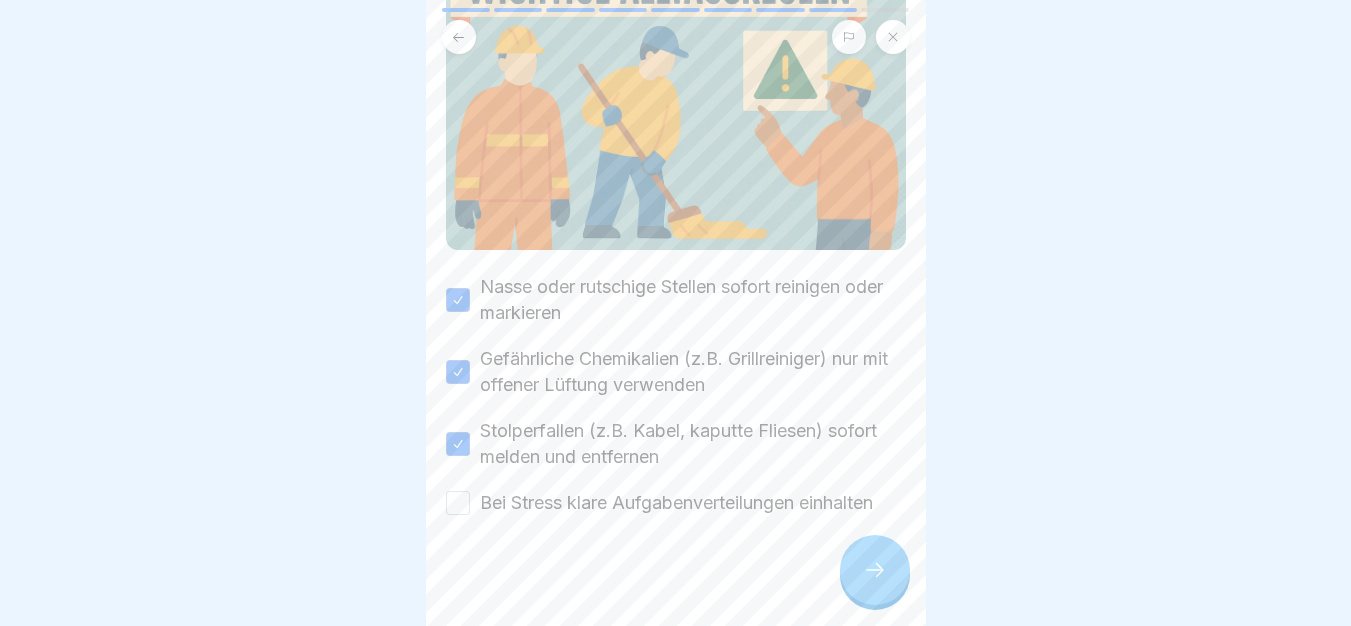 click on "Bei Stress klare Aufgabenverteilungen einhalten" at bounding box center [676, 503] 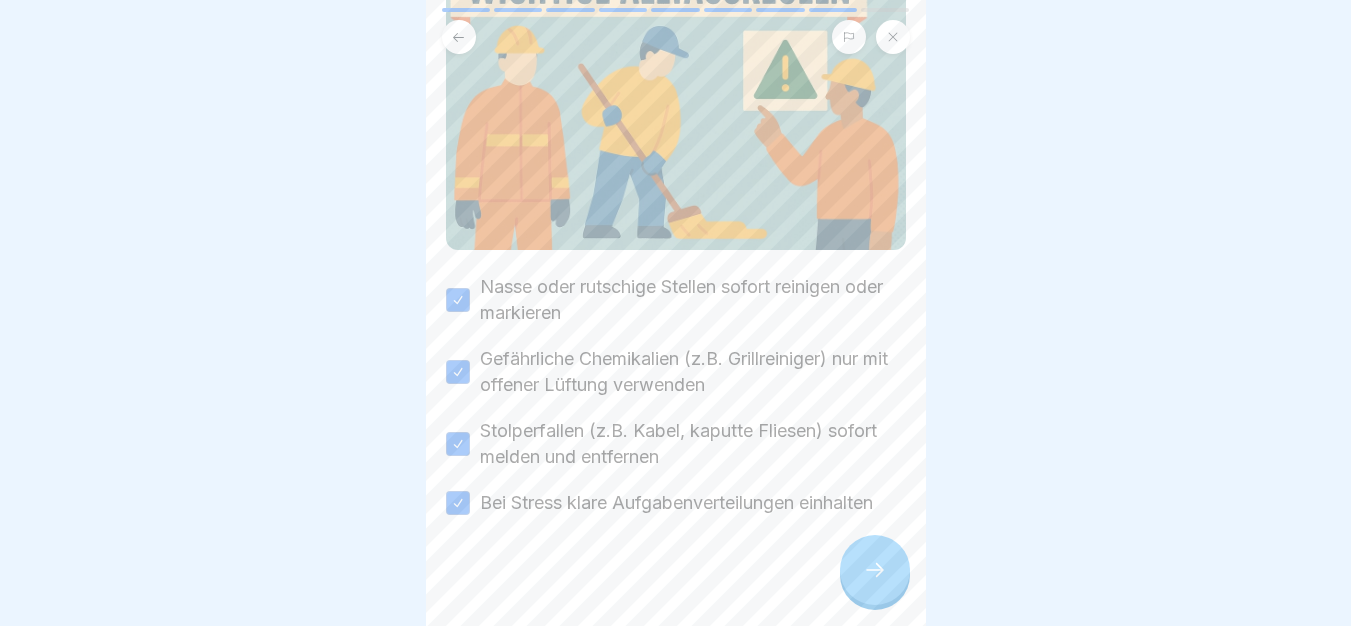 click 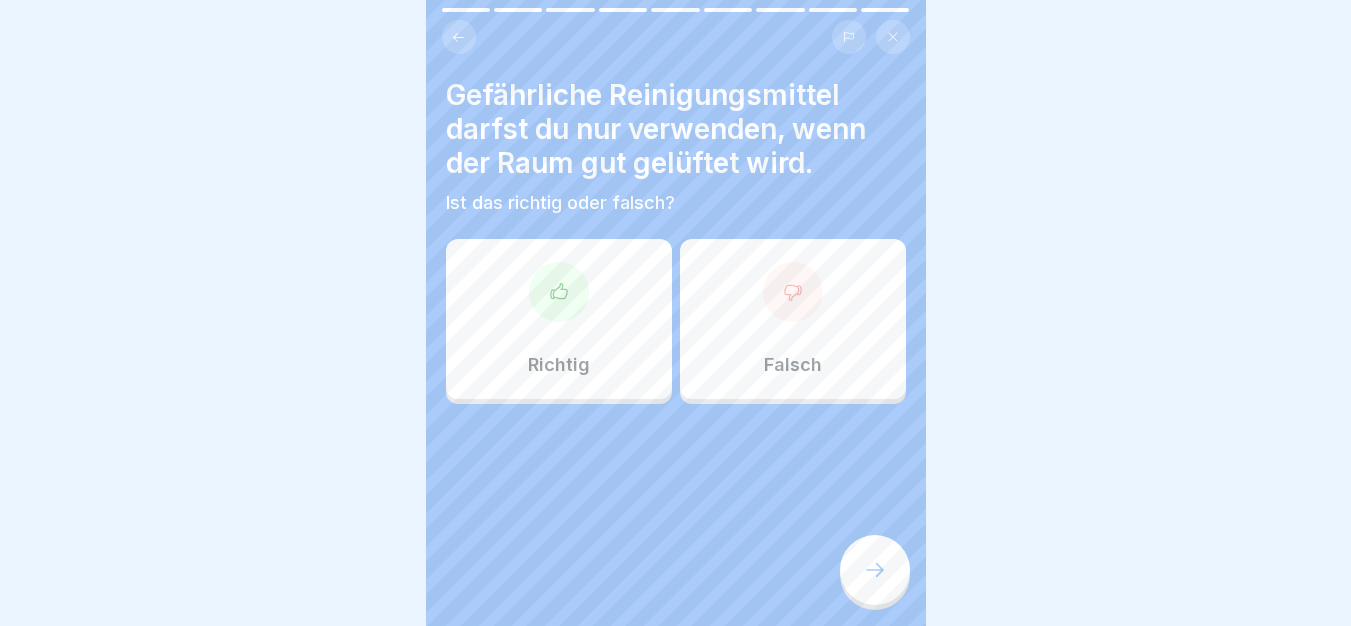 click 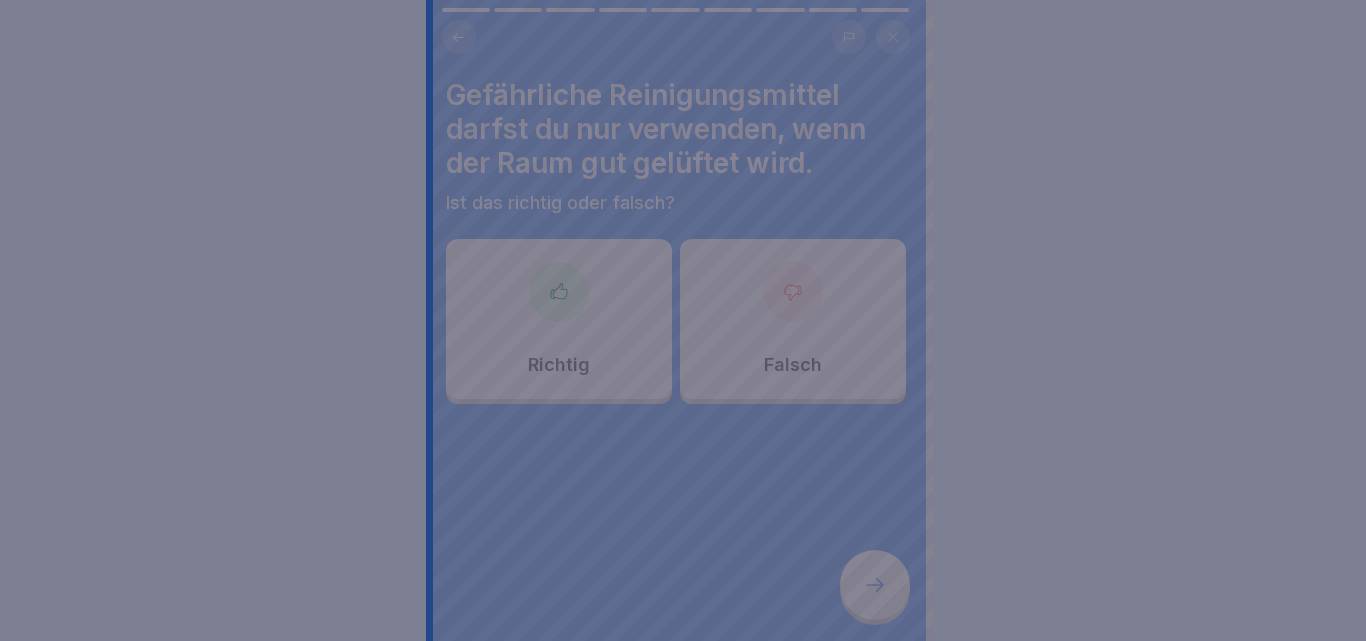 click at bounding box center [683, 320] 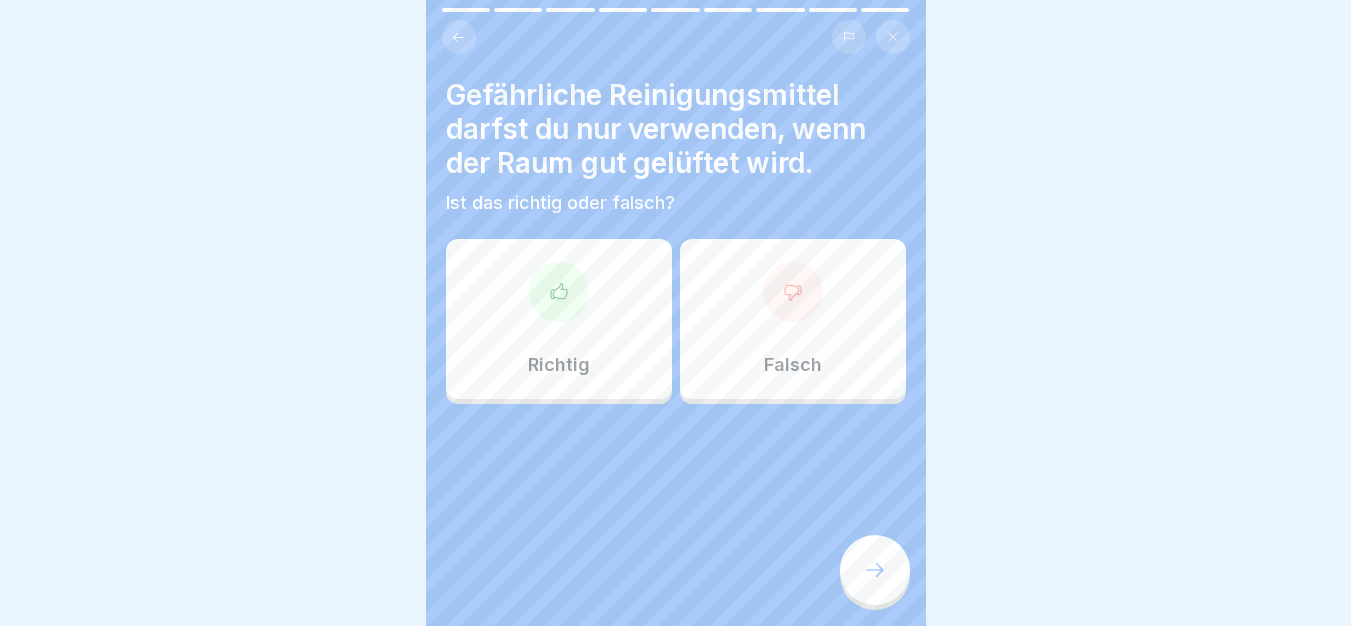 click on "Richtig" at bounding box center (559, 319) 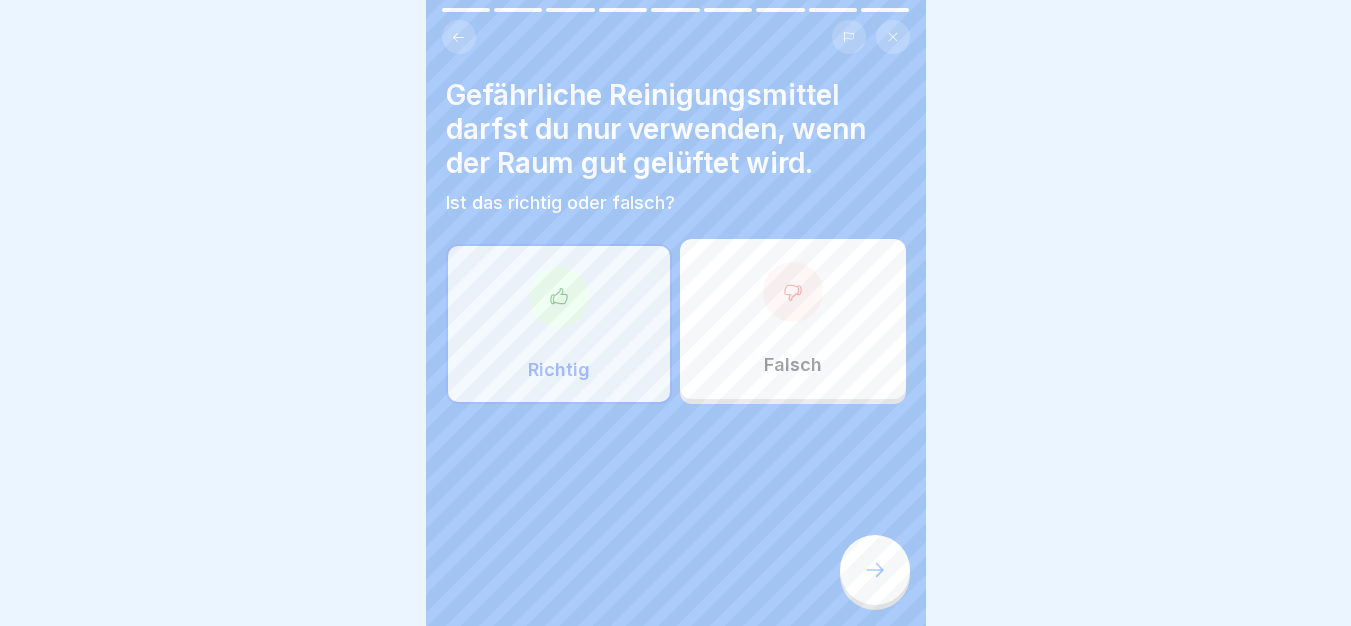 click 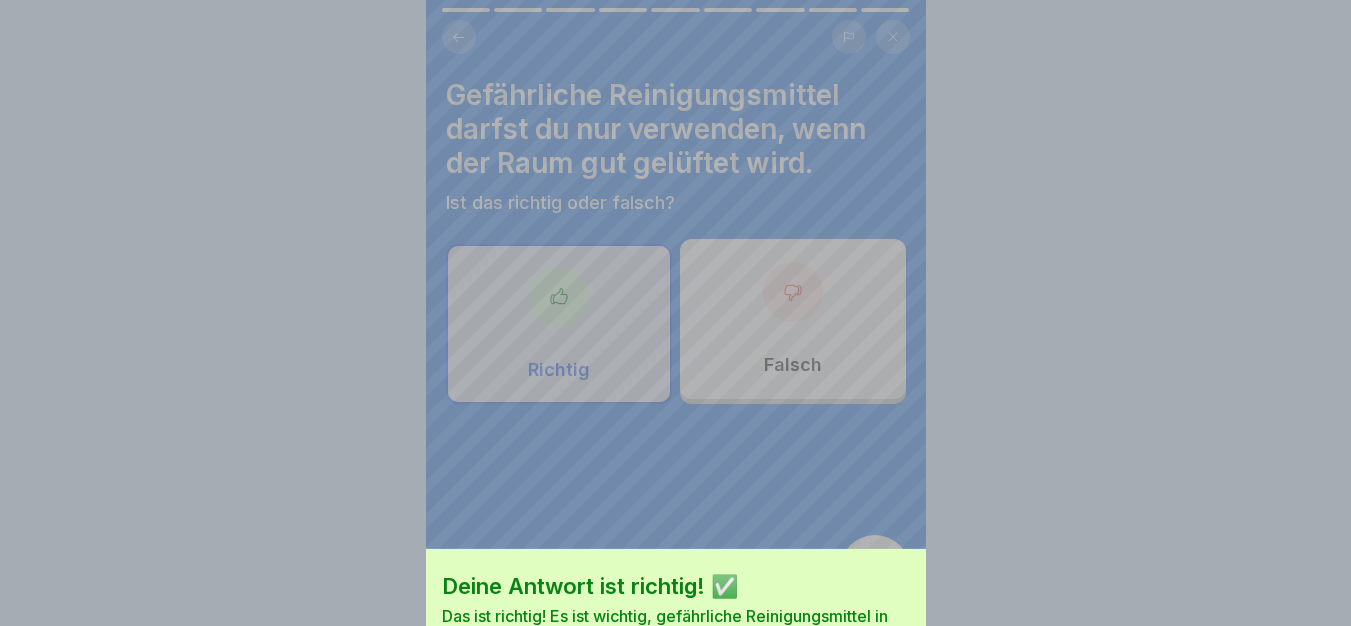 click on "Fortfahren" at bounding box center [676, 721] 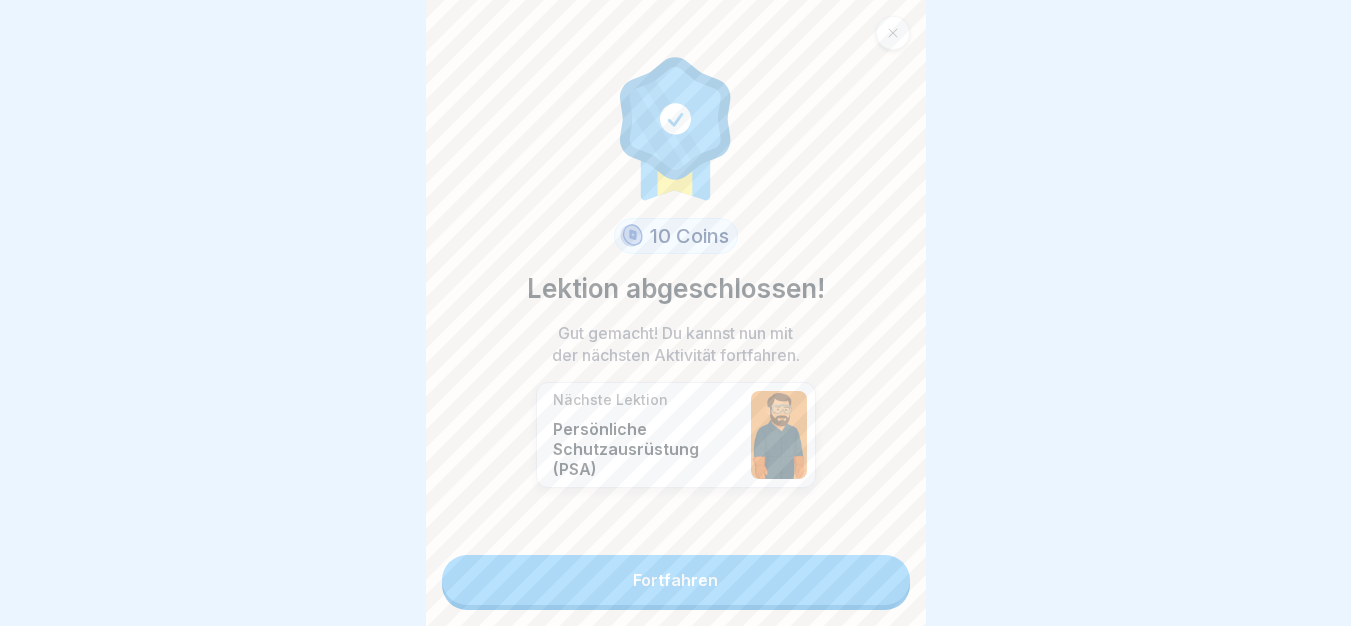 click on "10 Coins Lektion abgeschlossen! Gut gemacht! Du kannst nun mit der nächsten Aktivität fortfahren. Nächste Lektion Persönliche Schutzausrüstung (PSA) Fortfahren" at bounding box center [676, 313] 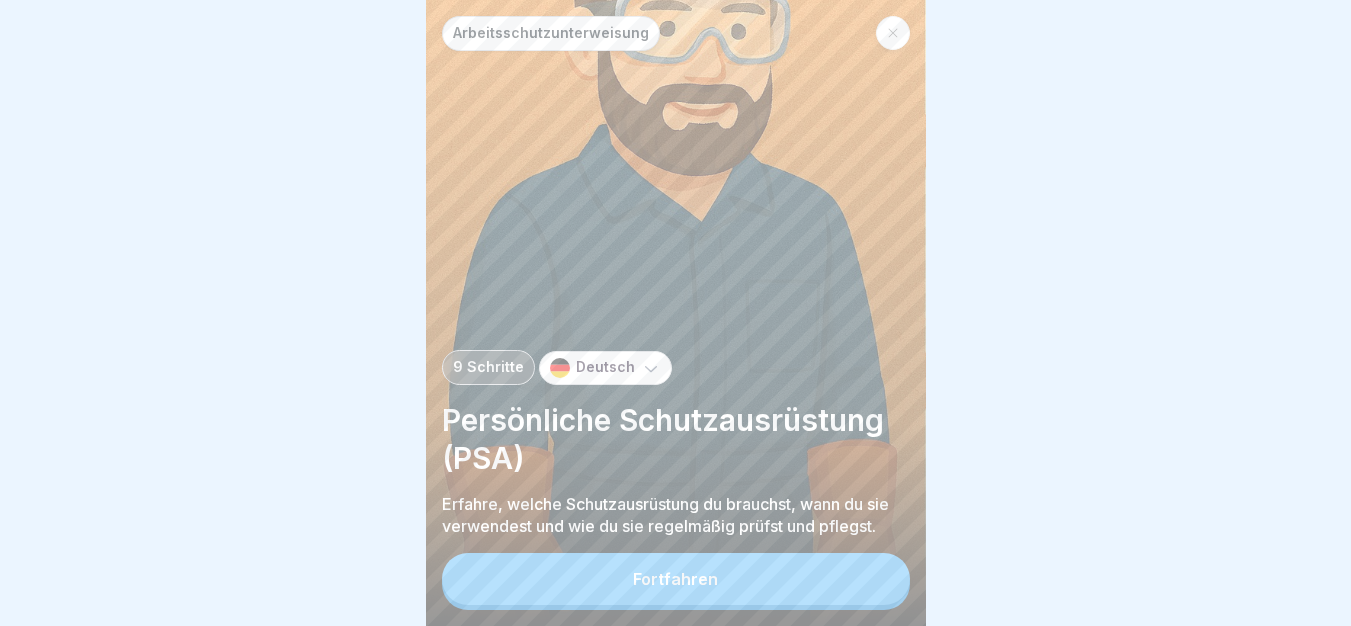 click on "Fortfahren" at bounding box center [676, 579] 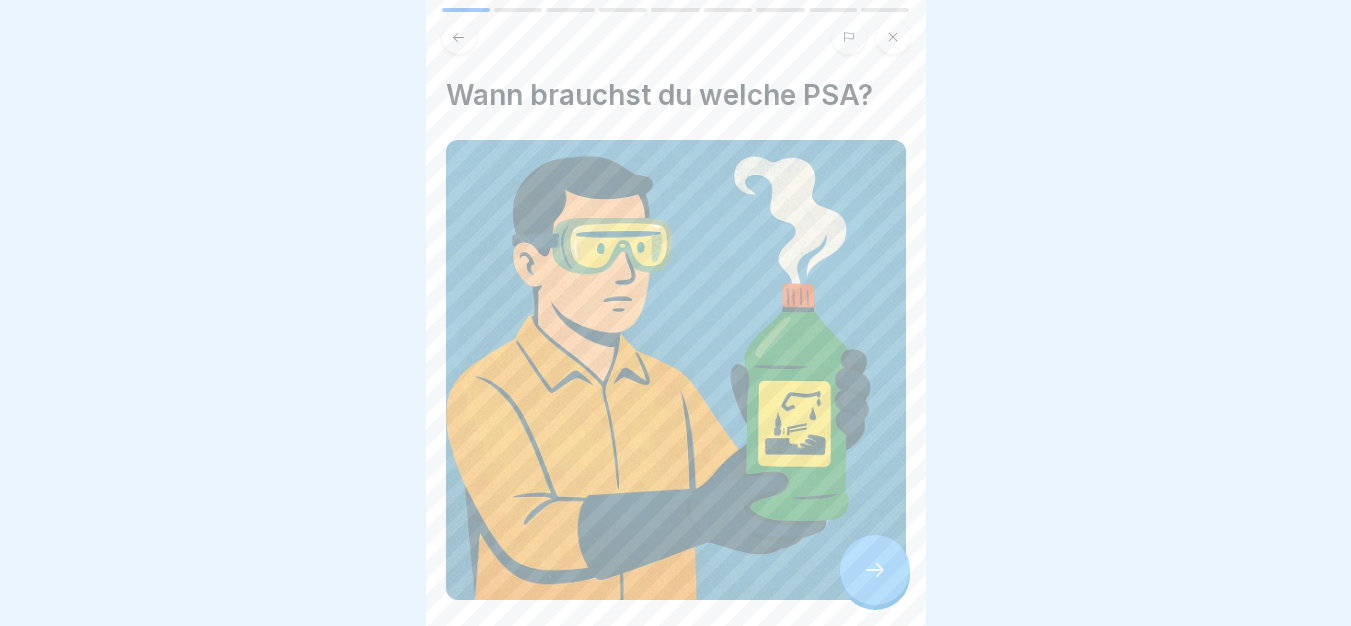 click at bounding box center [875, 570] 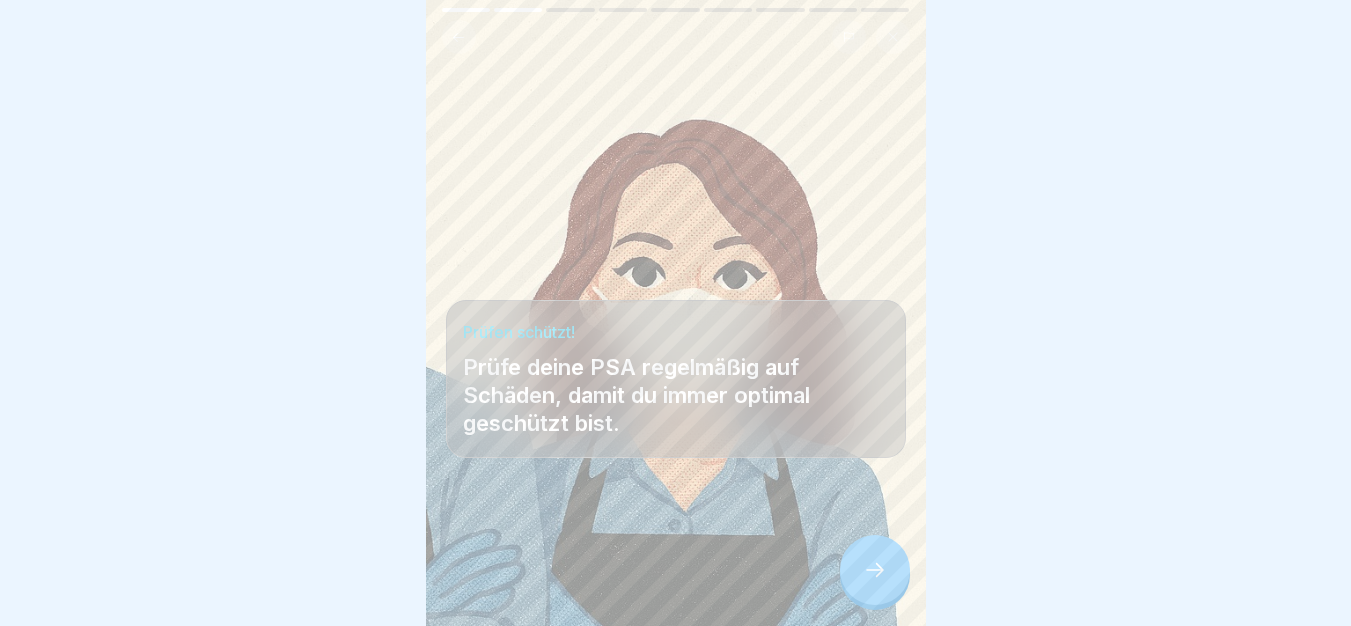 click at bounding box center (875, 570) 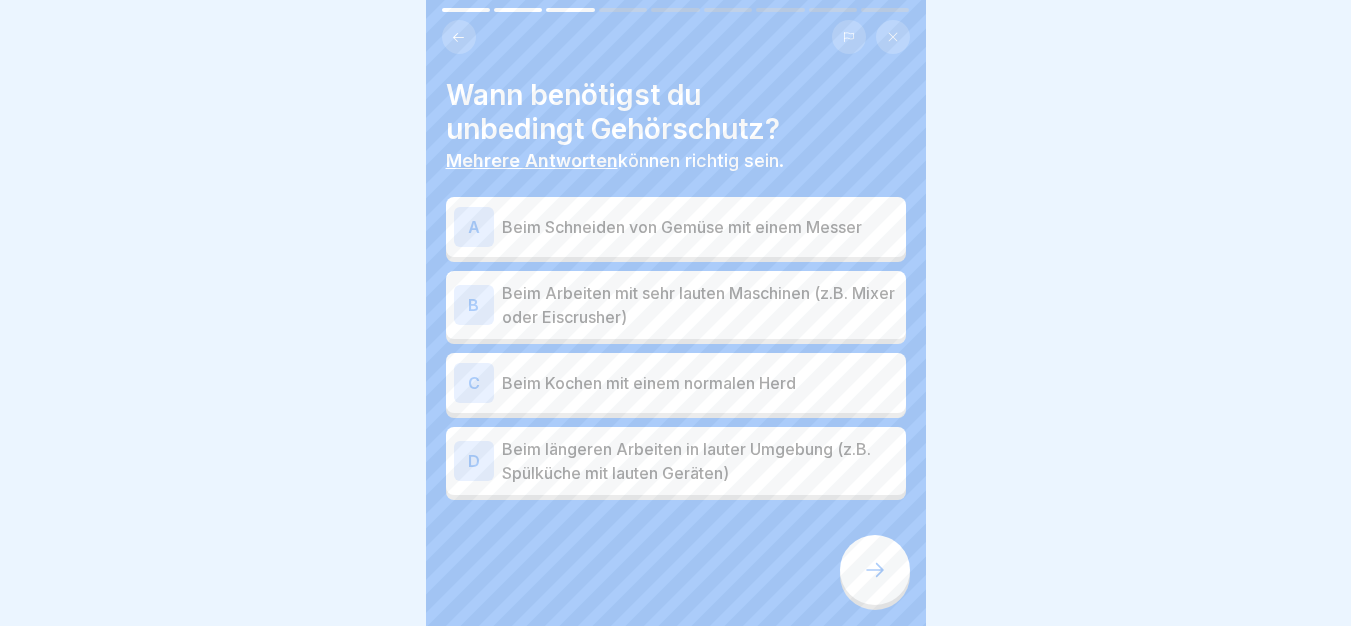click on "Beim Arbeiten mit sehr lauten Maschinen (z.B. Mixer oder Eiscrusher)" at bounding box center [700, 305] 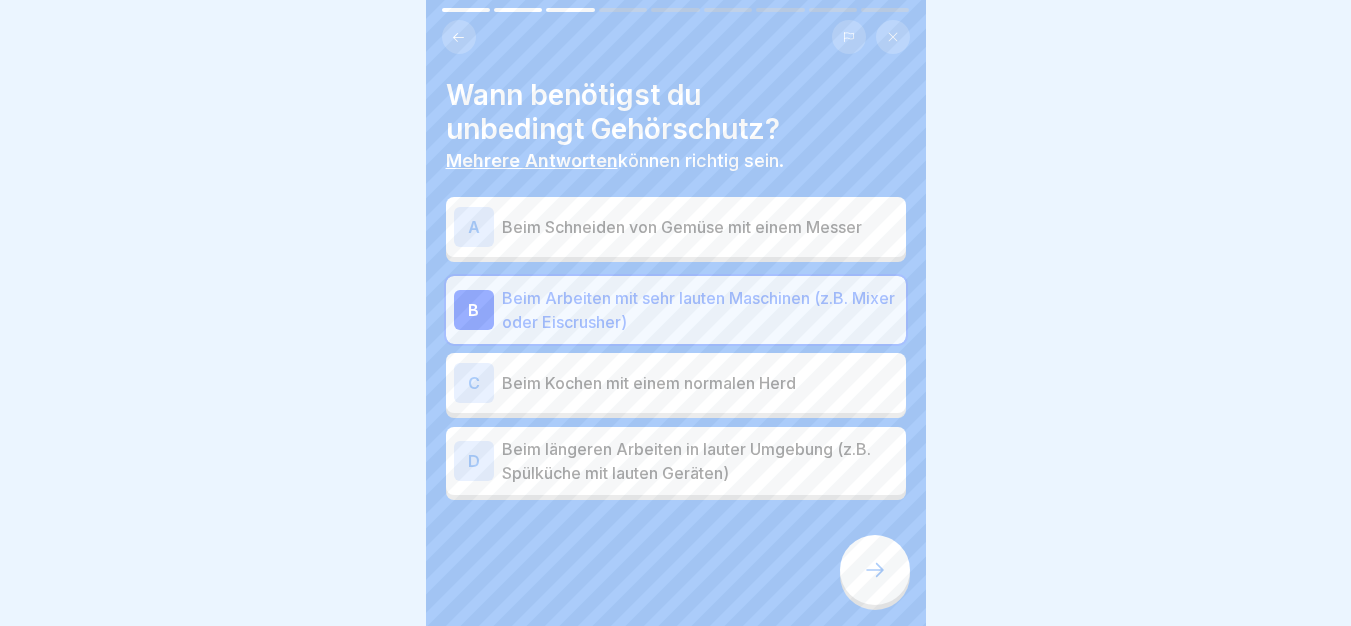 click on "Beim längeren Arbeiten in lauter Umgebung (z.B. Spülküche mit lauten Geräten)" at bounding box center (700, 461) 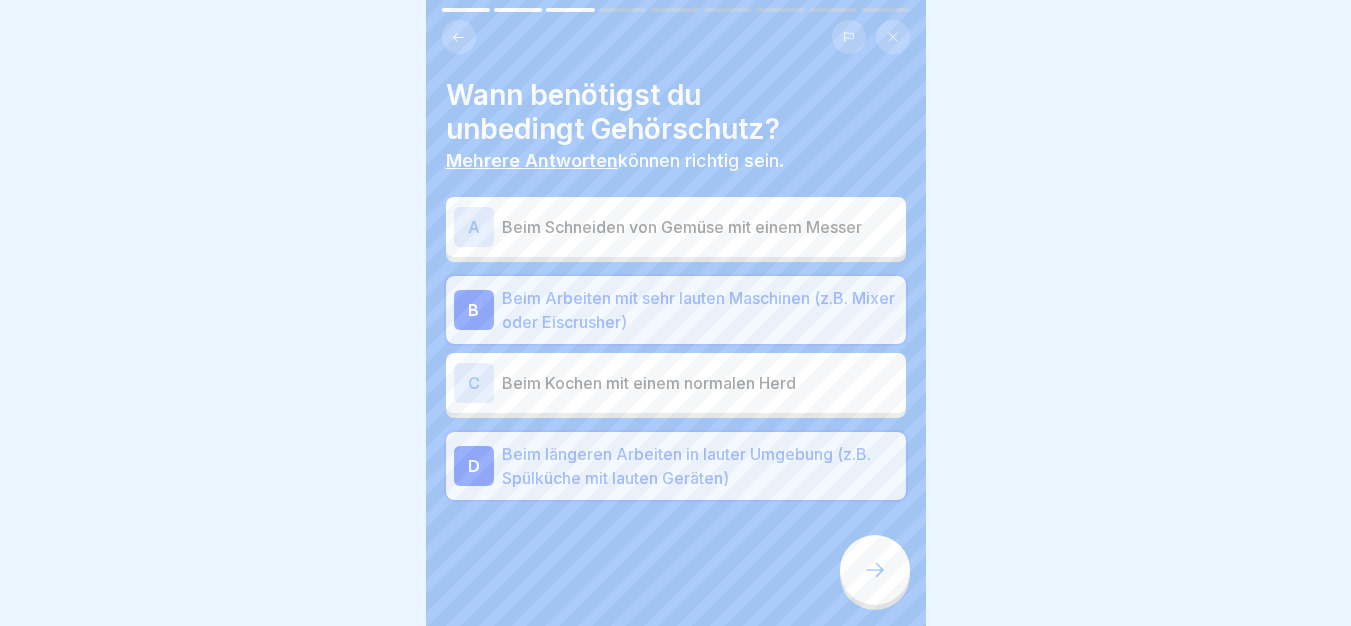 click at bounding box center [875, 570] 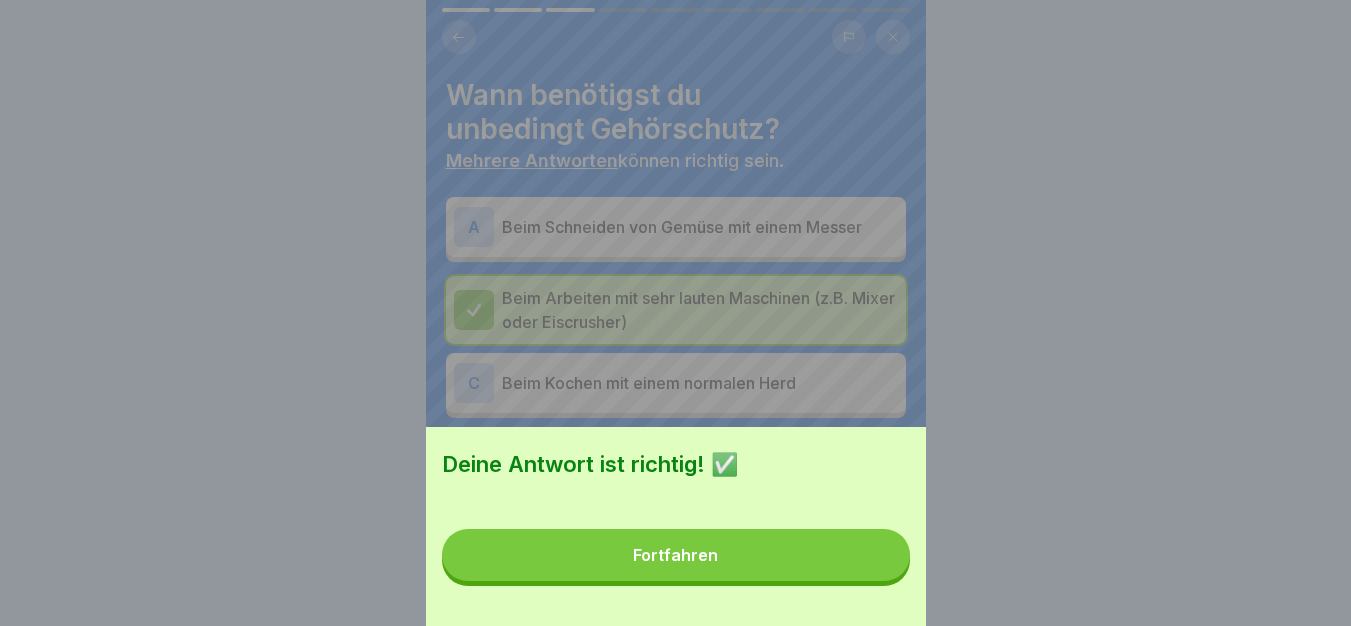 click on "Fortfahren" at bounding box center [676, 555] 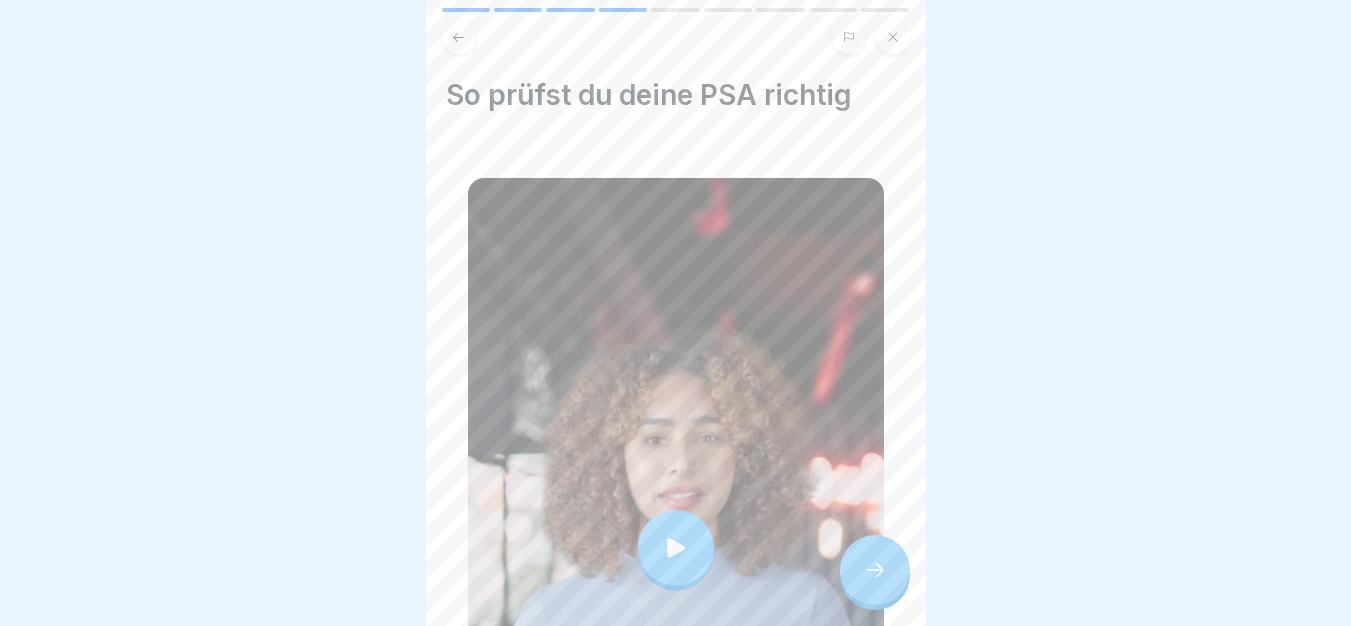 click at bounding box center (676, 548) 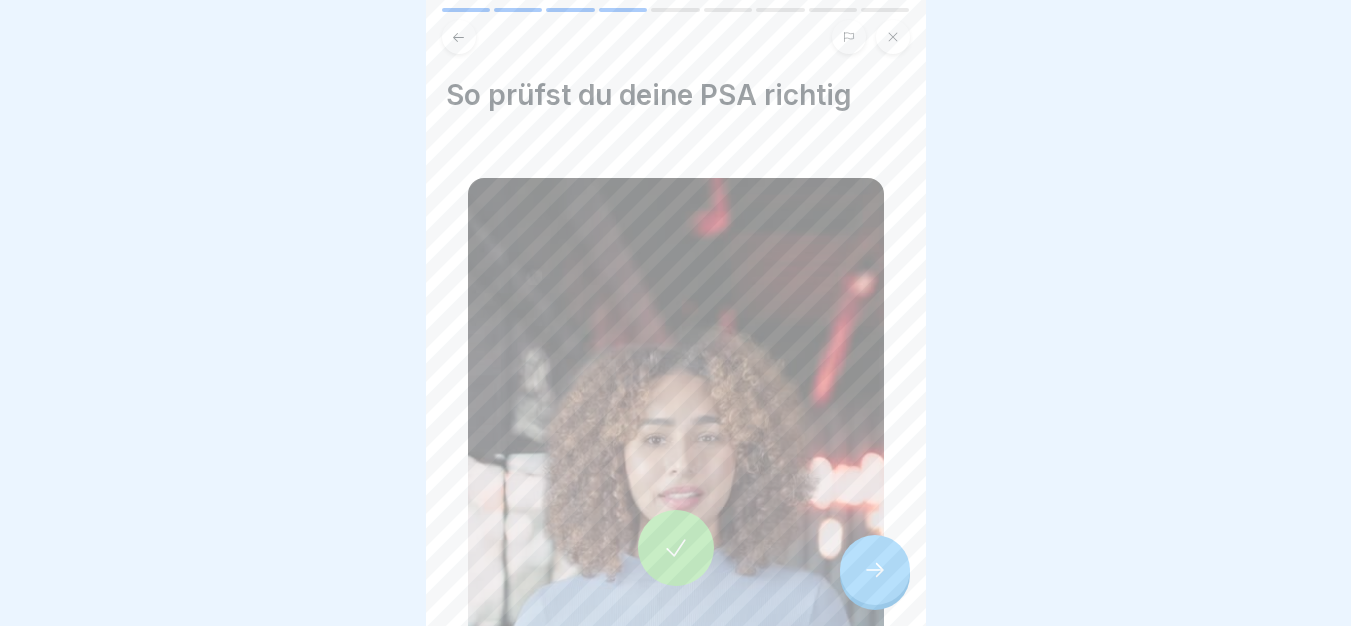 click at bounding box center (875, 570) 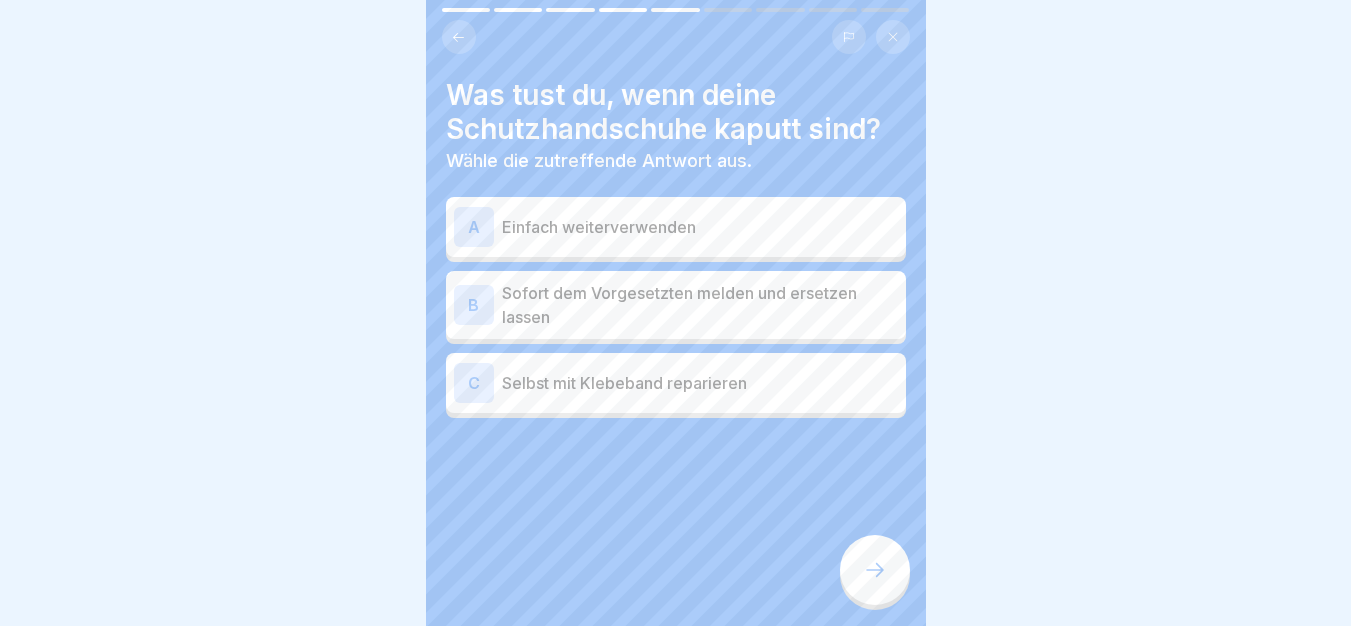 scroll, scrollTop: 15, scrollLeft: 0, axis: vertical 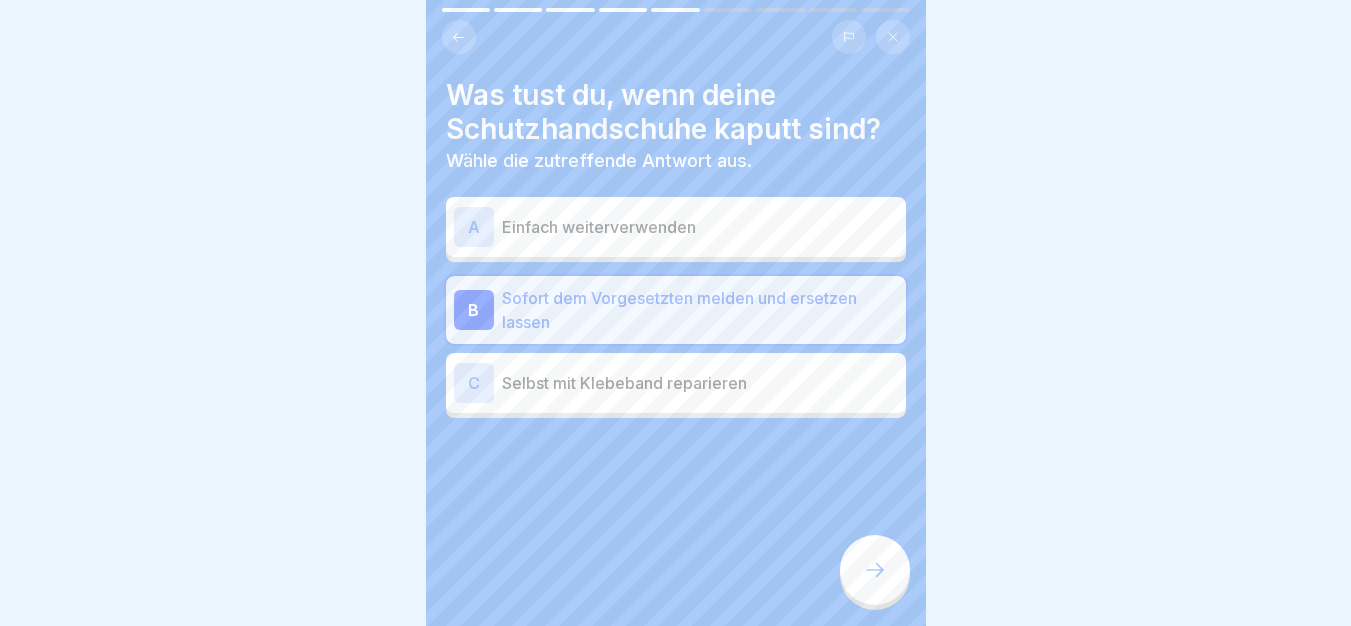 click at bounding box center (875, 570) 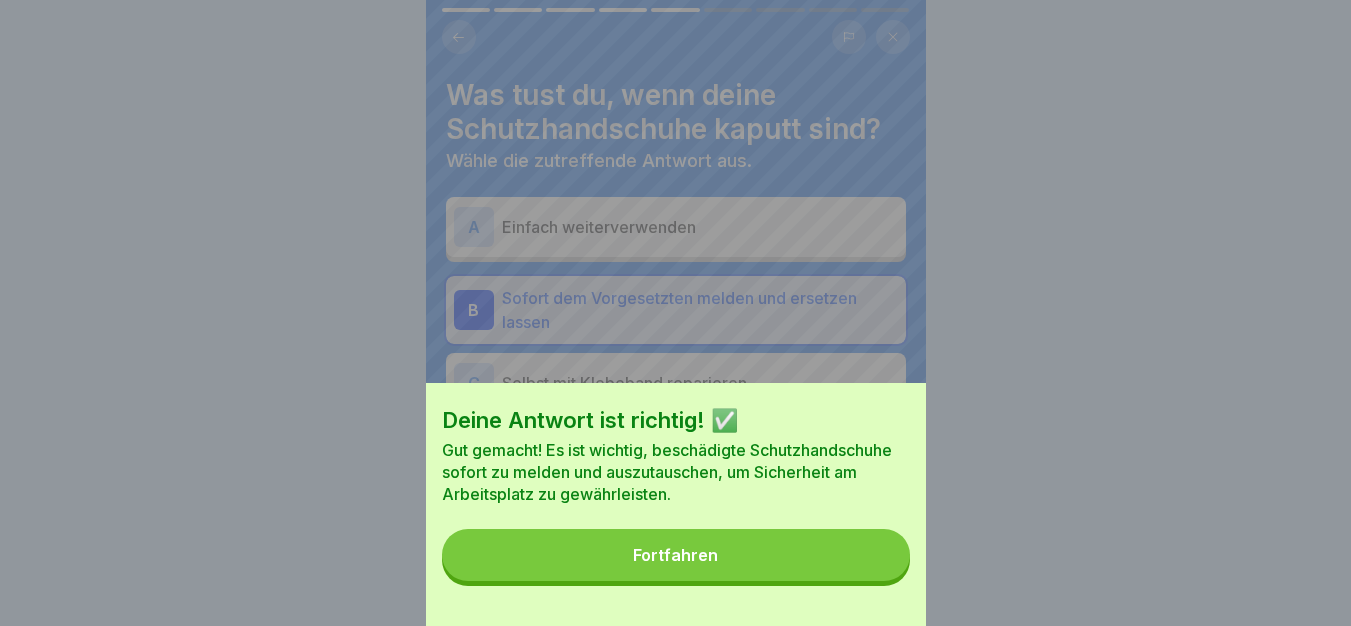 click on "Fortfahren" at bounding box center (676, 555) 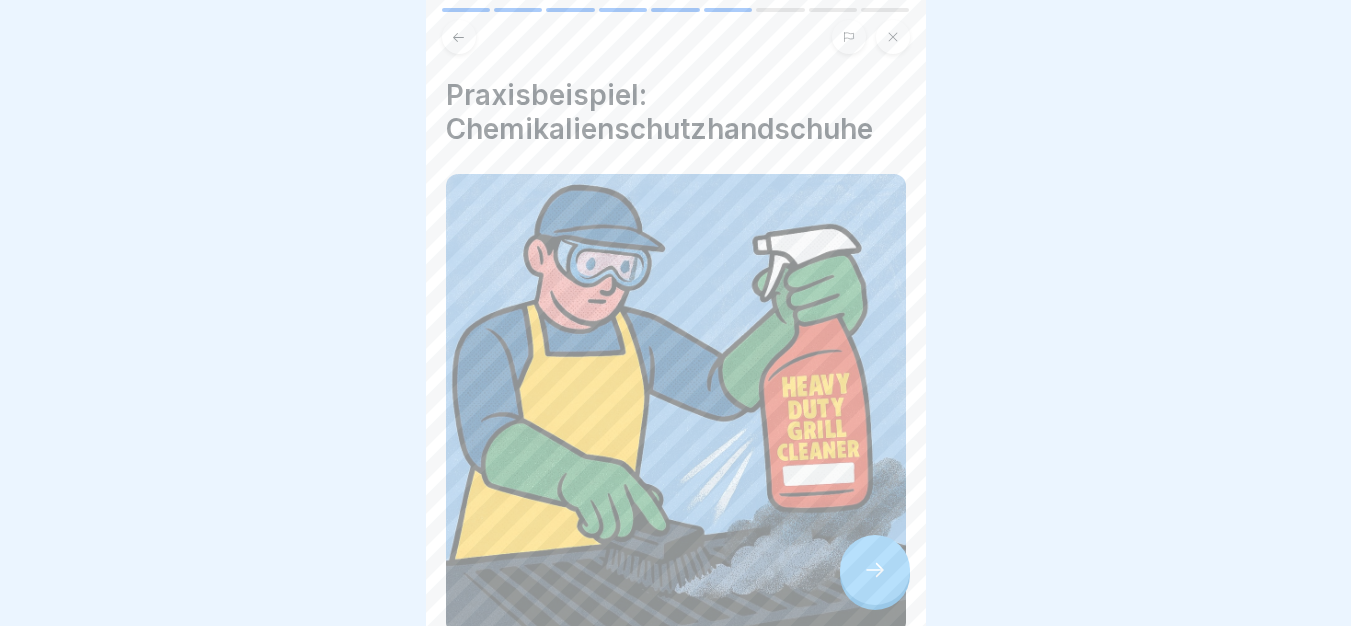 click at bounding box center (875, 570) 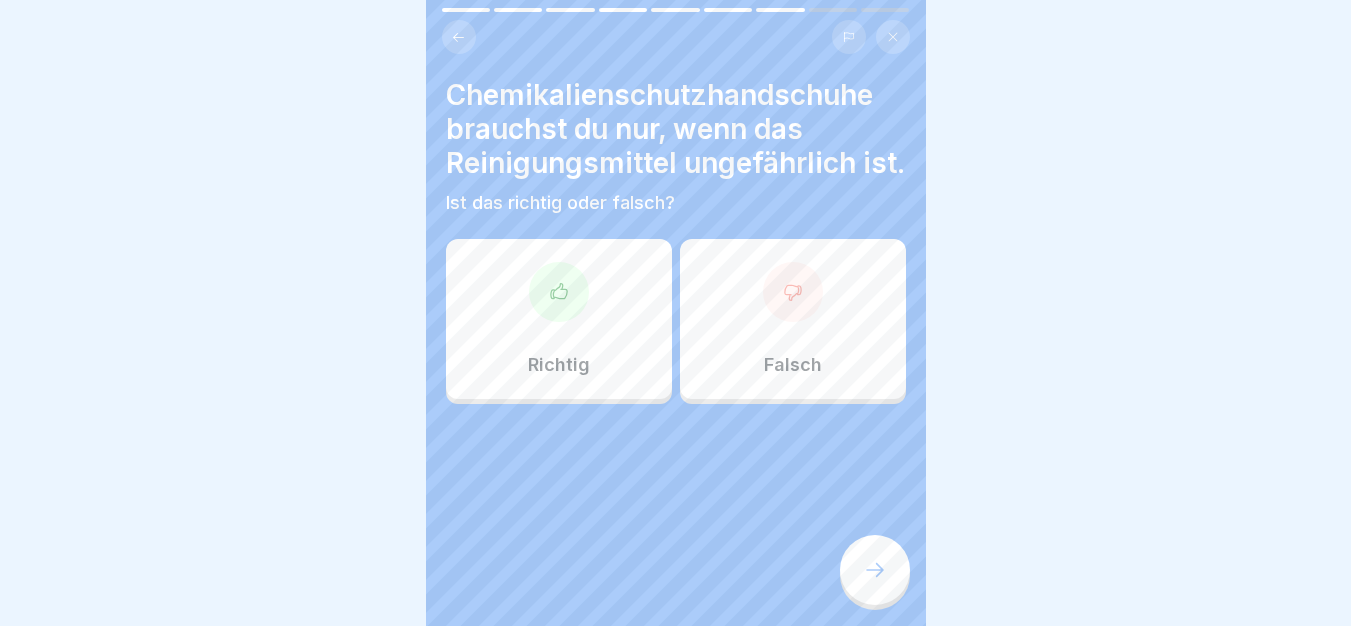 click on "Falsch" at bounding box center (793, 319) 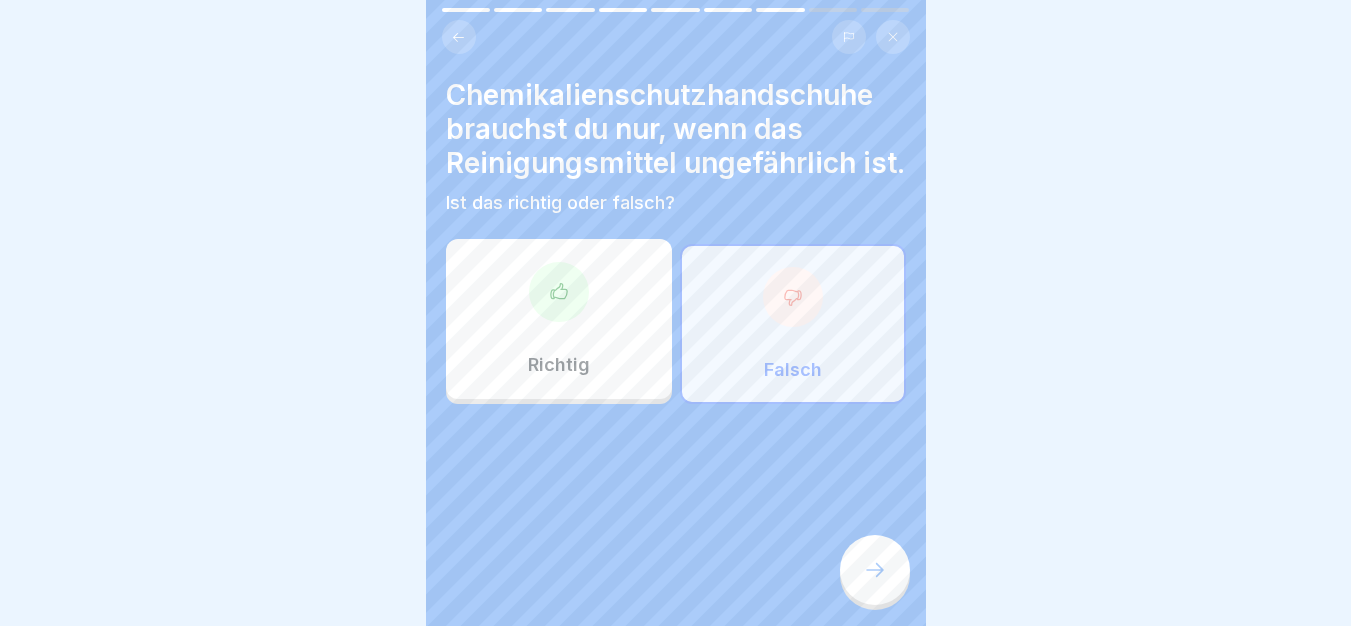 click at bounding box center [875, 570] 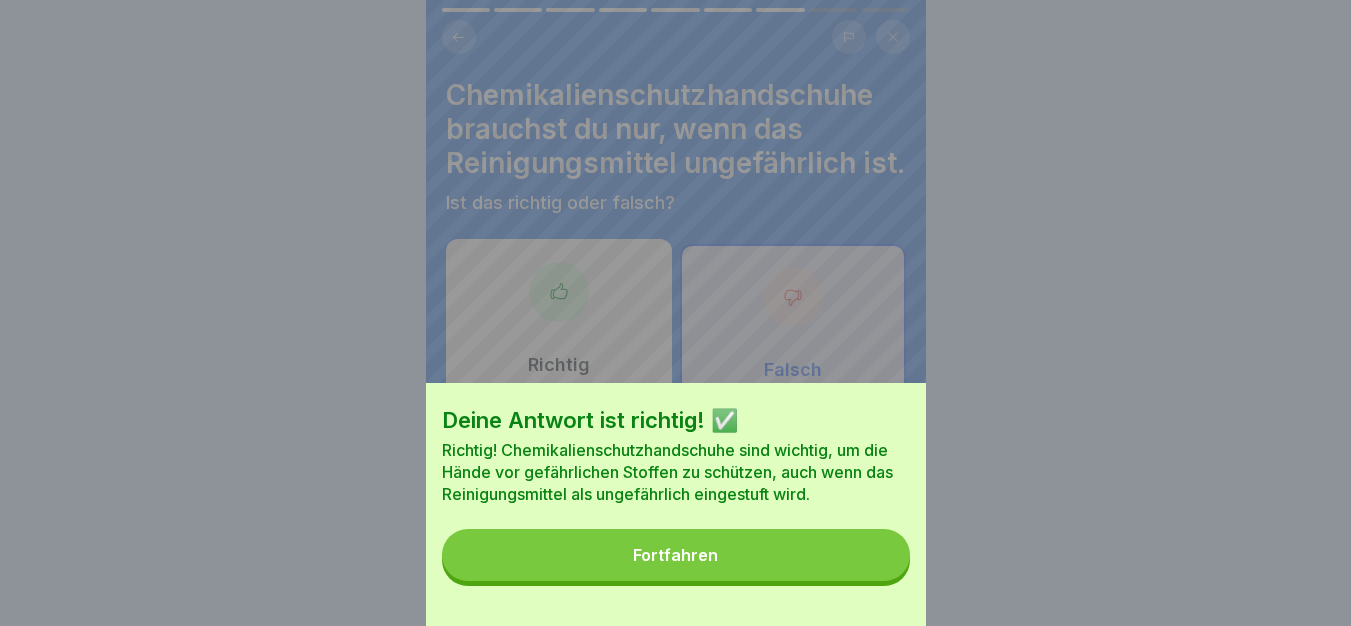 click on "Deine Antwort ist richtig!
✅ Richtig! Chemikalienschutzhandschuhe sind wichtig, um die Hände vor gefährlichen Stoffen zu schützen, auch wenn das Reinigungsmittel als ungefährlich eingestuft wird.   Fortfahren" at bounding box center [676, 504] 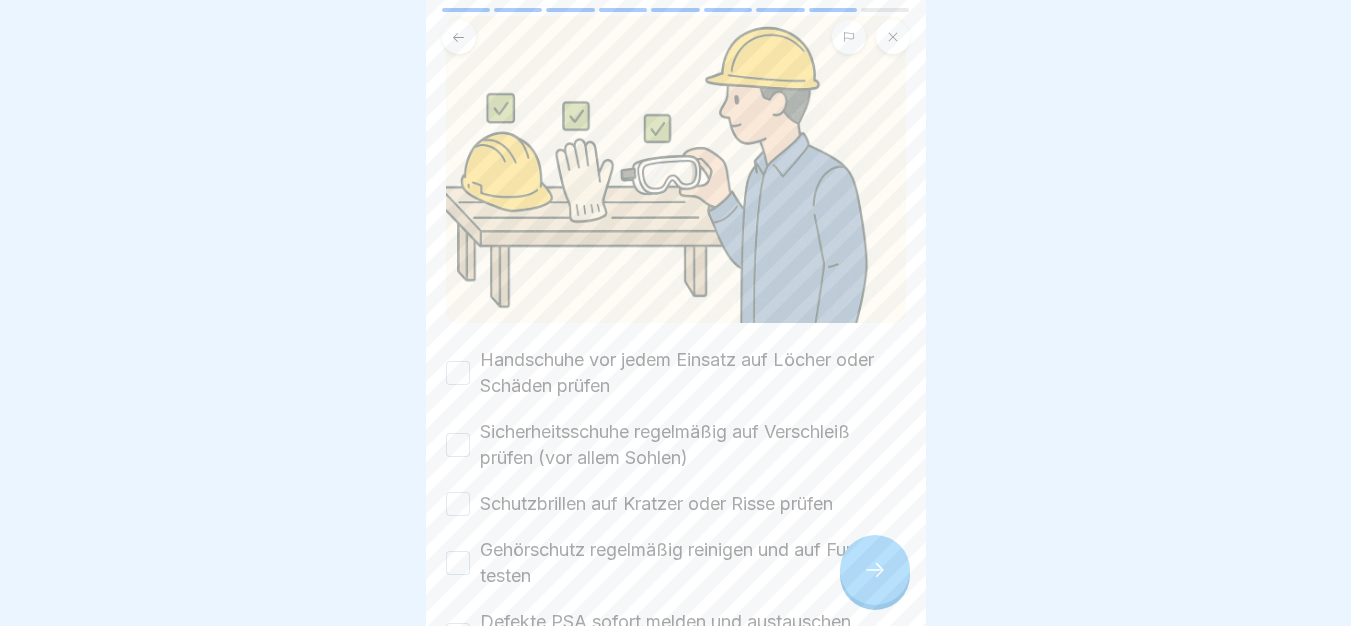 scroll, scrollTop: 338, scrollLeft: 0, axis: vertical 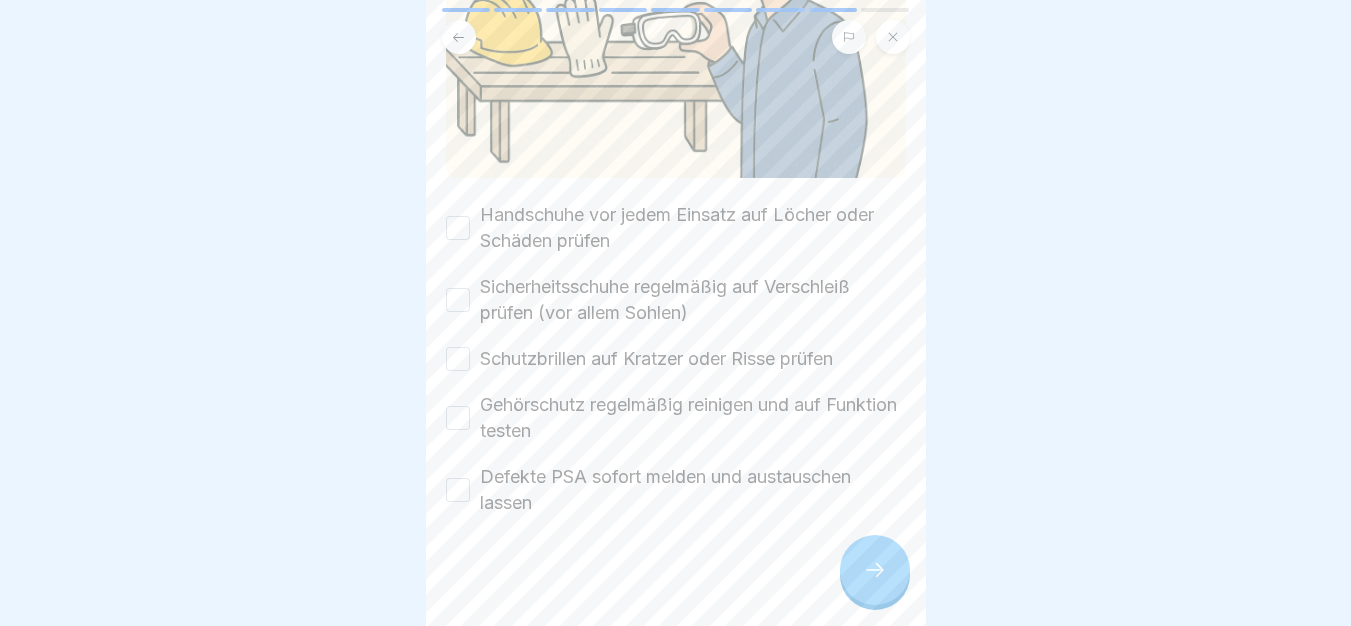 click on "Handschuhe vor jedem Einsatz auf Löcher oder Schäden prüfen" at bounding box center [693, 228] 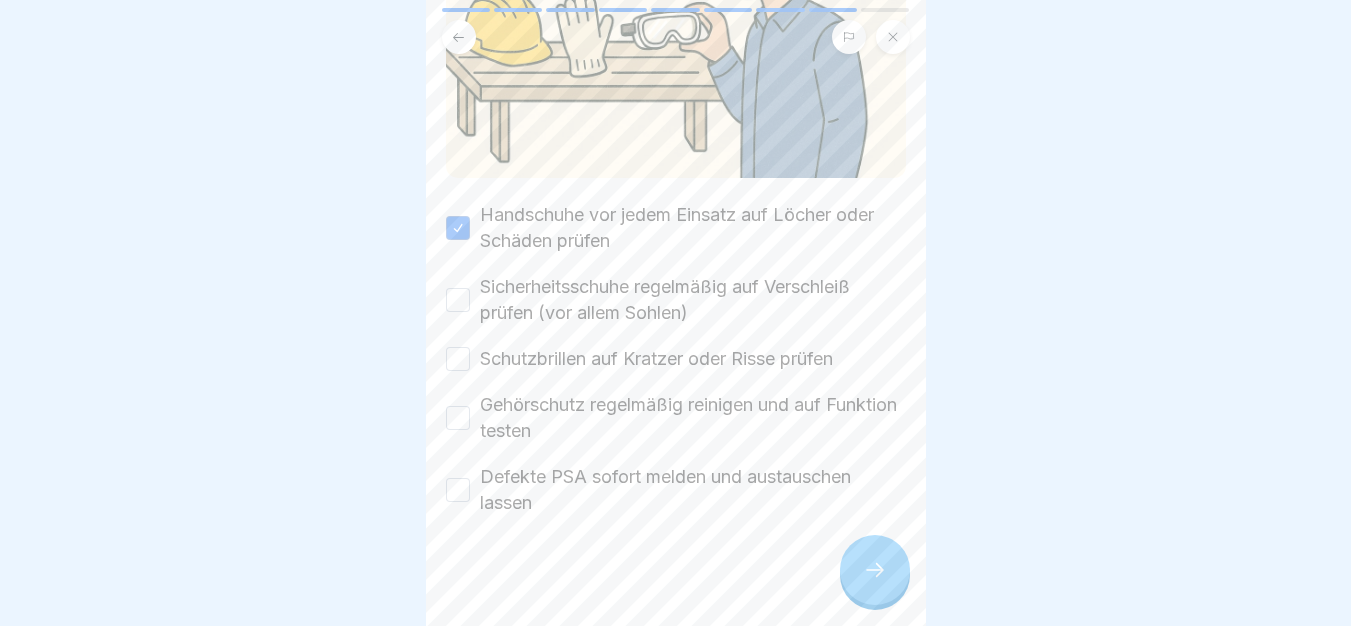click on "Sicherheitsschuhe regelmäßig auf Verschleiß prüfen (vor allem Sohlen)" at bounding box center [693, 300] 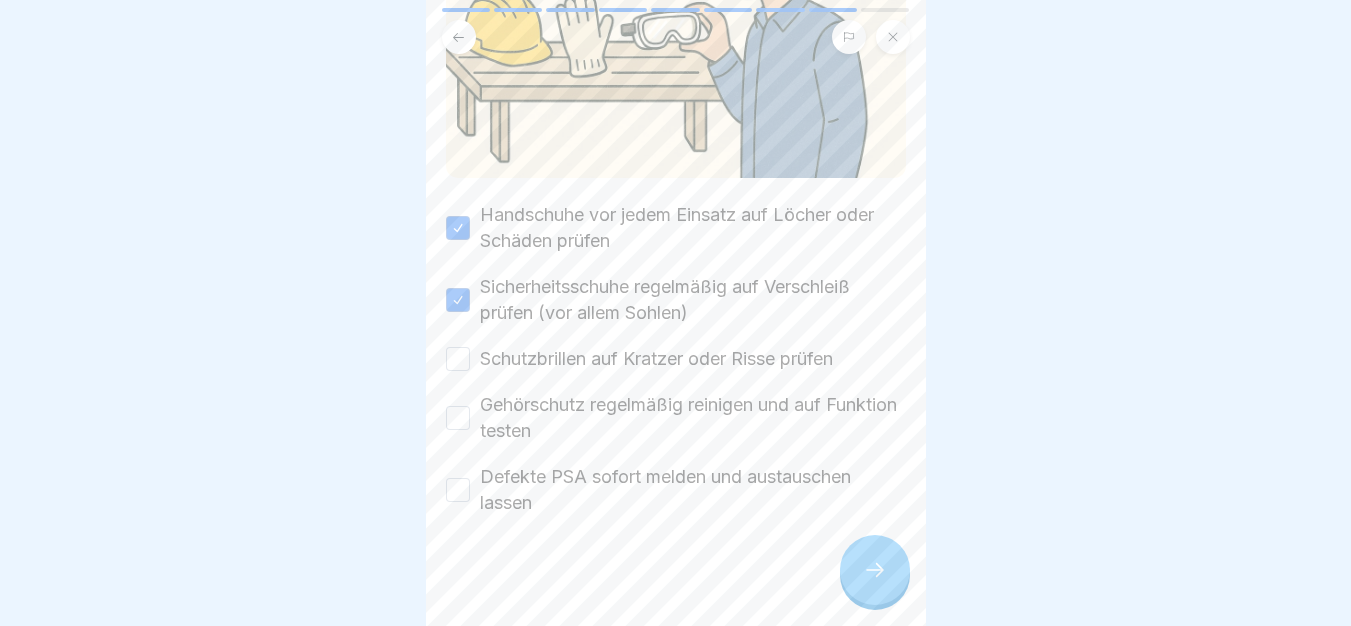 click on "Schutzbrillen auf Kratzer oder Risse prüfen" at bounding box center (656, 359) 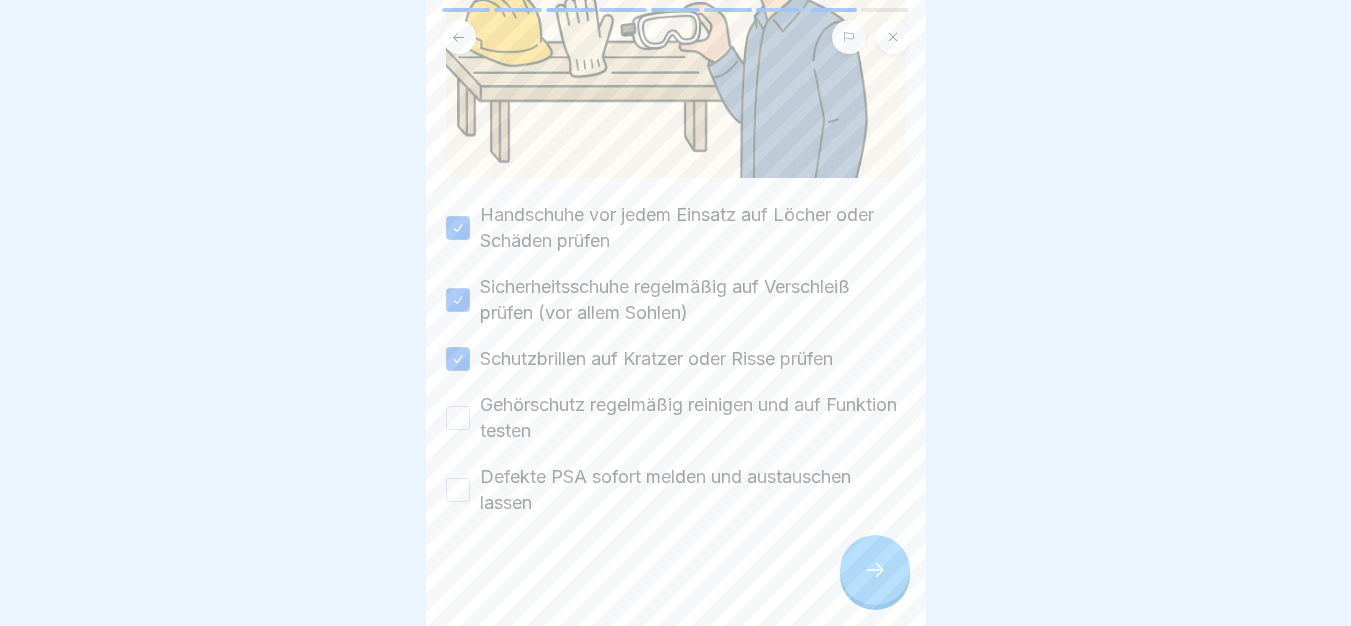 click on "Gehörschutz regelmäßig reinigen und auf Funktion testen" at bounding box center (693, 418) 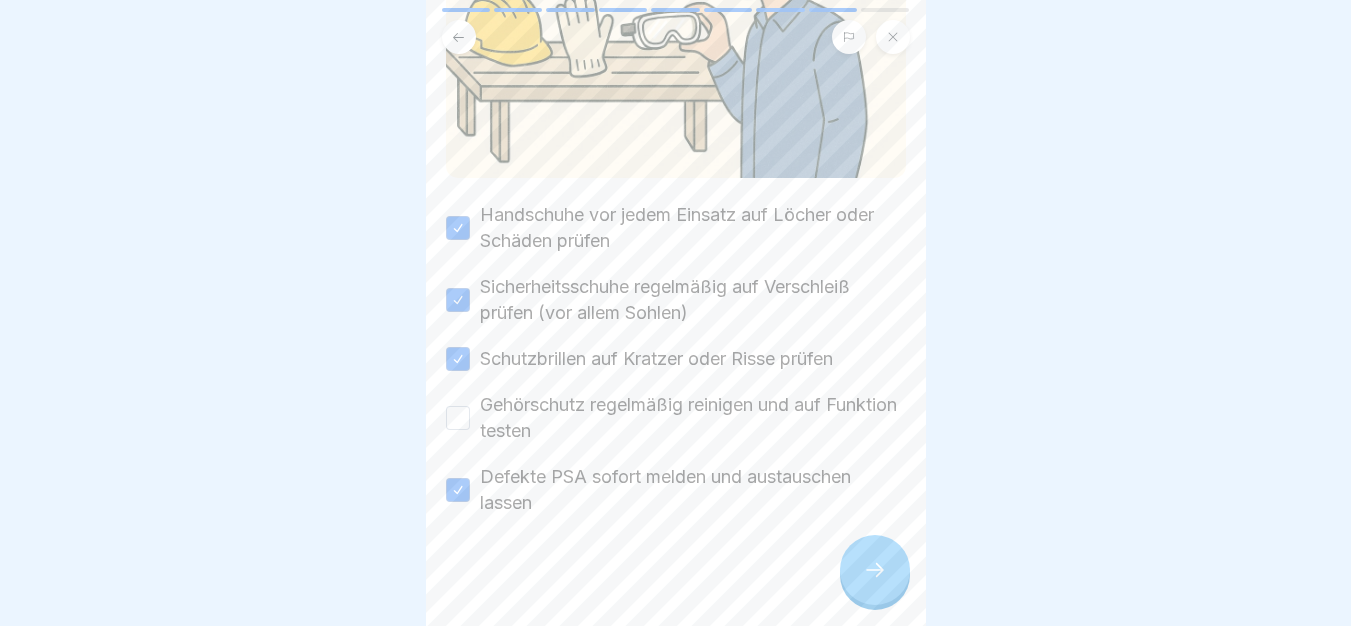 click on "Gehörschutz regelmäßig reinigen und auf Funktion testen" at bounding box center (693, 418) 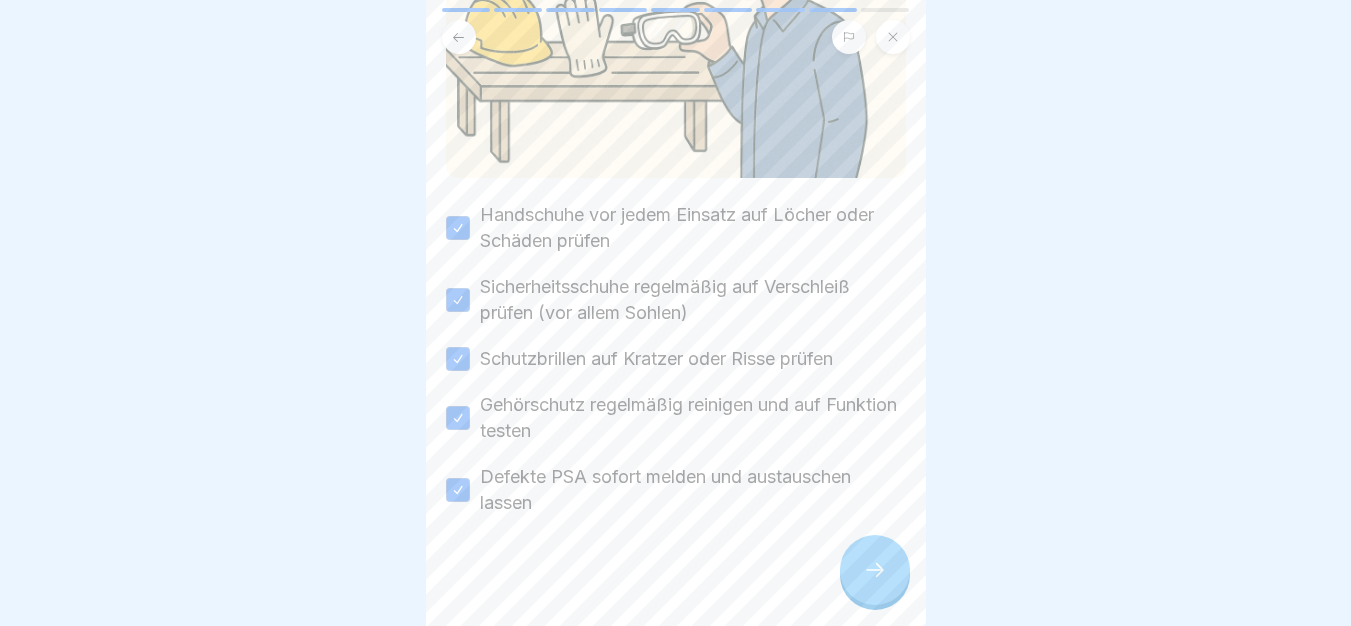click 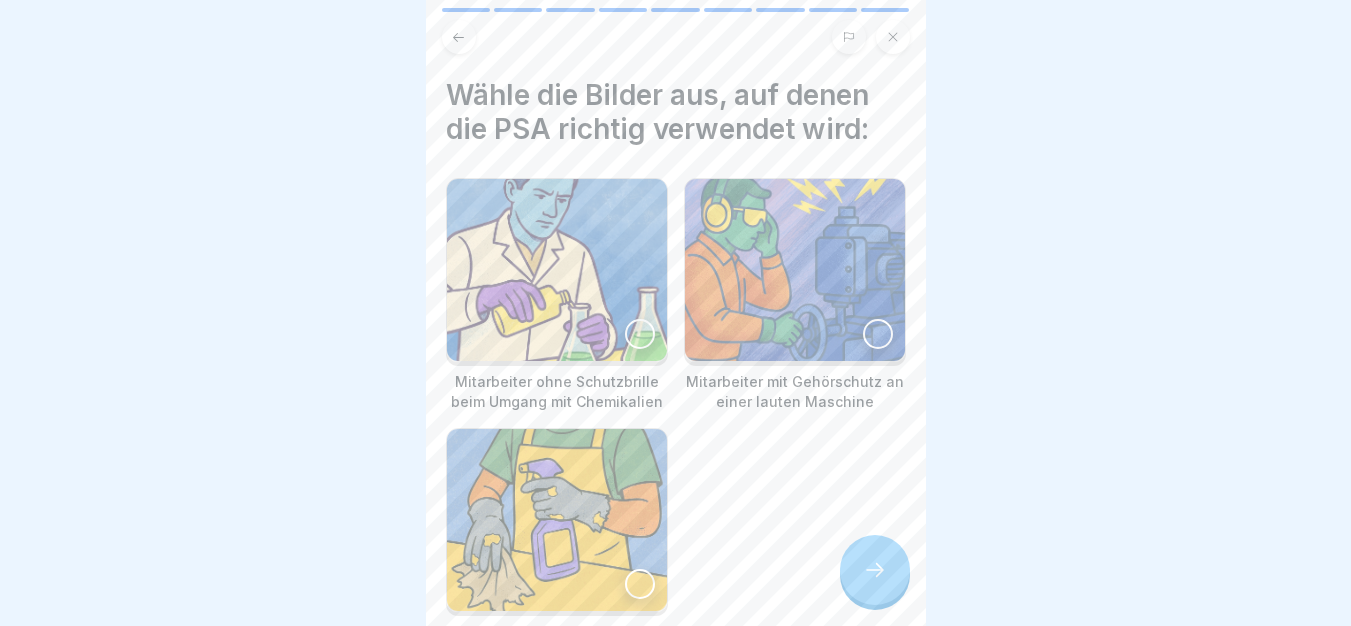 click 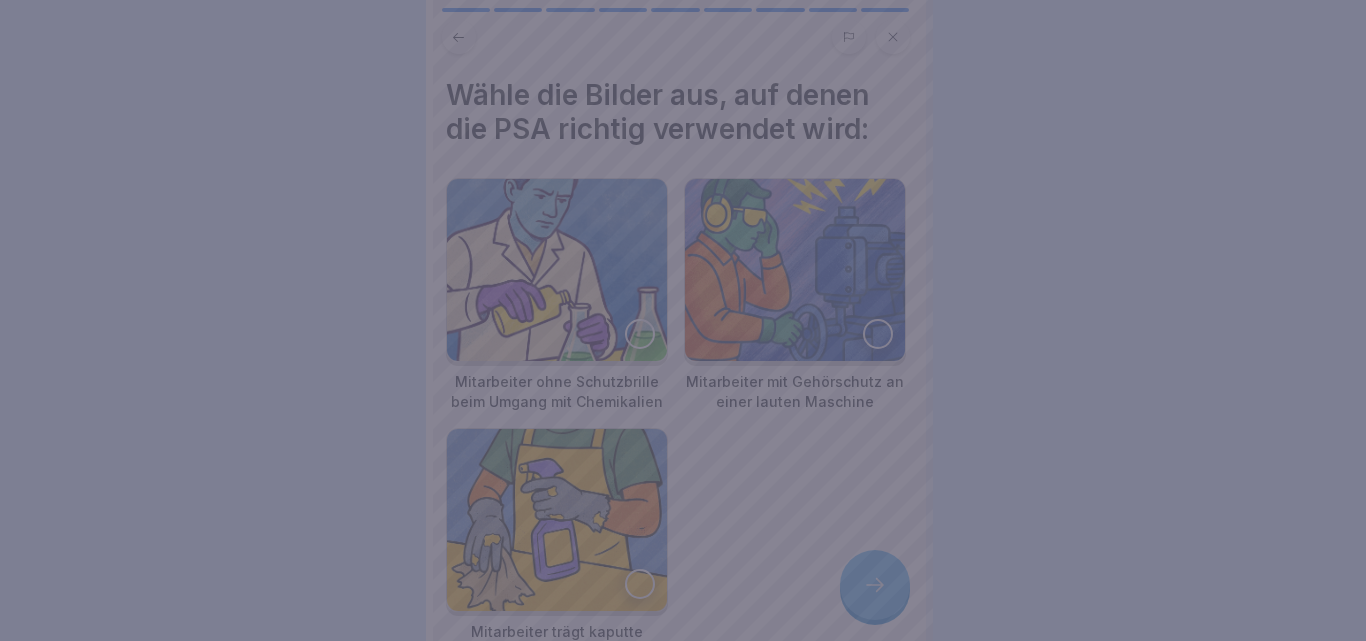 click at bounding box center [683, 320] 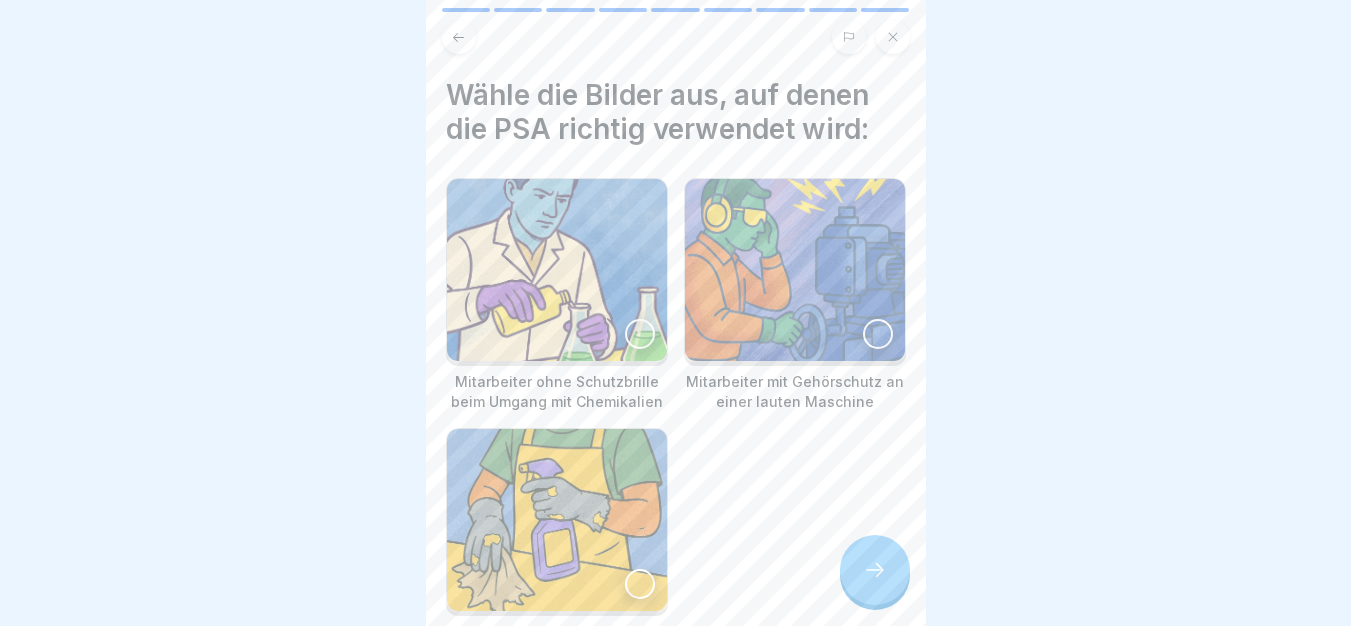 click at bounding box center (795, 270) 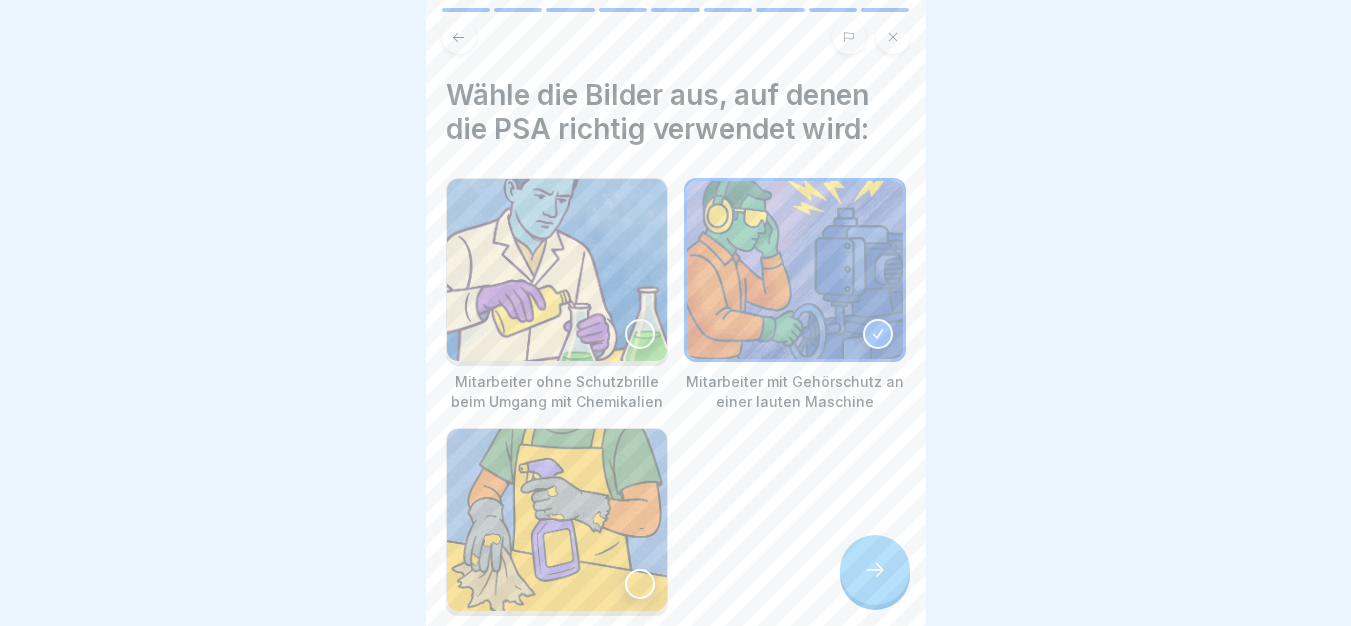 click at bounding box center (875, 570) 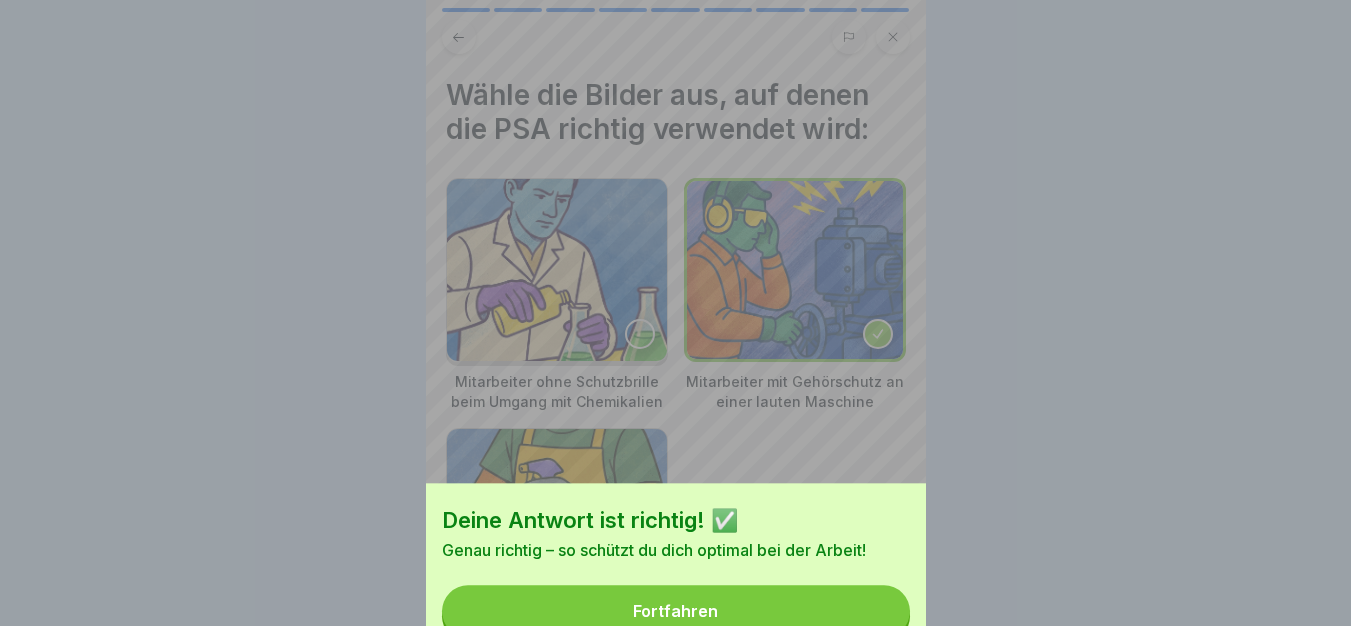 click on "Fortfahren" at bounding box center (676, 611) 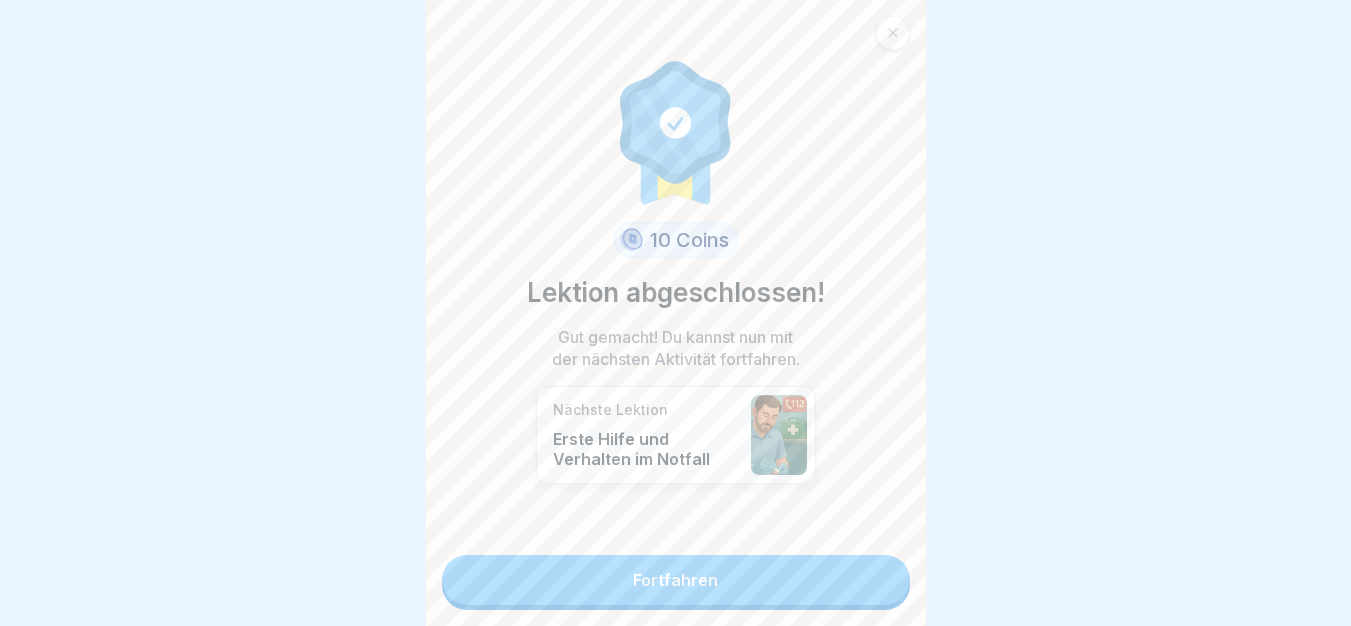 click on "Fortfahren" at bounding box center (676, 580) 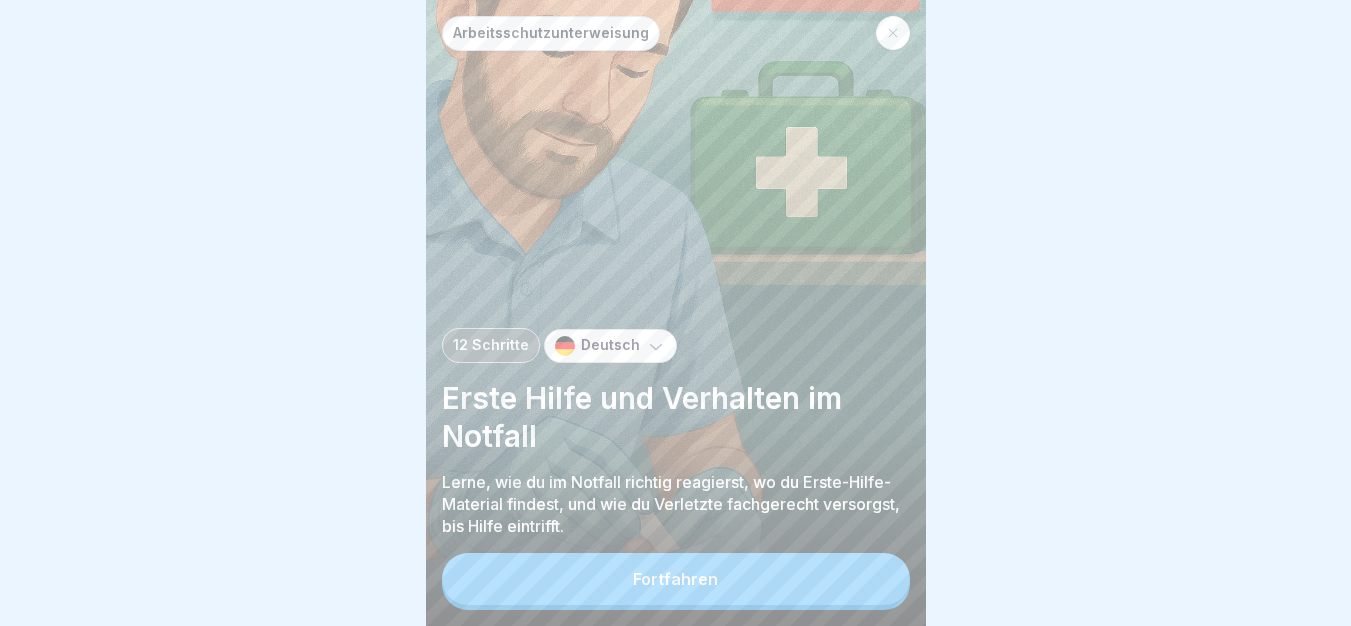 click on "Arbeitsschutzunterweisung  12 Schritte Deutsch Erste Hilfe und Verhalten im Notfall Lerne, wie du im Notfall richtig reagierst, wo du Erste-Hilfe-Material findest, und wie du Verletzte fachgerecht versorgst, bis Hilfe eintrifft. Fortfahren" at bounding box center [676, 313] 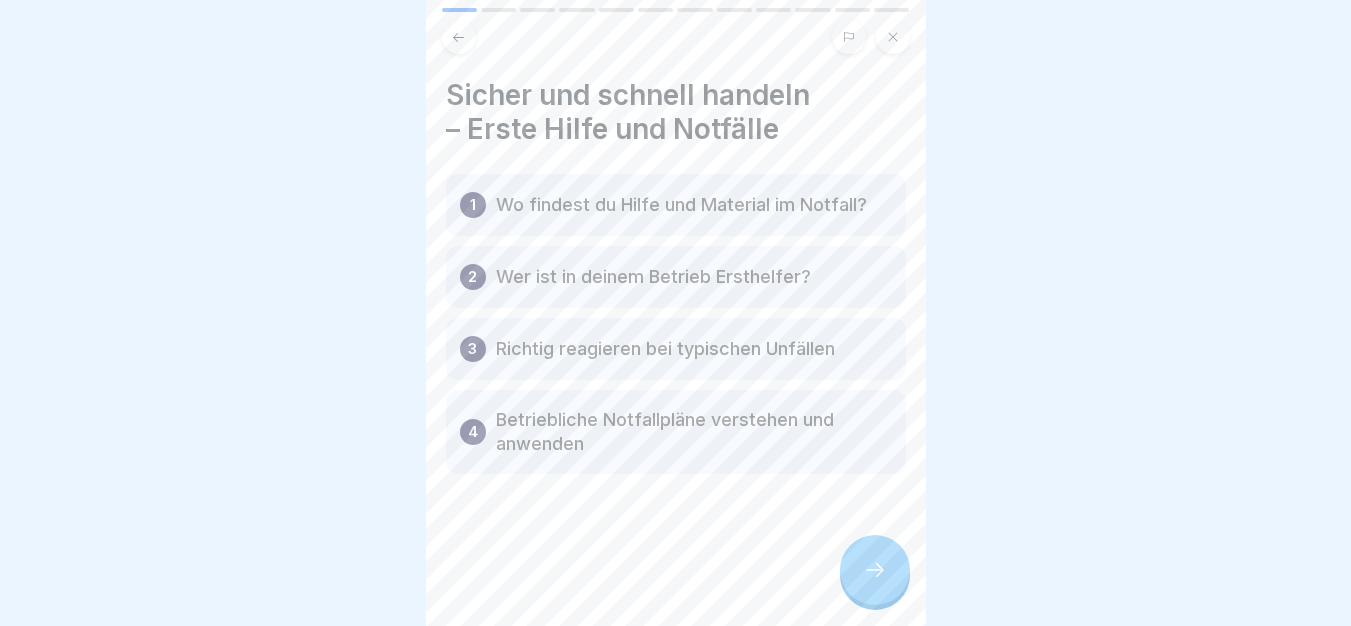 click at bounding box center (875, 570) 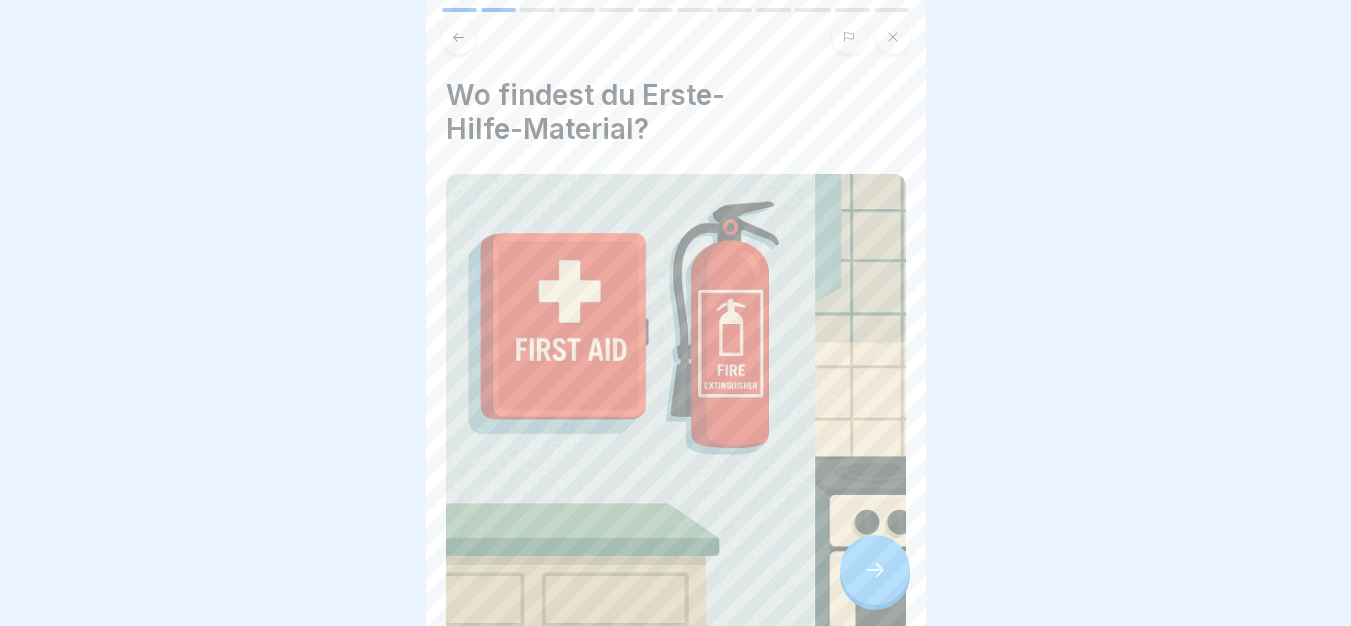 click at bounding box center (875, 570) 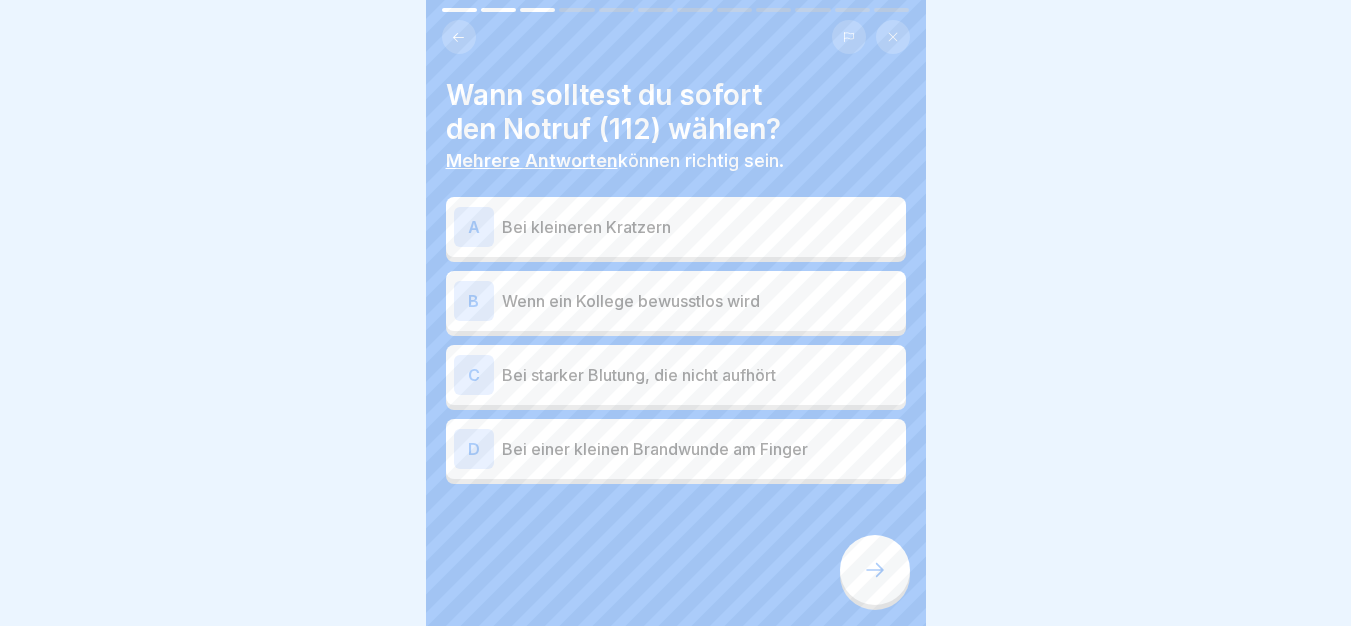 click on "B Wenn ein Kollege bewusstlos wird" at bounding box center [676, 301] 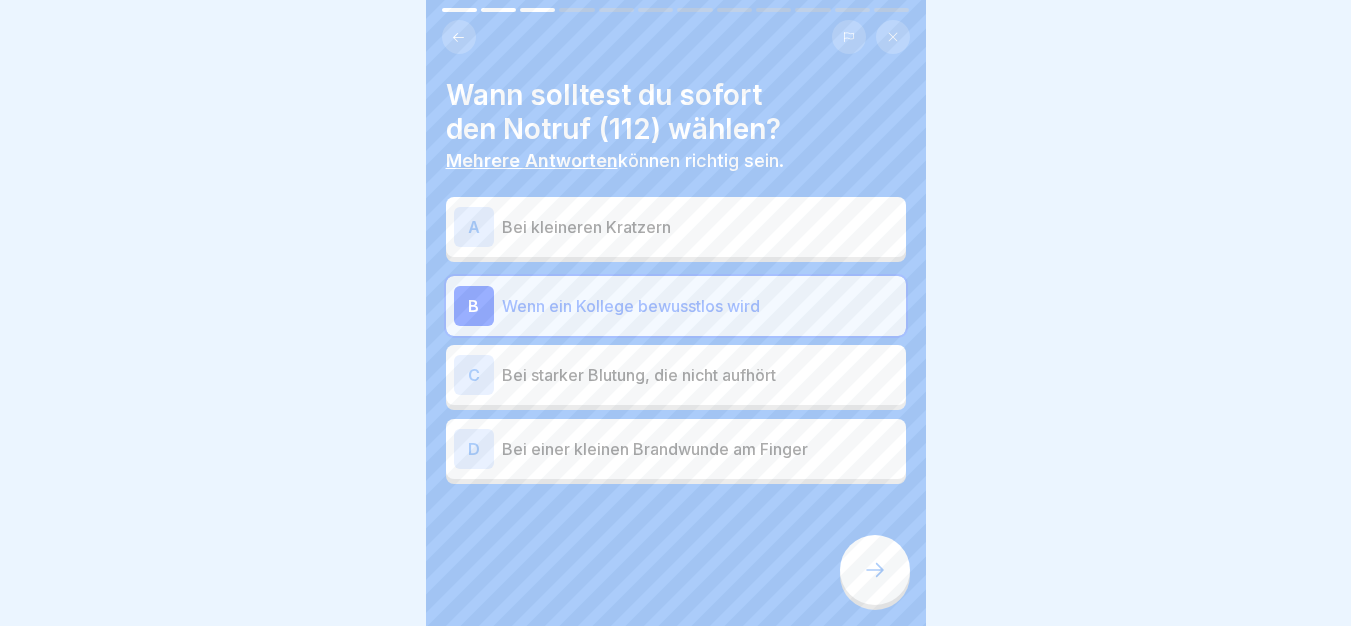 click on "C Bei starker Blutung, die nicht aufhört" at bounding box center [676, 375] 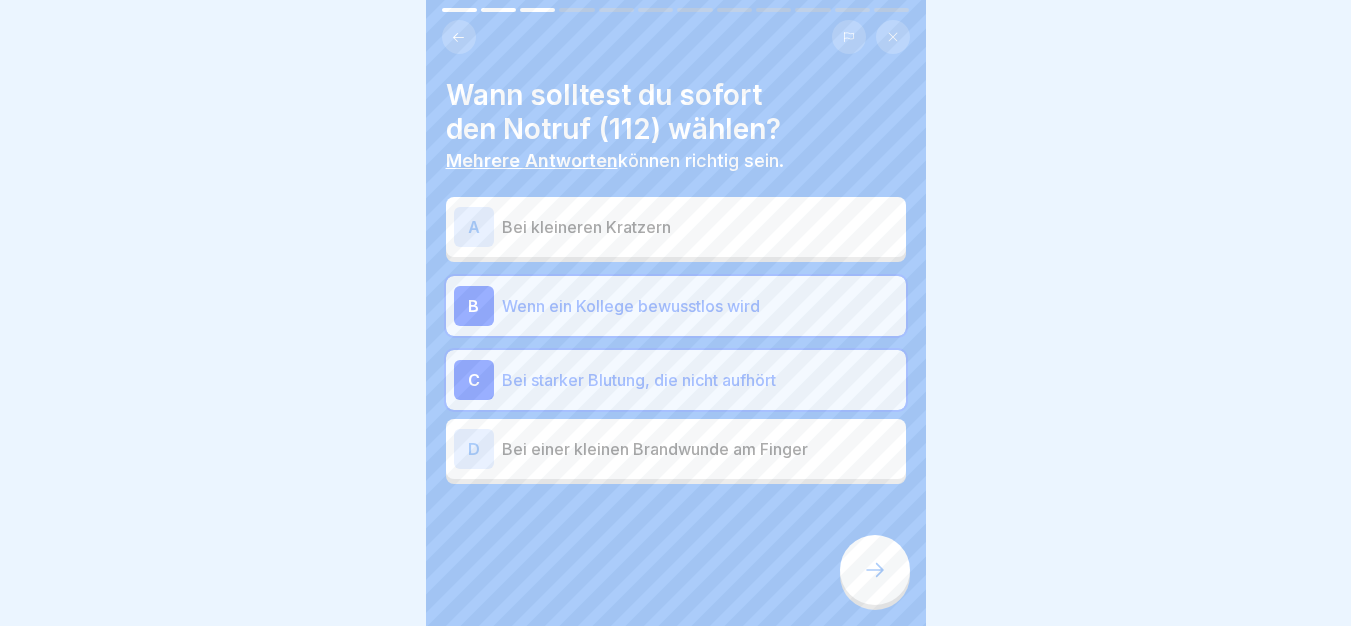click 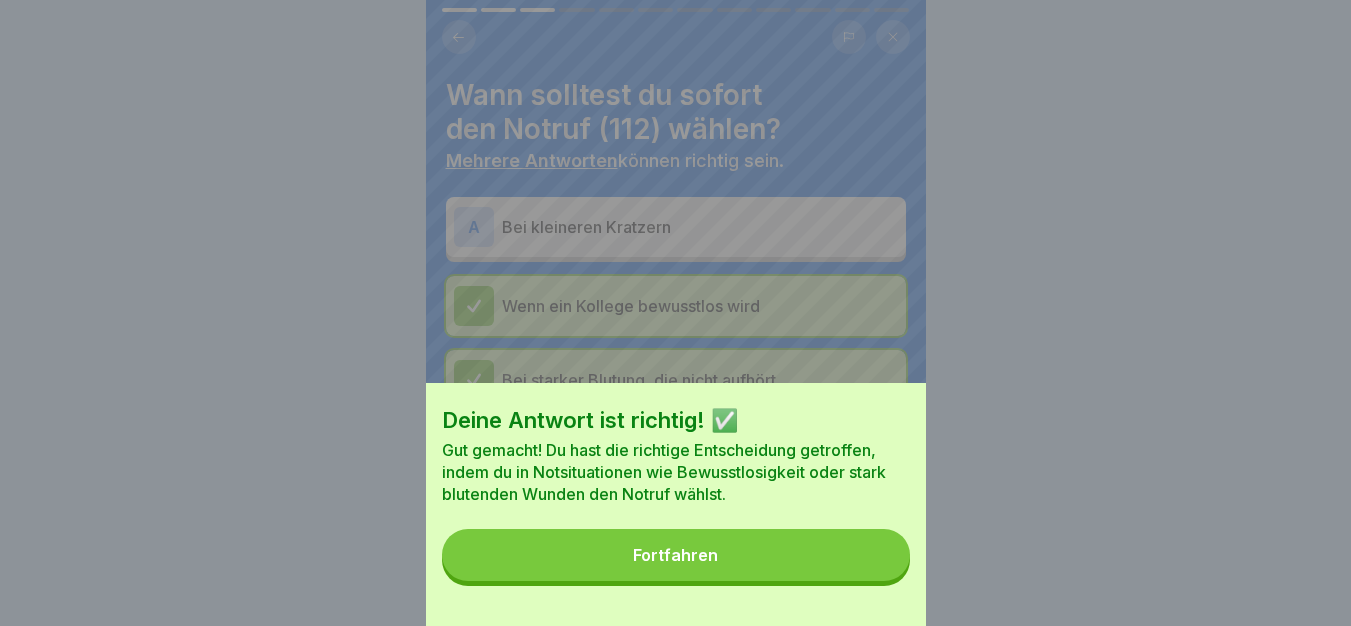 click on "Fortfahren" at bounding box center [676, 555] 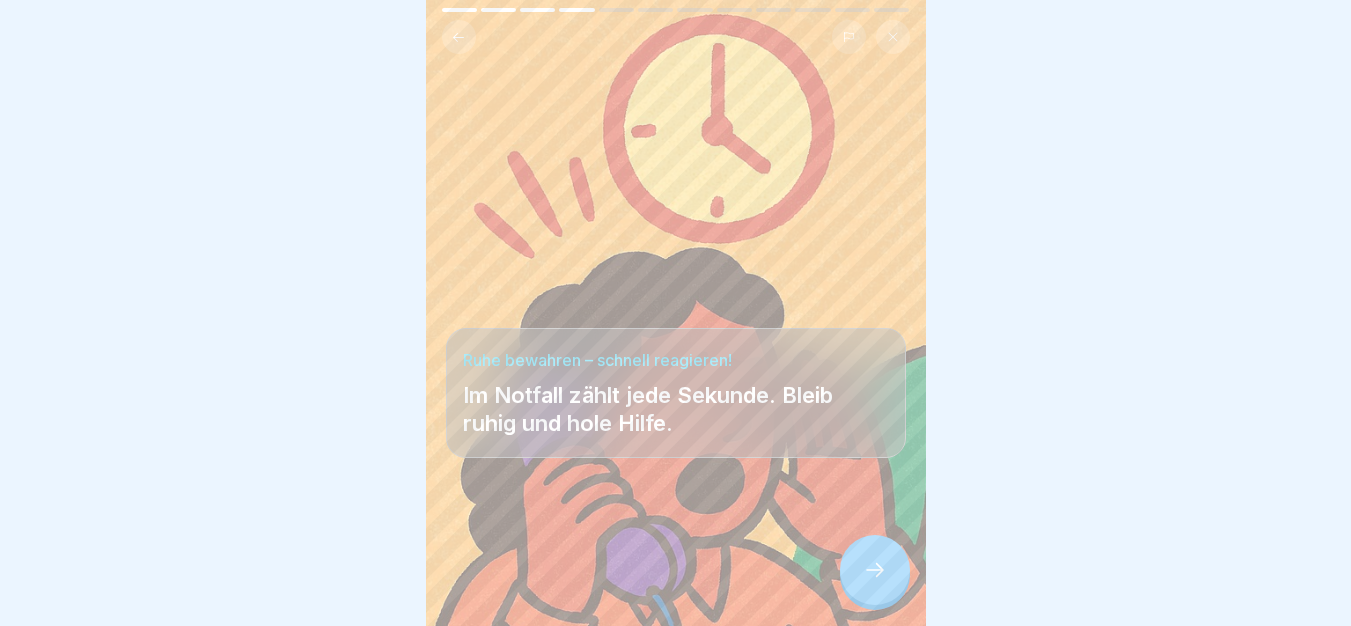 click 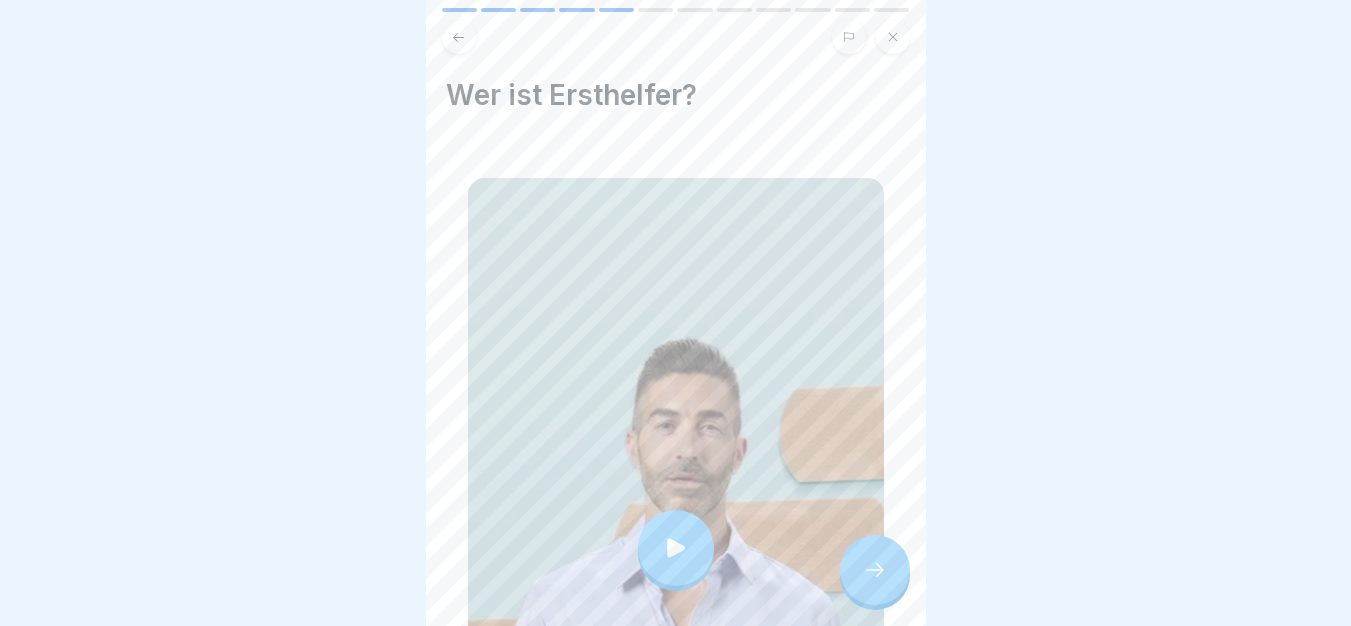 click at bounding box center (676, 548) 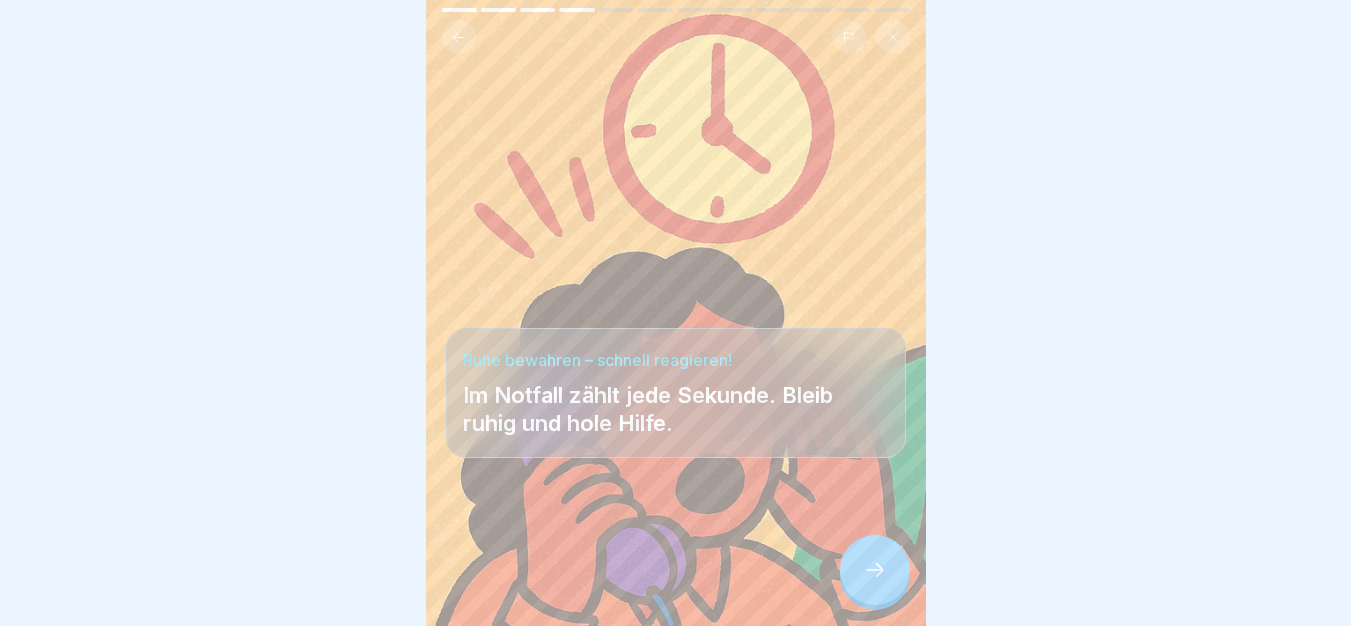 click at bounding box center (875, 570) 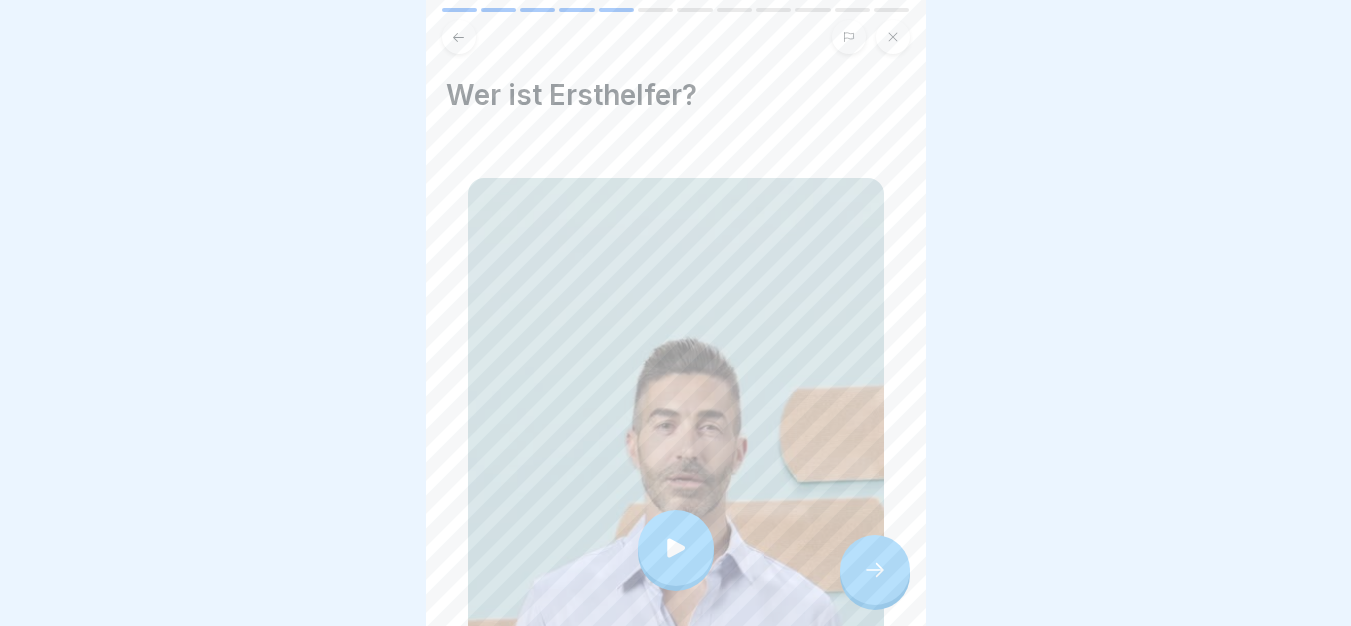 click at bounding box center (676, 548) 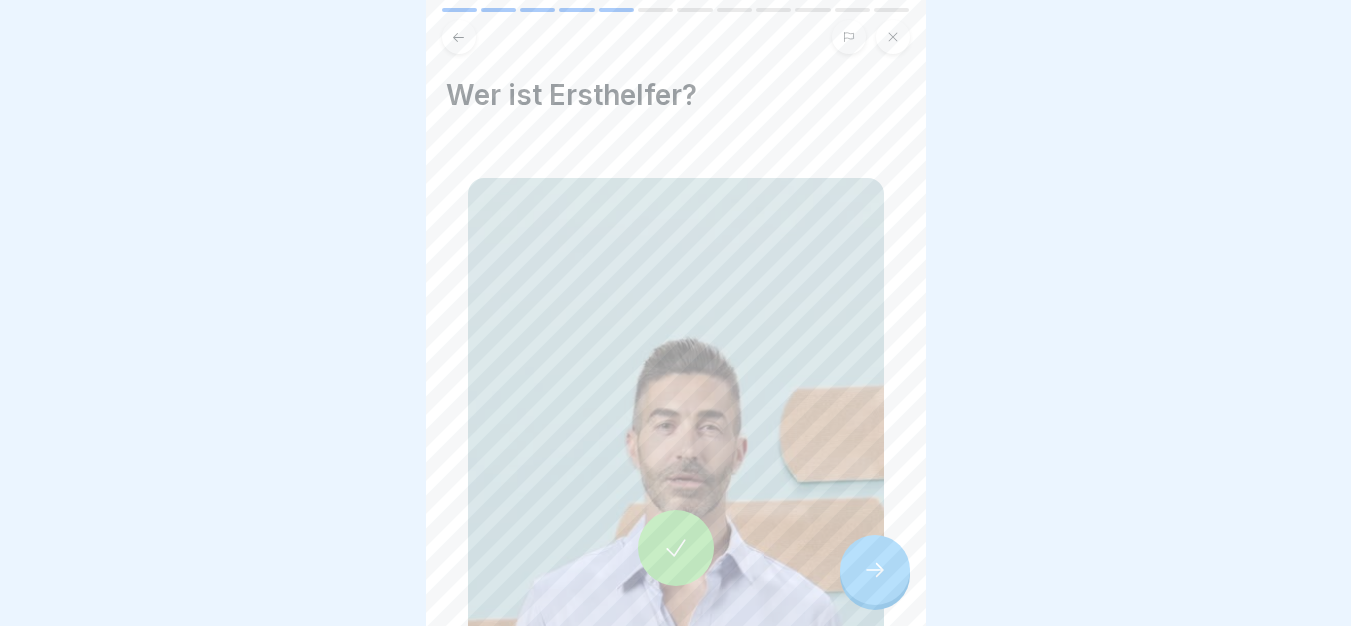 click at bounding box center (875, 570) 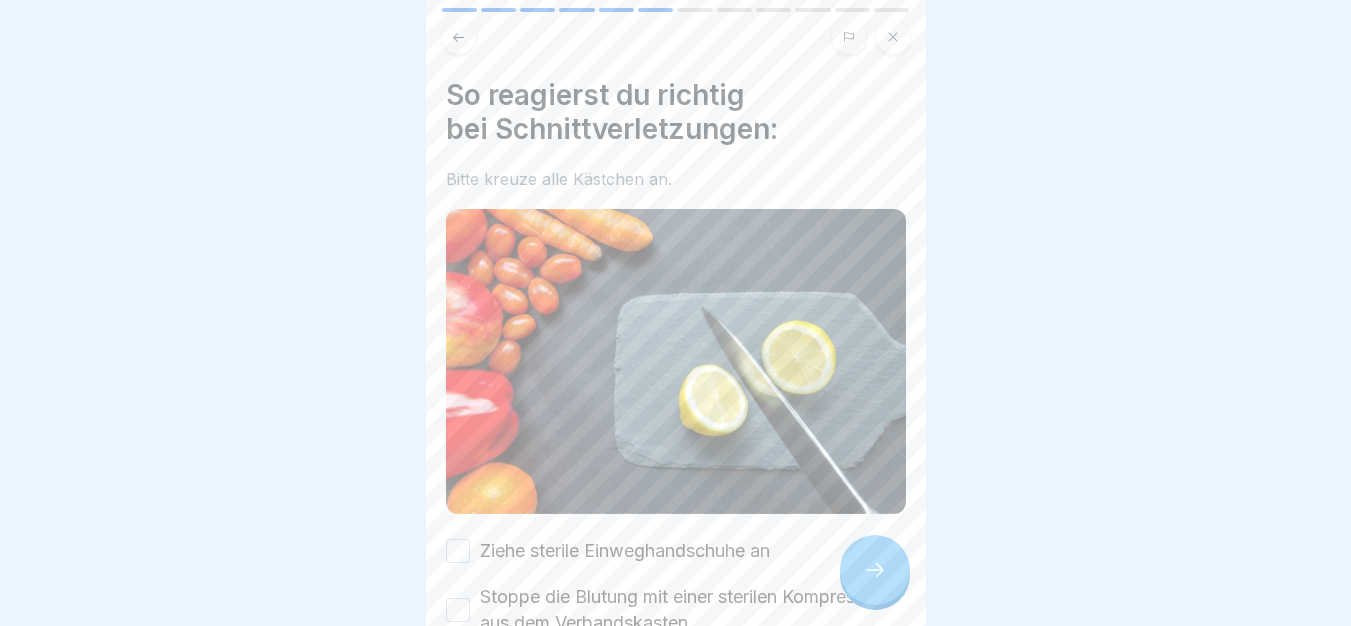 scroll, scrollTop: 238, scrollLeft: 0, axis: vertical 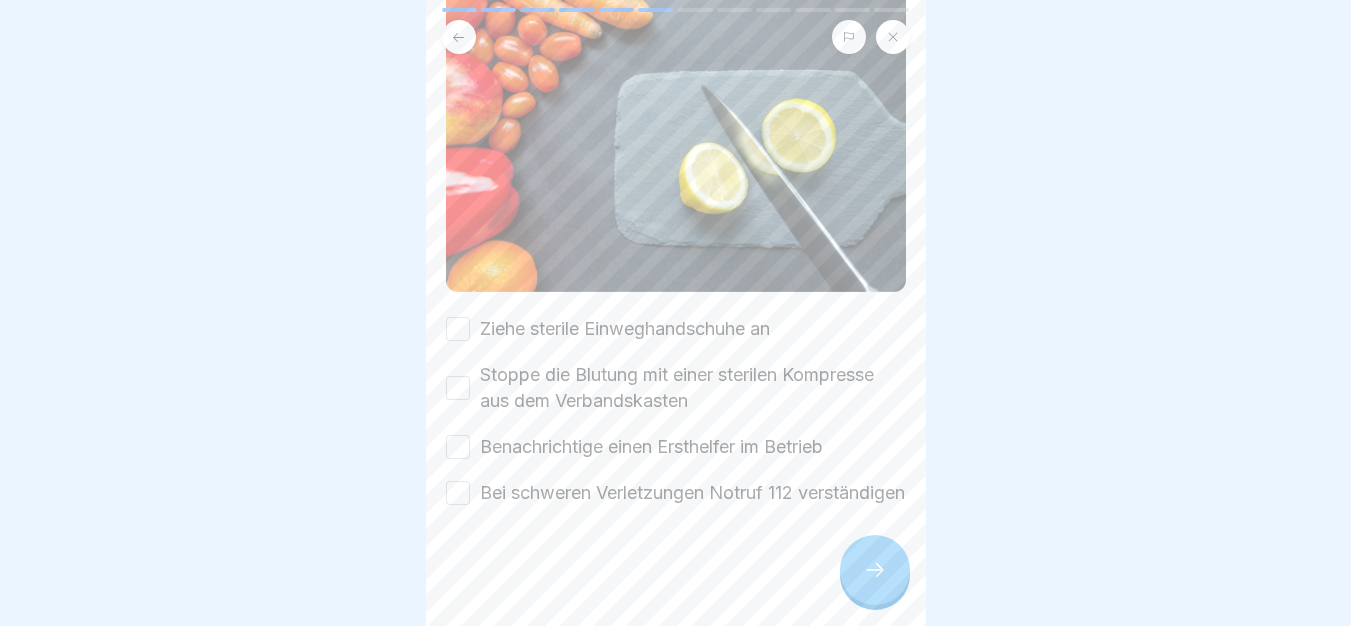 click on "Ziehe sterile Einweghandschuhe an" at bounding box center (625, 329) 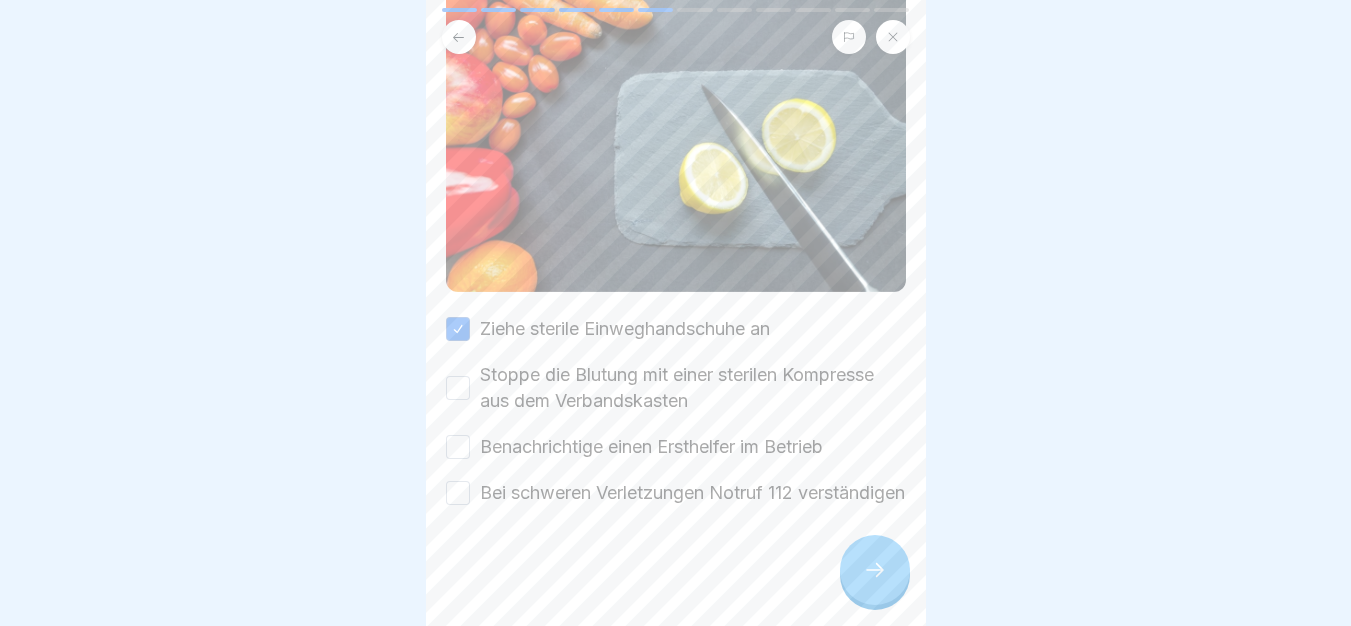 click on "Stoppe die Blutung mit einer sterilen Kompresse aus dem Verbandskasten" at bounding box center [693, 388] 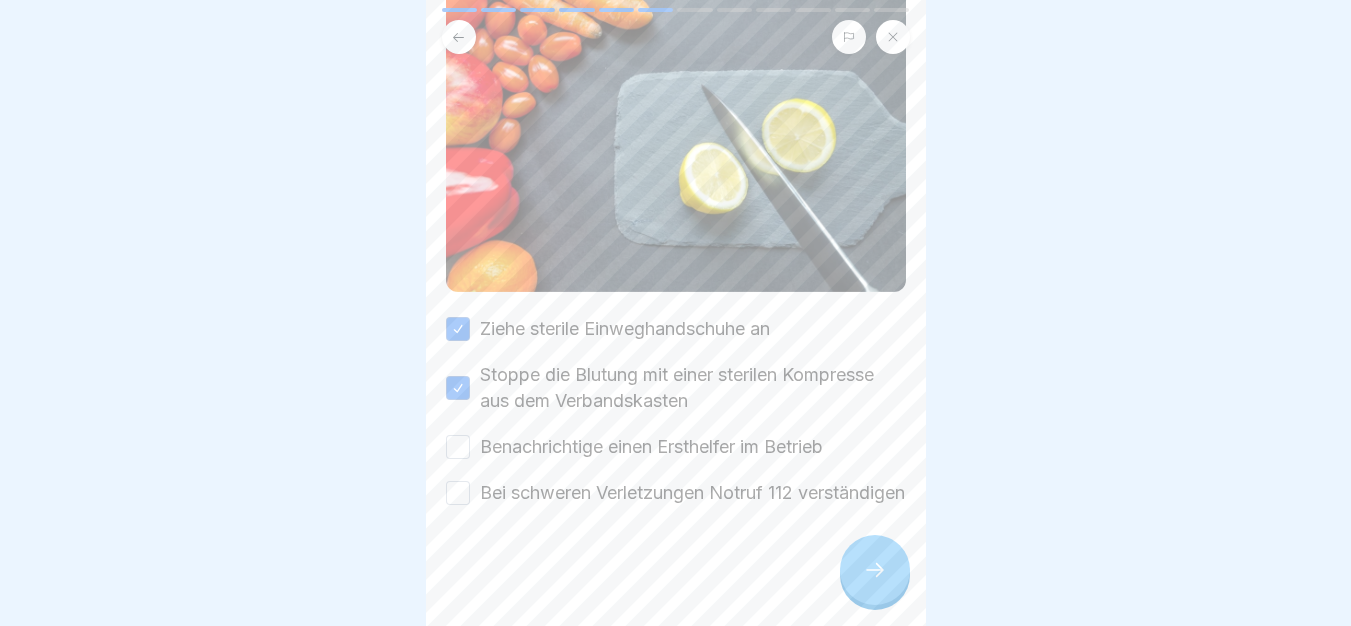click on "Benachrichtige einen Ersthelfer im Betrieb" at bounding box center [651, 447] 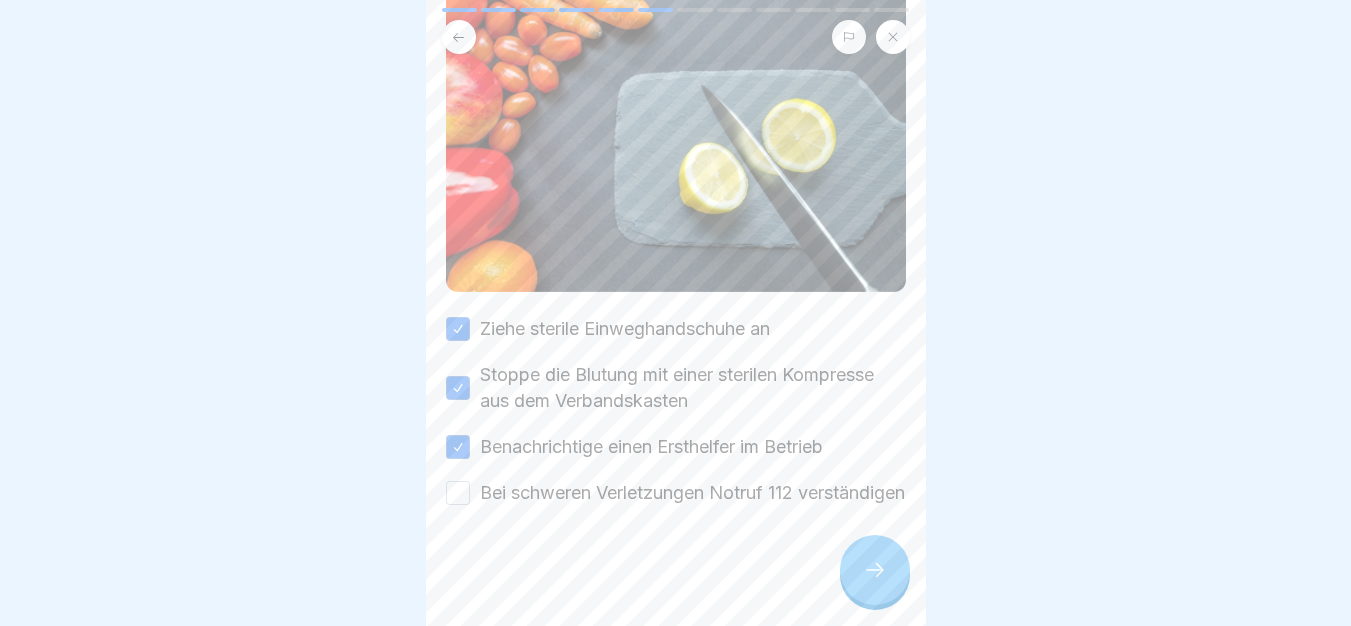 click on "Bei schweren Verletzungen Notruf 112 verständigen" at bounding box center (692, 493) 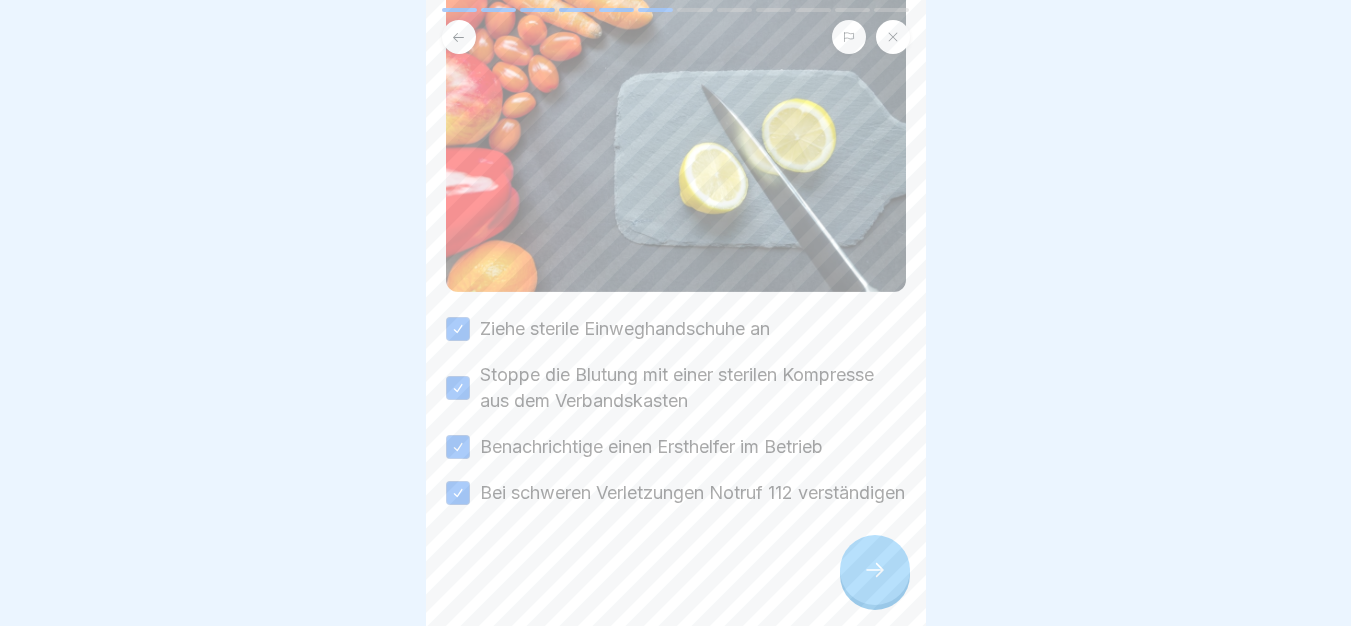 click at bounding box center (875, 570) 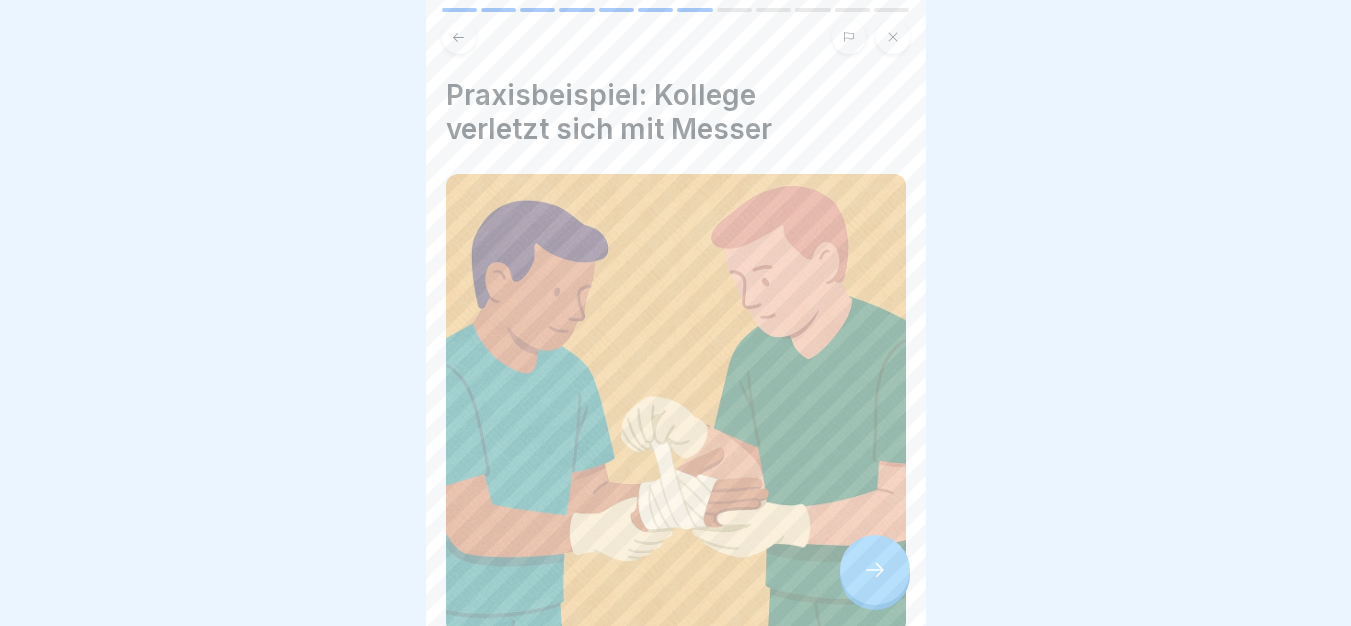 click at bounding box center [875, 570] 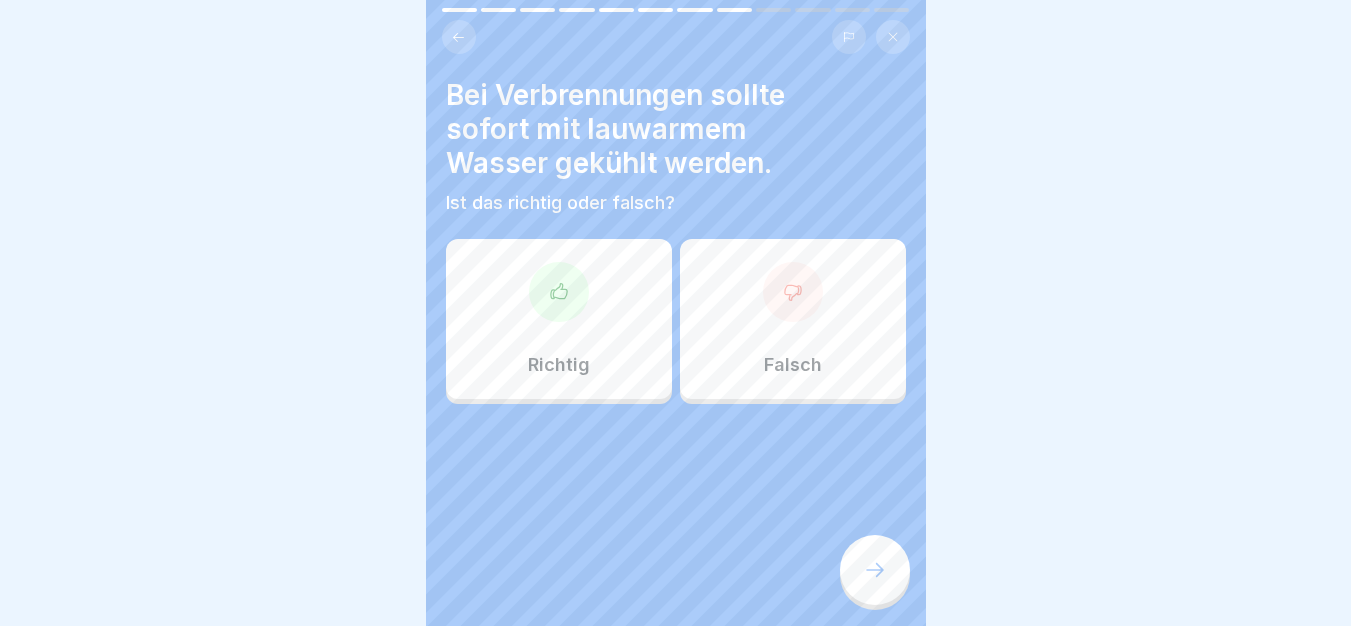 click on "Richtig" at bounding box center (559, 319) 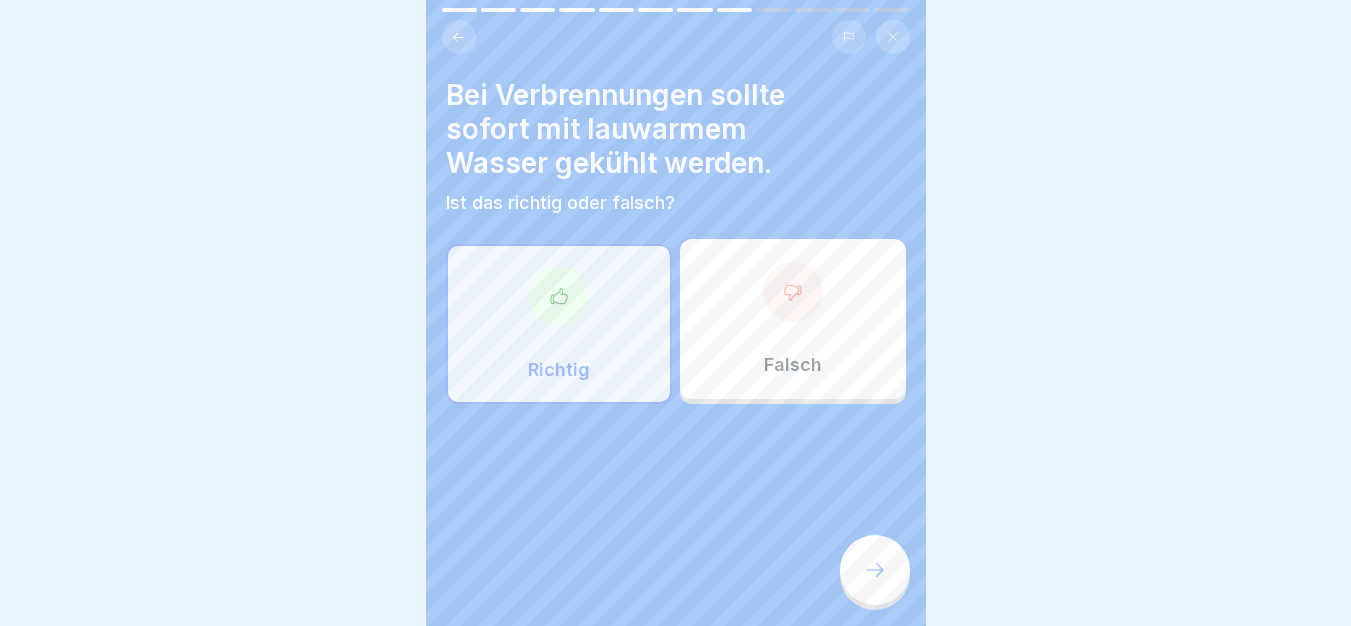 click at bounding box center [875, 570] 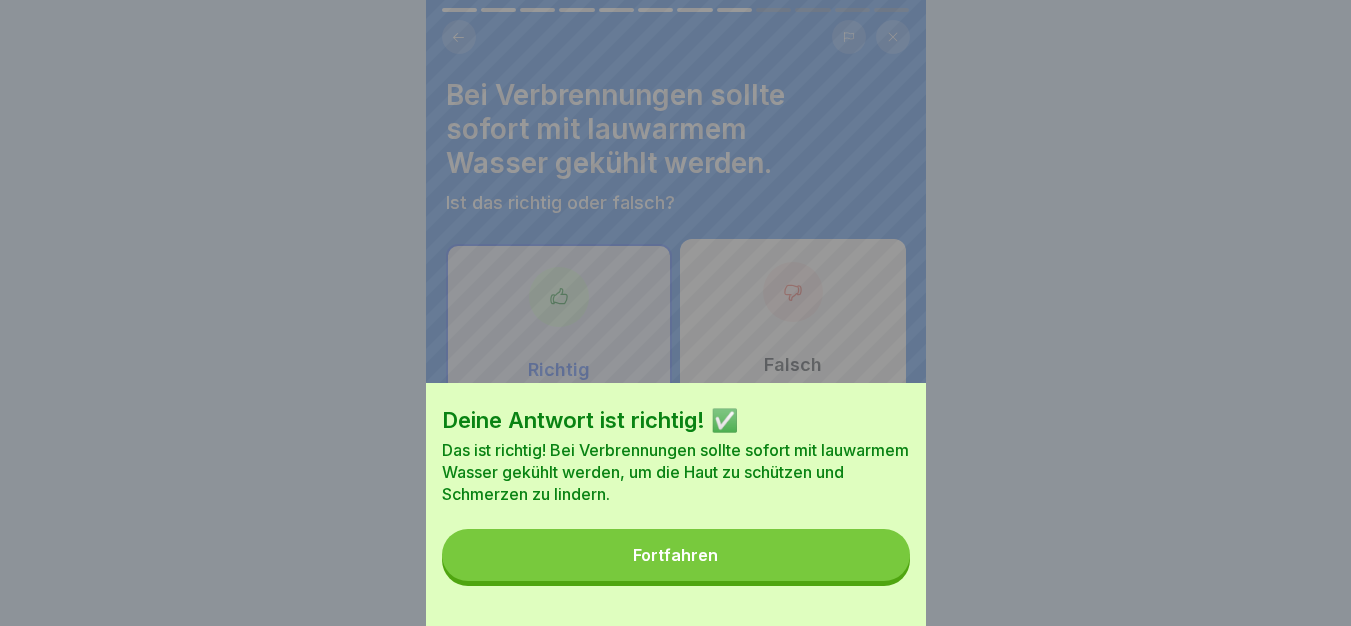 click on "Fortfahren" at bounding box center (676, 555) 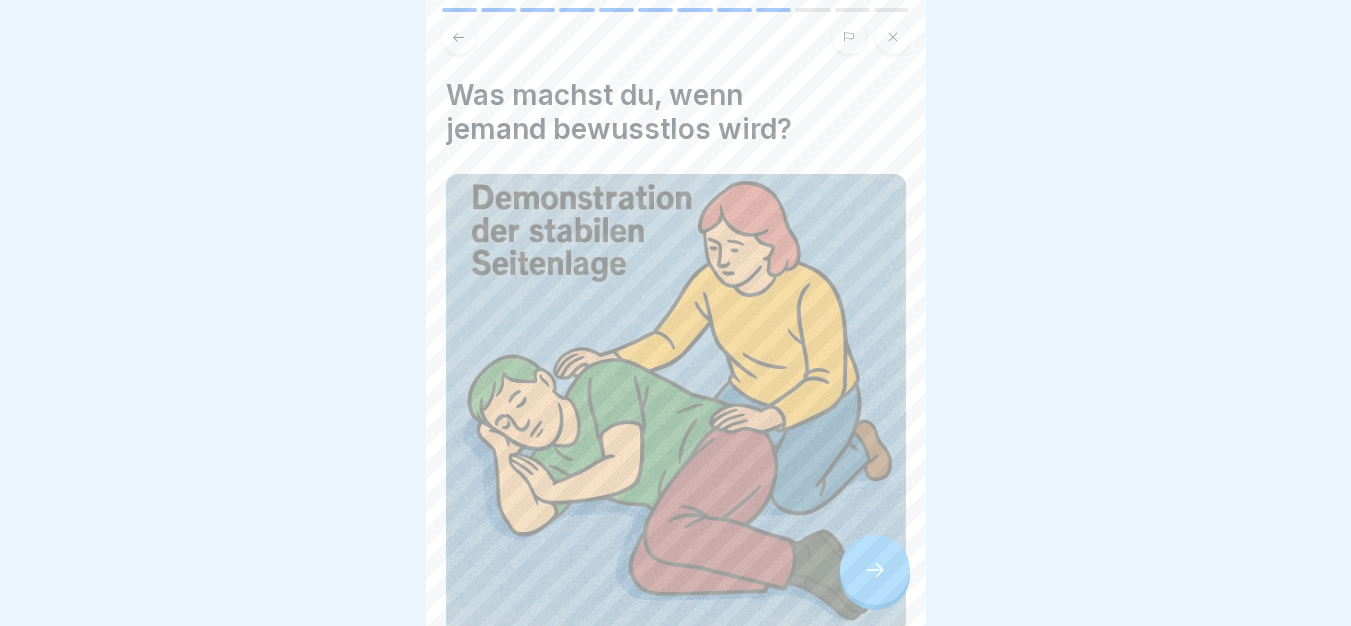 click at bounding box center [875, 570] 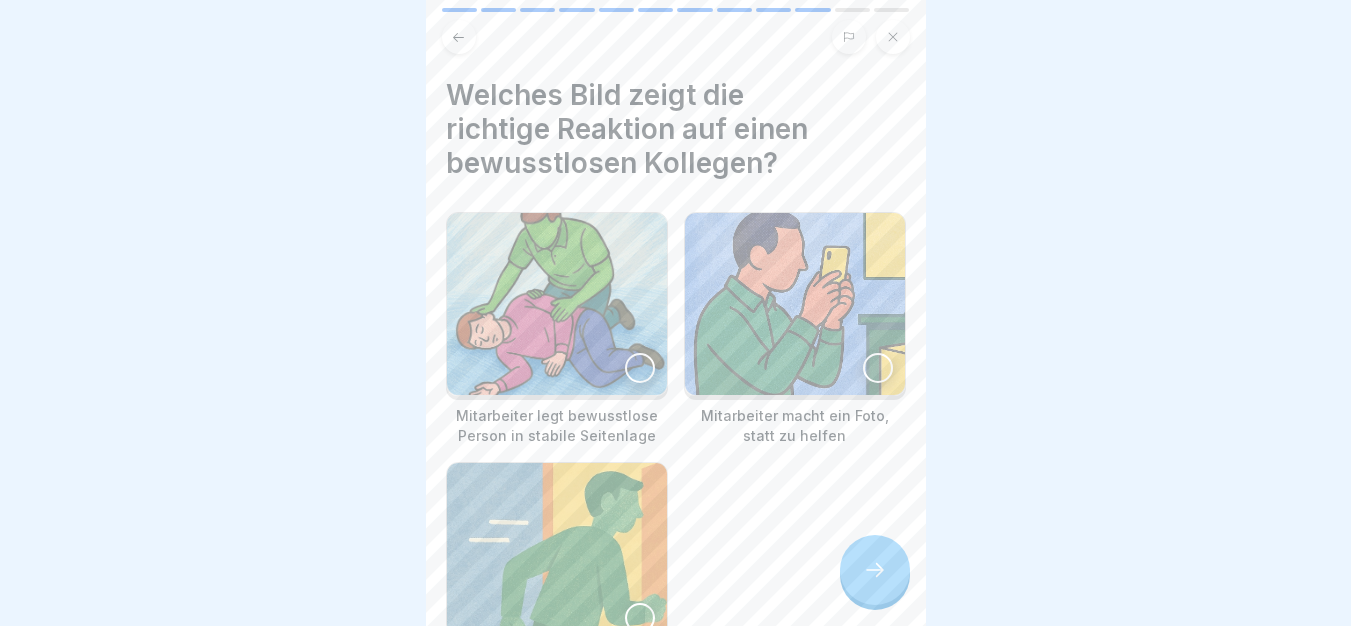 click at bounding box center [795, 304] 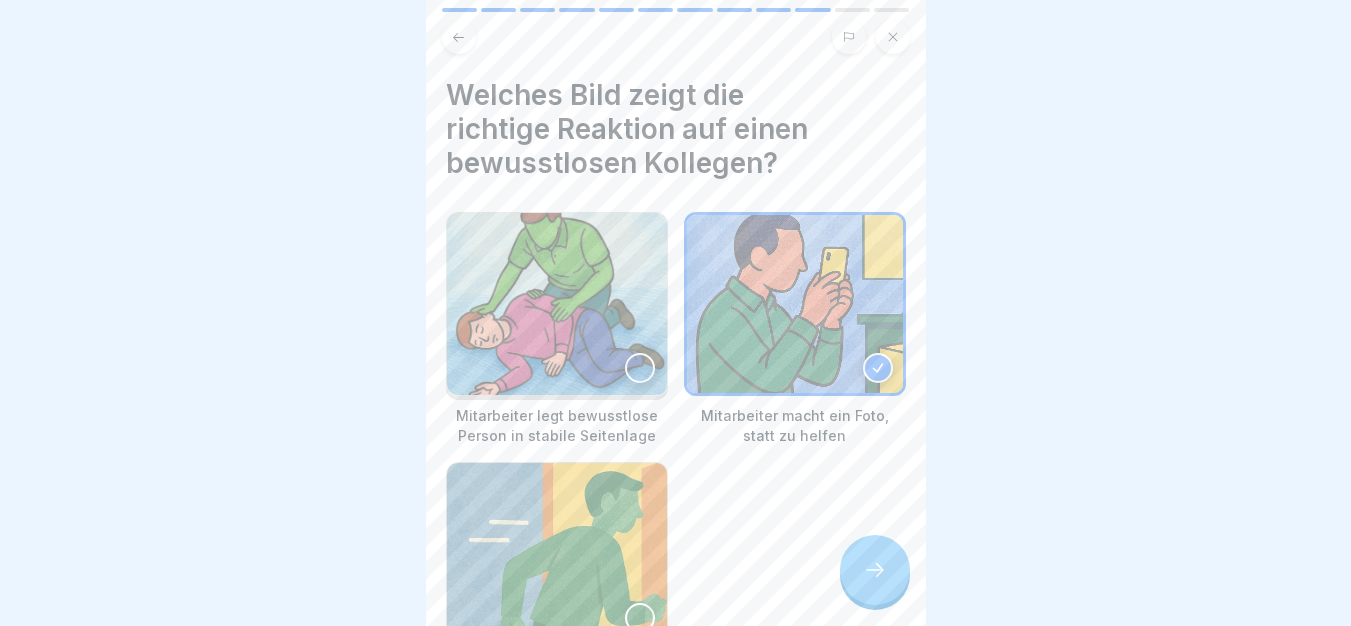 click at bounding box center (875, 570) 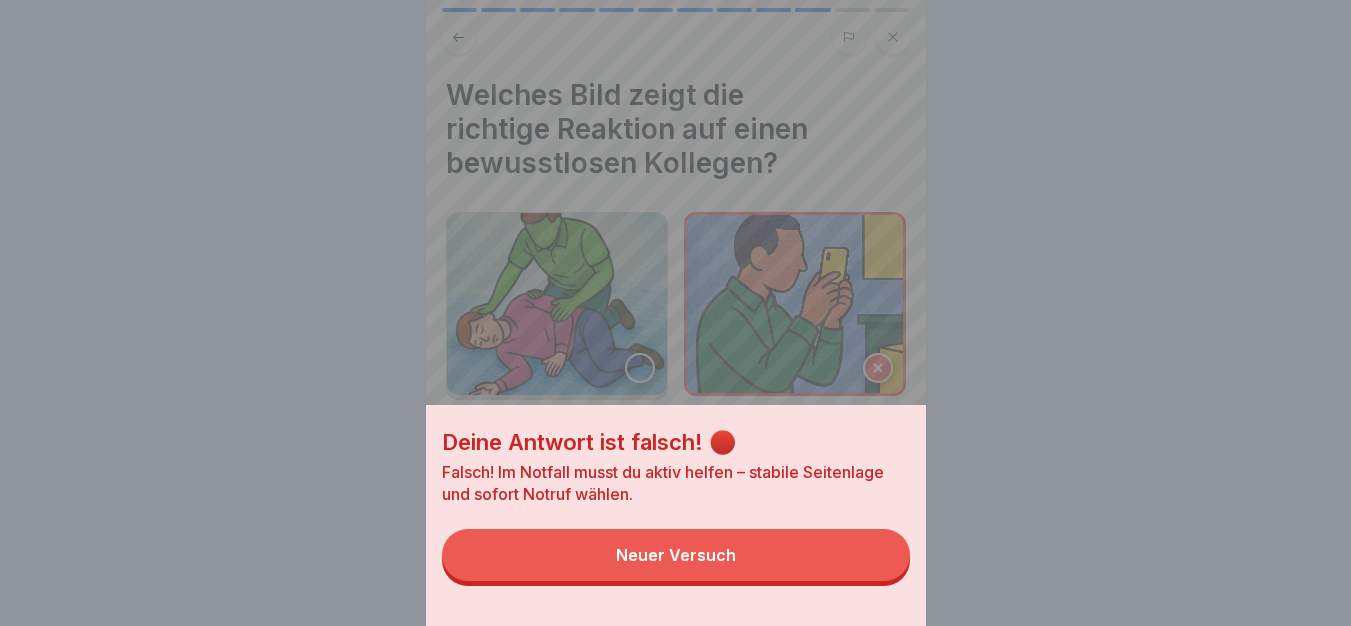 click on "Neuer Versuch" at bounding box center (676, 555) 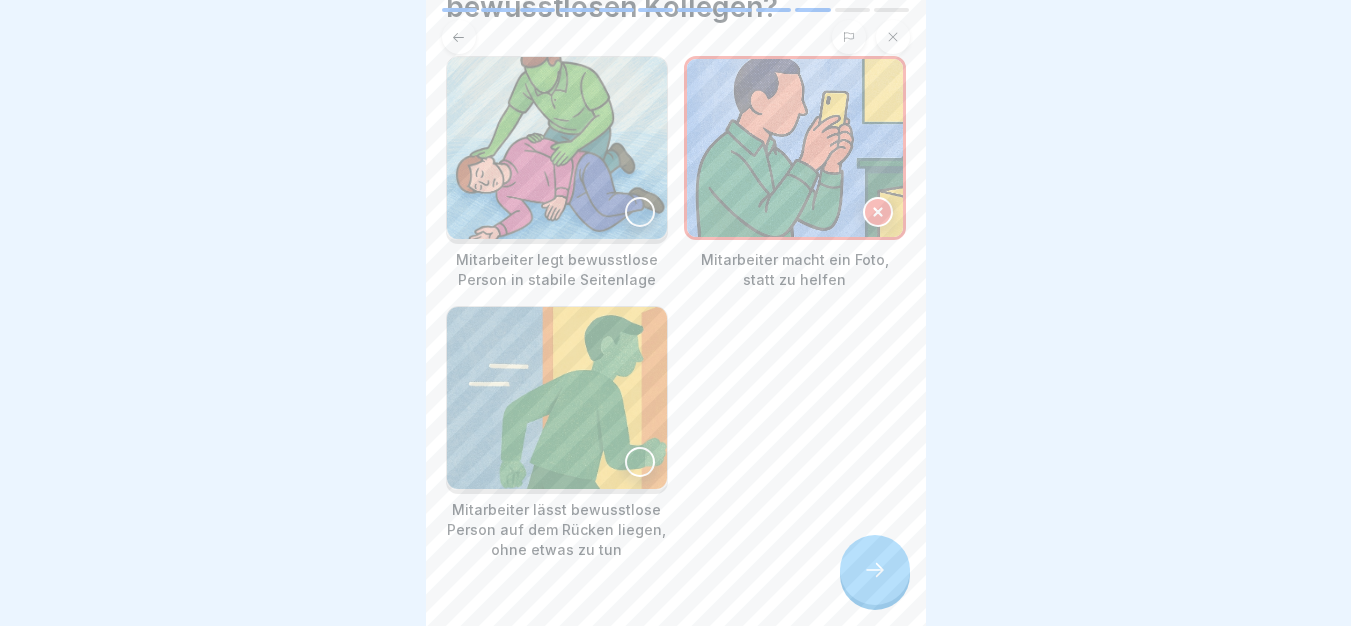 scroll, scrollTop: 167, scrollLeft: 0, axis: vertical 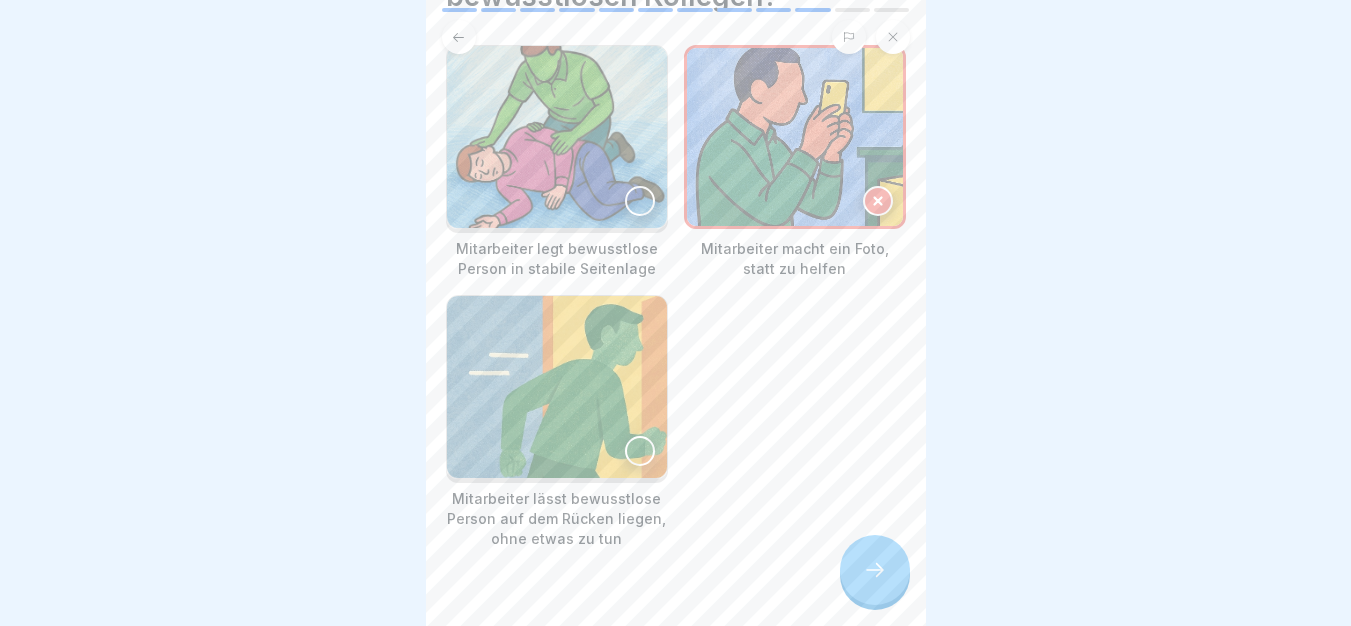 click at bounding box center (557, 137) 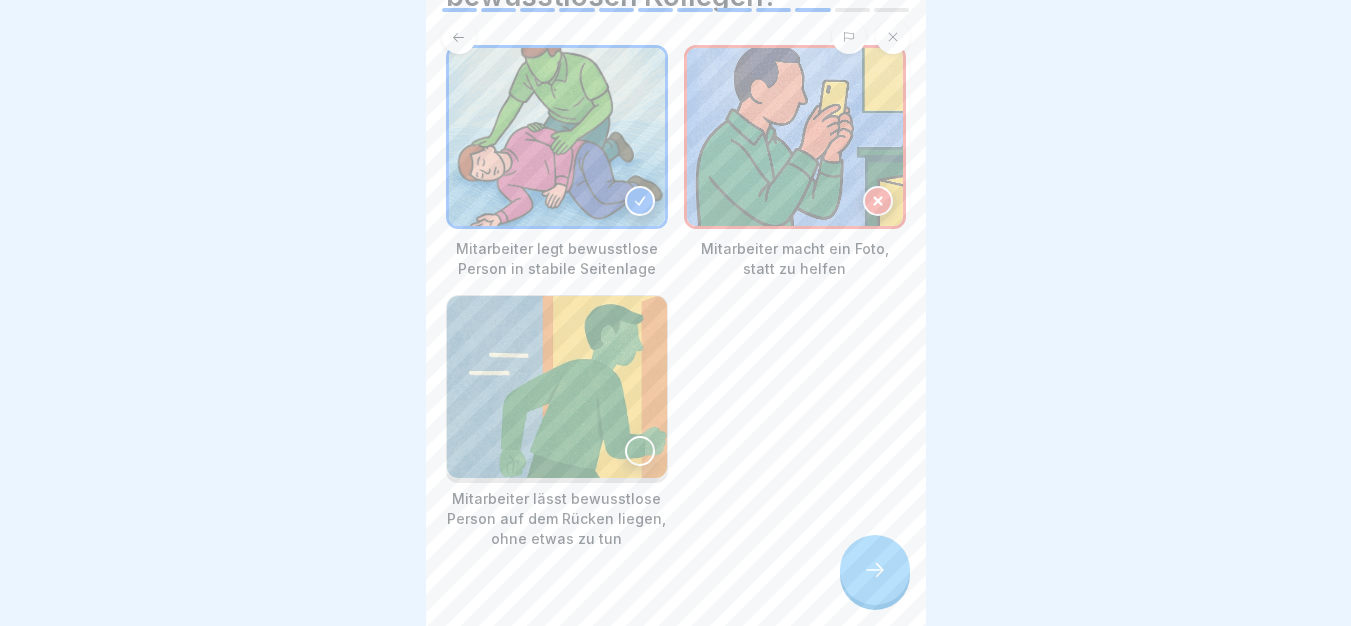 click at bounding box center [875, 570] 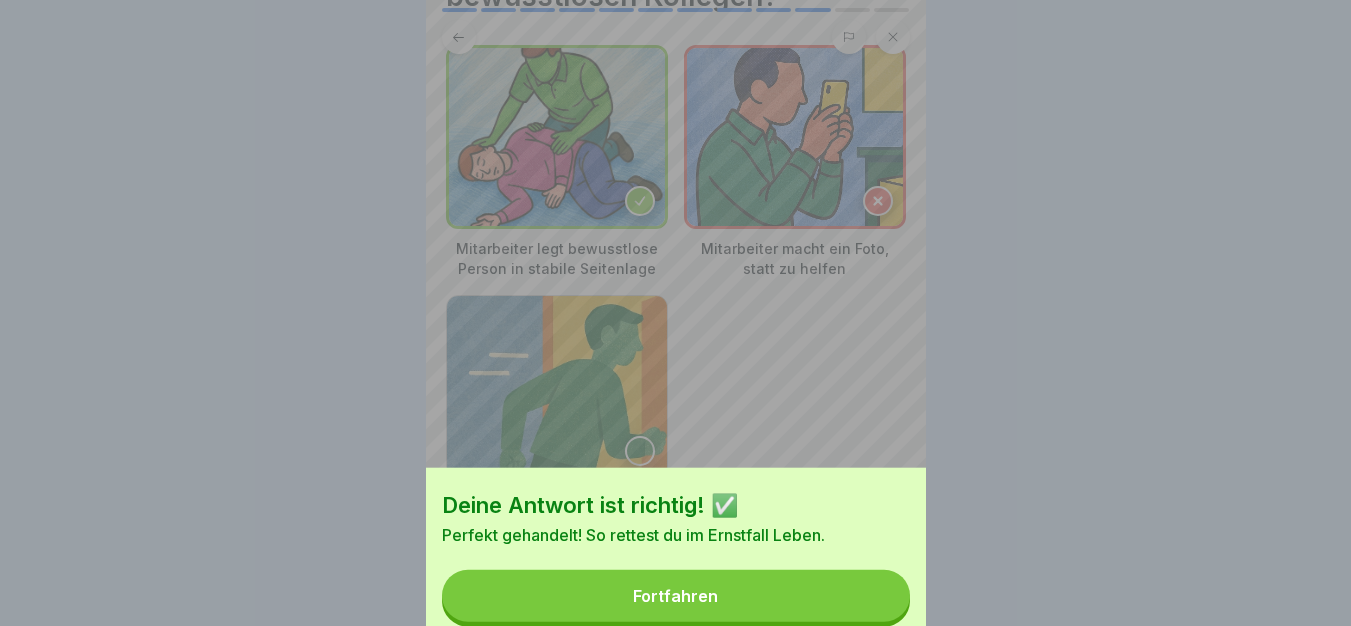 click on "Fortfahren" at bounding box center [676, 596] 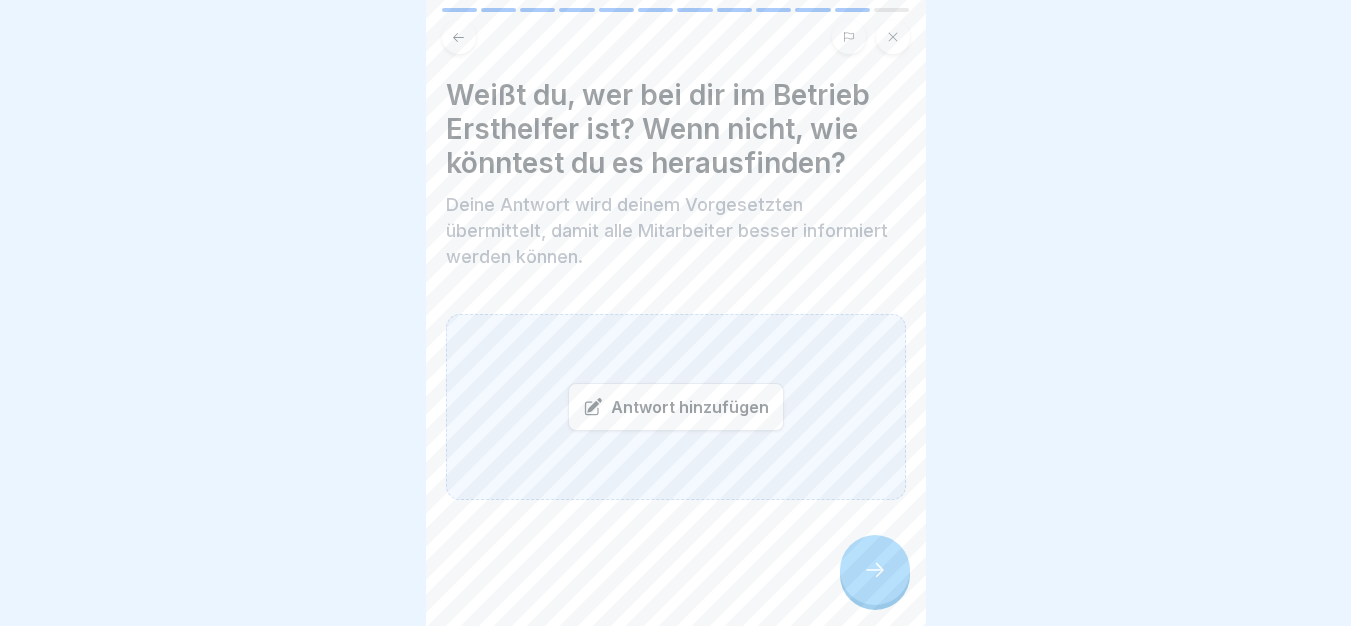 click on "Antwort hinzufügen" at bounding box center [676, 407] 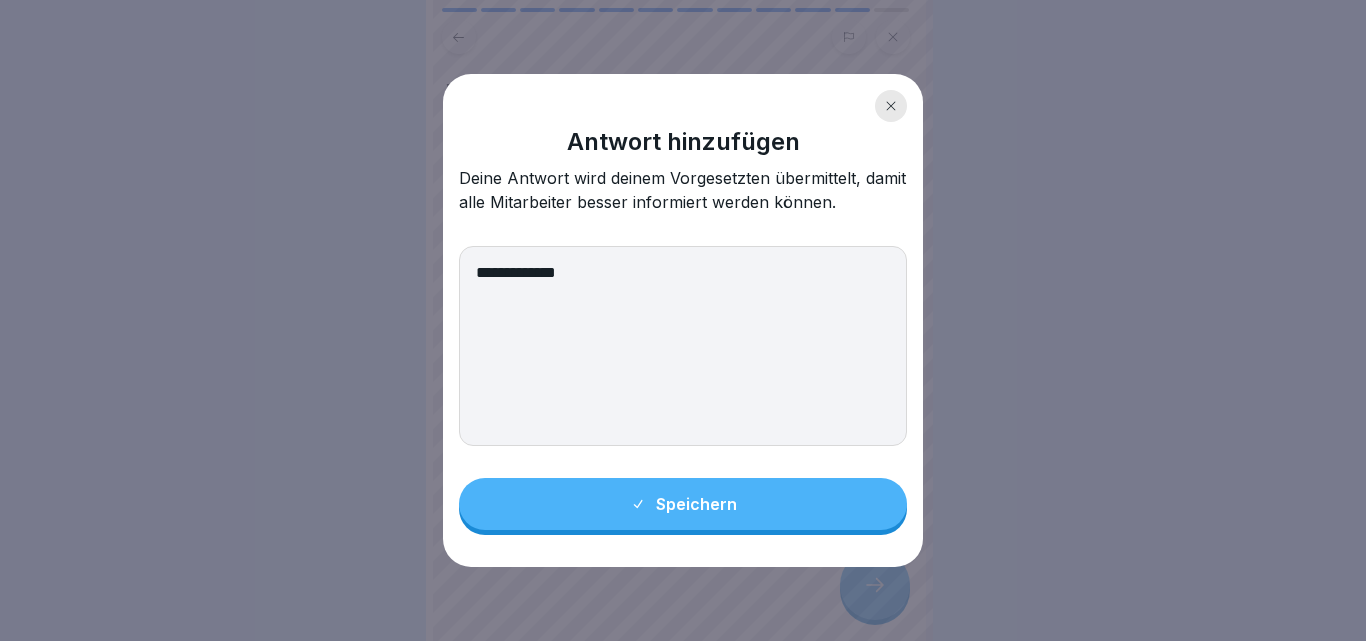 type on "**********" 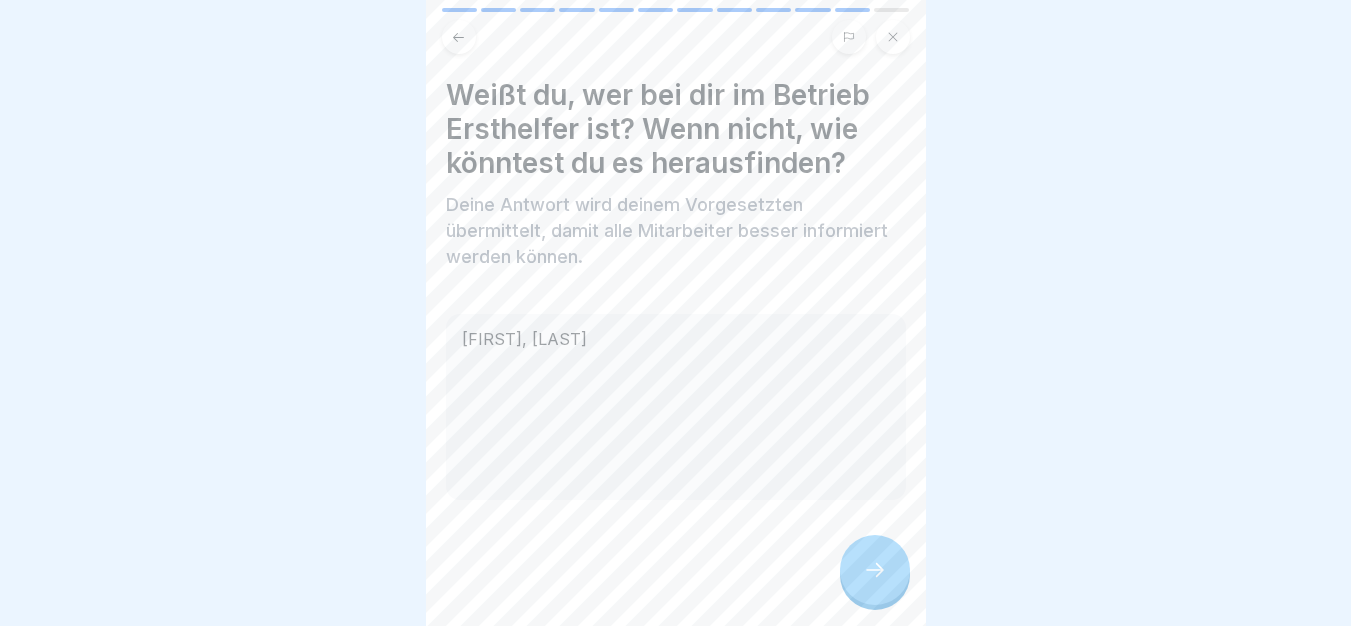 click at bounding box center [875, 570] 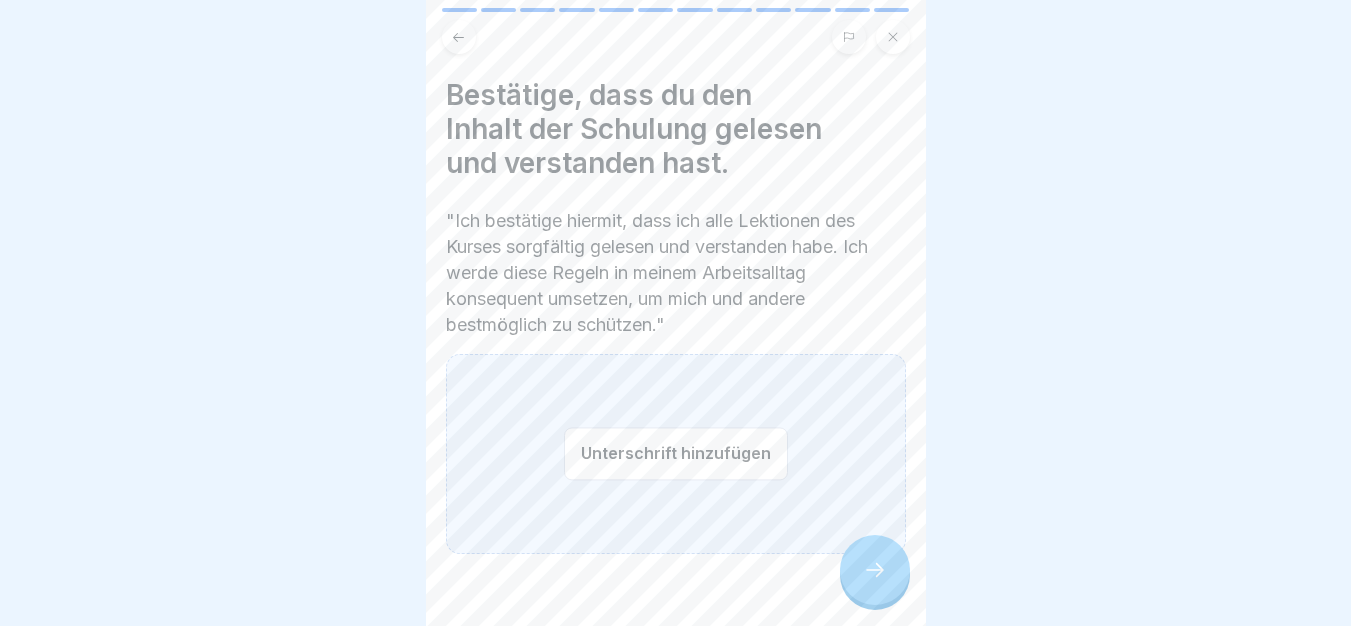 click on "Unterschrift hinzufügen" at bounding box center [676, 453] 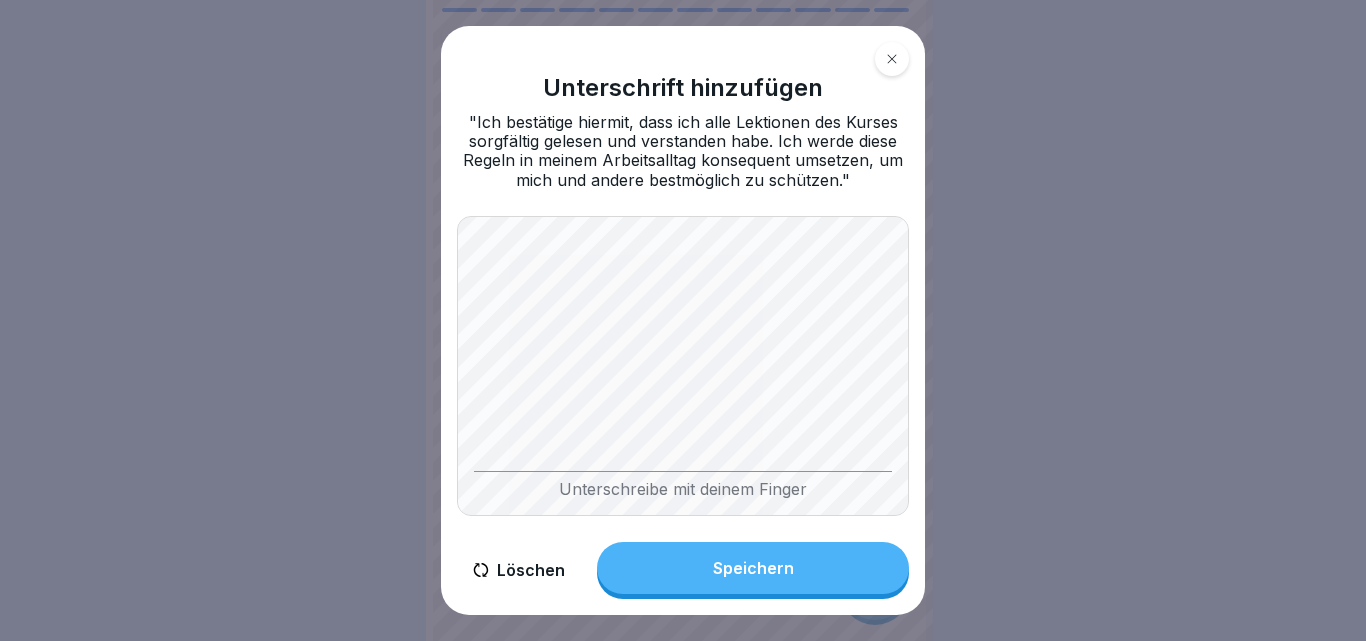 click on "Speichern" at bounding box center (753, 568) 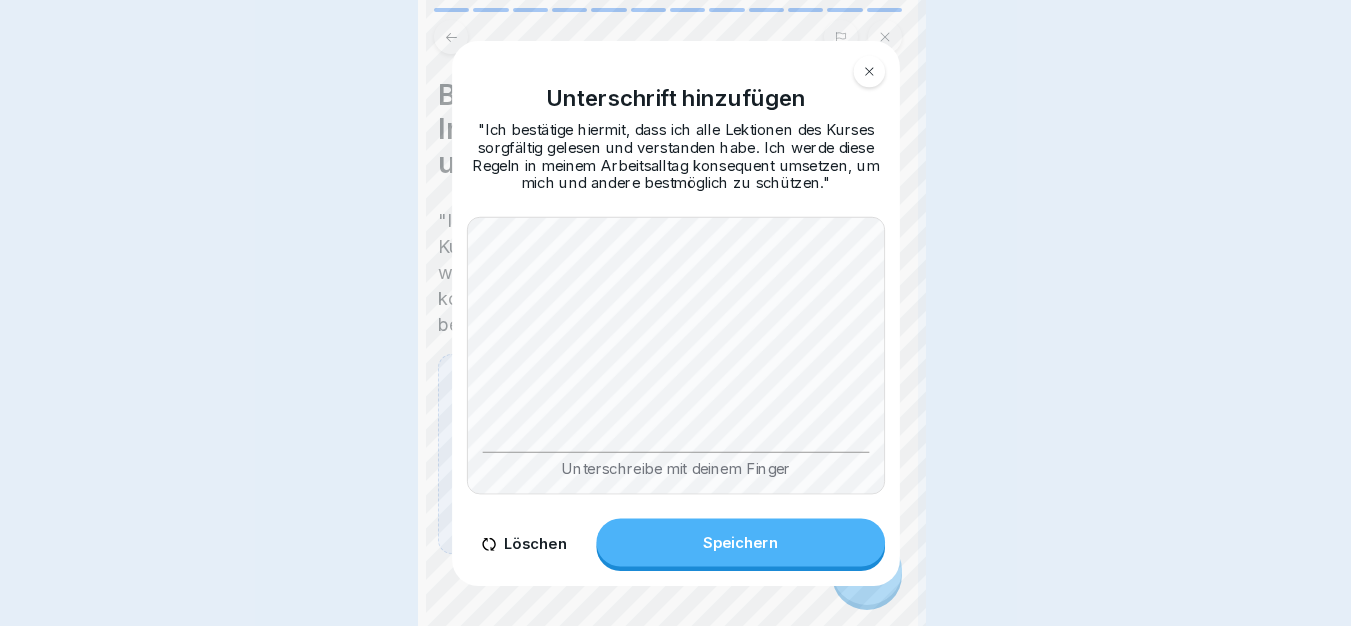 click at bounding box center (867, 570) 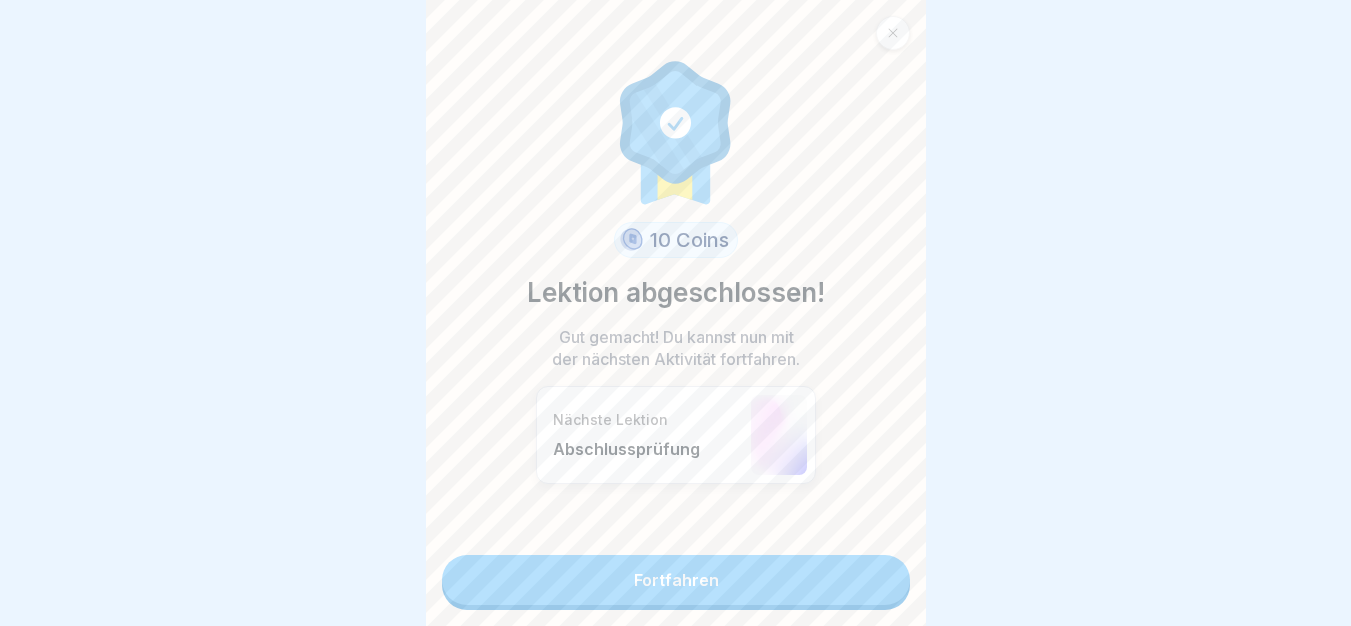 click on "Fortfahren" at bounding box center (676, 580) 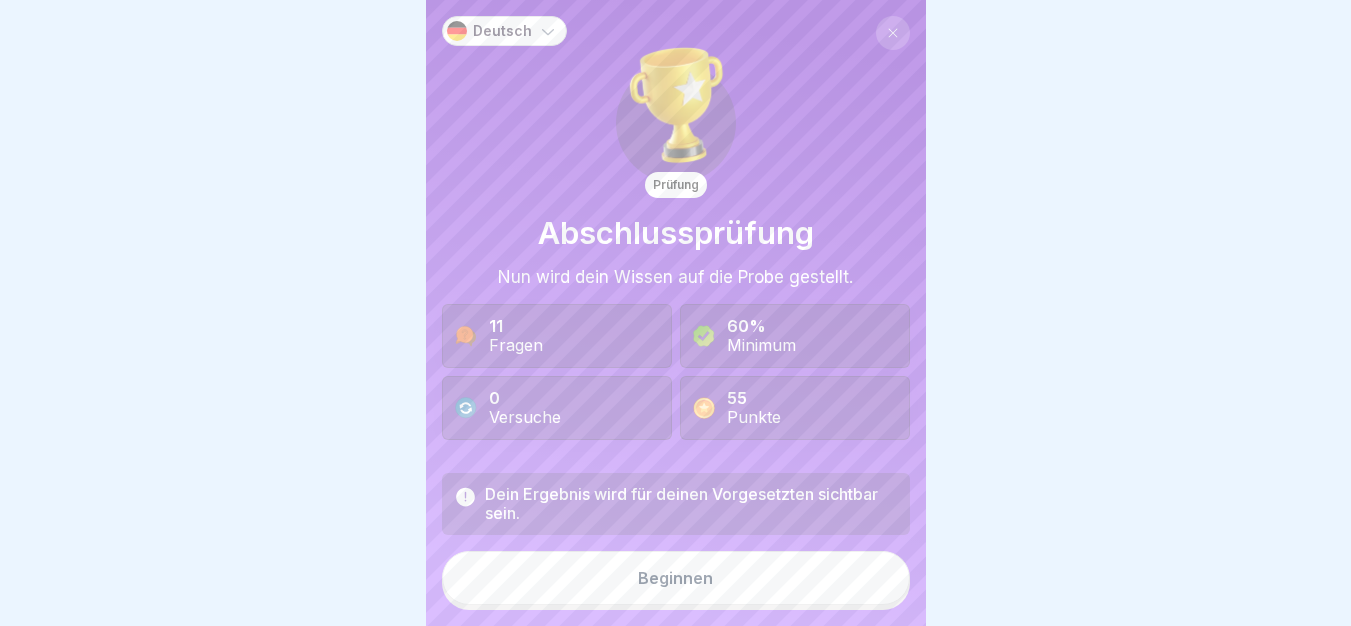 click on "Beginnen" at bounding box center (676, 578) 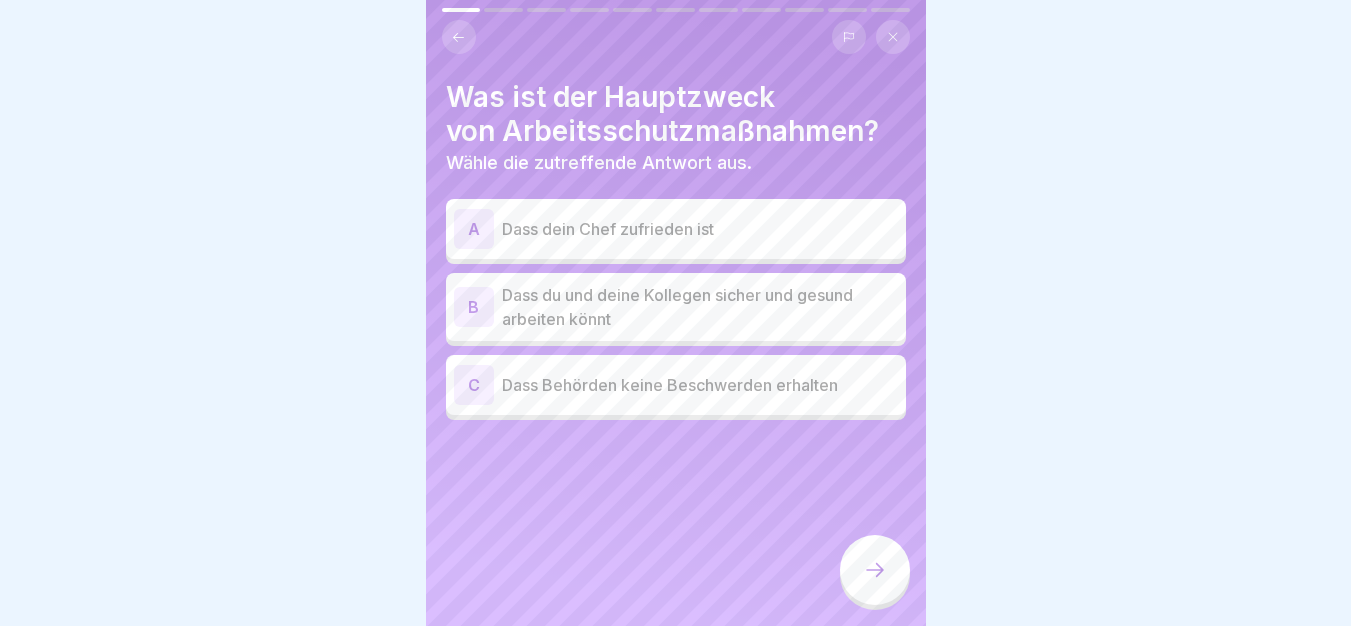 click on "Dass du und deine Kollegen sicher und gesund arbeiten könnt" at bounding box center [700, 307] 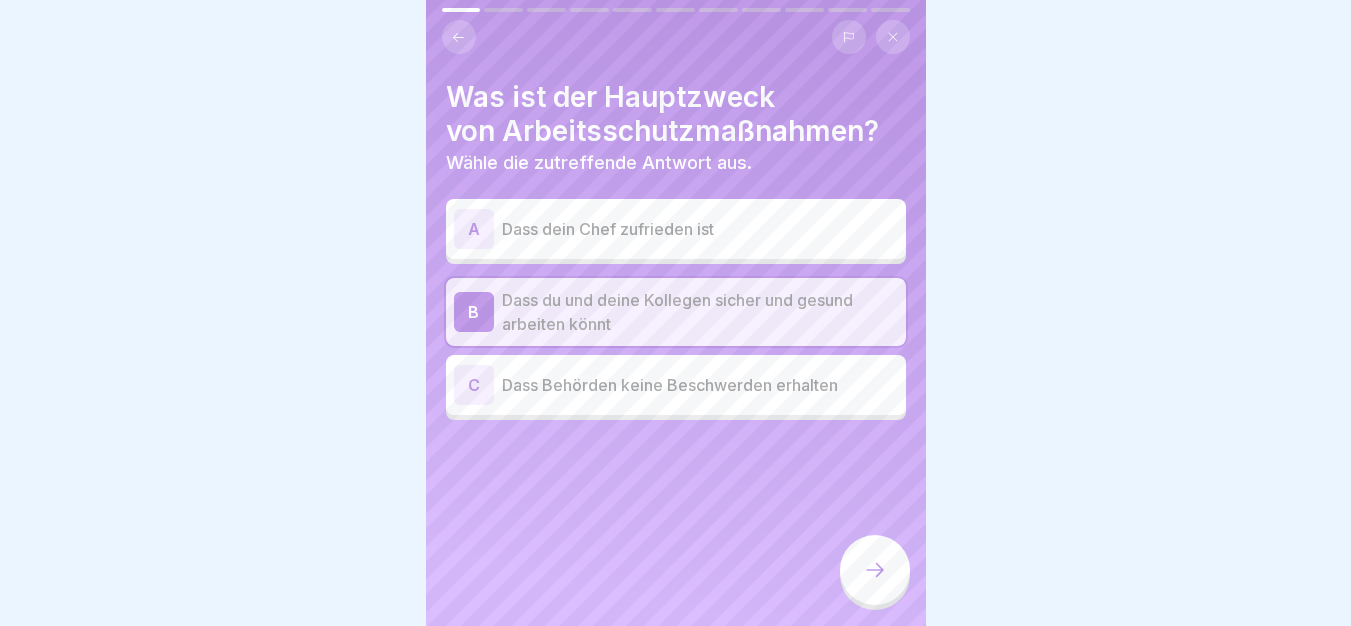 click at bounding box center (875, 570) 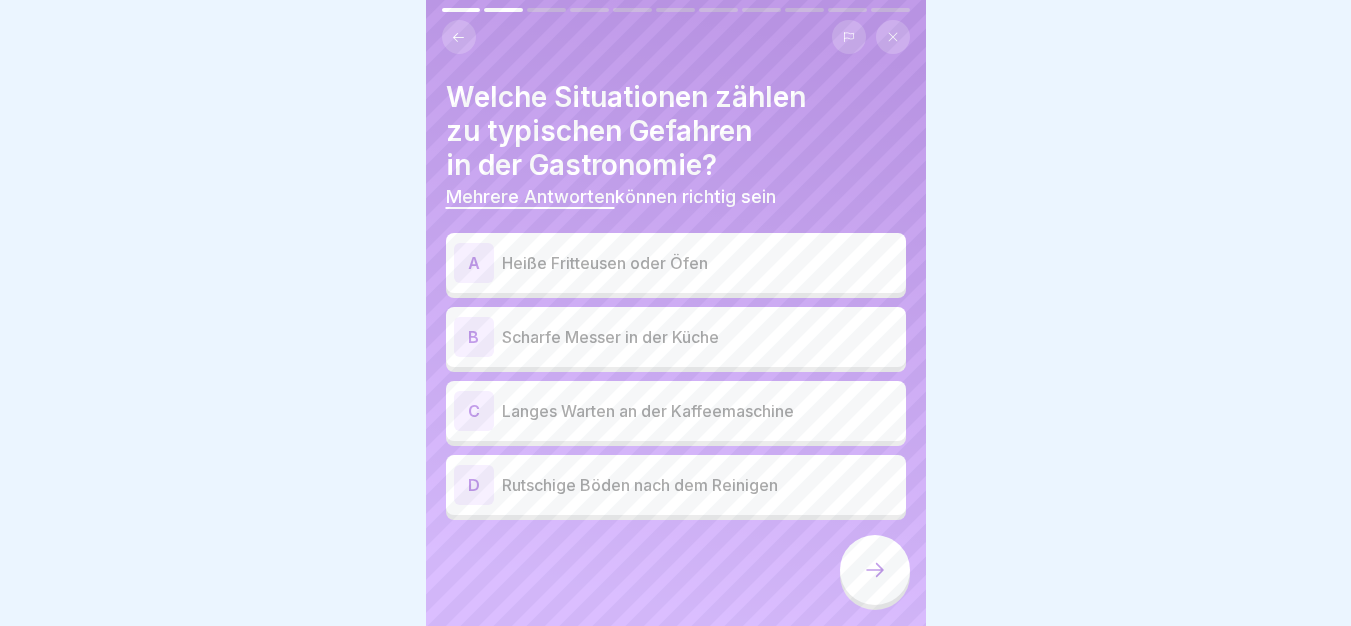 click on "Heiße Fritteusen oder Öfen" at bounding box center [700, 263] 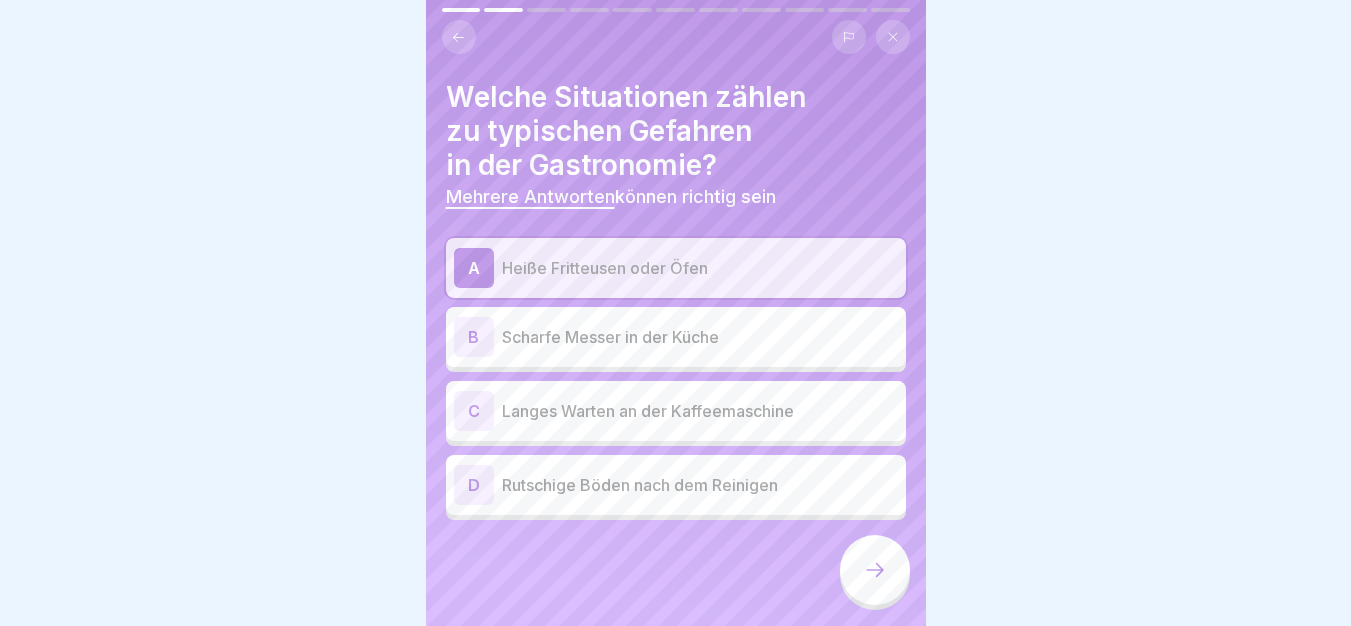 click at bounding box center [875, 570] 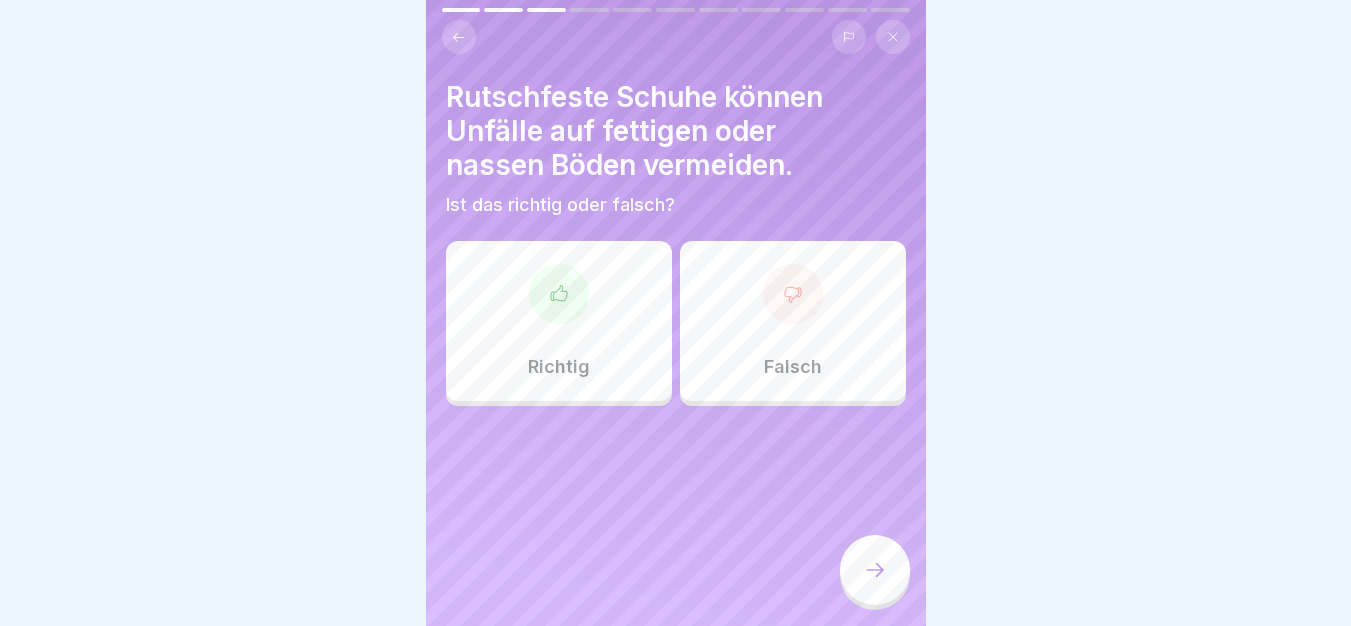 click on "Richtig" at bounding box center (559, 321) 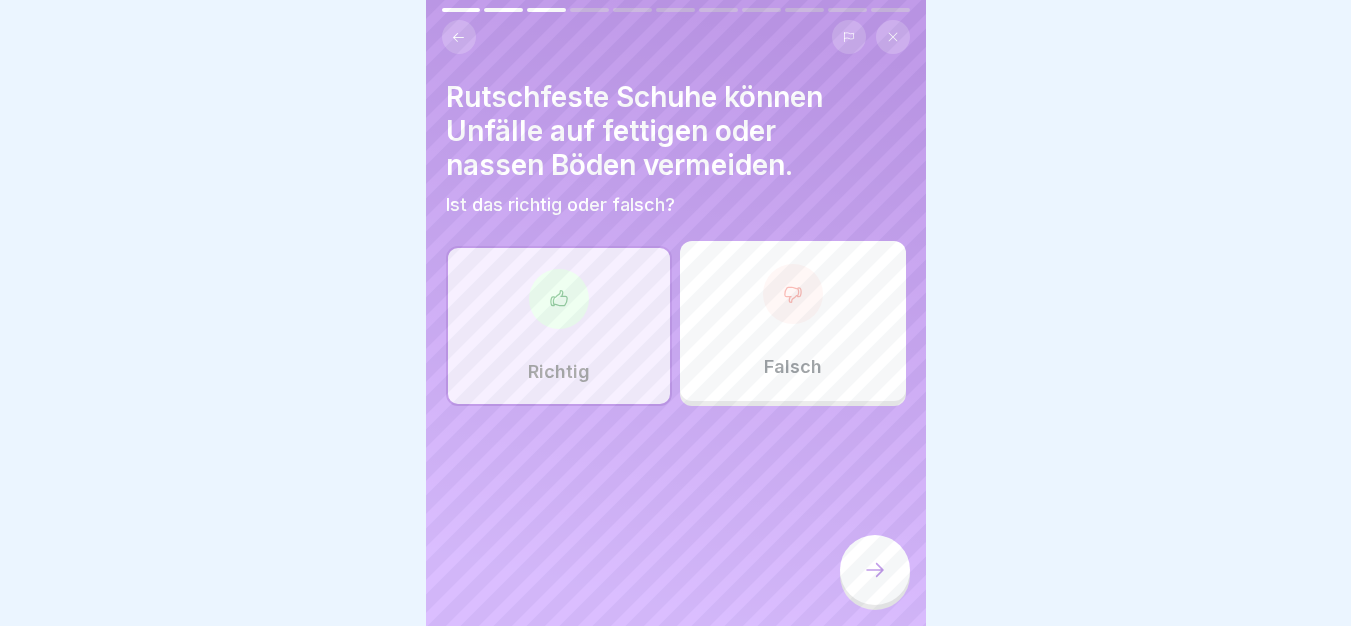 click at bounding box center [875, 570] 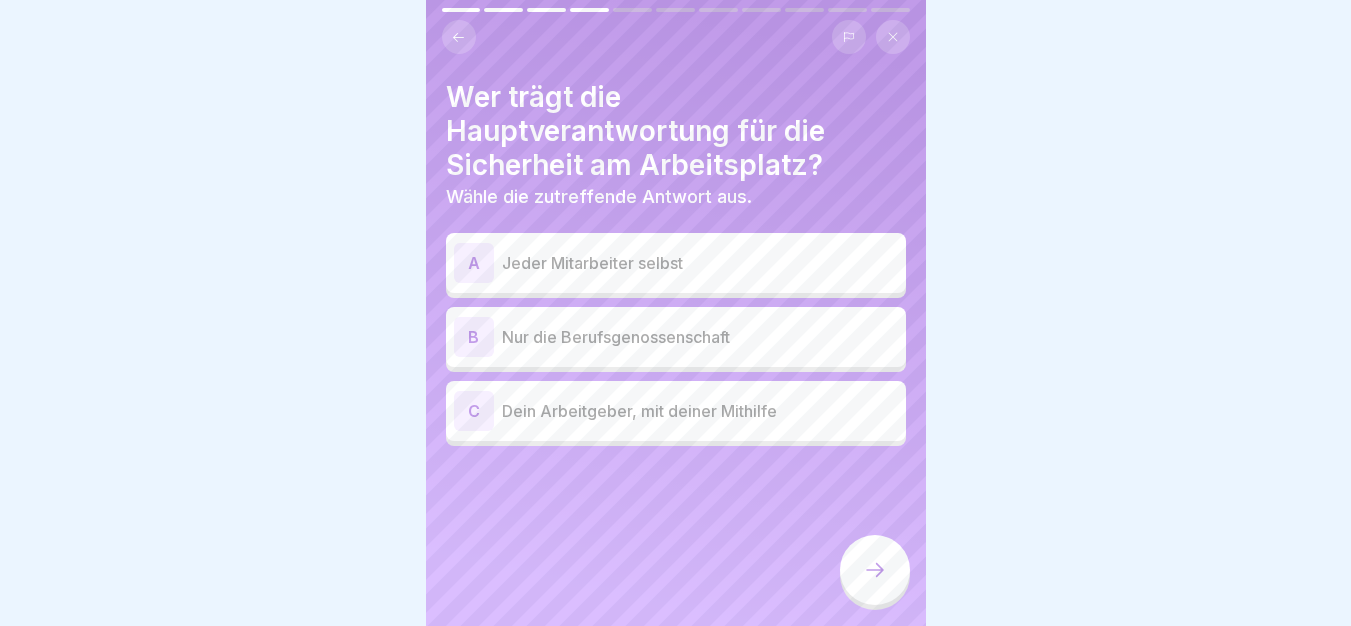 click on "C Dein Arbeitgeber, mit deiner Mithilfe" at bounding box center (676, 411) 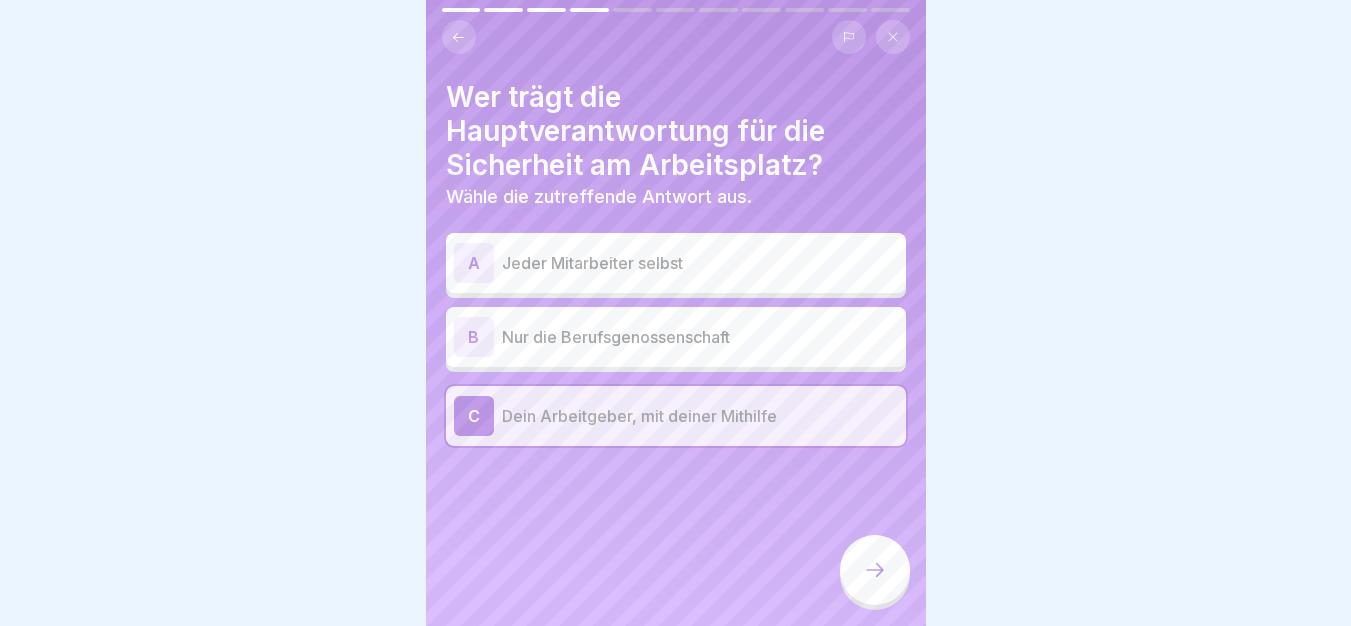 click at bounding box center (875, 570) 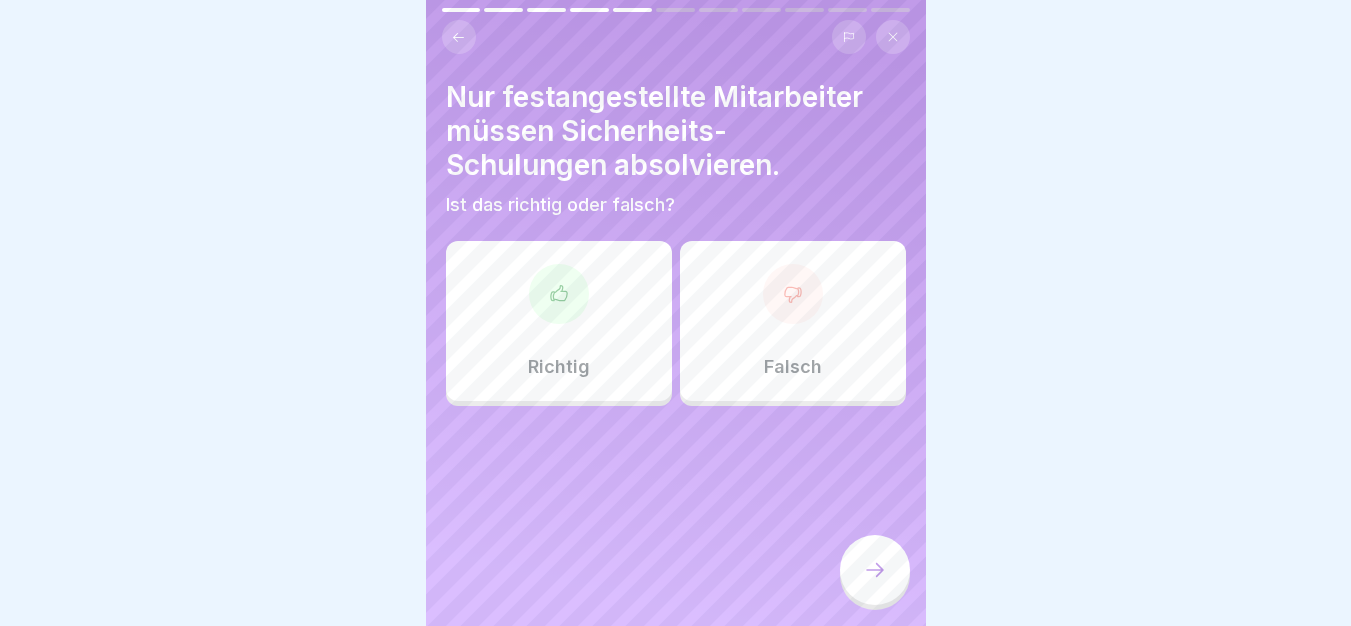 click on "Falsch" at bounding box center (793, 321) 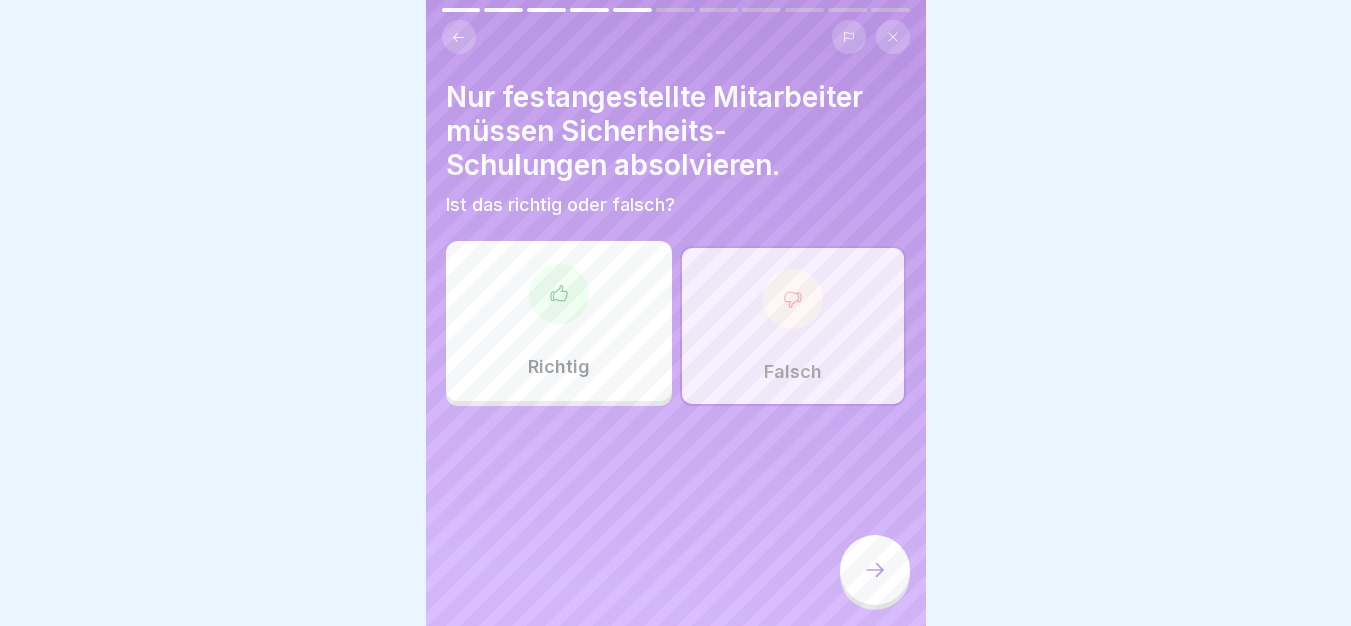 click 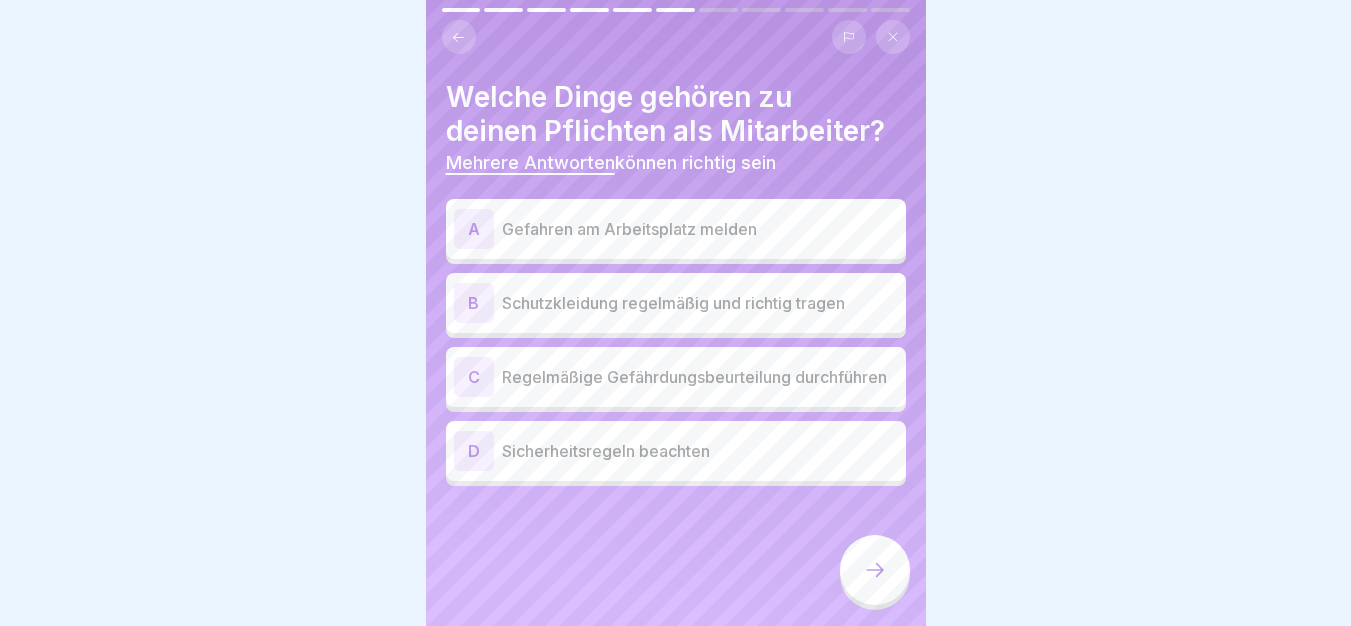 click on "Gefahren am Arbeitsplatz melden" at bounding box center (700, 229) 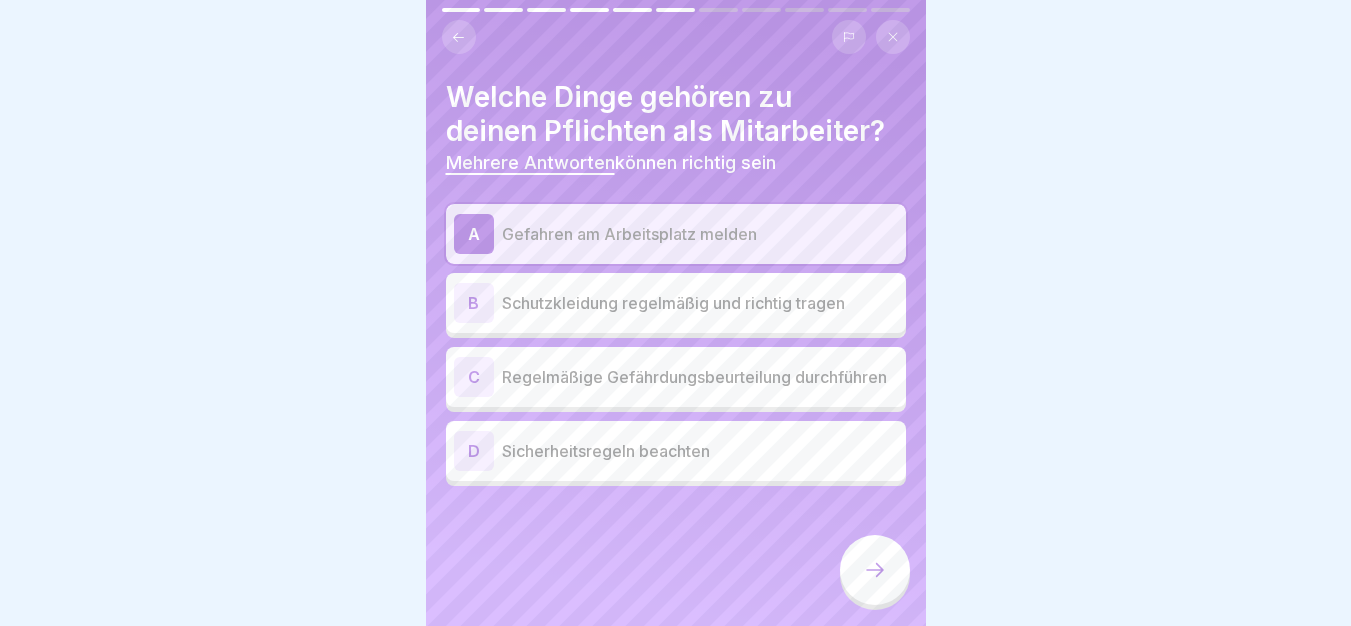 click on "Regelmäßige Gefährdungsbeurteilung durchführen" at bounding box center [700, 377] 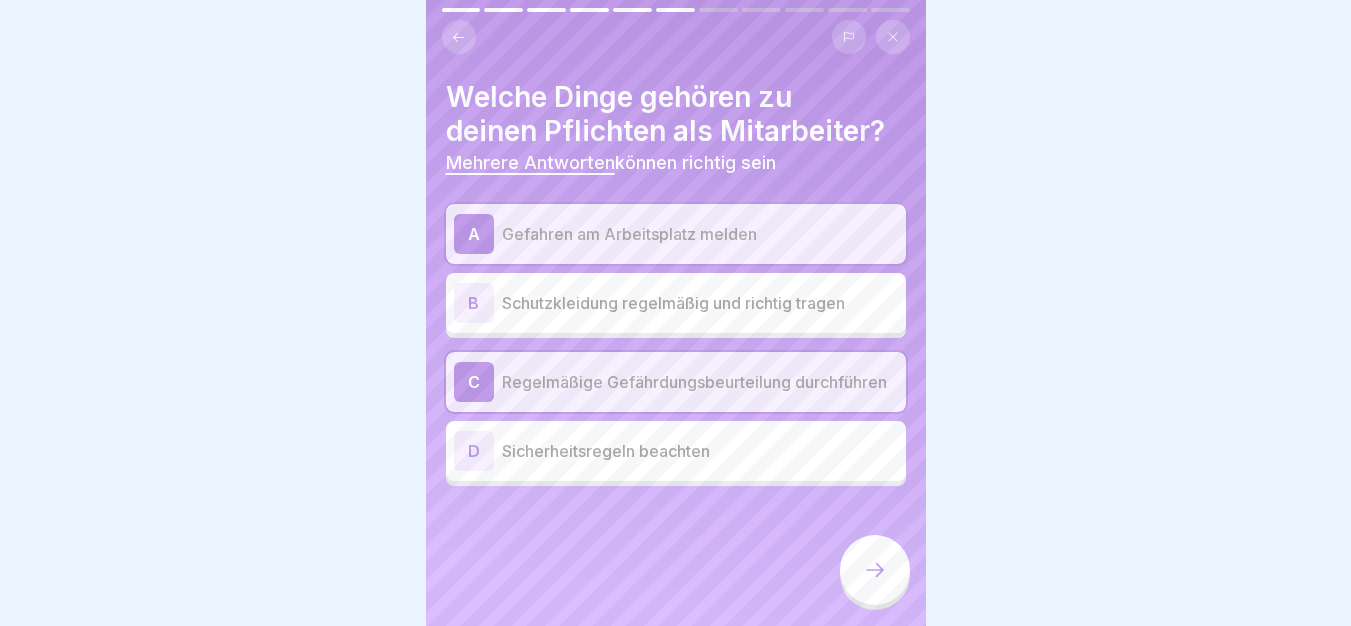 click on "Sicherheitsregeln beachten" at bounding box center [700, 451] 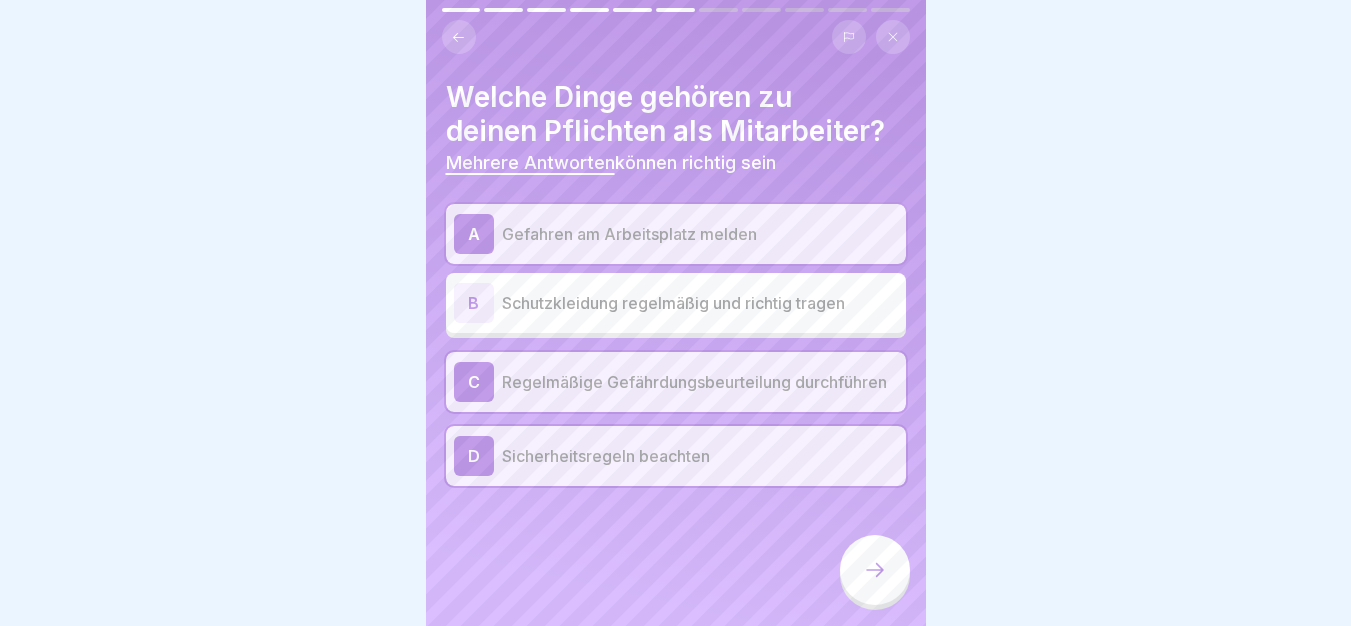 click 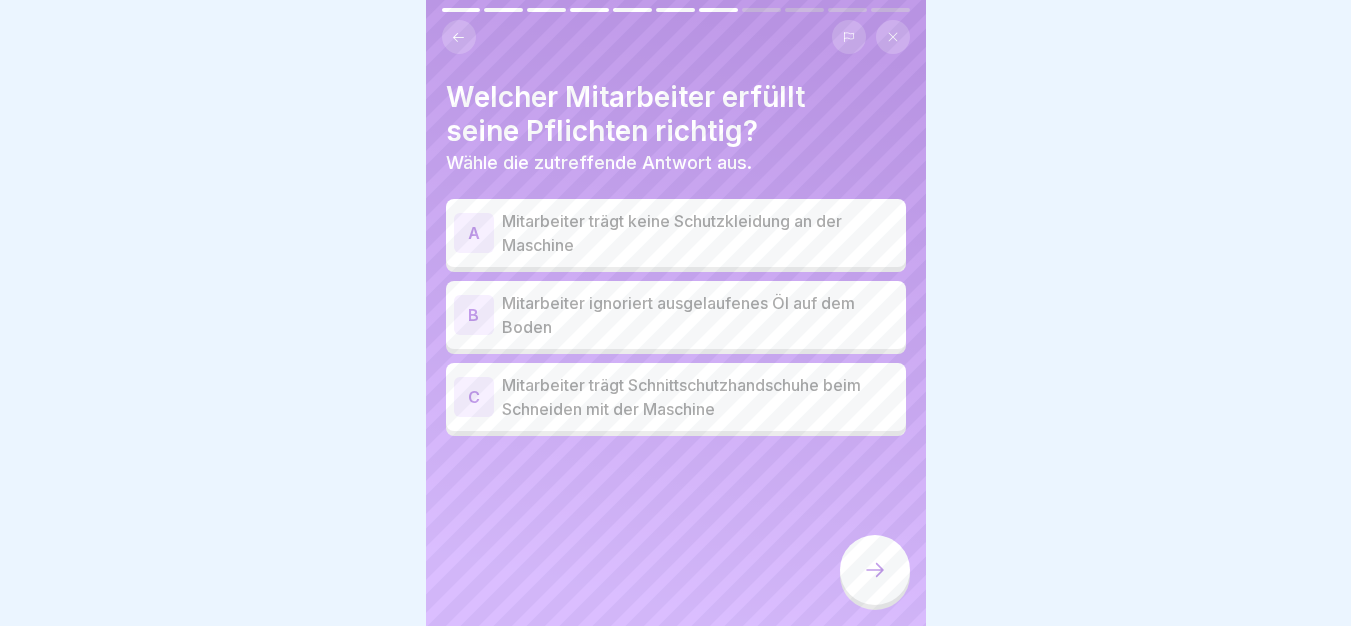 click on "Mitarbeiter trägt Schnittschutzhandschuhe beim Schneiden mit der Maschine" at bounding box center [700, 397] 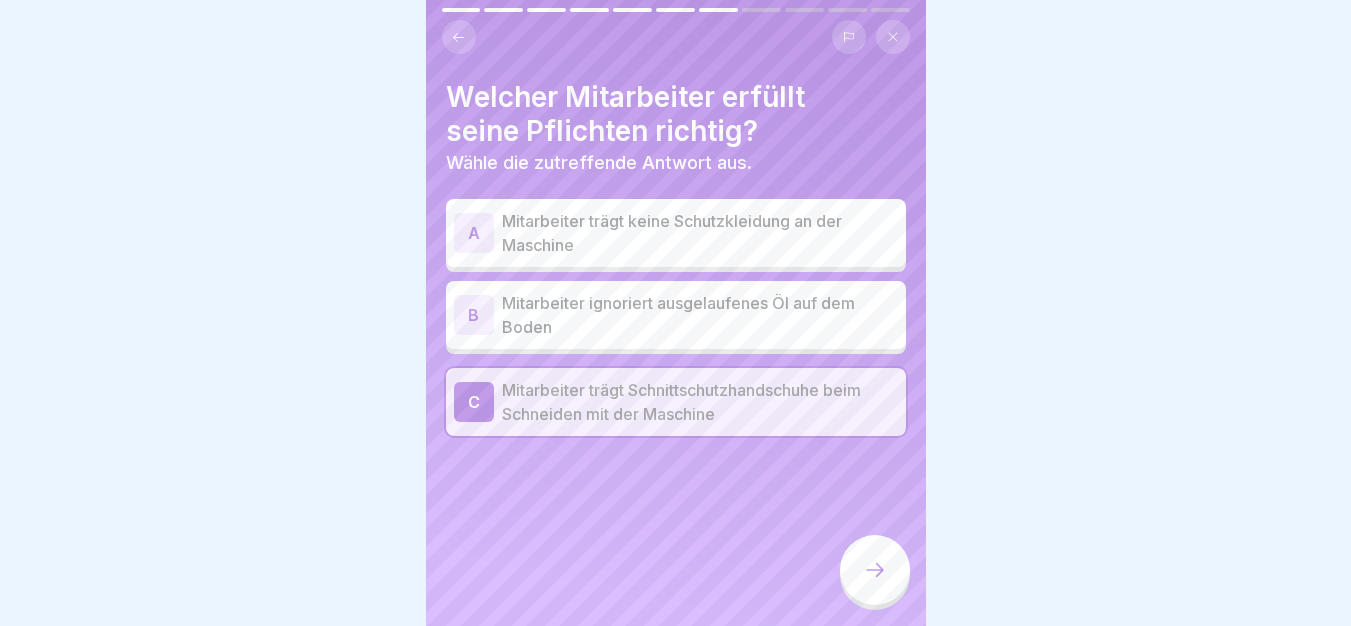 click at bounding box center (875, 570) 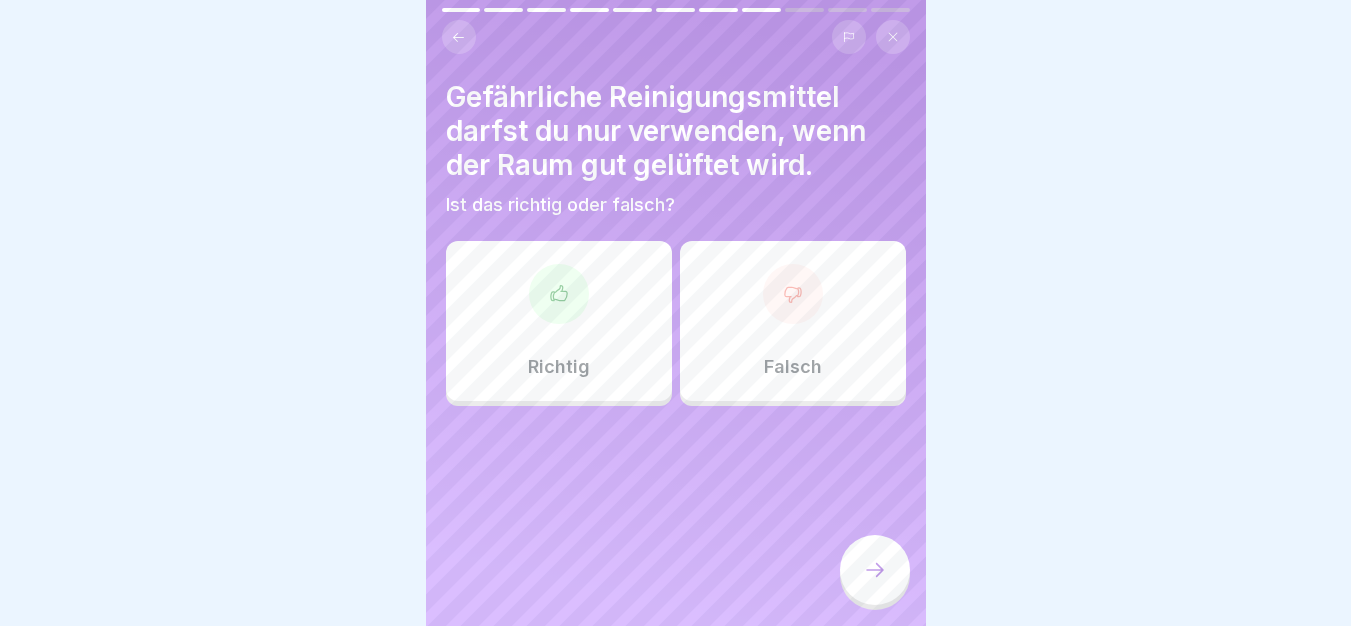 click on "Richtig" at bounding box center [559, 321] 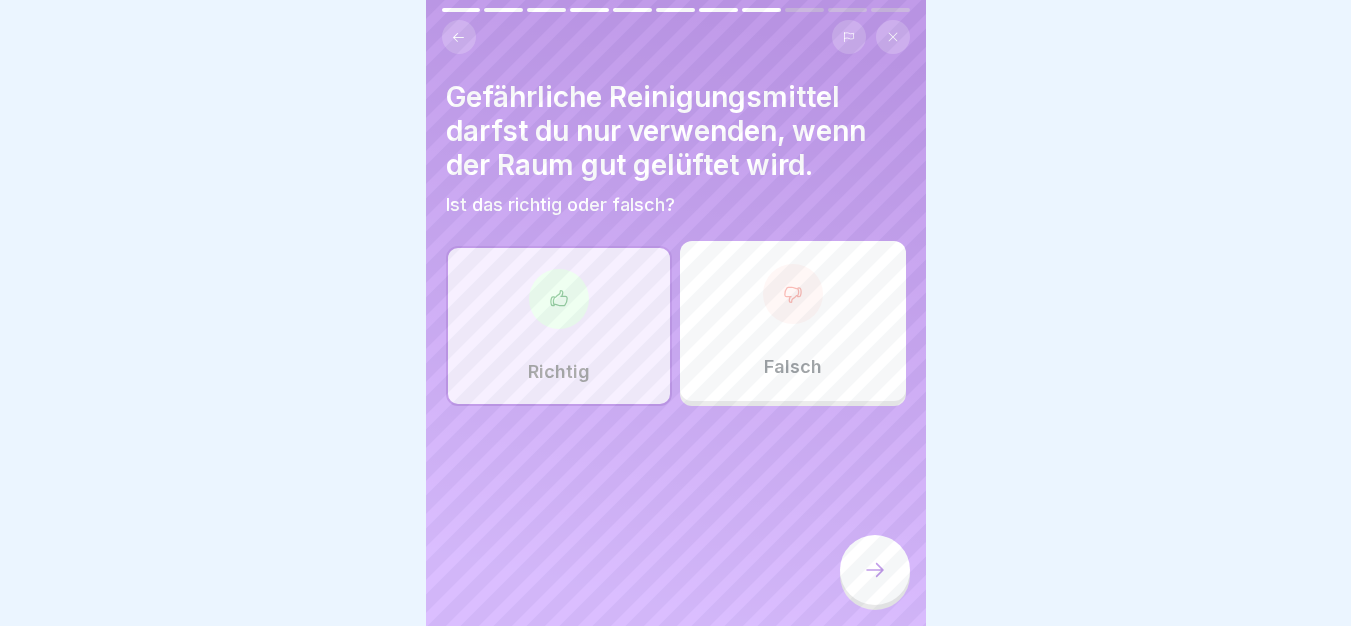 click 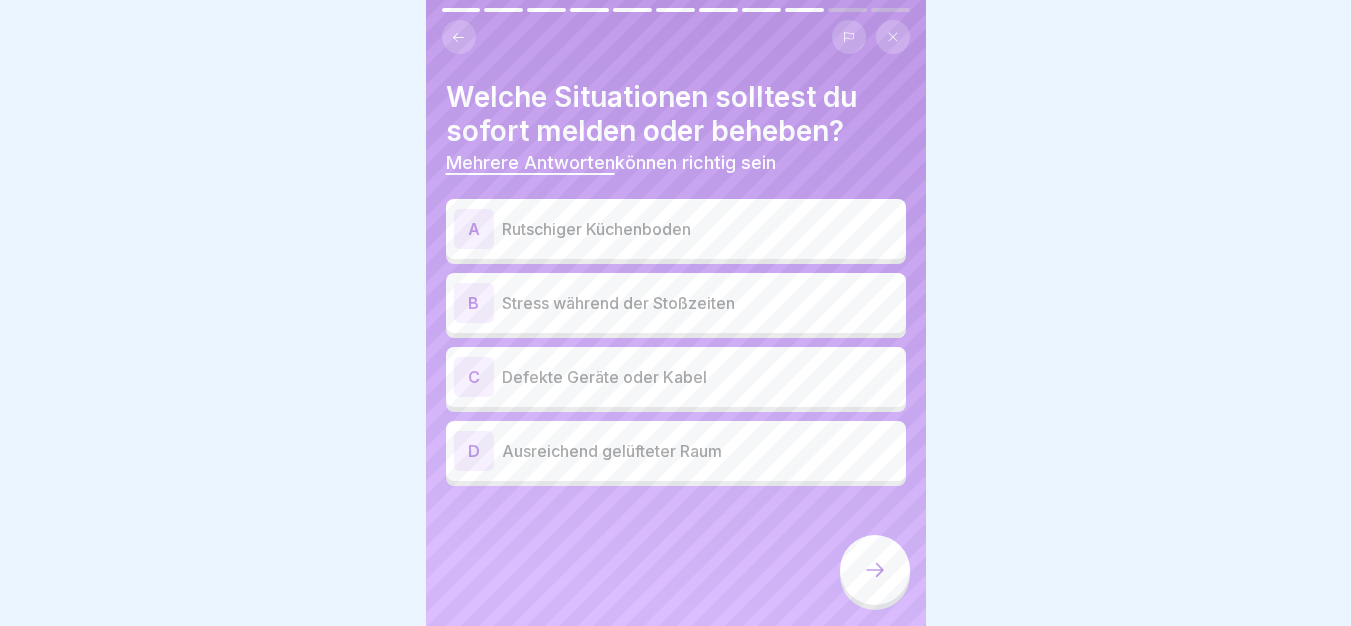 click on "A Rutschiger Küchenboden" at bounding box center (676, 229) 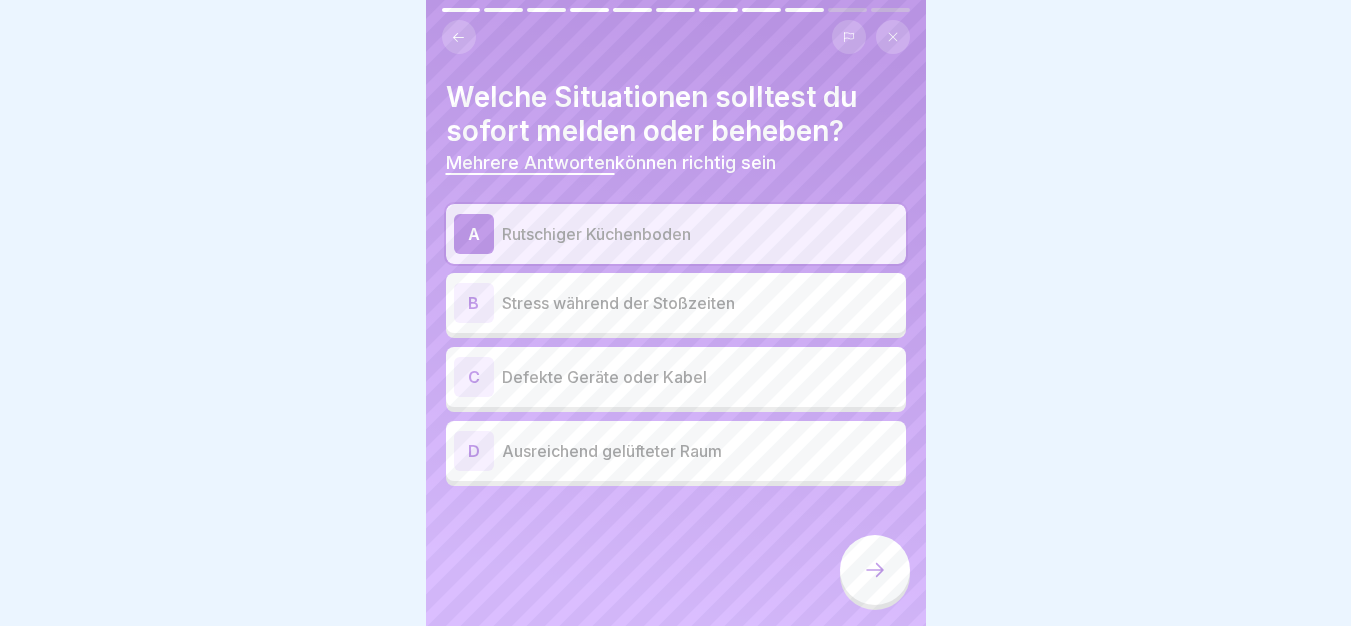 click on "Defekte Geräte oder Kabel" at bounding box center (700, 377) 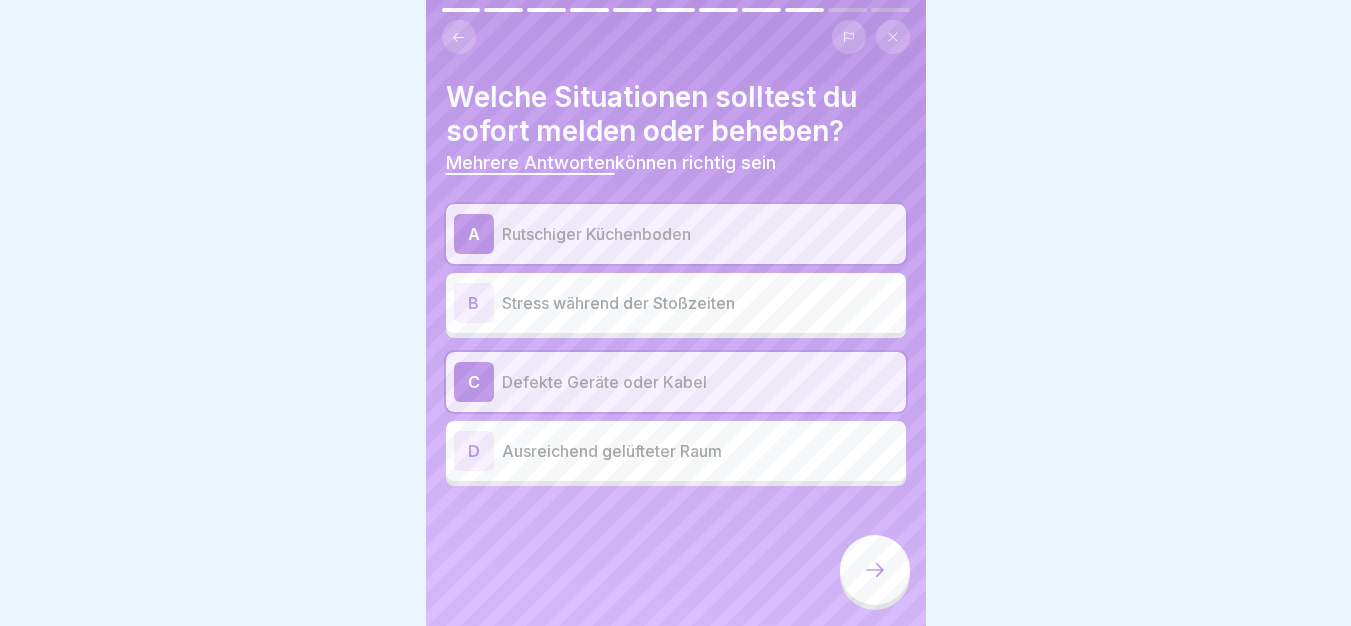click 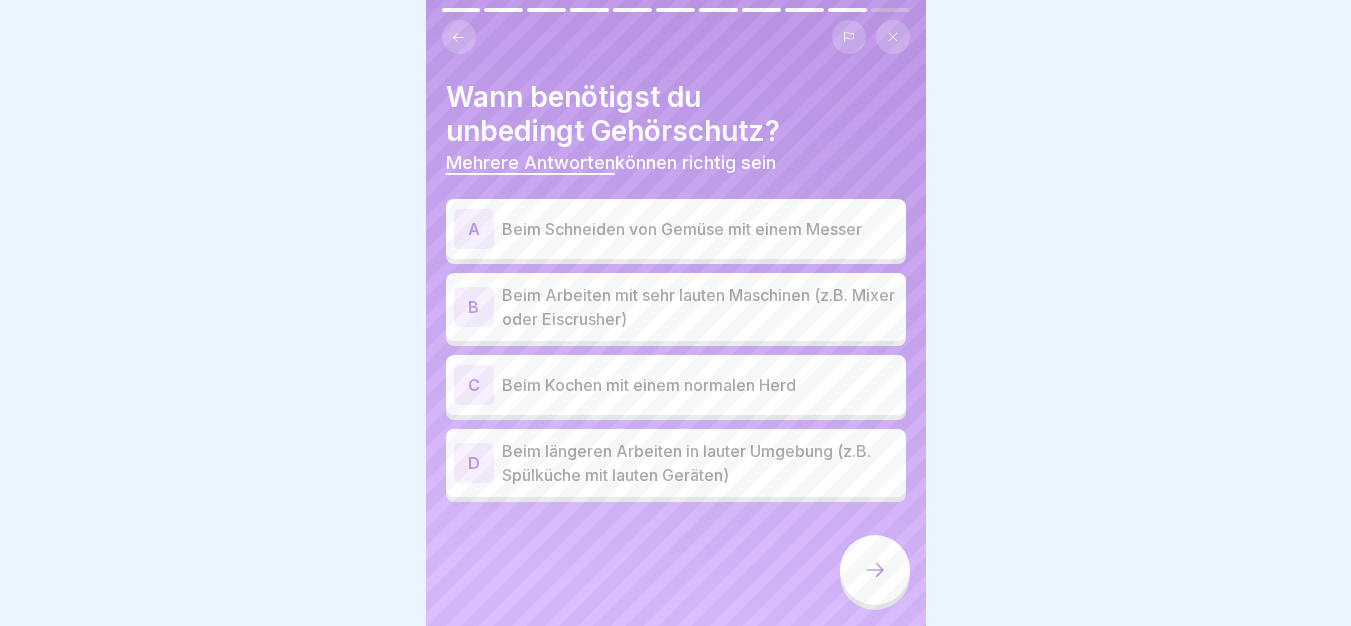 click on "Beim Arbeiten mit sehr lauten Maschinen (z.B. Mixer oder Eiscrusher)" at bounding box center (700, 307) 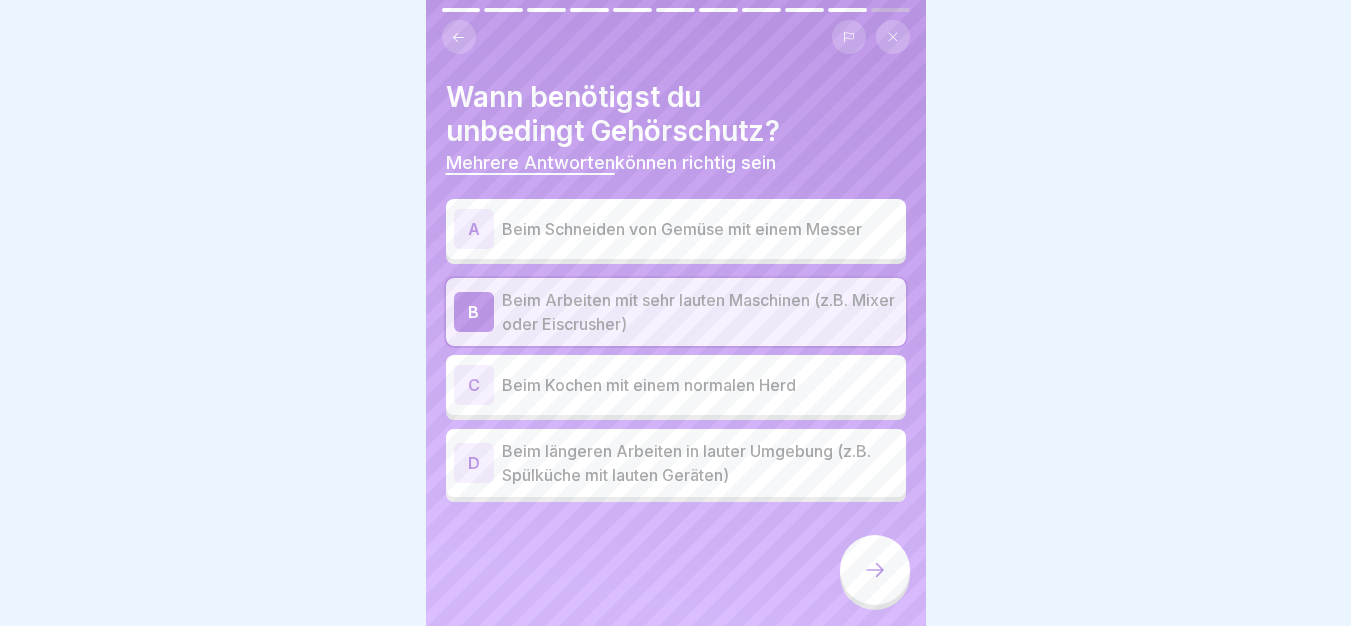click on "Beim längeren Arbeiten in lauter Umgebung (z.B. Spülküche mit lauten Geräten)" at bounding box center (700, 463) 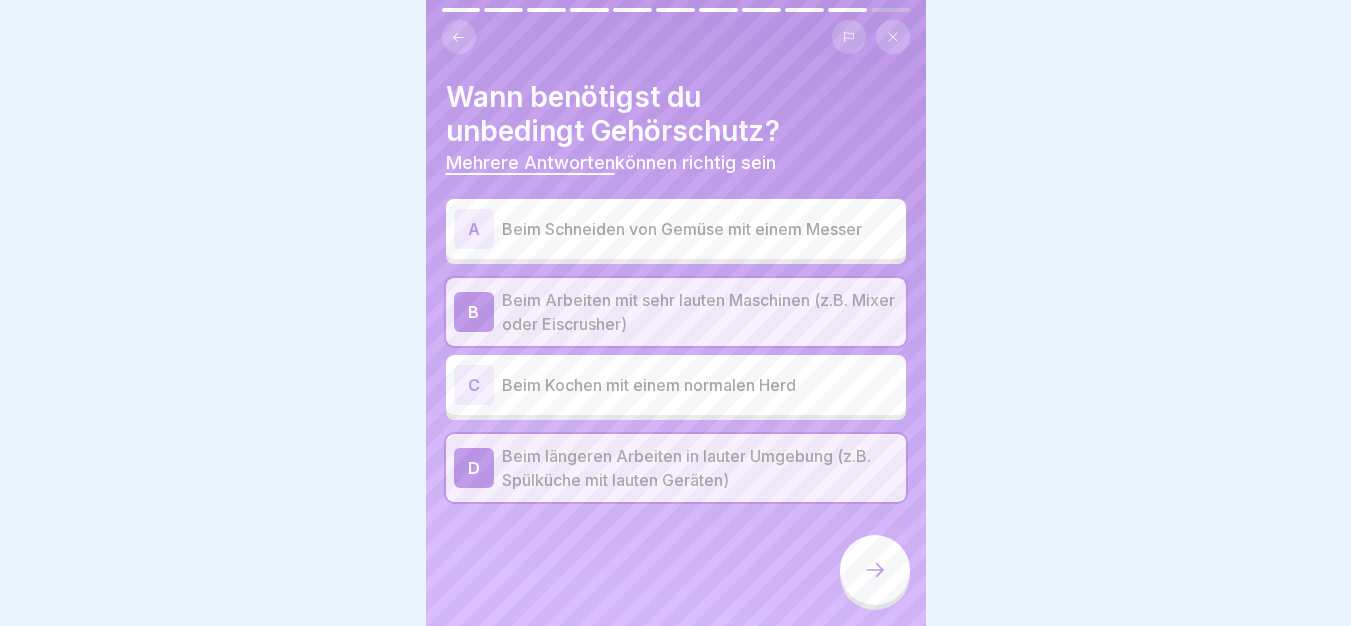 click at bounding box center (875, 572) 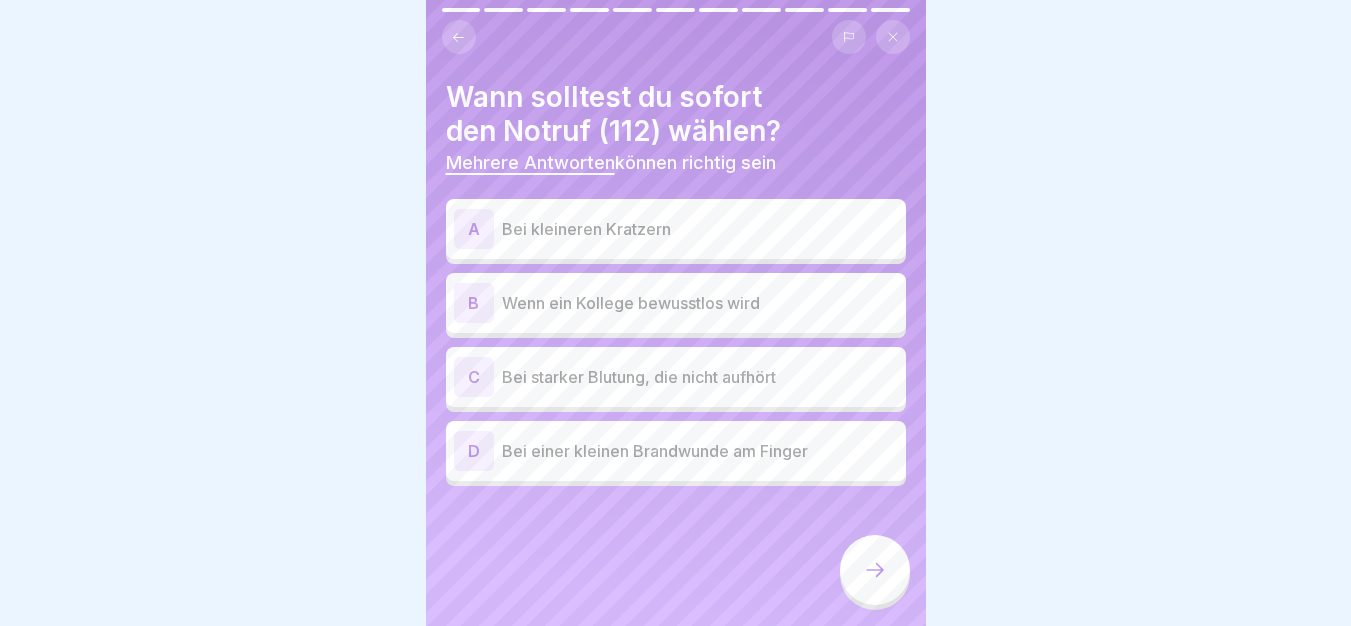 click on "Wenn ein Kollege bewusstlos wird" at bounding box center (700, 303) 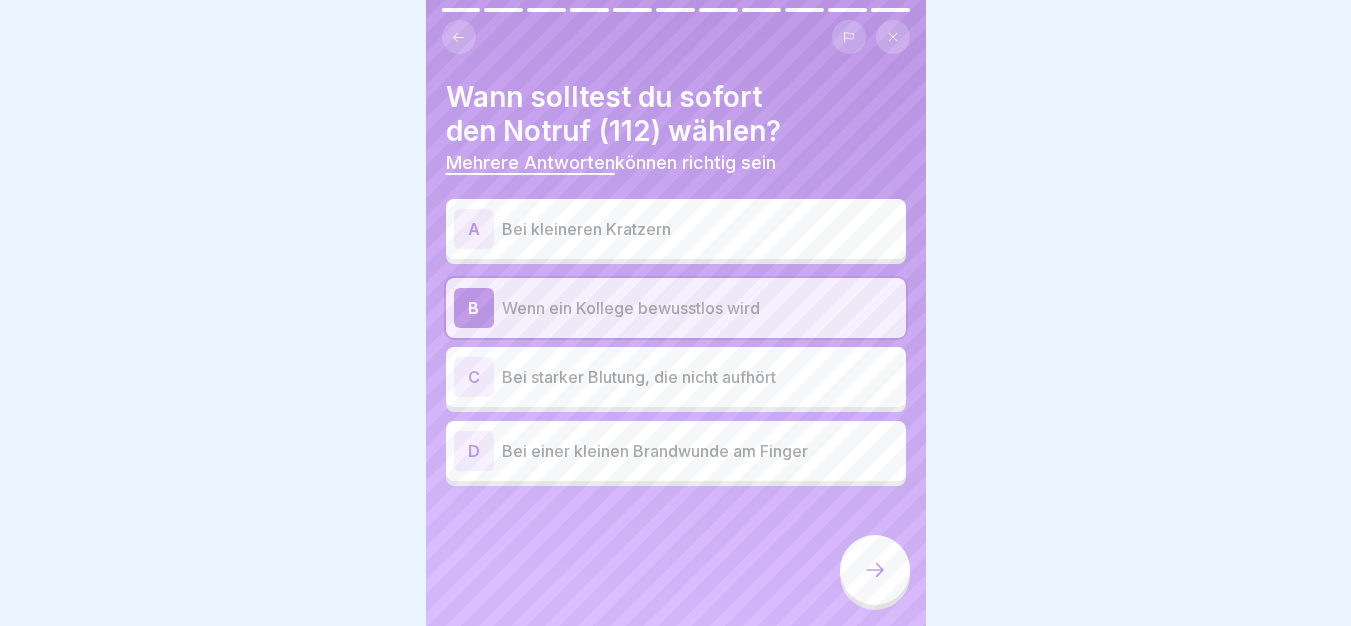 click on "C Bei starker Blutung, die nicht aufhört" at bounding box center [676, 377] 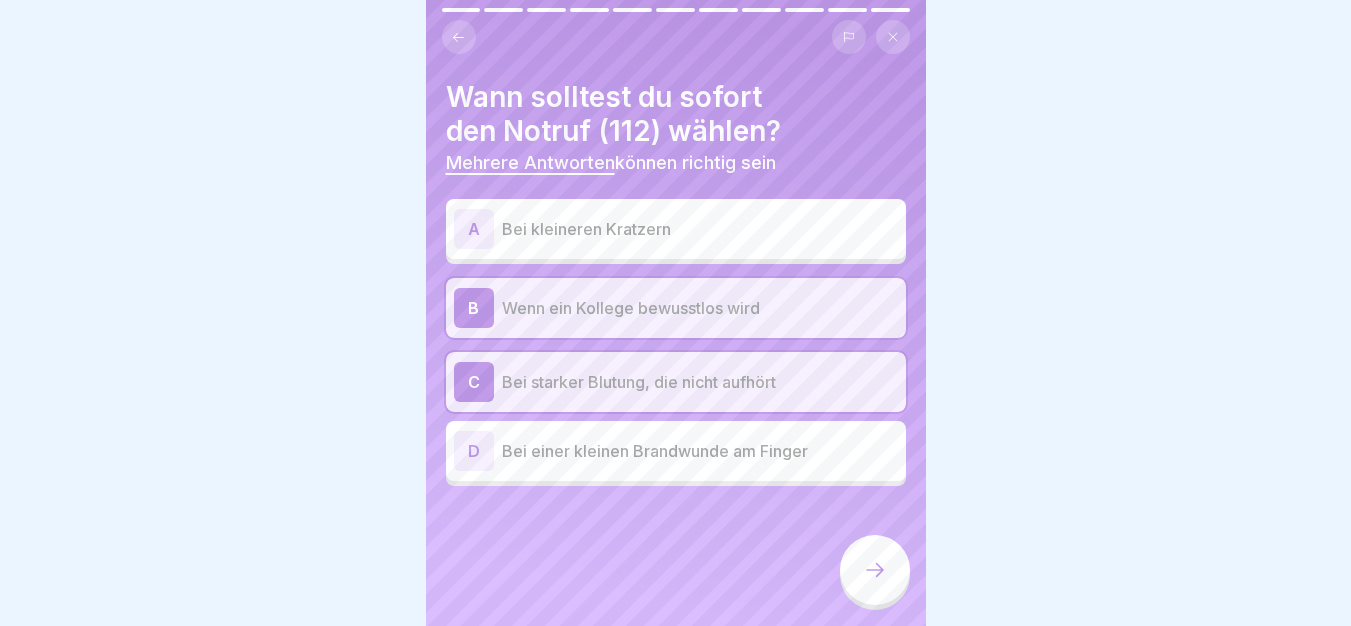 click at bounding box center (875, 570) 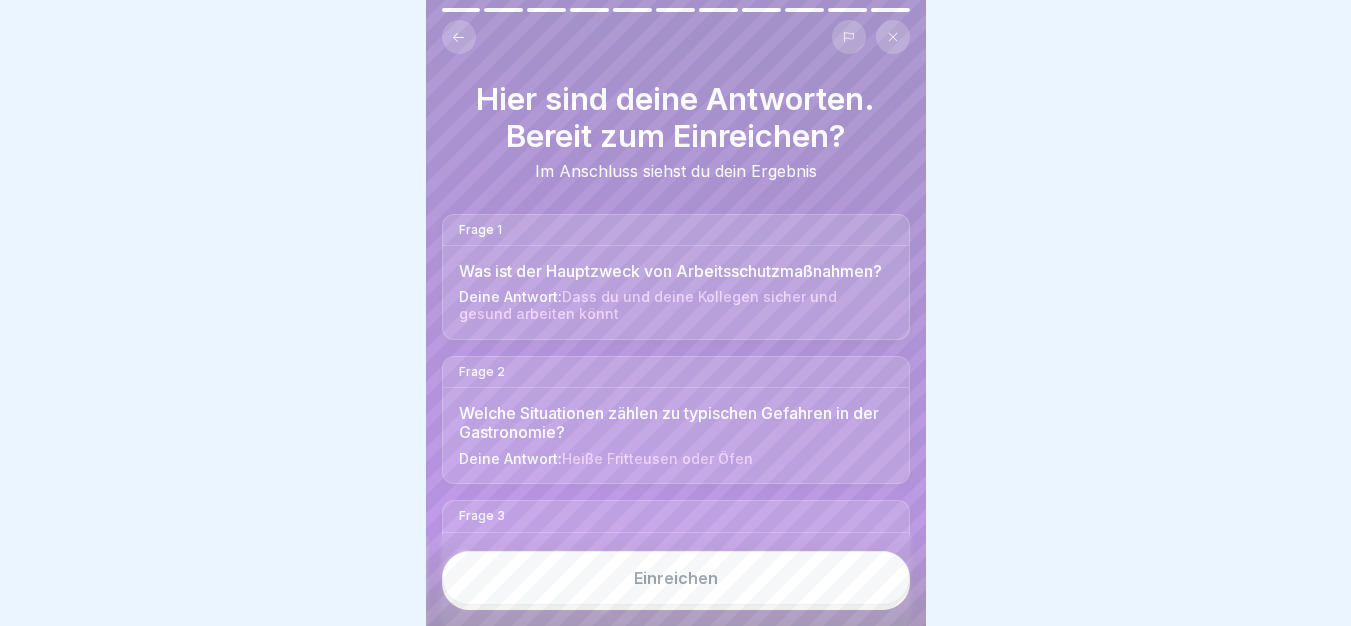 click on "Einreichen" at bounding box center (676, 578) 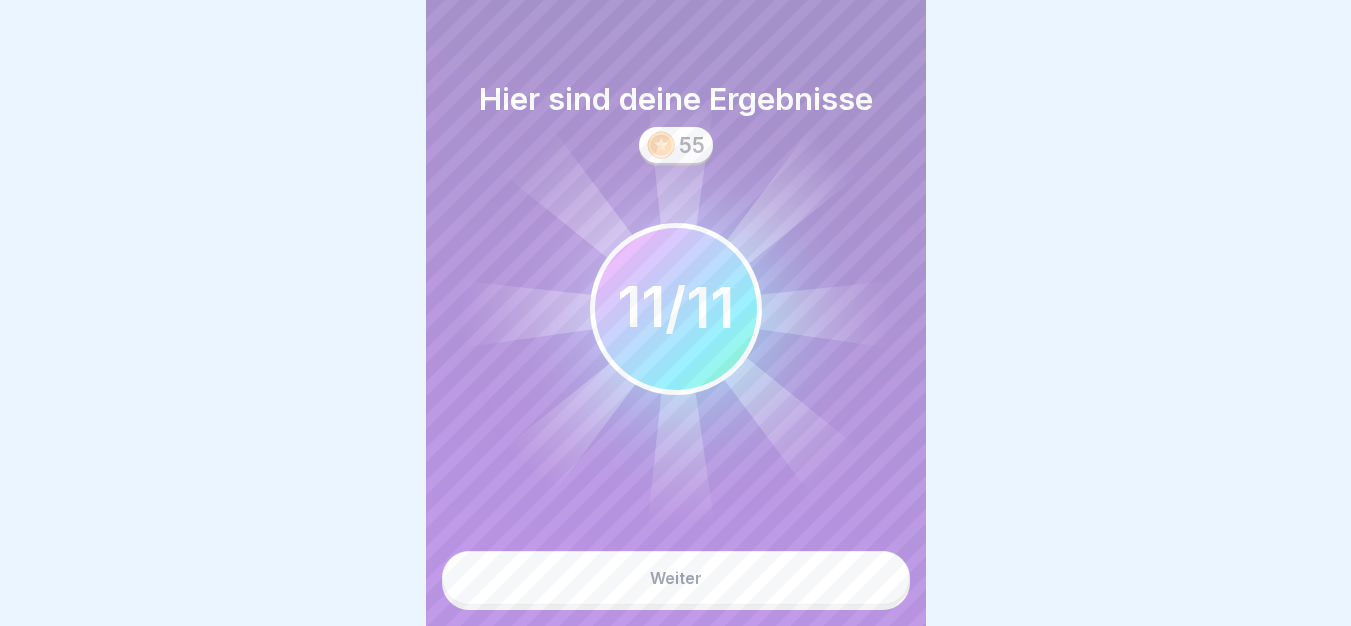 click on "Weiter" at bounding box center [676, 578] 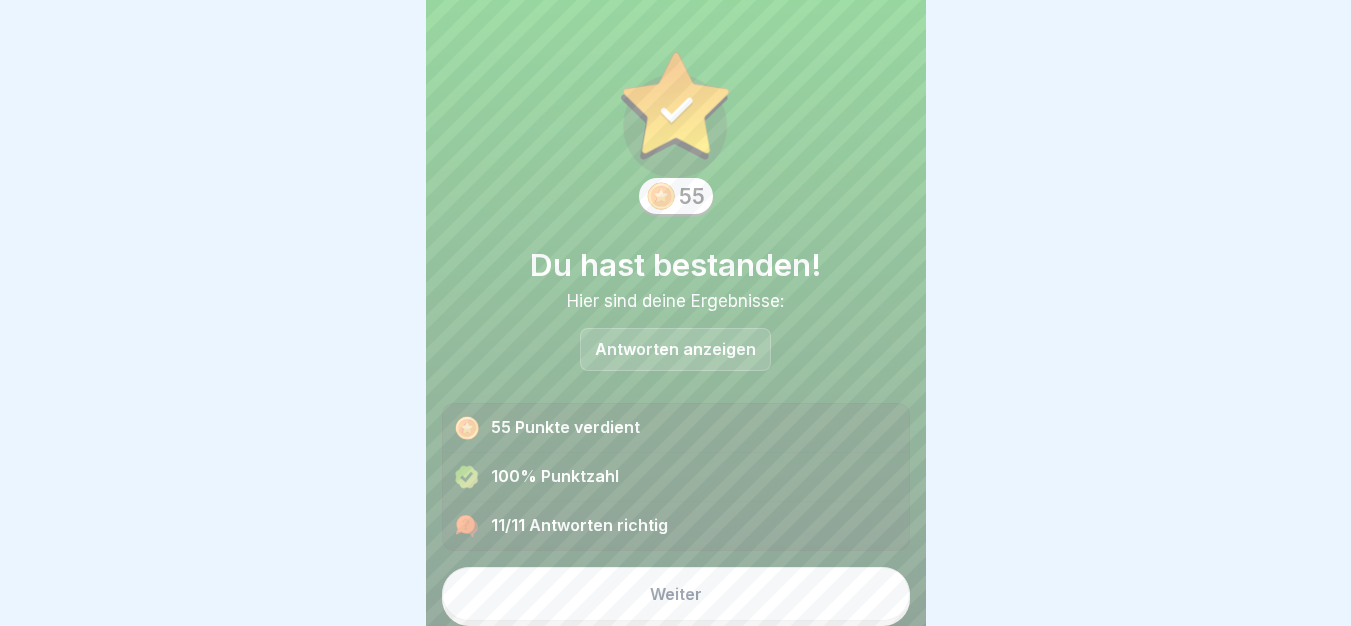 click on "Weiter" at bounding box center (676, 594) 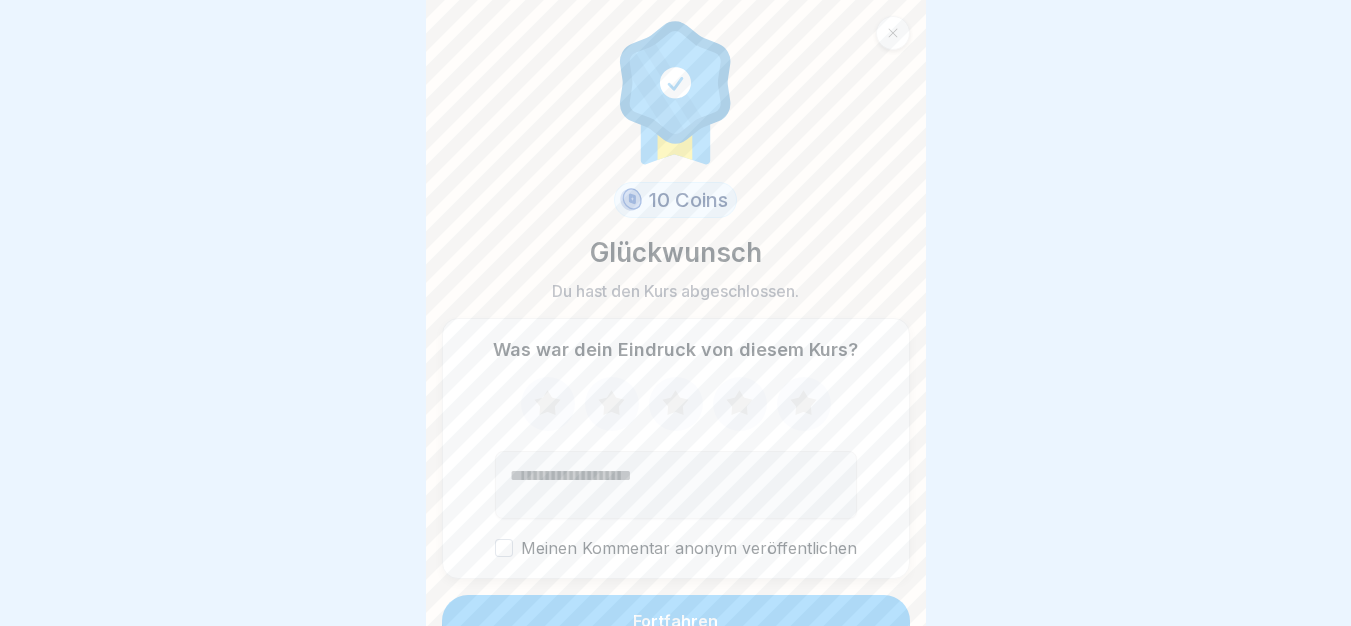 click on "Fortfahren" at bounding box center (676, 621) 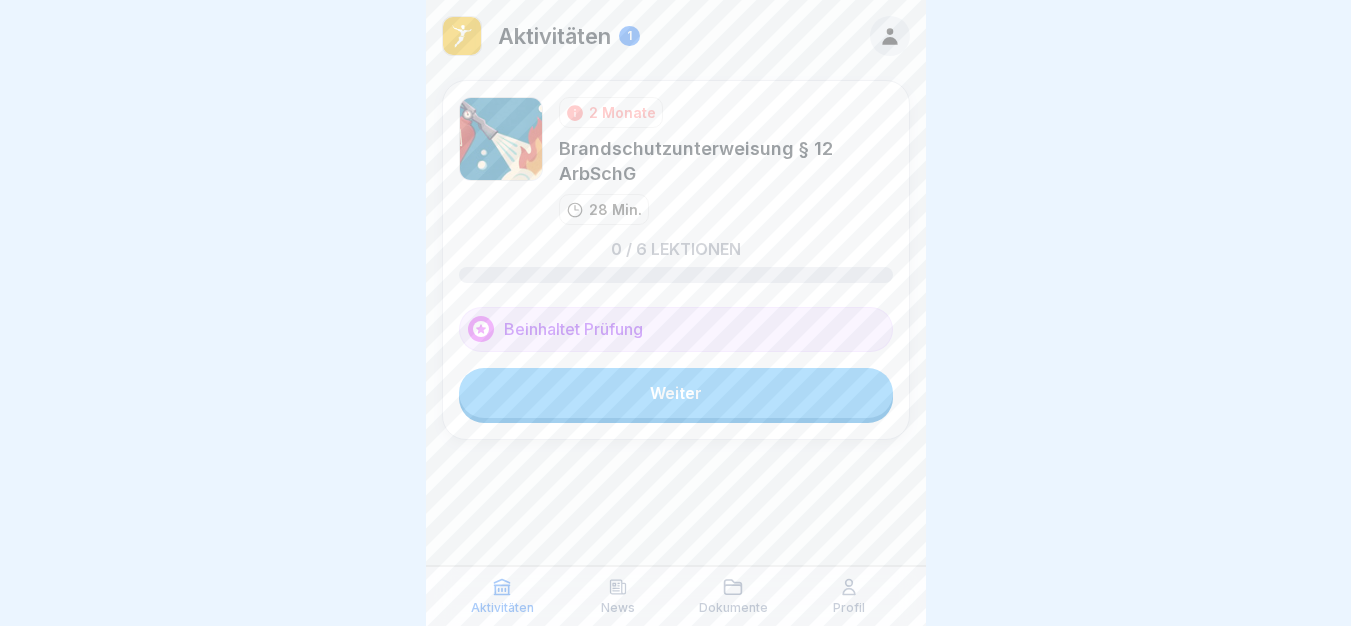click on "Weiter" at bounding box center [676, 393] 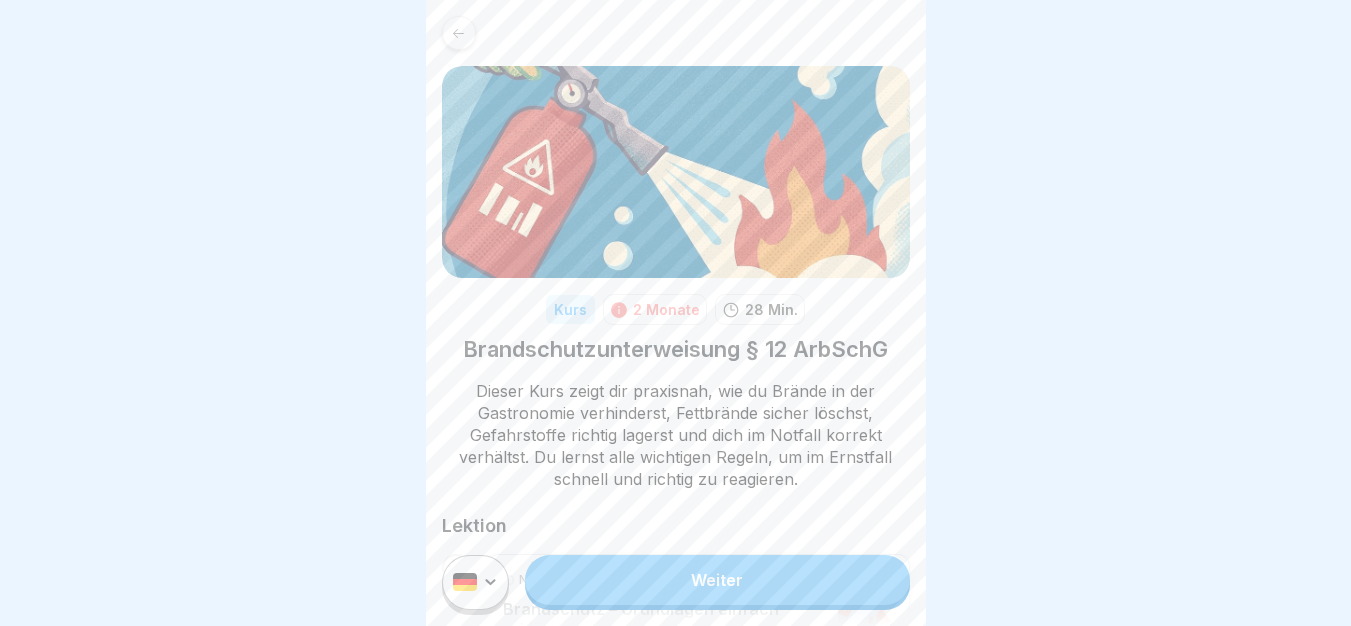 click on "Weiter" at bounding box center (676, 582) 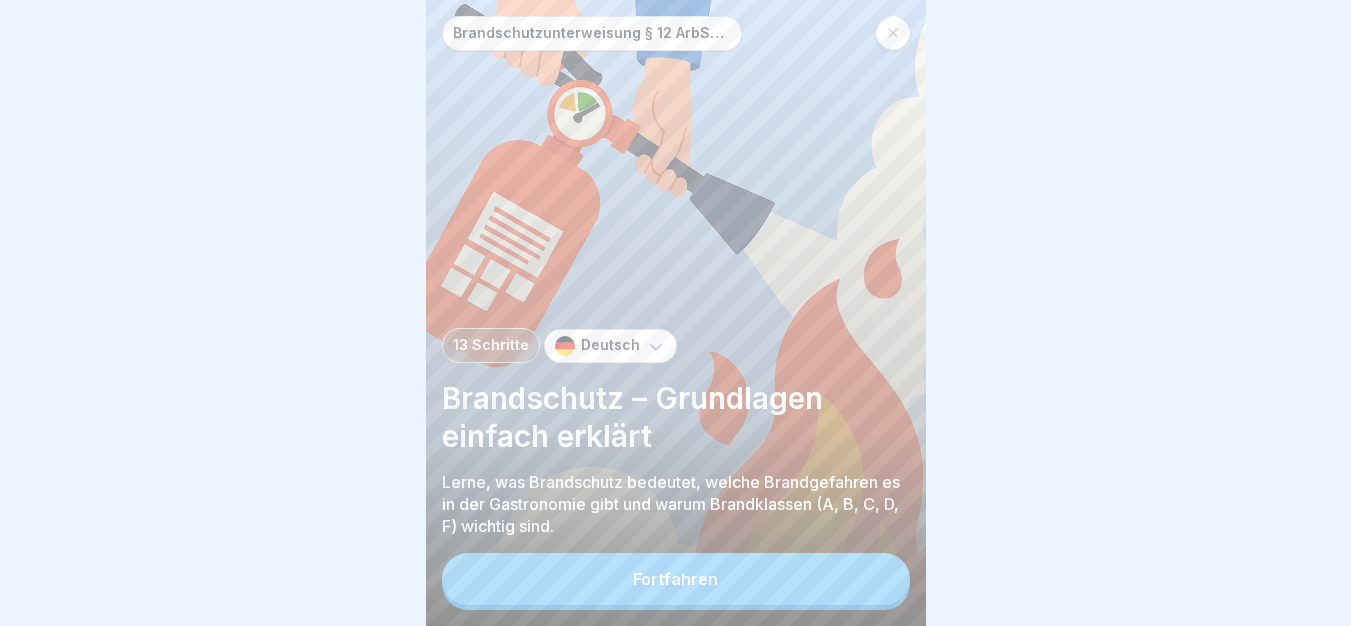 click on "Fortfahren" at bounding box center (676, 579) 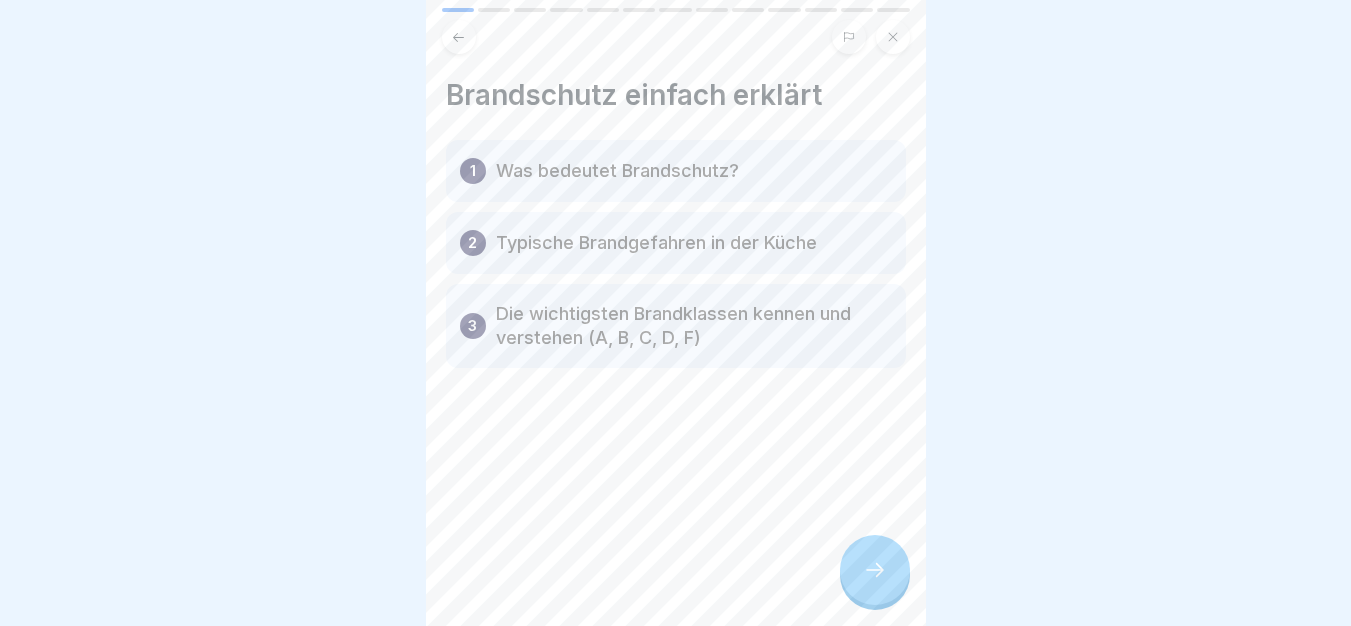 click at bounding box center [875, 570] 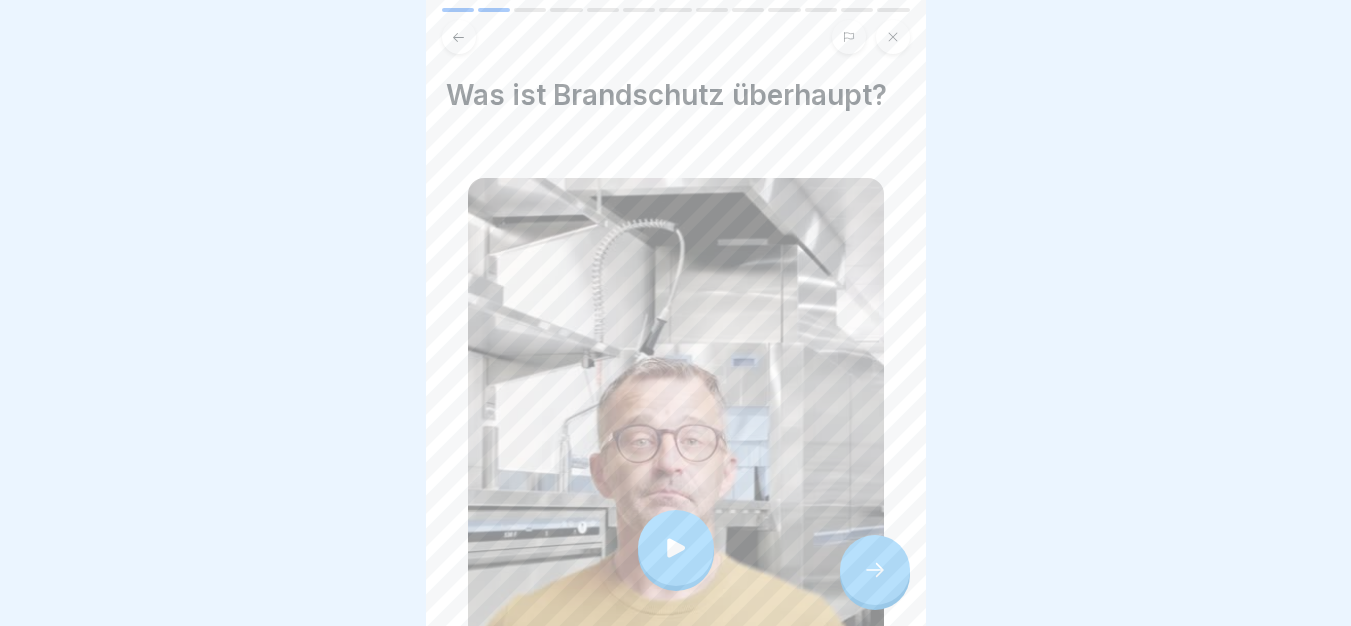 click at bounding box center (676, 548) 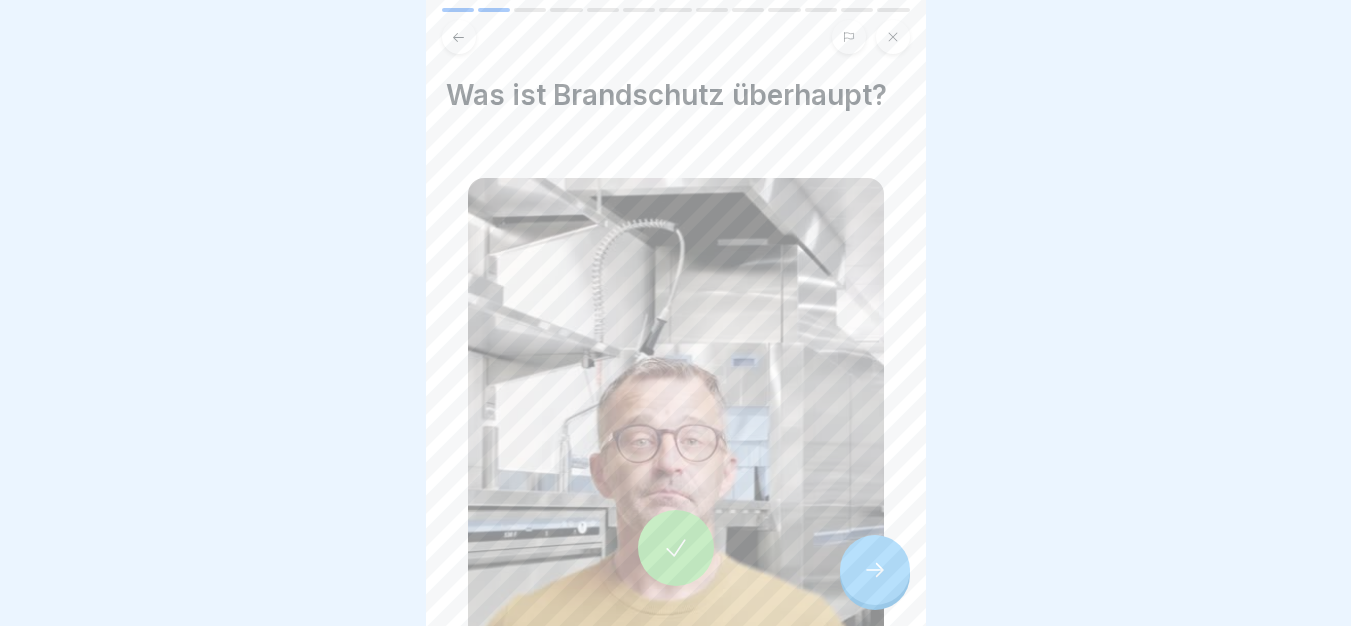 click at bounding box center (875, 570) 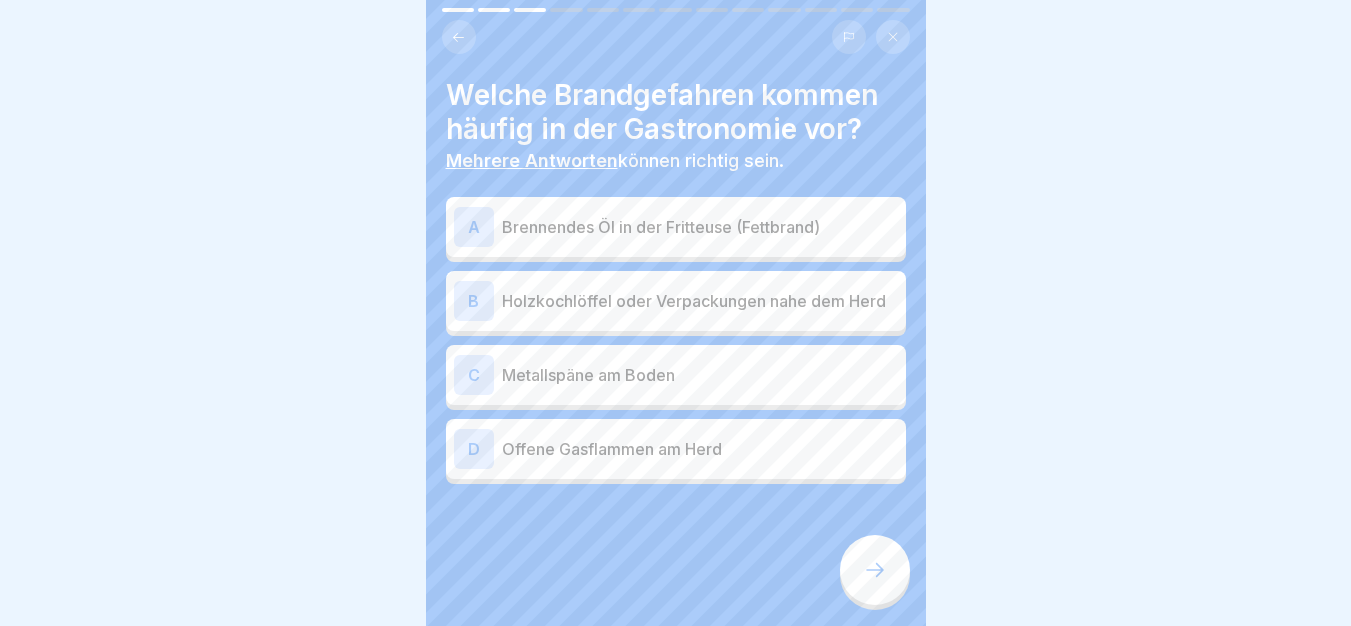 scroll, scrollTop: 15, scrollLeft: 0, axis: vertical 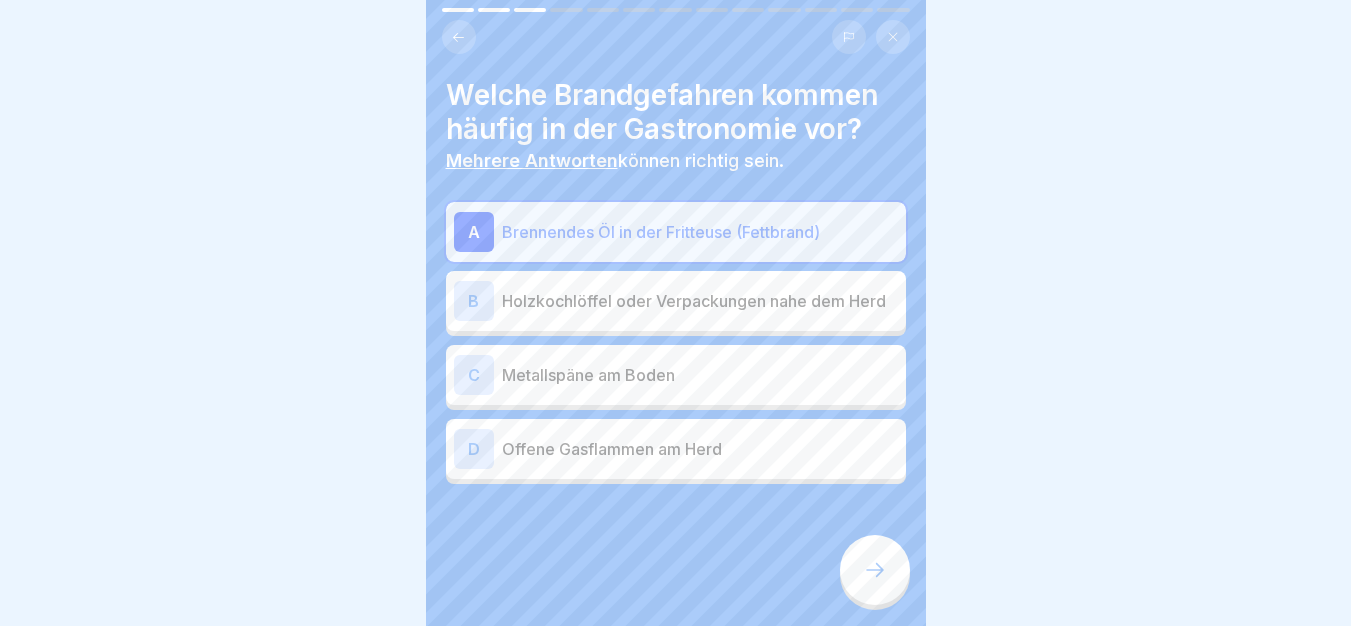 click on "Holzkochlöffel oder Verpackungen nahe dem Herd" at bounding box center [700, 301] 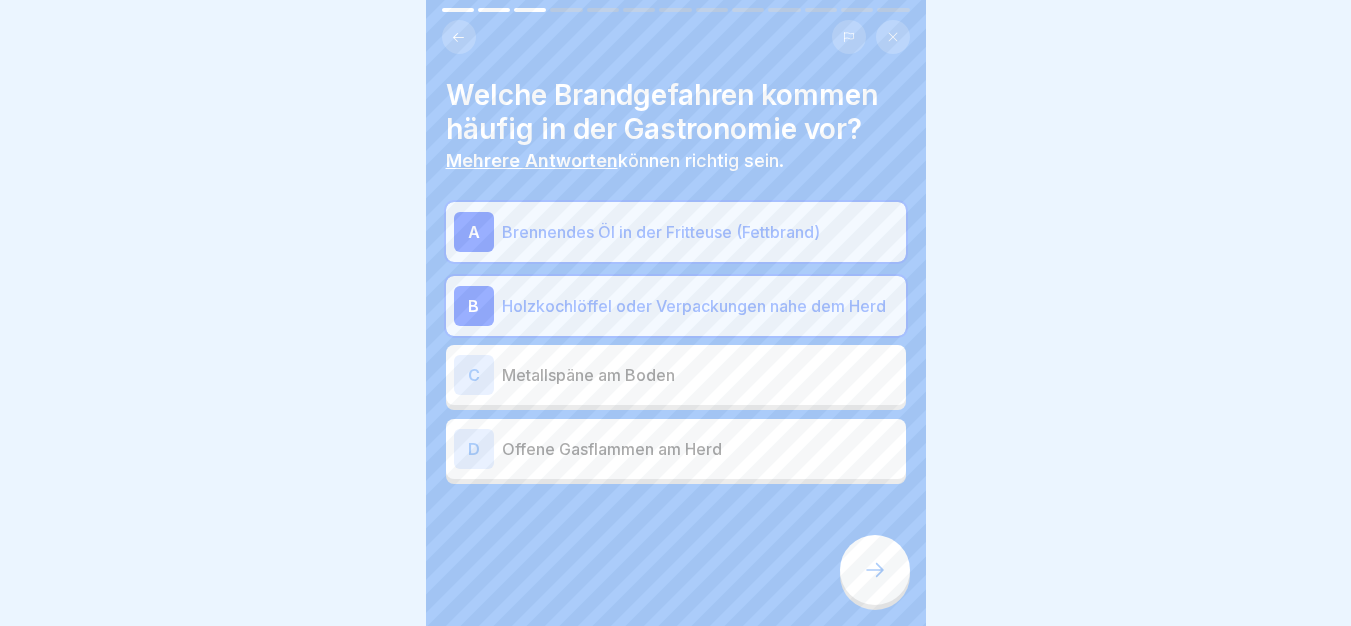 click on "D Offene Gasflammen am Herd" at bounding box center (676, 449) 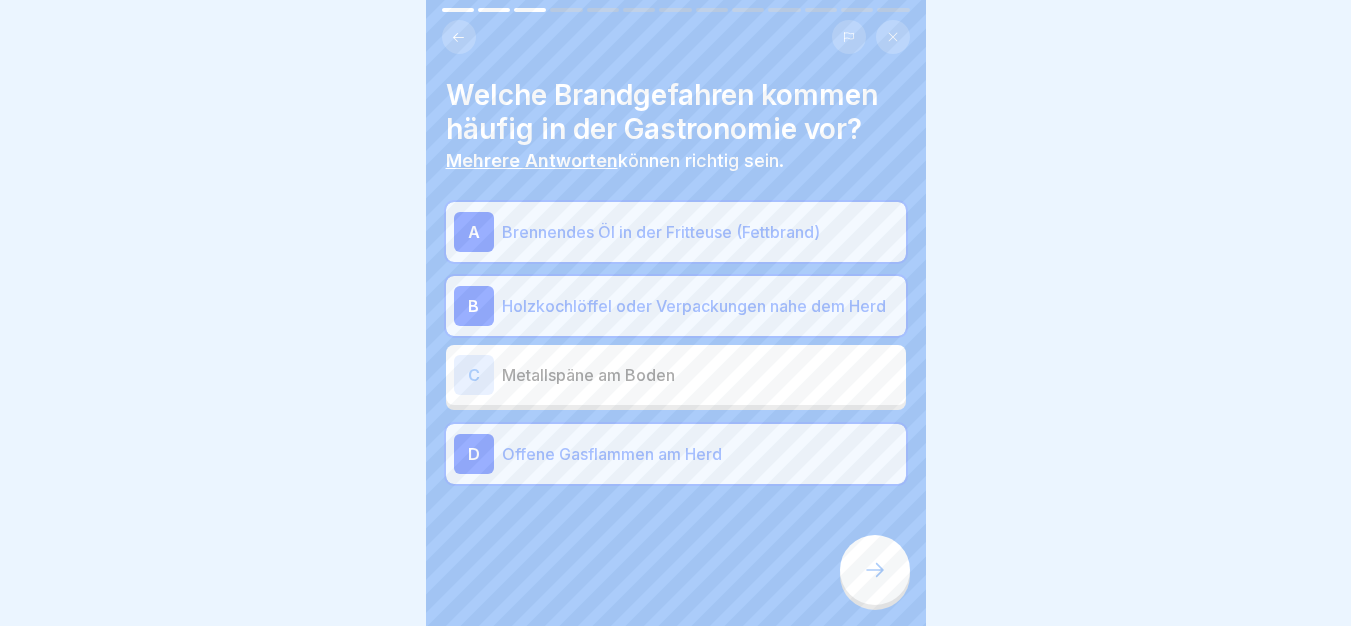 click 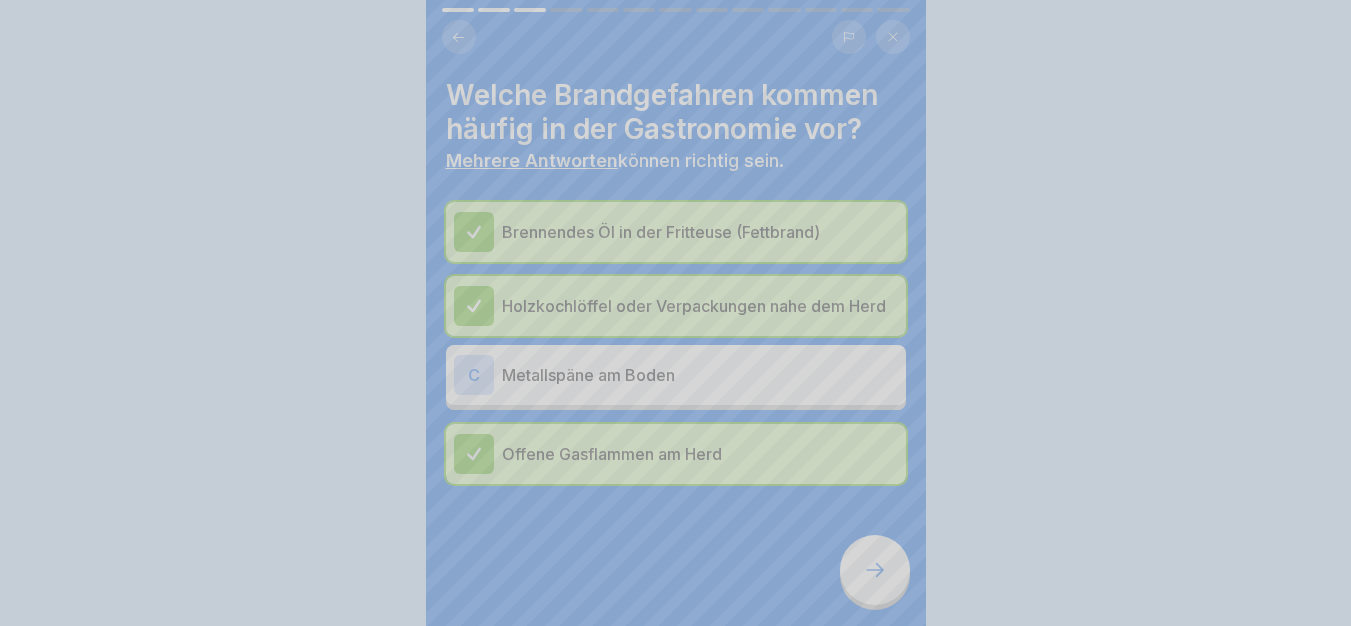 click on "Fortfahren" at bounding box center [676, 921] 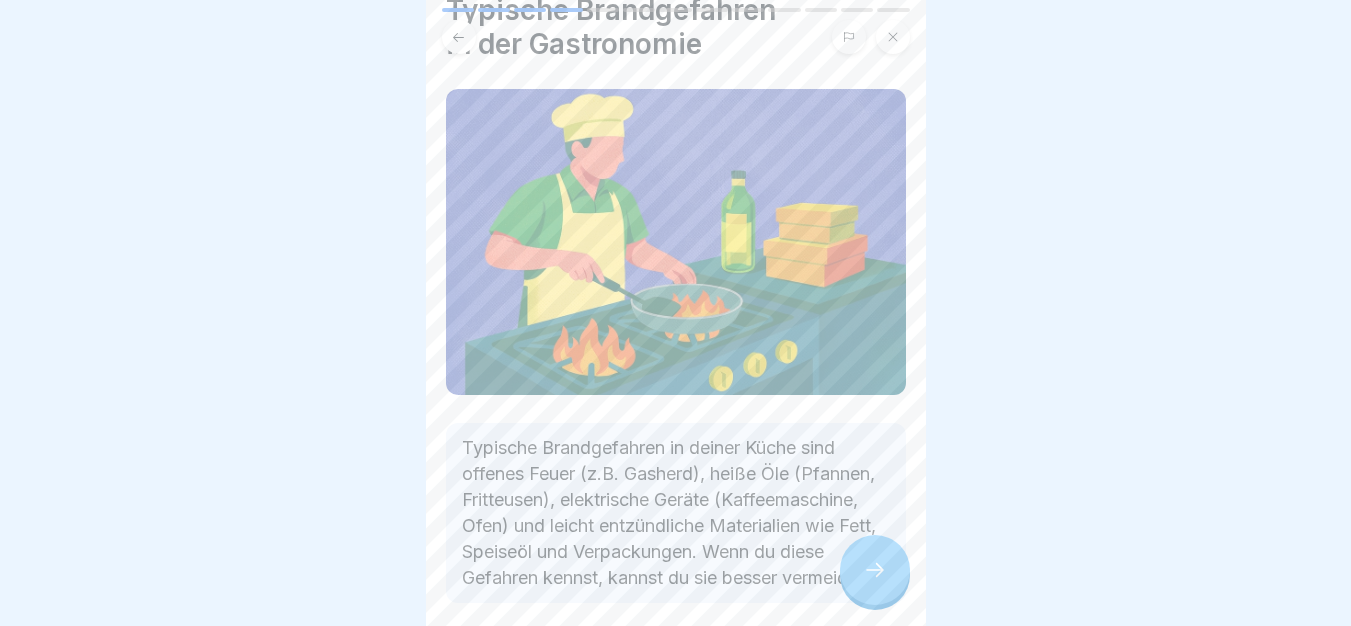 scroll, scrollTop: 198, scrollLeft: 0, axis: vertical 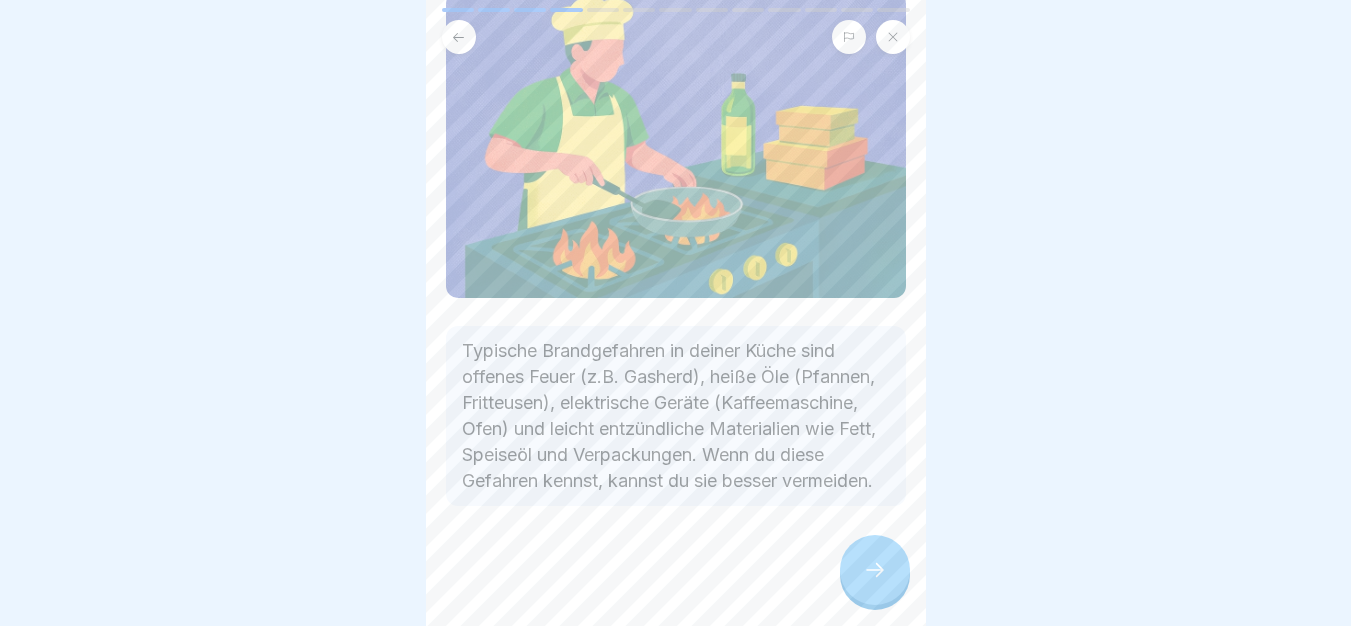 click at bounding box center (875, 570) 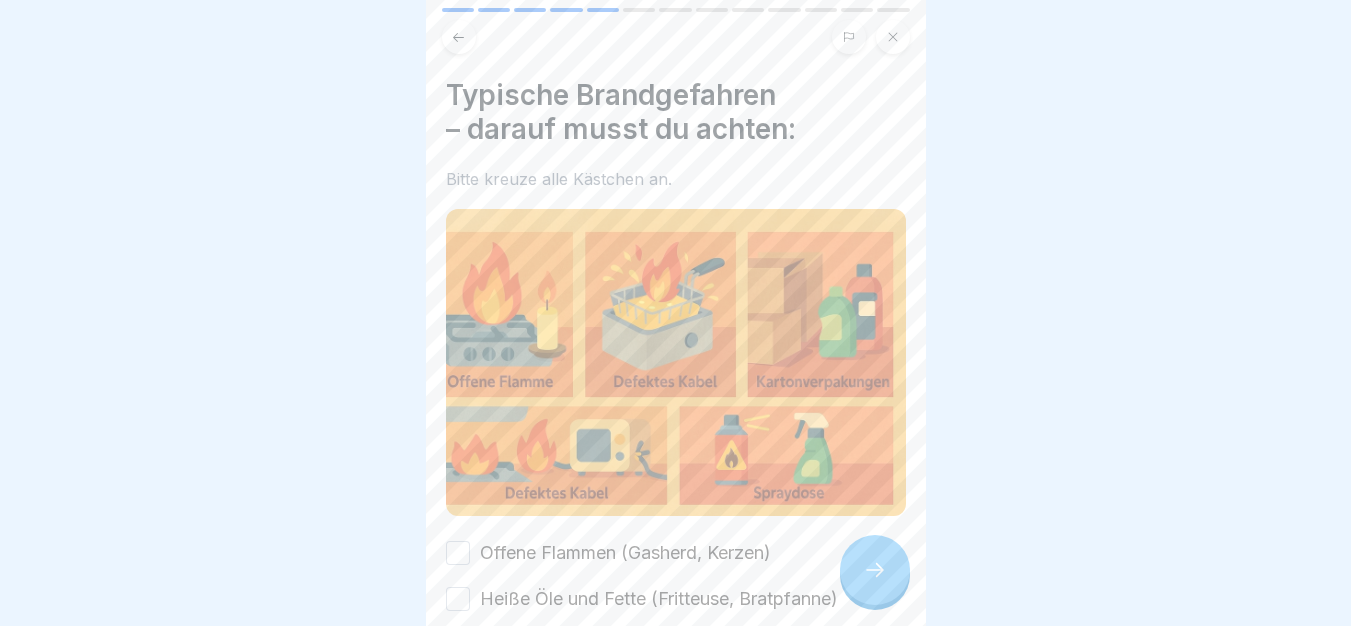 click at bounding box center (875, 570) 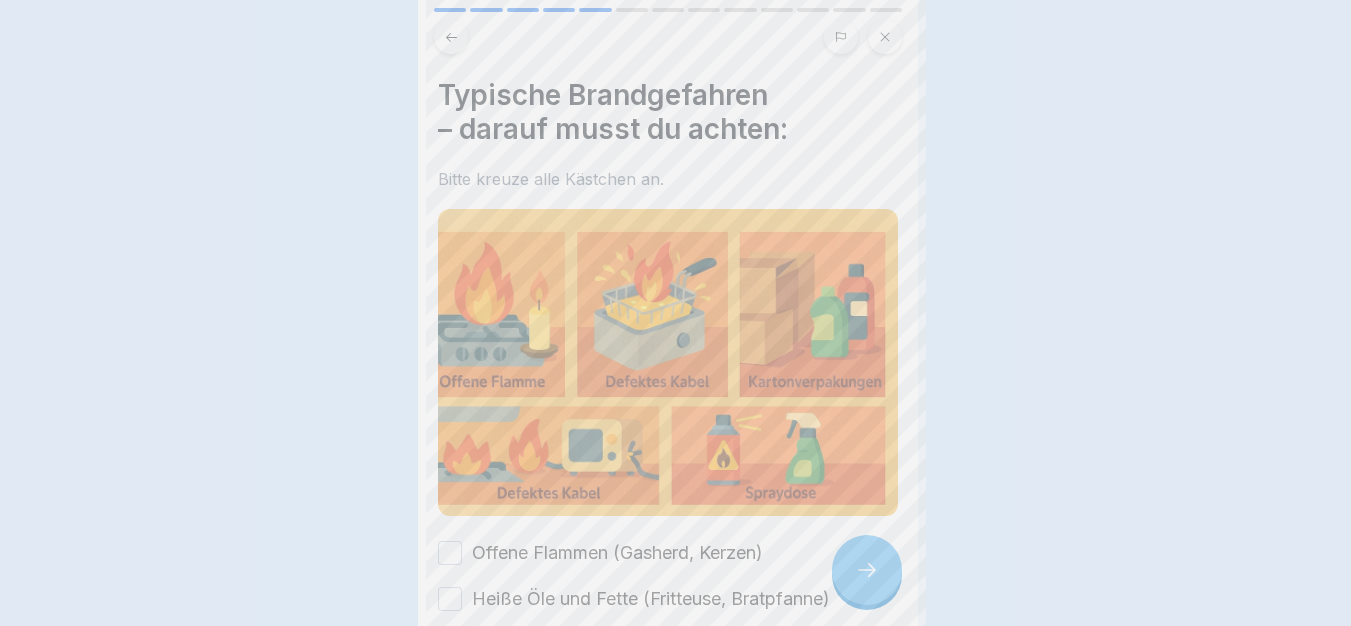 scroll, scrollTop: 0, scrollLeft: 0, axis: both 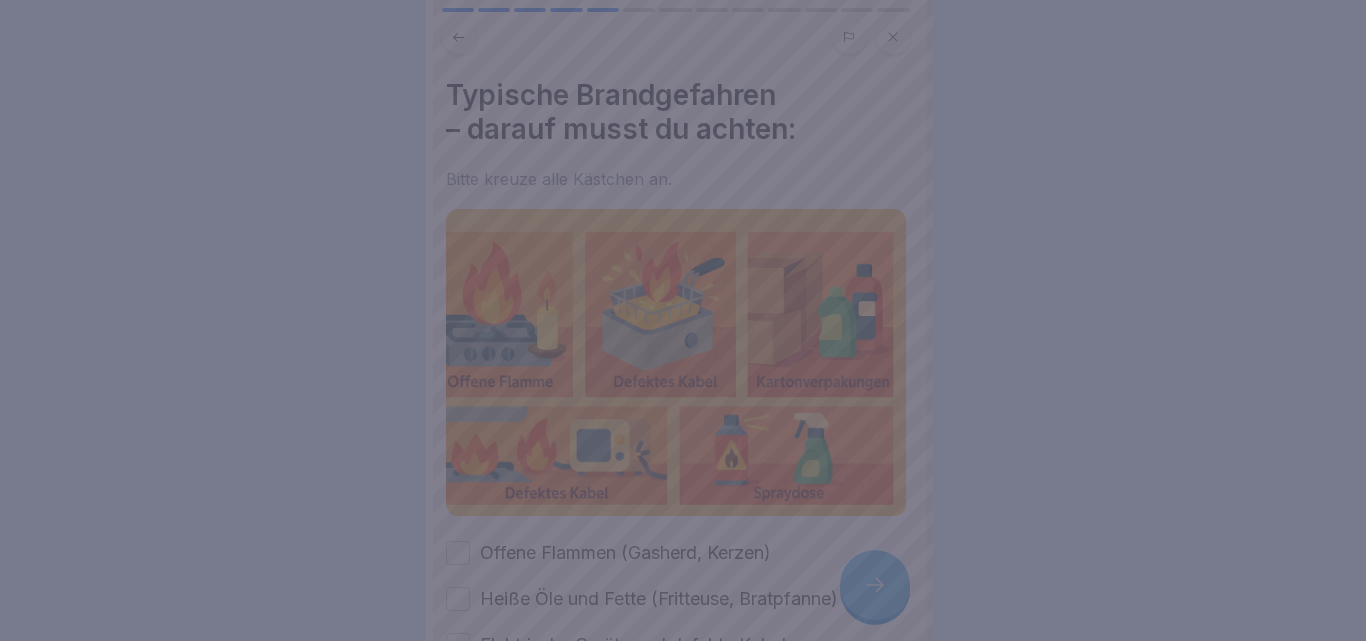 click at bounding box center [683, 320] 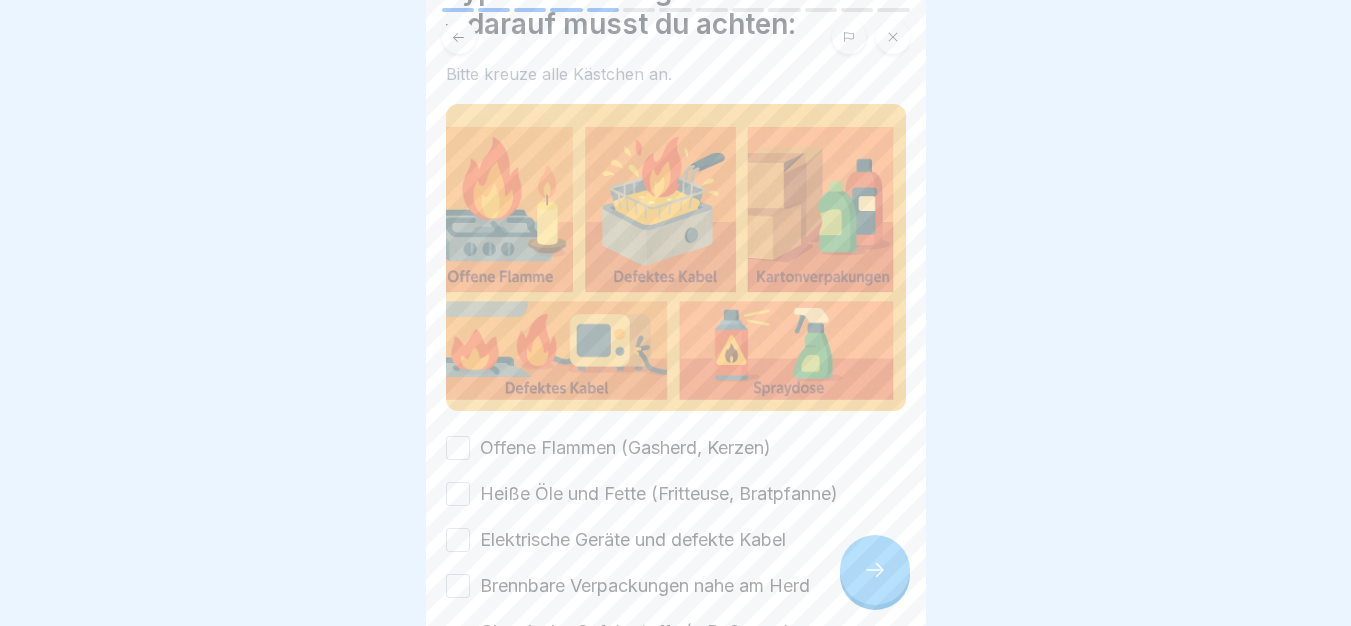 scroll, scrollTop: 260, scrollLeft: 0, axis: vertical 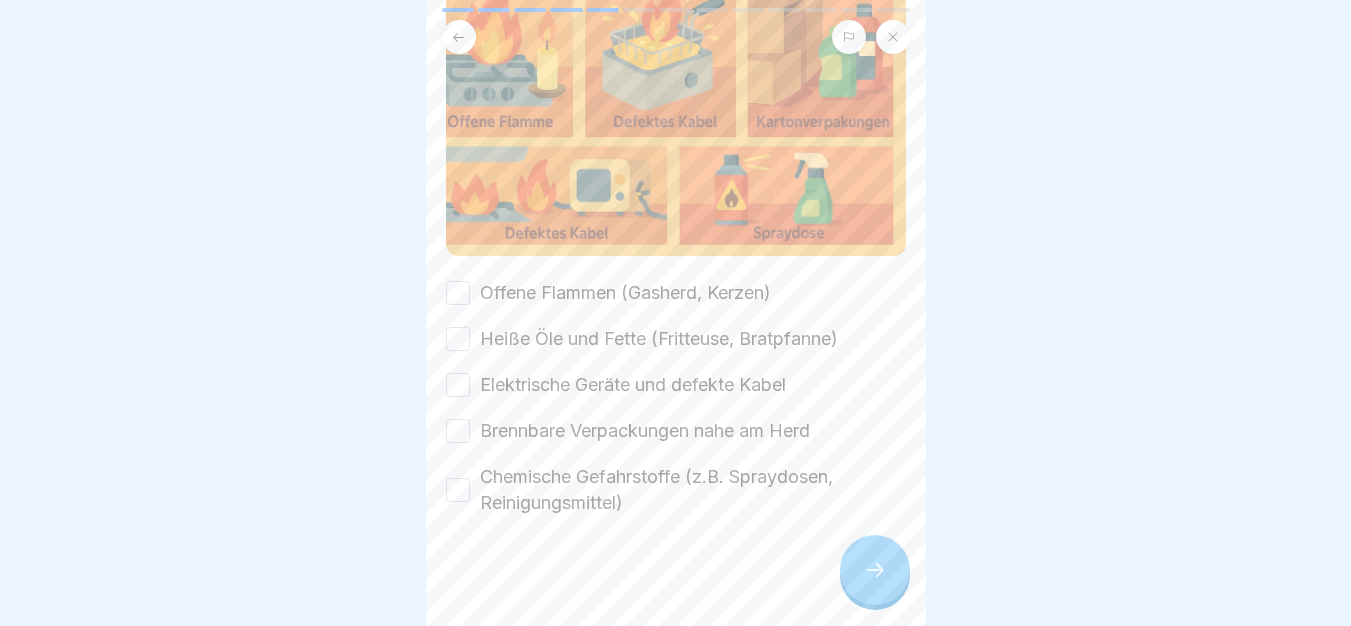 click on "Offene Flammen (Gasherd, Kerzen)" at bounding box center (625, 293) 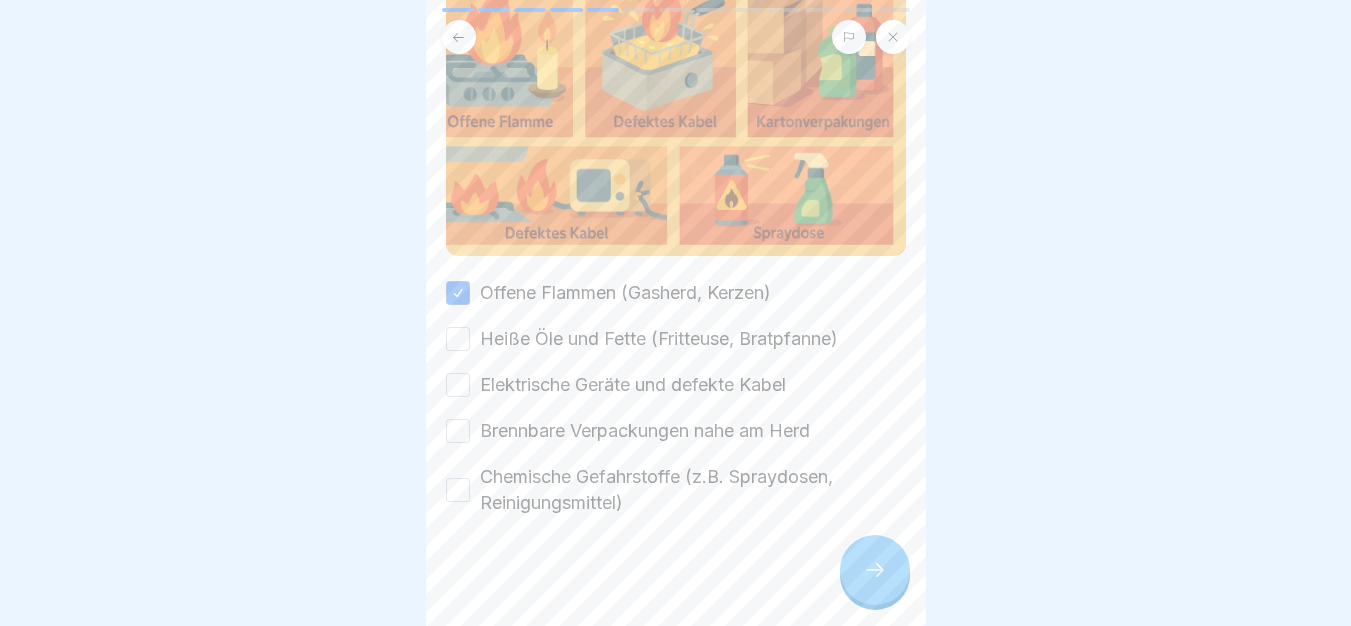 click on "Heiße Öle und Fette (Fritteuse, Bratpfanne)" at bounding box center [659, 339] 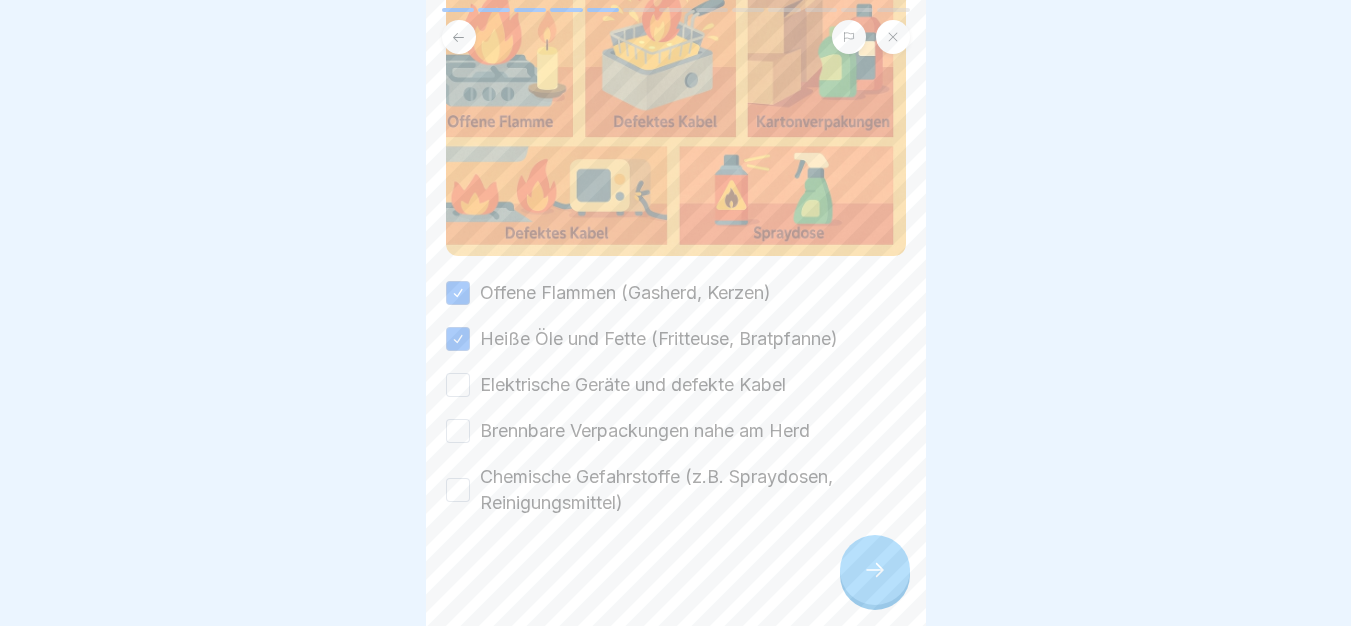 click on "Elektrische Geräte und defekte Kabel" at bounding box center [633, 385] 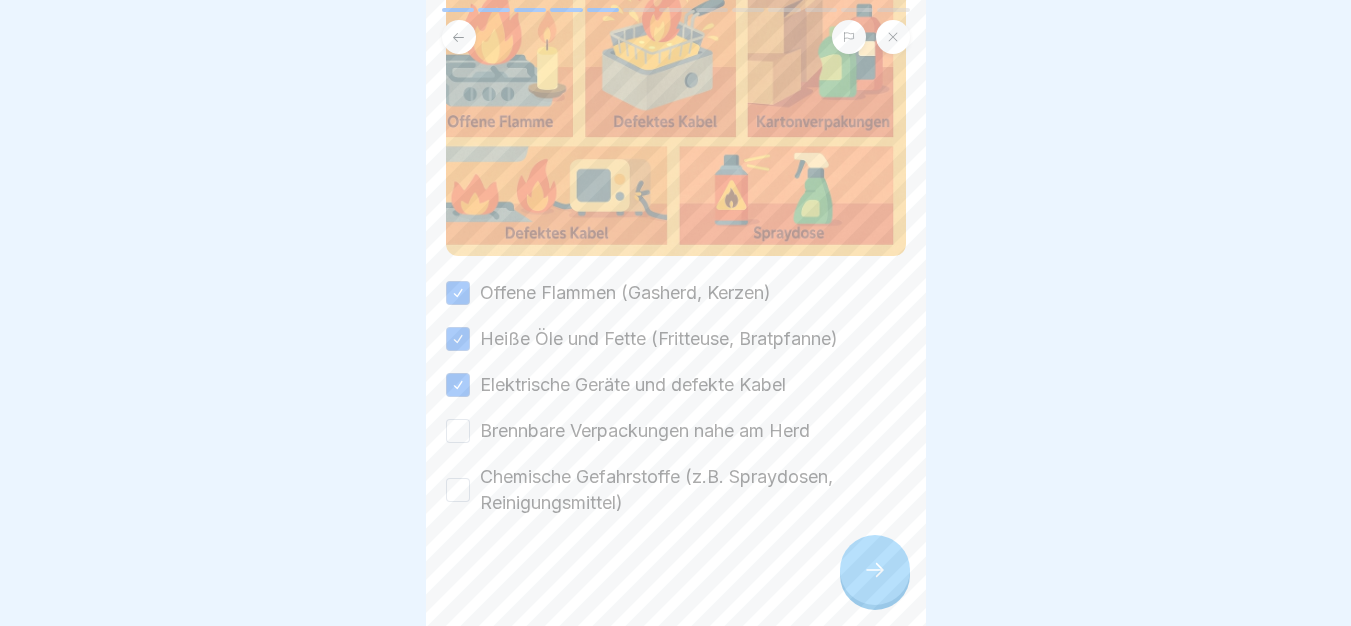 click on "Offene Flammen (Gasherd, Kerzen) Heiße Öle und Fette (Fritteuse, Bratpfanne) Elektrische Geräte und defekte Kabel Brennbare Verpackungen nahe am Herd Chemische Gefahrstoffe (z.B. Spraydosen, Reinigungsmittel)" at bounding box center [676, 398] 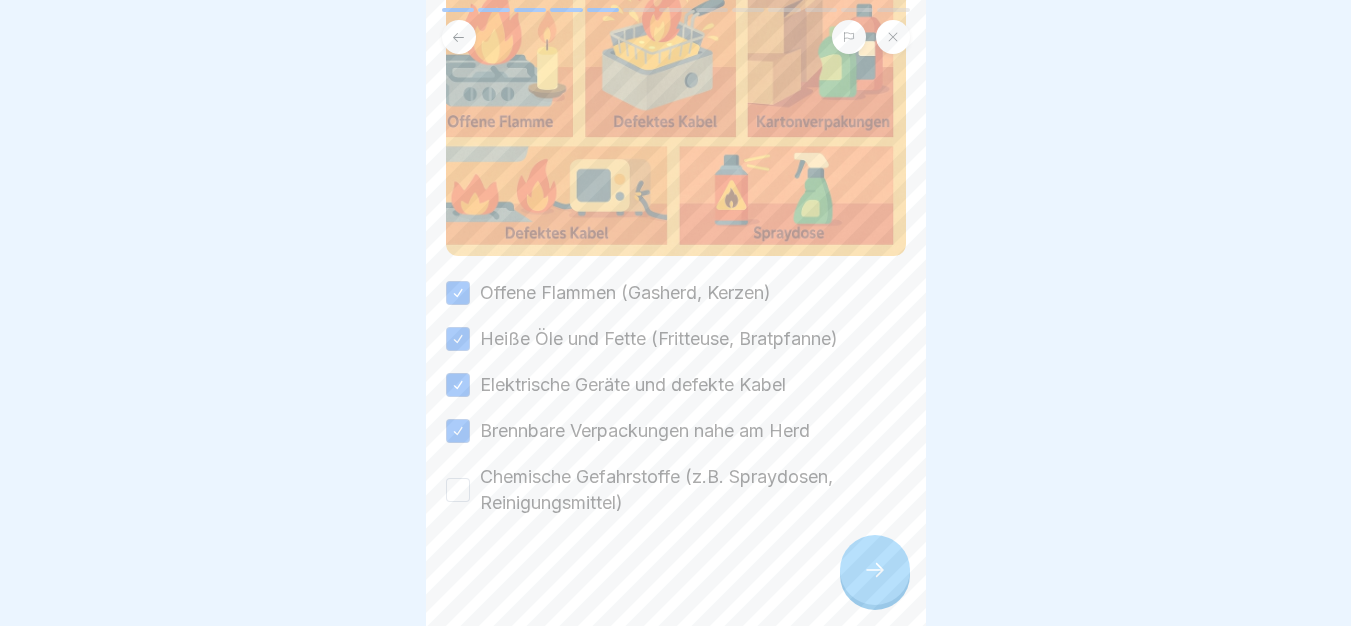 click on "Chemische Gefahrstoffe (z.B. Spraydosen, Reinigungsmittel)" at bounding box center (693, 490) 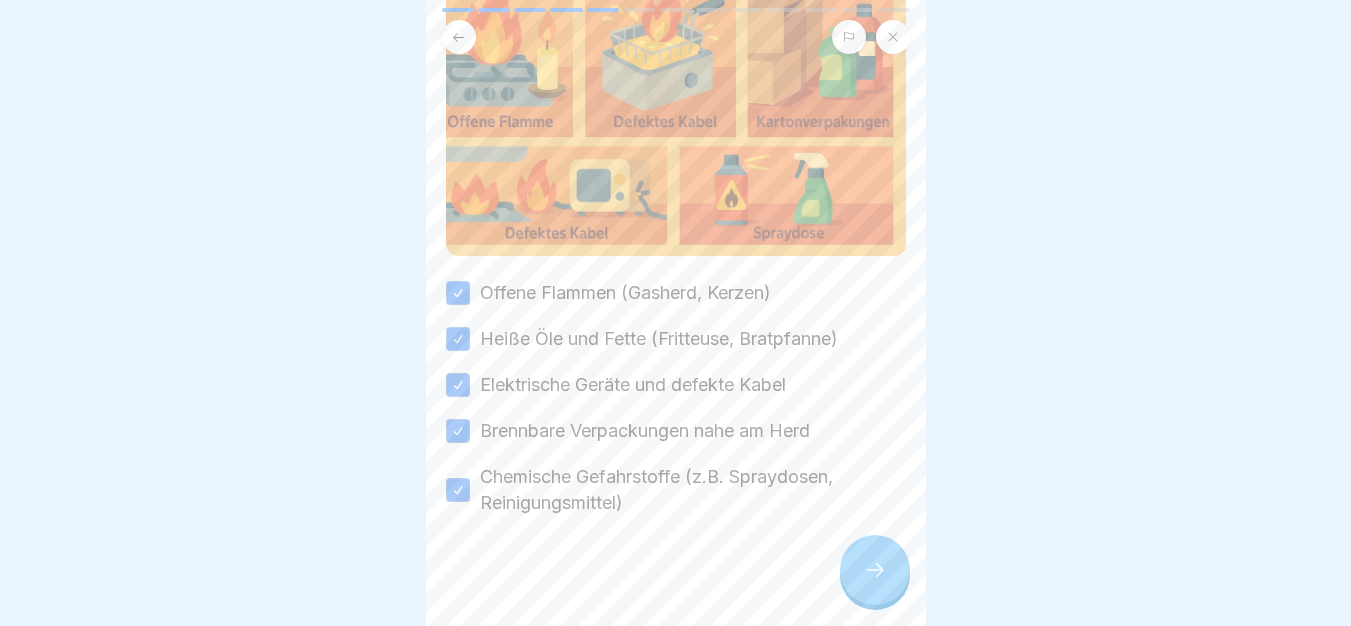 click 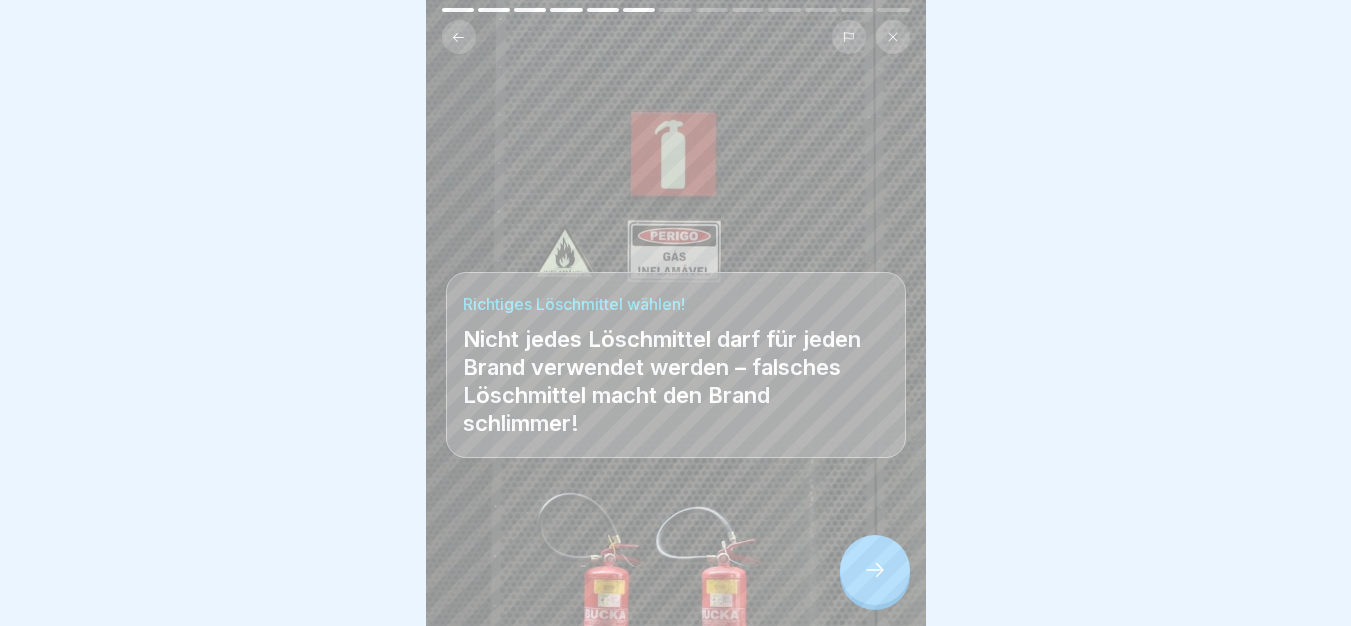 click 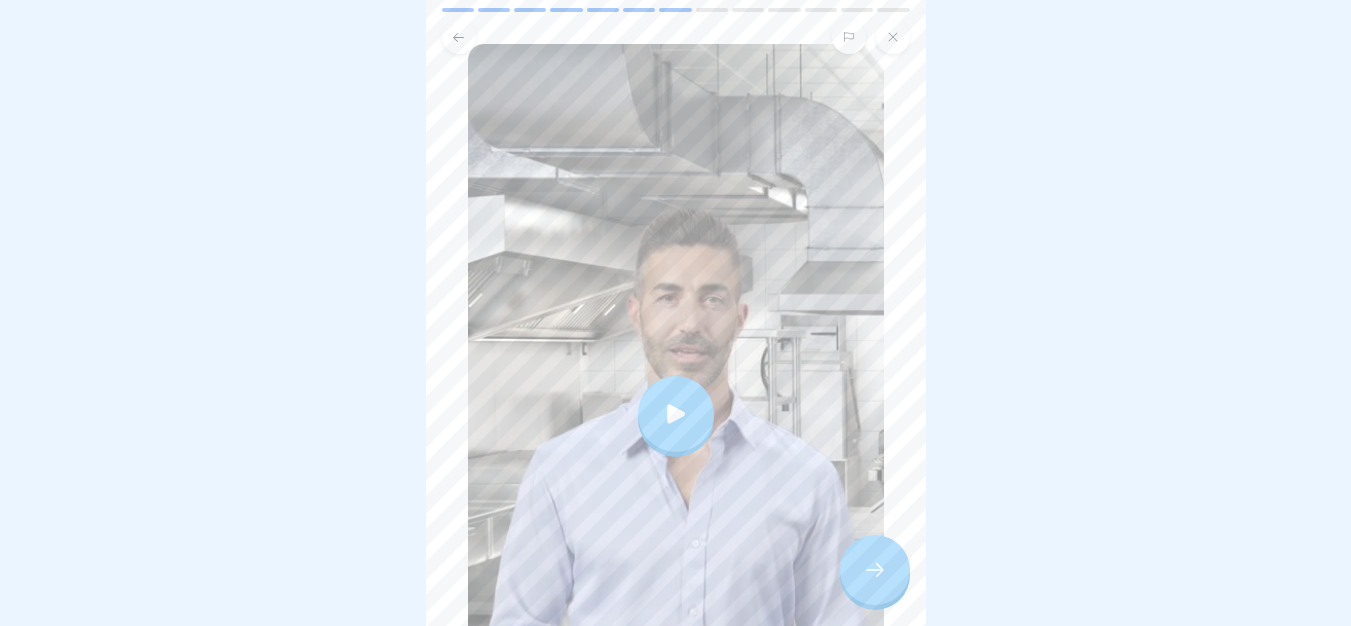 scroll, scrollTop: 385, scrollLeft: 0, axis: vertical 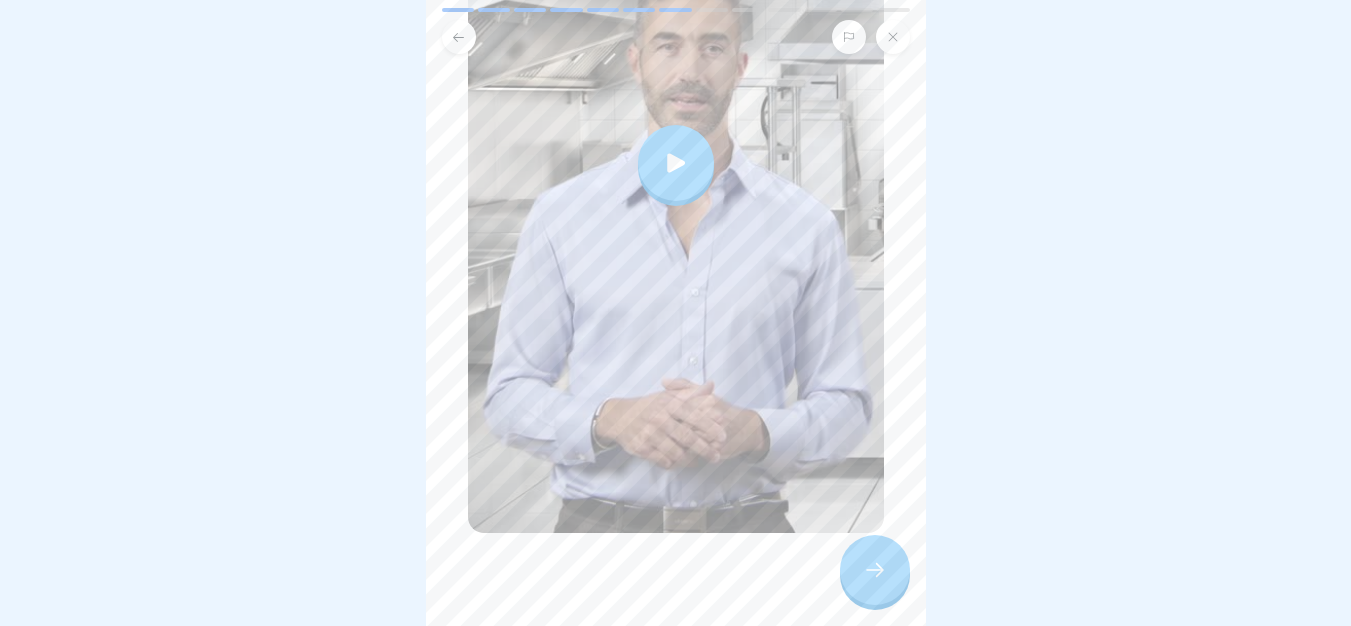 click at bounding box center (676, 163) 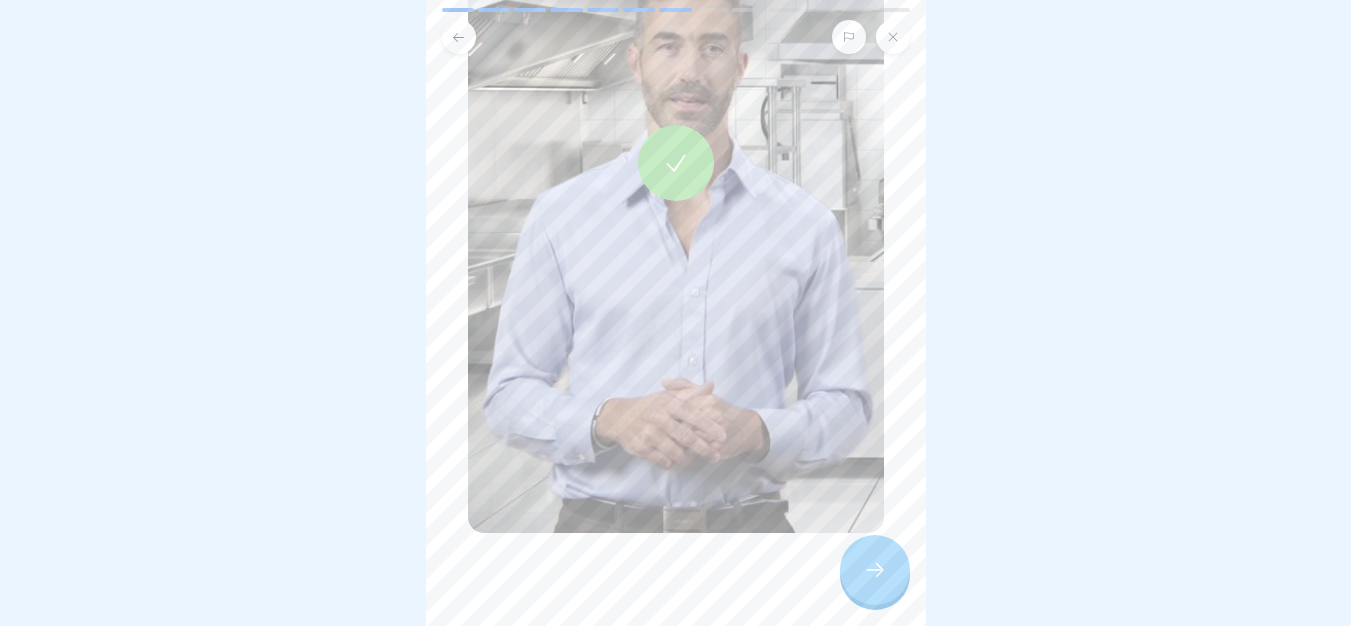 click at bounding box center (875, 570) 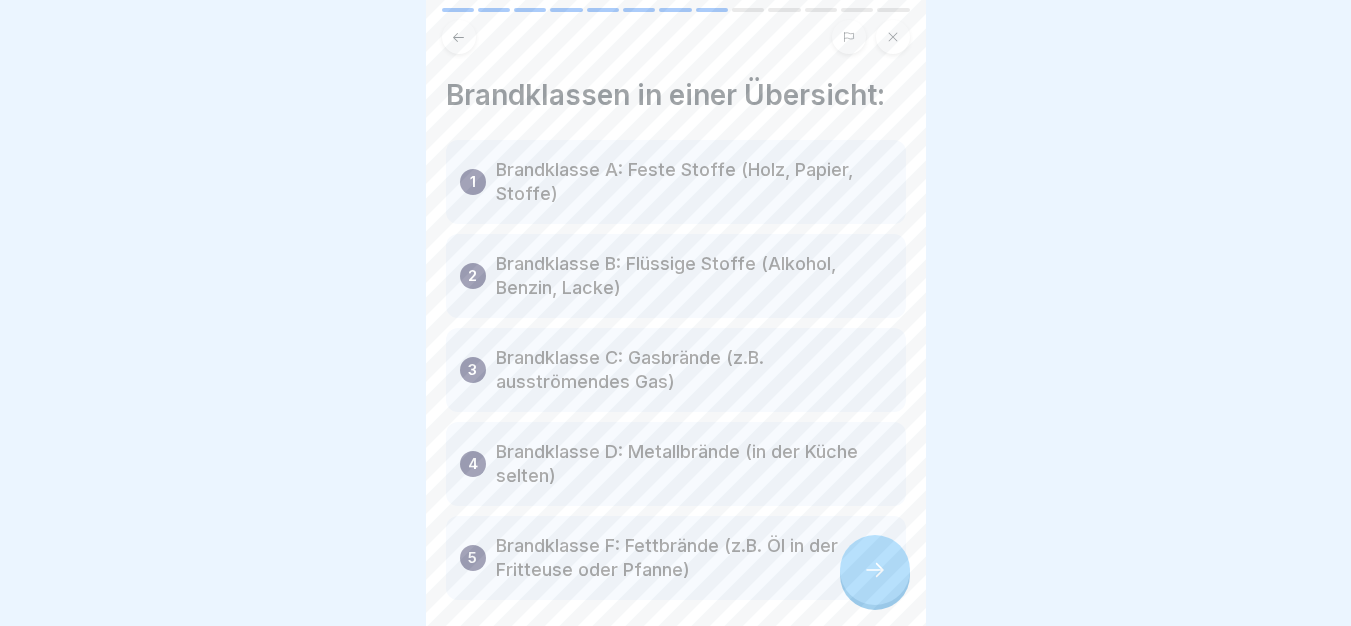click at bounding box center (875, 570) 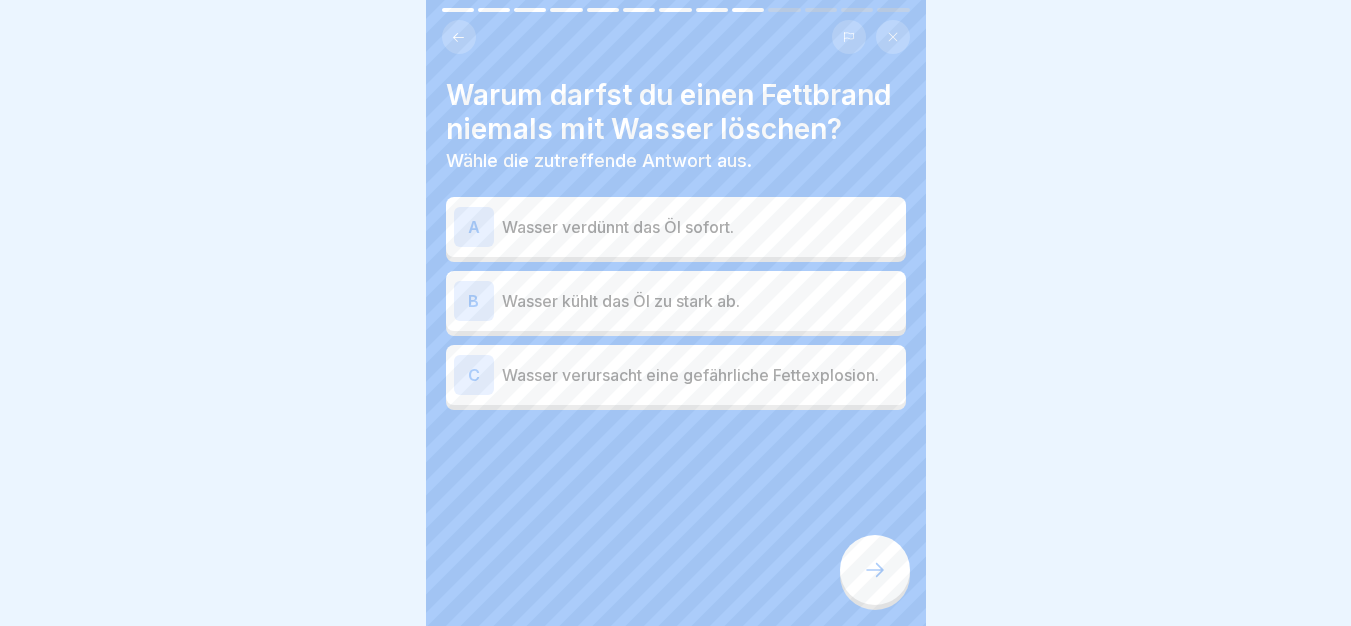 click on "Wasser verursacht eine gefährliche Fettexplosion." at bounding box center (700, 375) 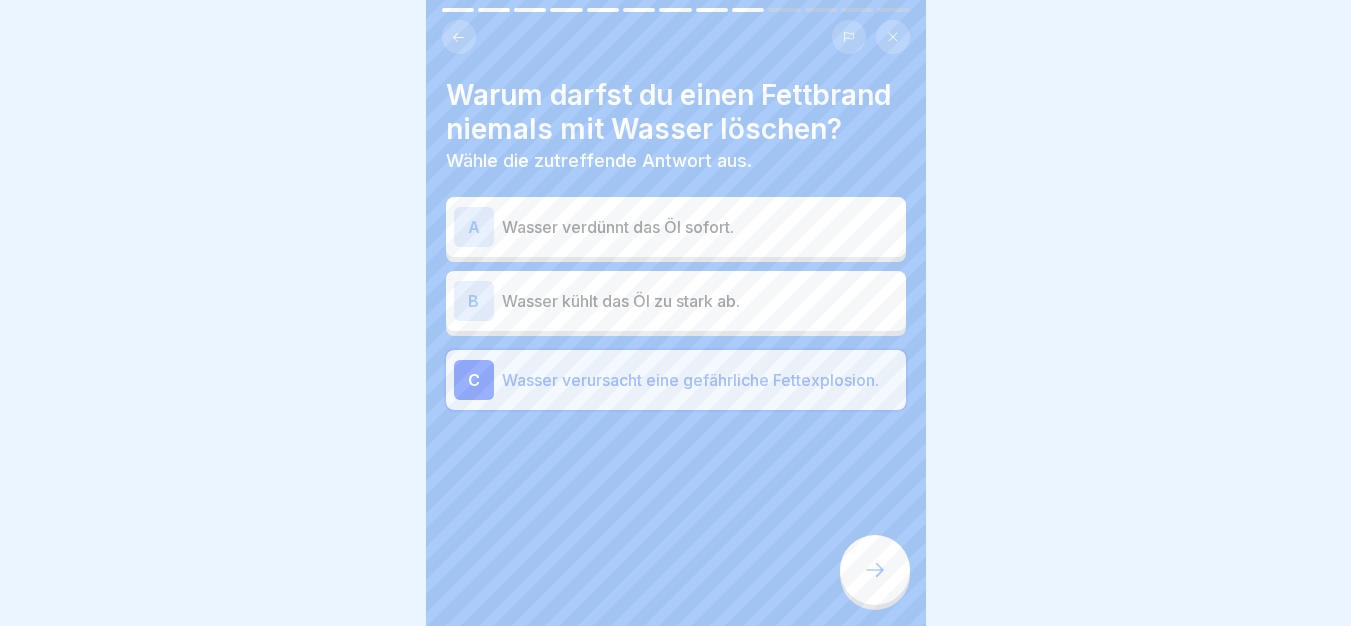 click at bounding box center (875, 570) 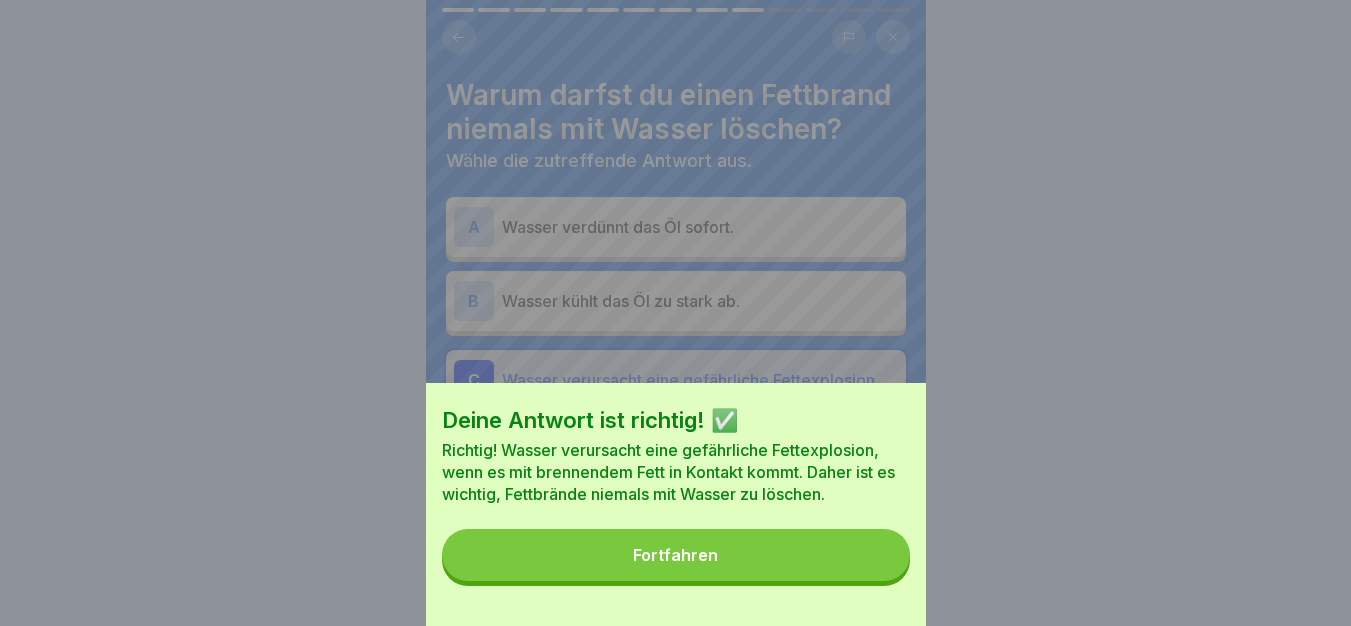 click on "Fortfahren" at bounding box center (676, 555) 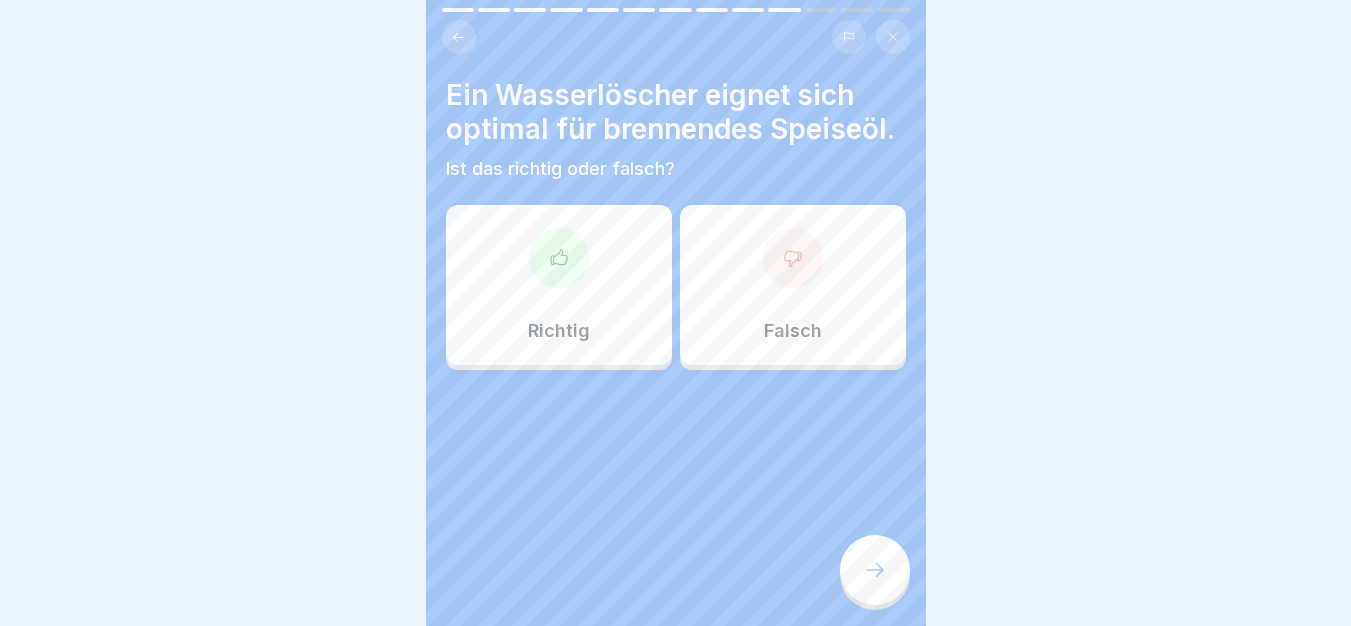 scroll, scrollTop: 15, scrollLeft: 0, axis: vertical 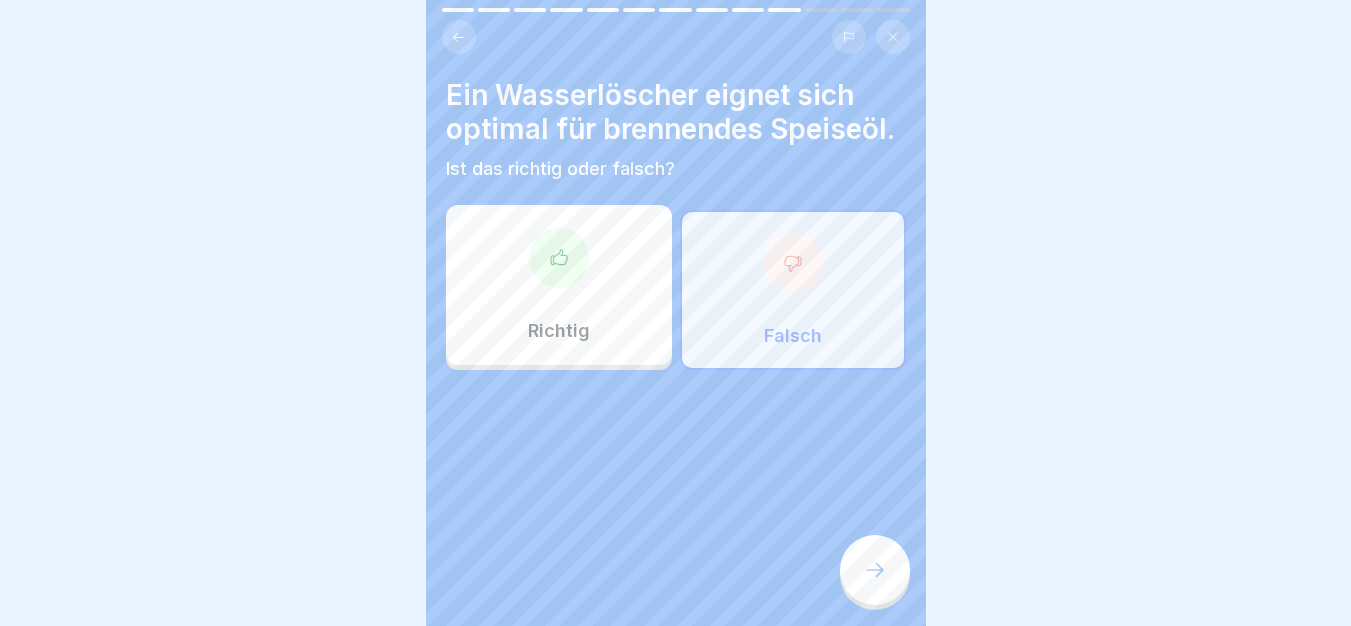 click 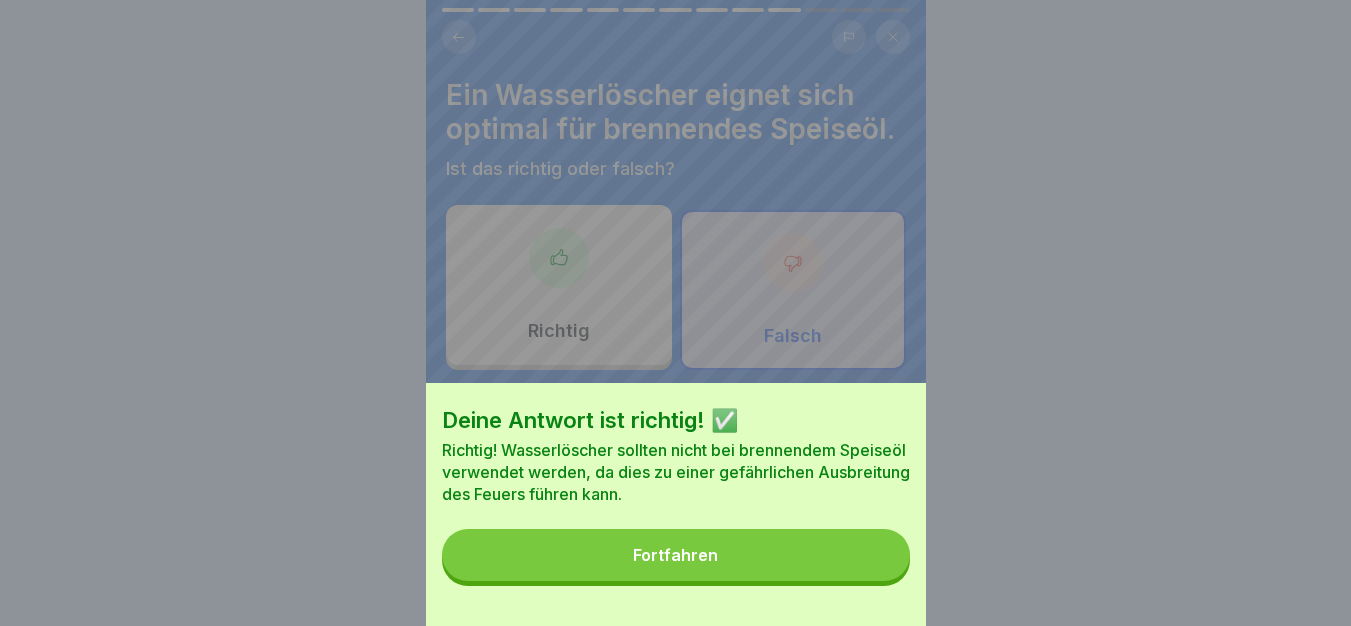 click on "Fortfahren" at bounding box center (676, 555) 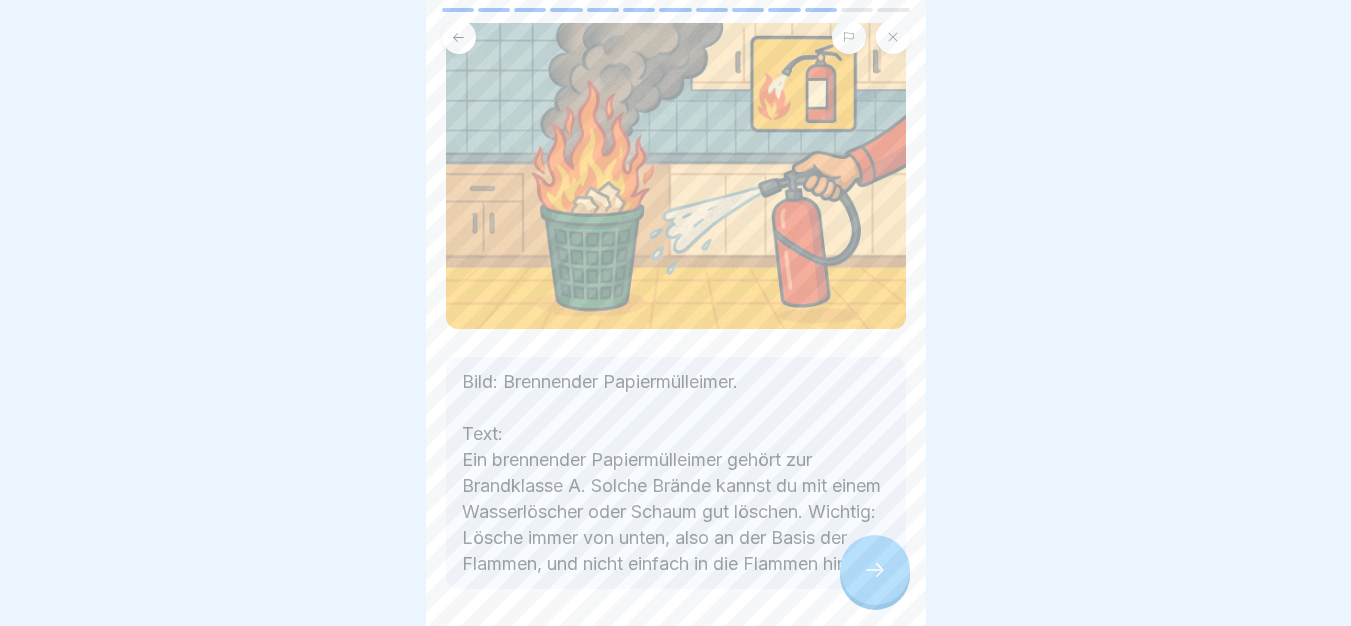 scroll, scrollTop: 284, scrollLeft: 0, axis: vertical 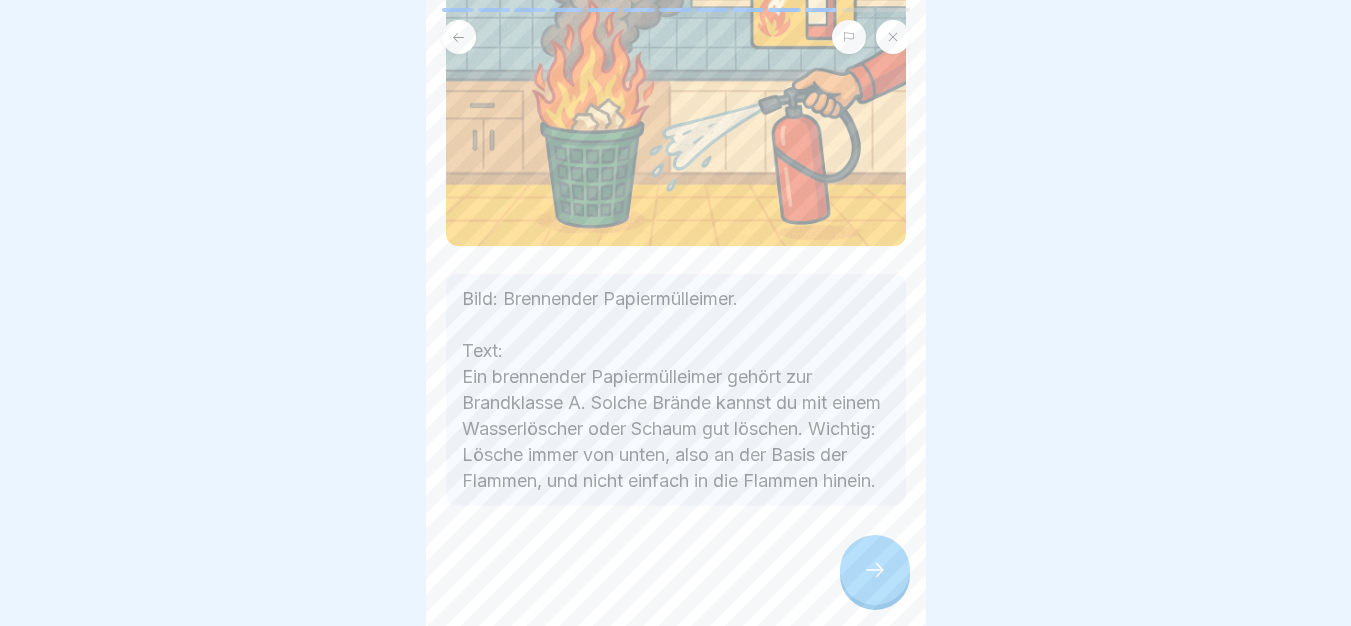 click at bounding box center [875, 570] 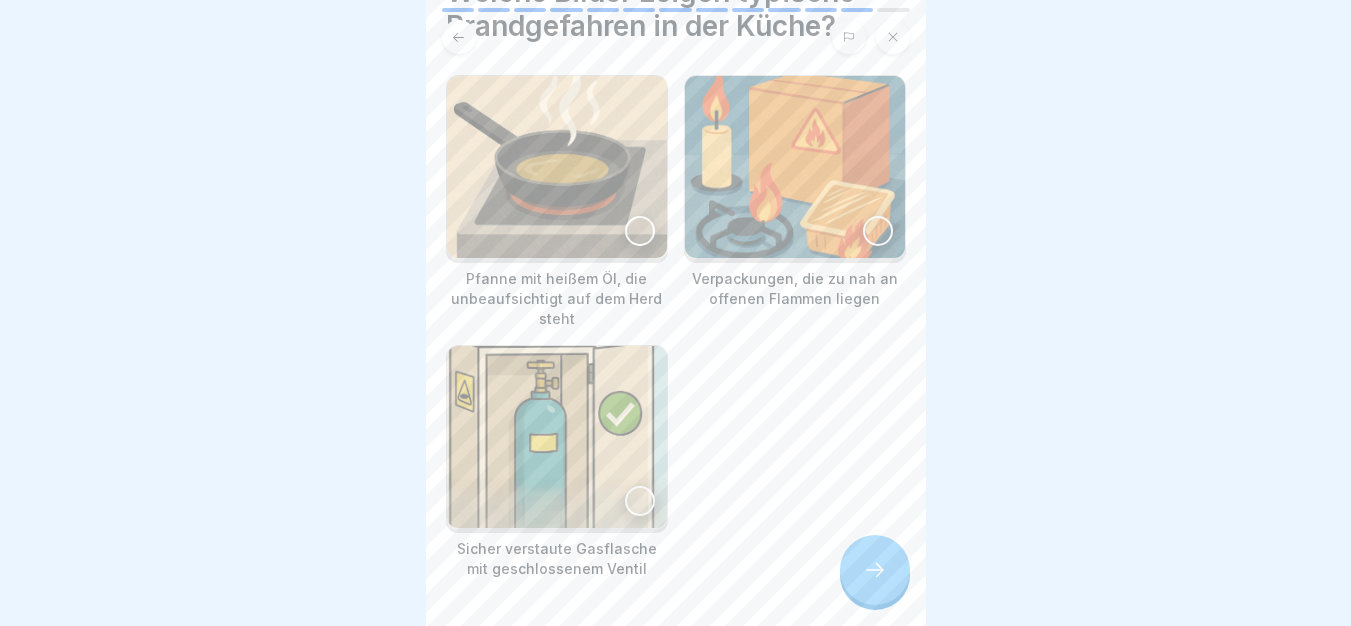 scroll, scrollTop: 176, scrollLeft: 0, axis: vertical 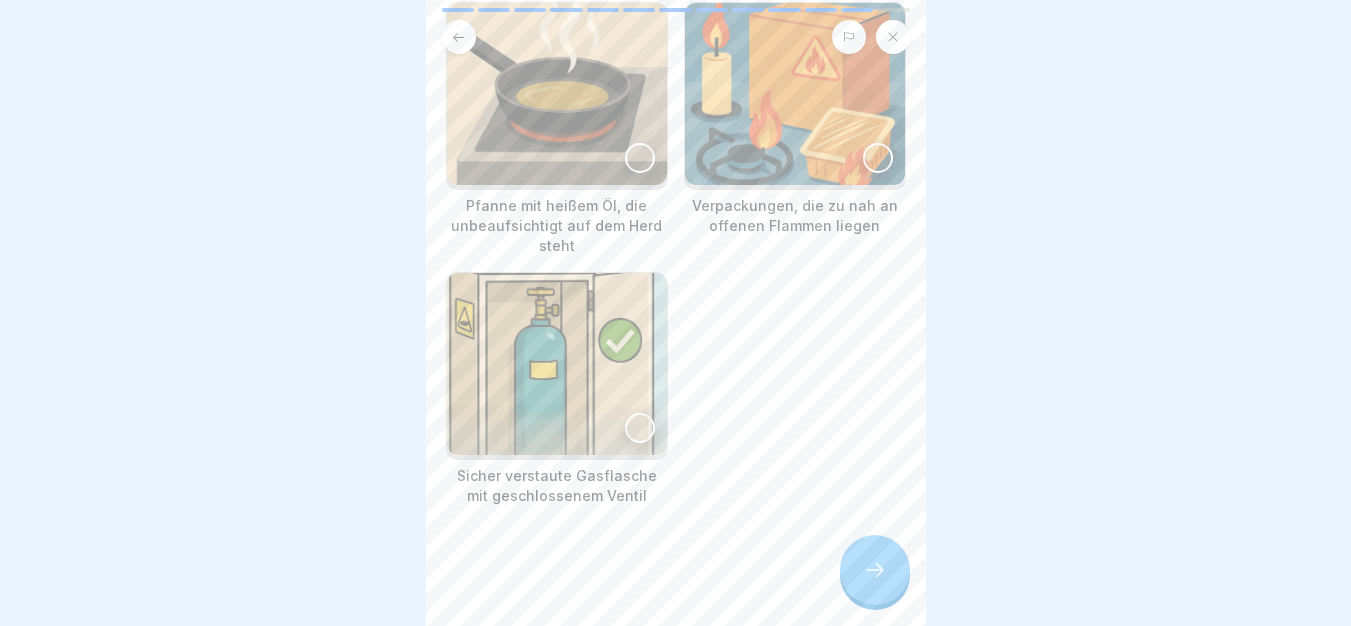 click at bounding box center [557, 94] 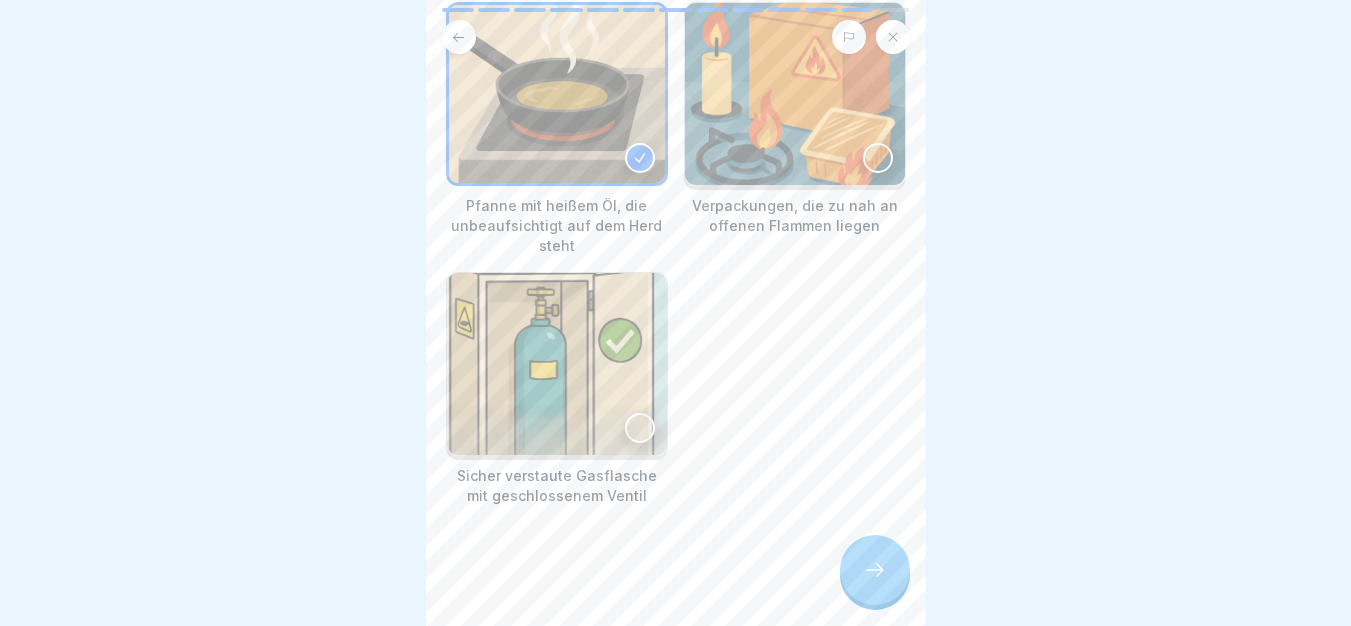 click at bounding box center [795, 94] 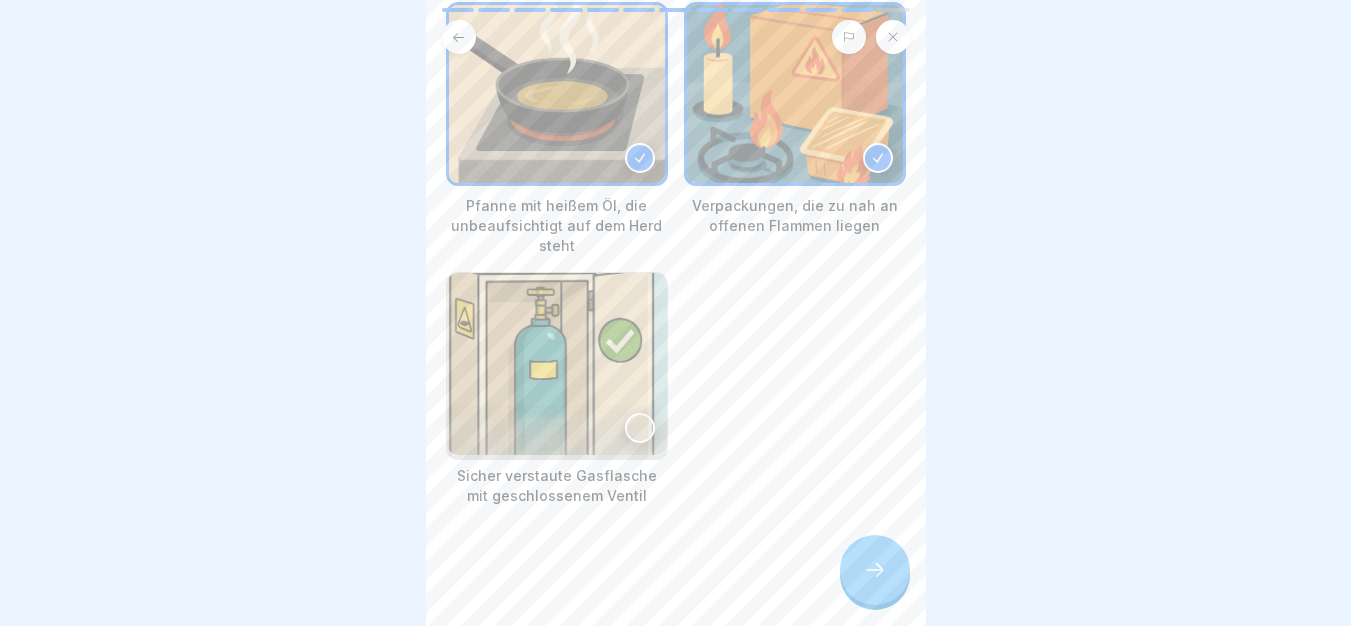 click at bounding box center [875, 570] 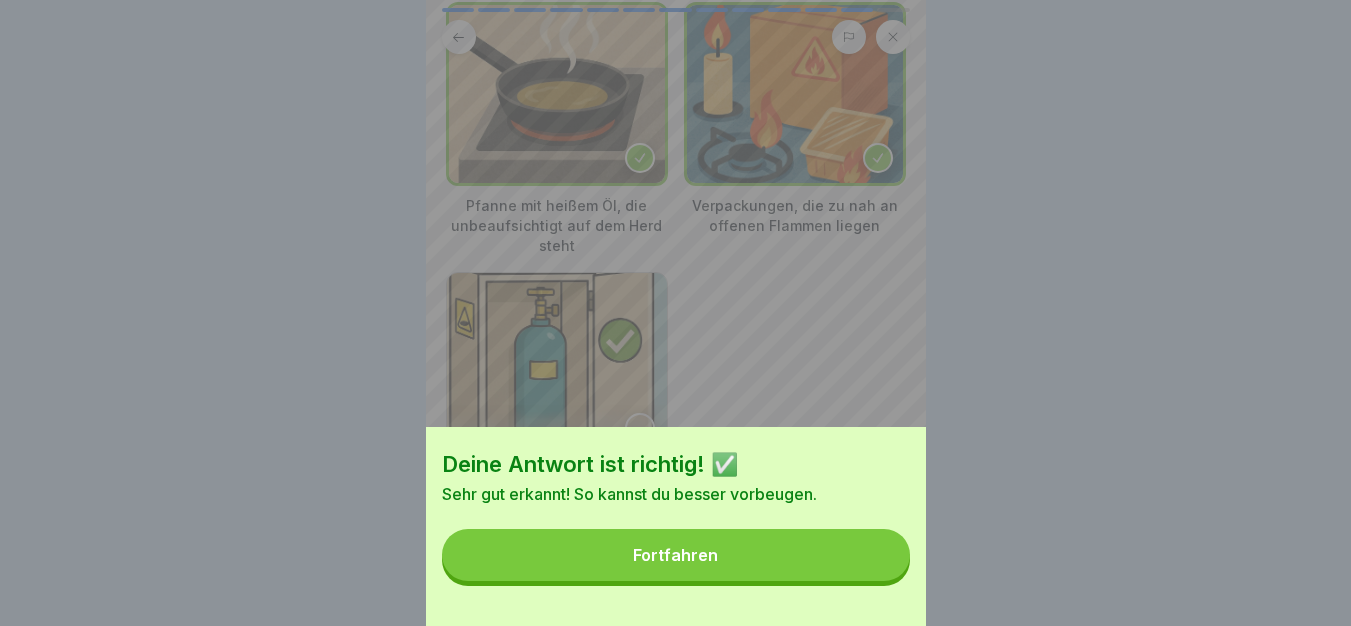 click on "Fortfahren" at bounding box center [676, 555] 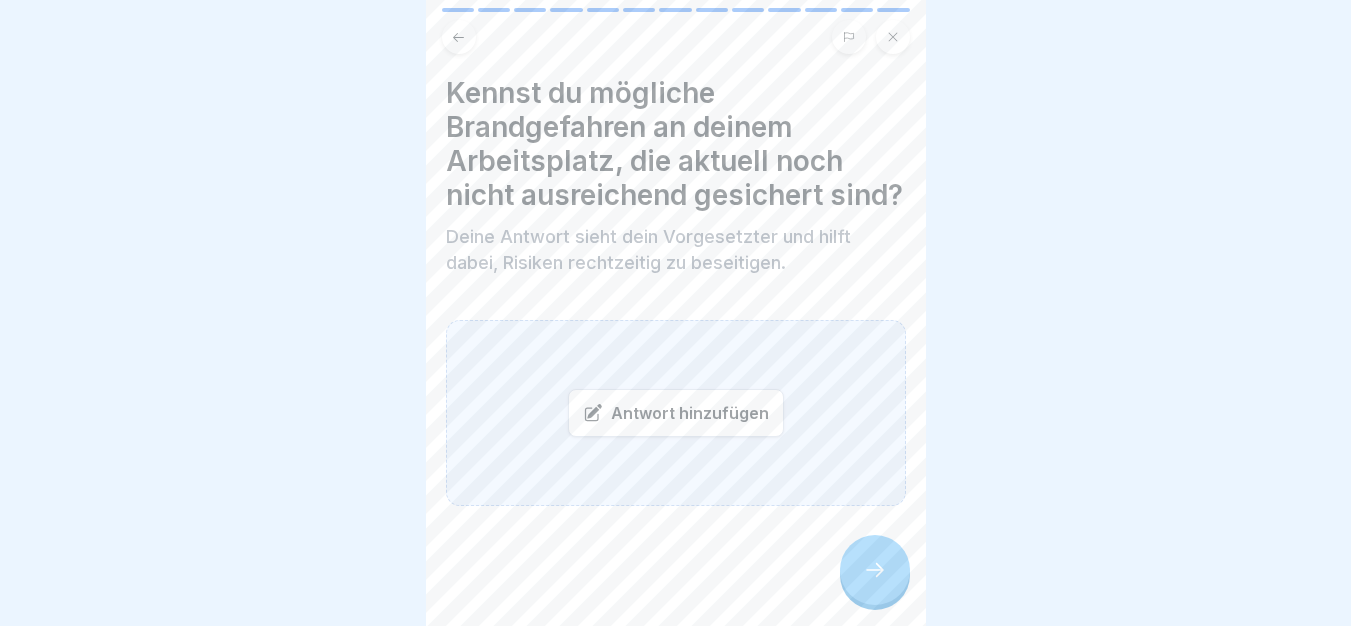 scroll, scrollTop: 36, scrollLeft: 0, axis: vertical 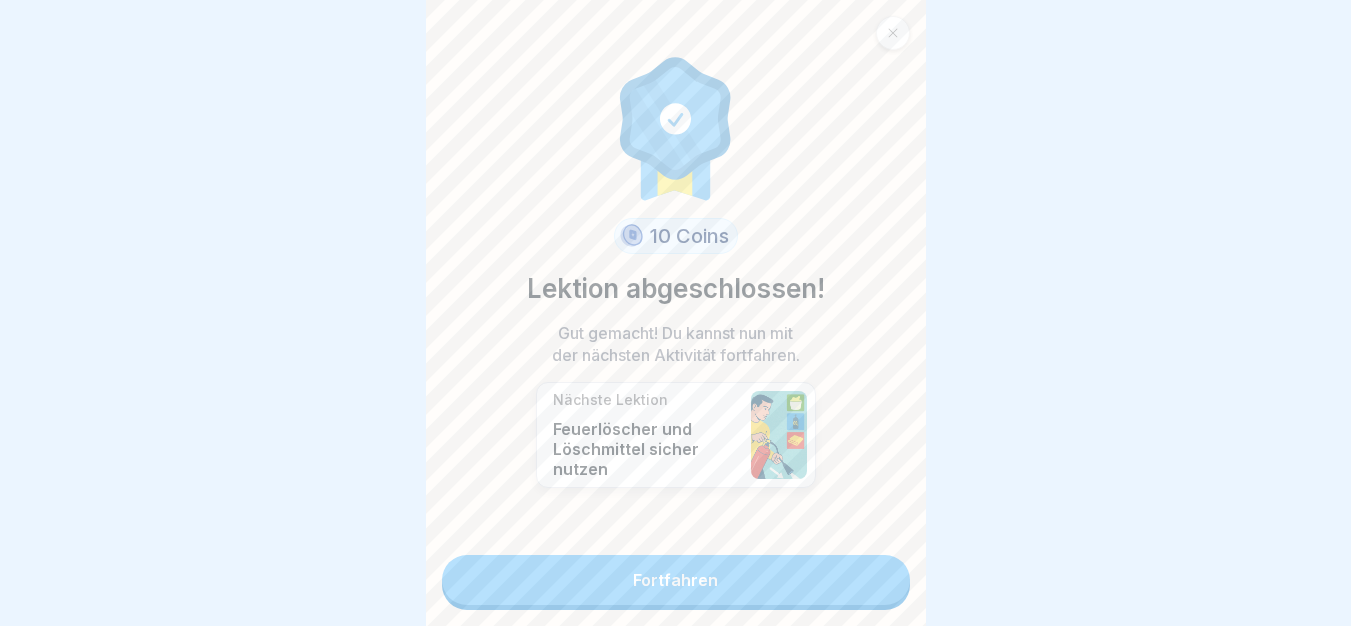 click on "Fortfahren" at bounding box center [676, 580] 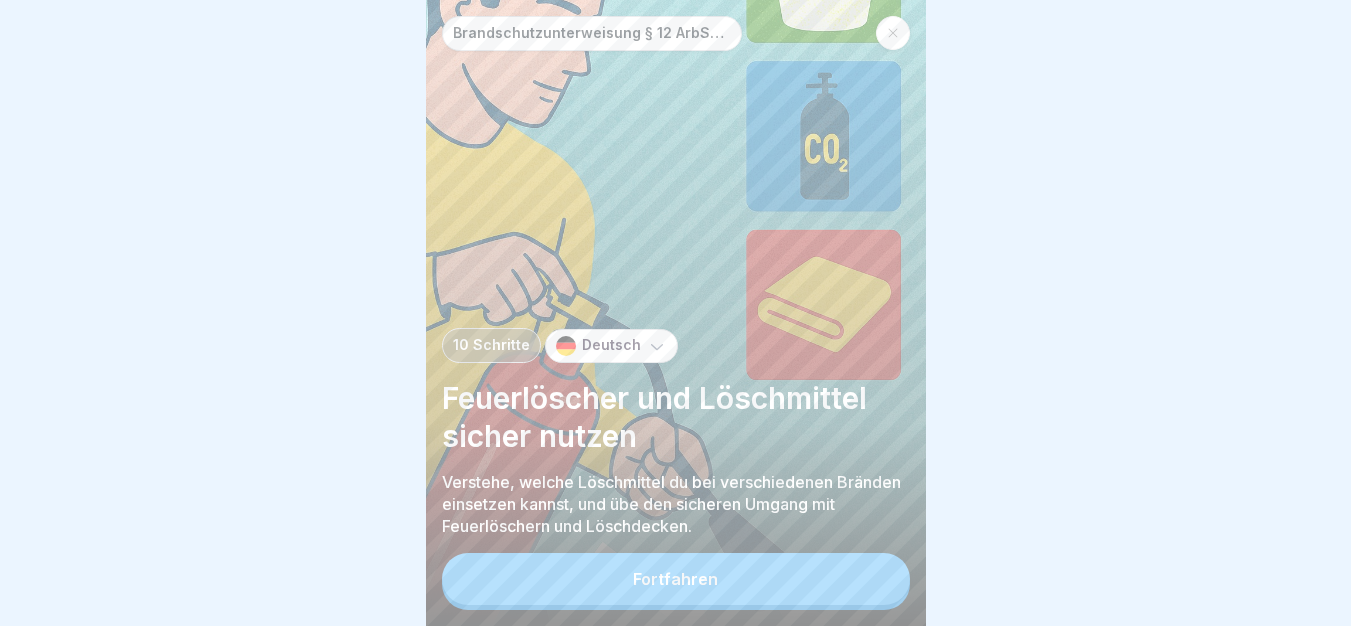 scroll, scrollTop: 0, scrollLeft: 0, axis: both 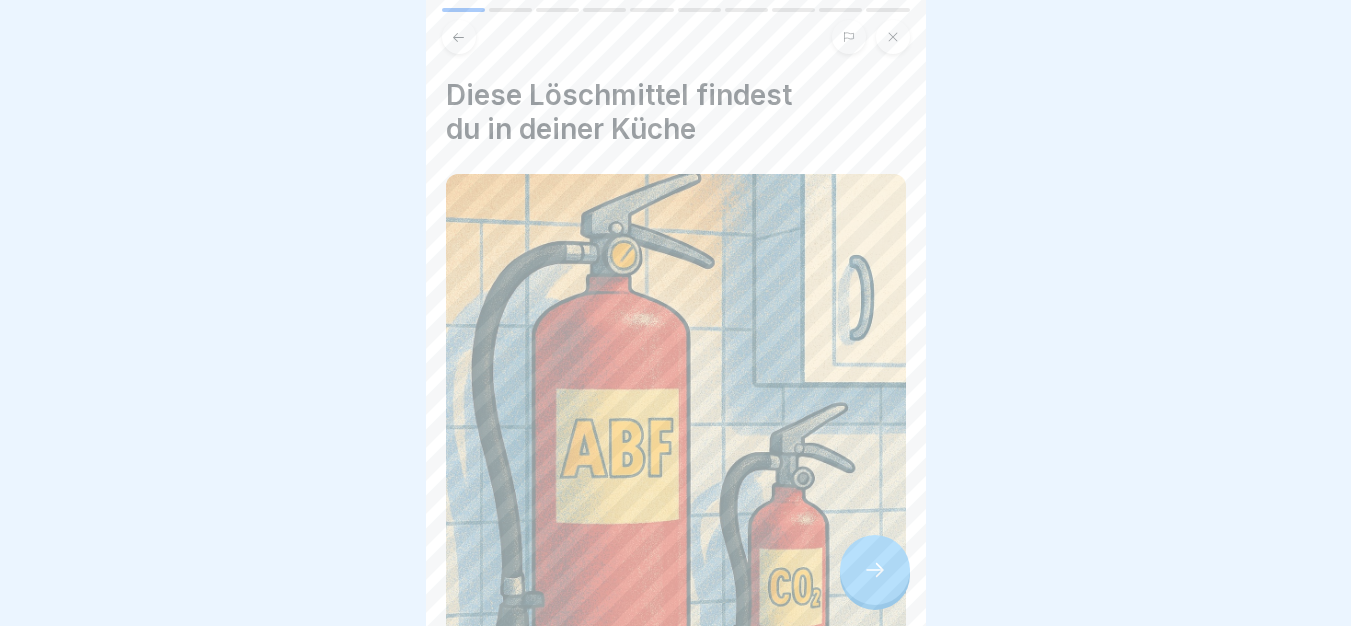 click 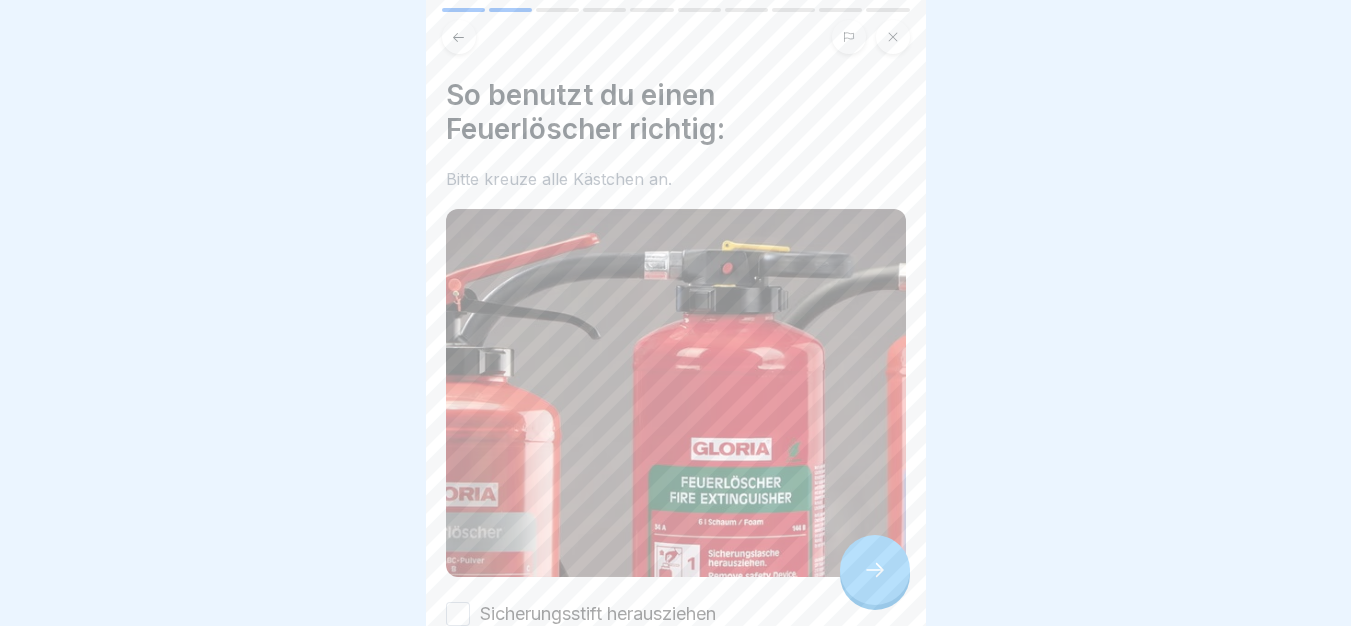 click 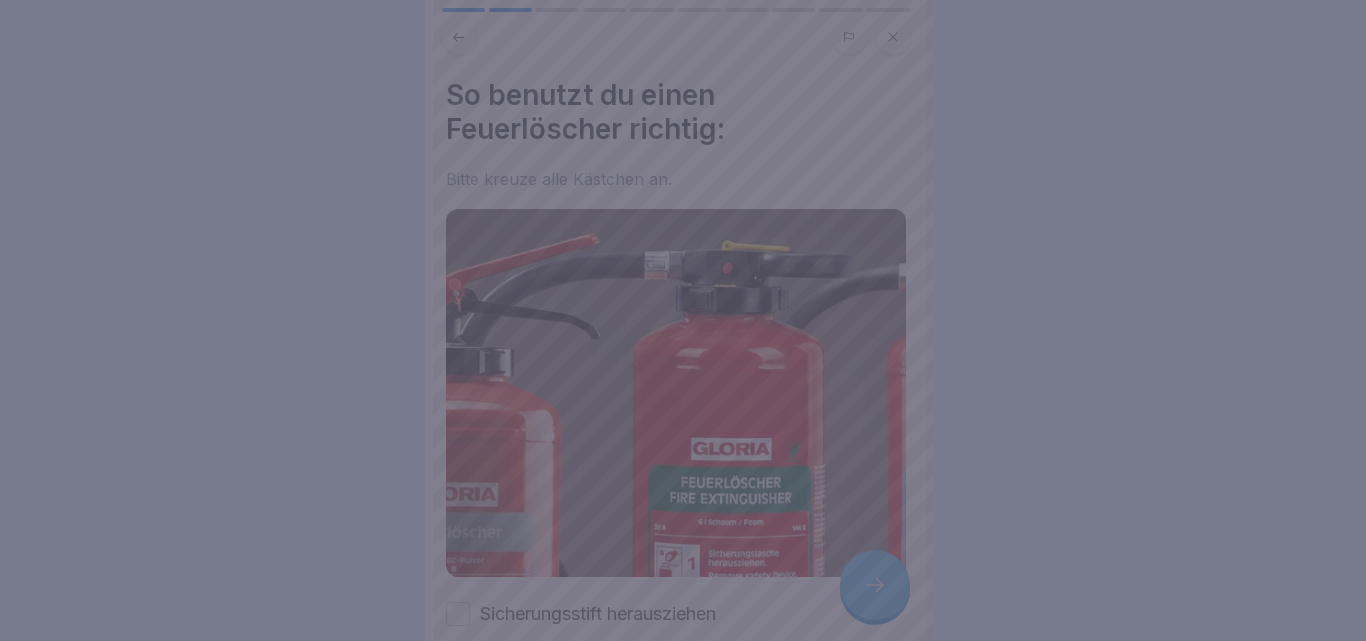 click at bounding box center (683, 320) 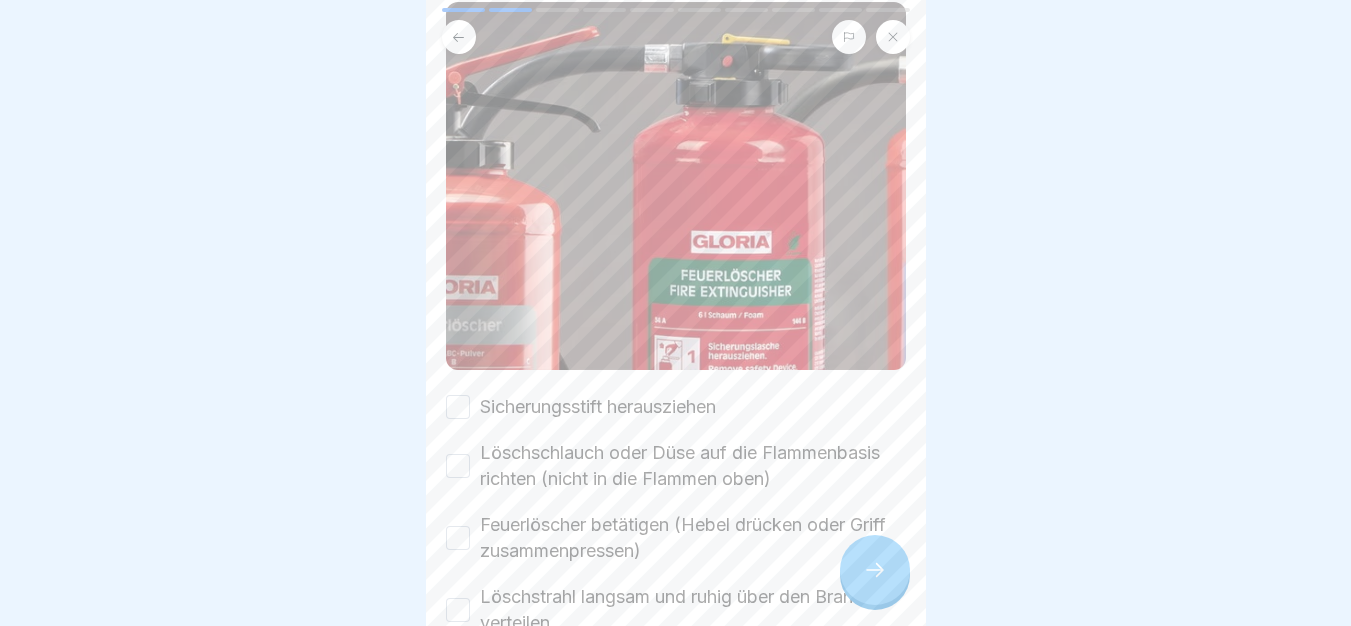 scroll, scrollTop: 423, scrollLeft: 0, axis: vertical 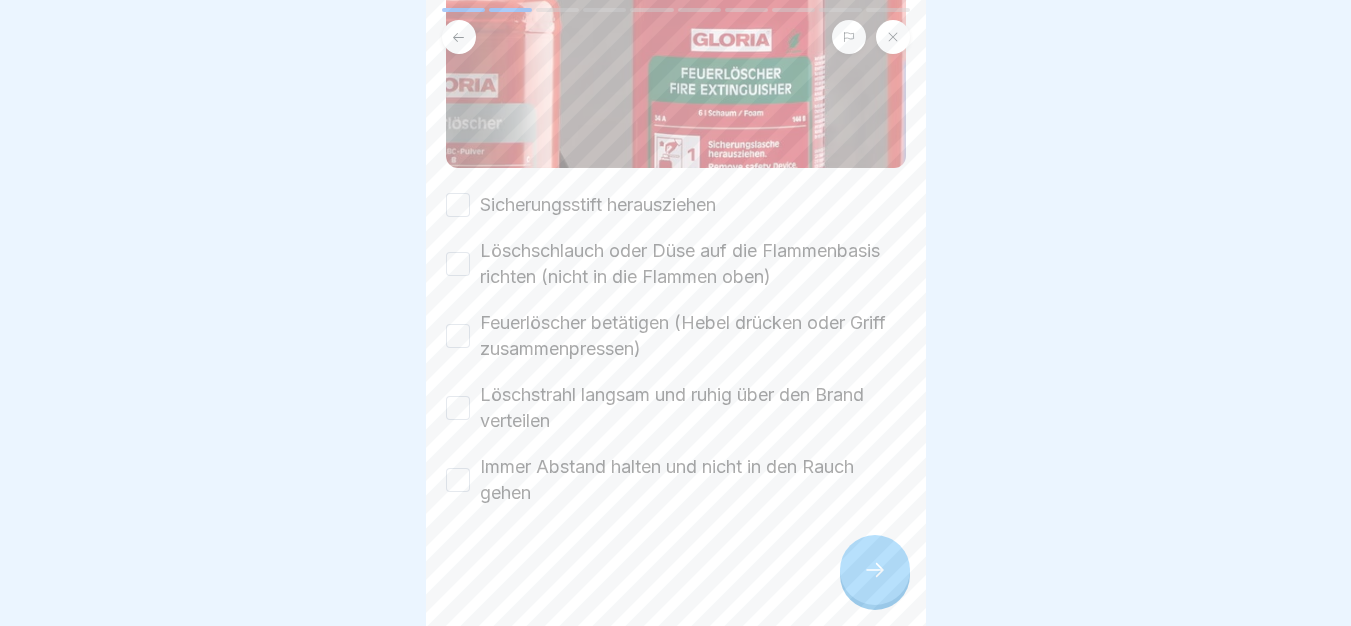 click on "So benutzt du einen Feuerlöscher richtig: Bitte kreuze alle Kästchen an. Sicherungsstift herausziehen Löschschlauch oder Düse auf die Flammenbasis richten (nicht in die Flammen oben) Feuerlöscher betätigen (Hebel drücken oder Griff zusammenpressen) Löschstrahl langsam und ruhig über den Brand verteilen Immer Abstand halten und nicht in den Rauch gehen" at bounding box center [676, 313] 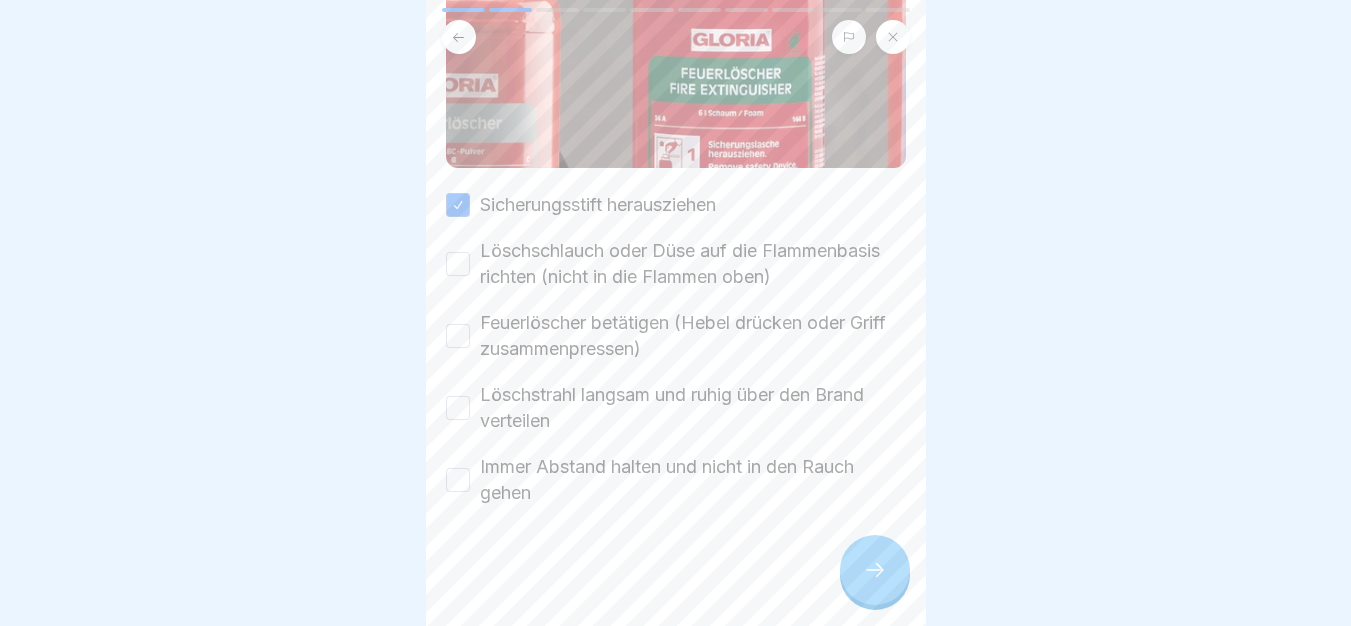click on "Löschschlauch oder Düse auf die Flammenbasis richten (nicht in die Flammen oben)" at bounding box center (458, 264) 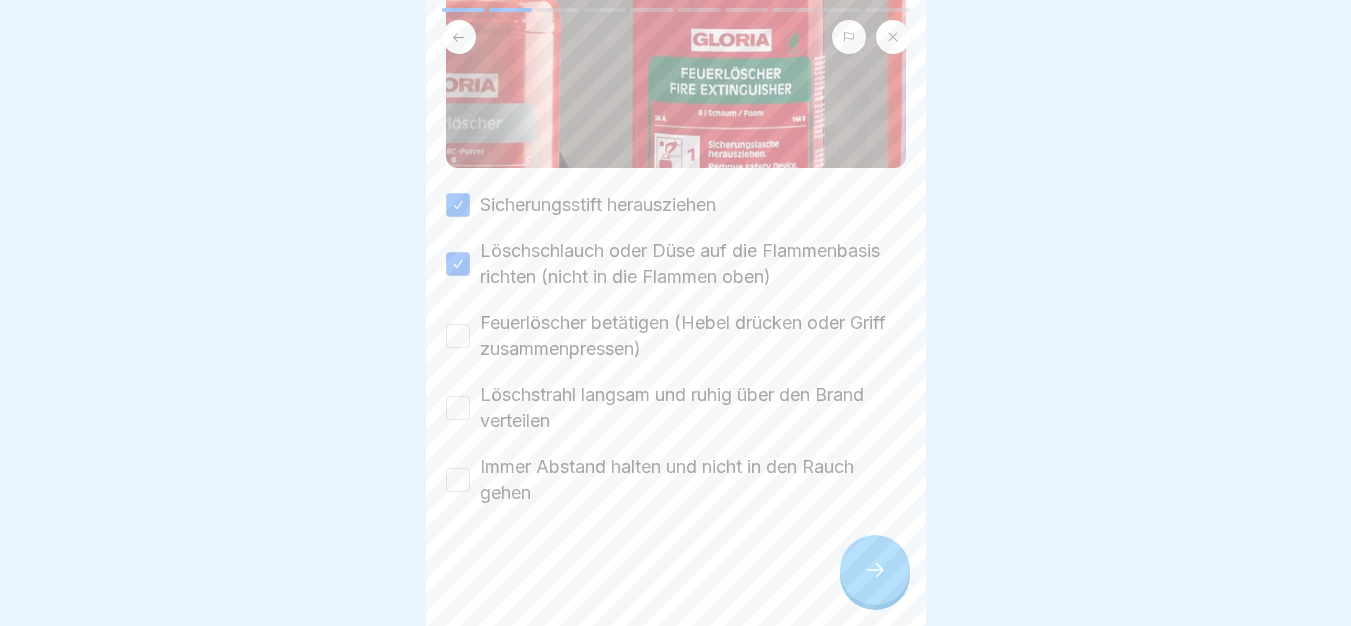 click on "Feuerlöscher betätigen (Hebel drücken oder Griff zusammenpressen)" at bounding box center (458, 336) 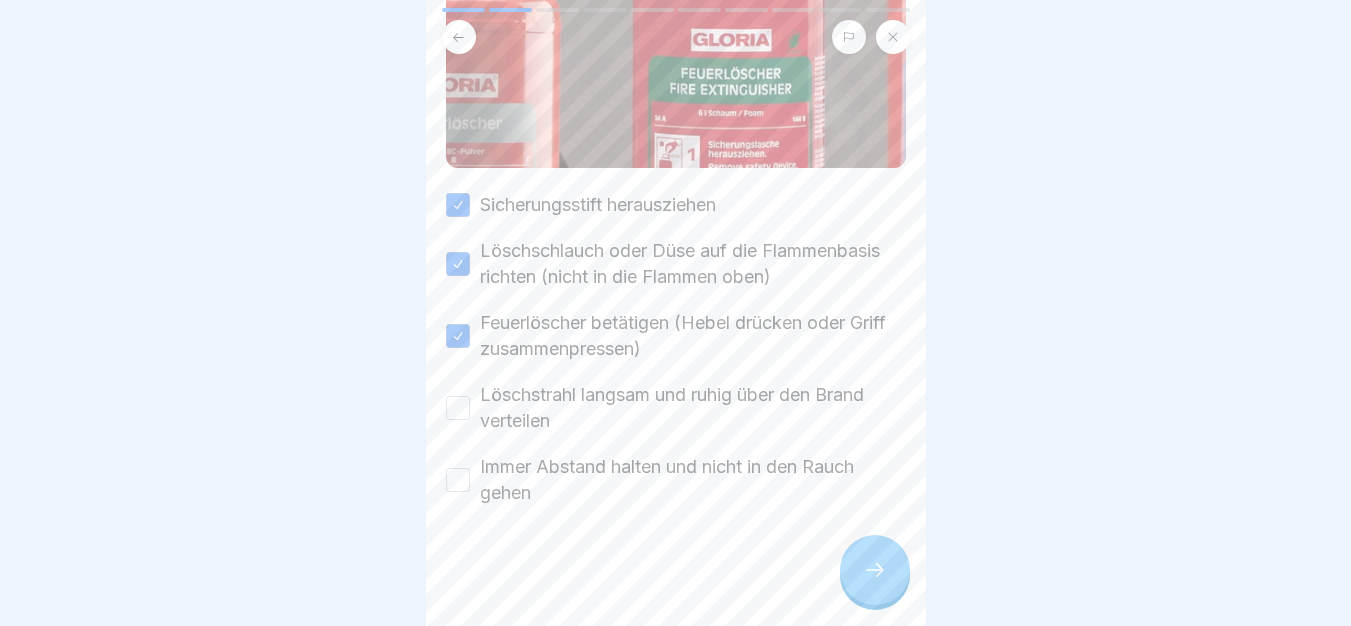 click on "Löschstrahl langsam und ruhig über den Brand verteilen" at bounding box center [458, 408] 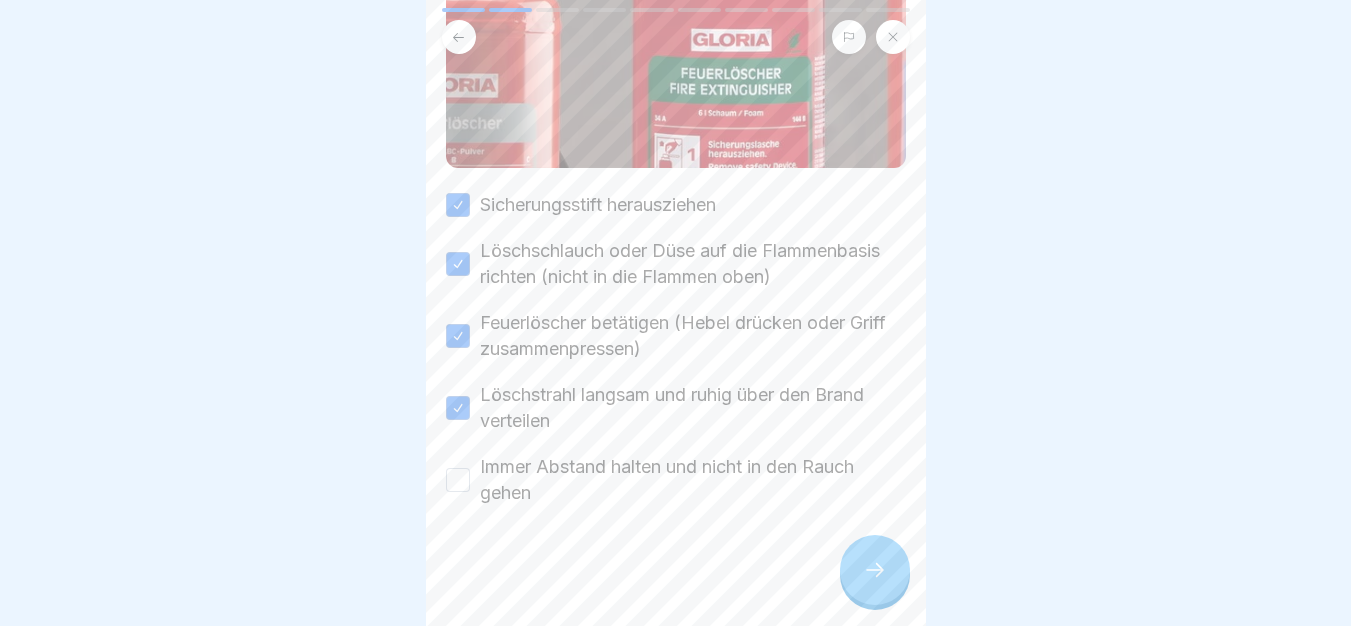 click on "Immer Abstand halten und nicht in den Rauch gehen" at bounding box center (458, 480) 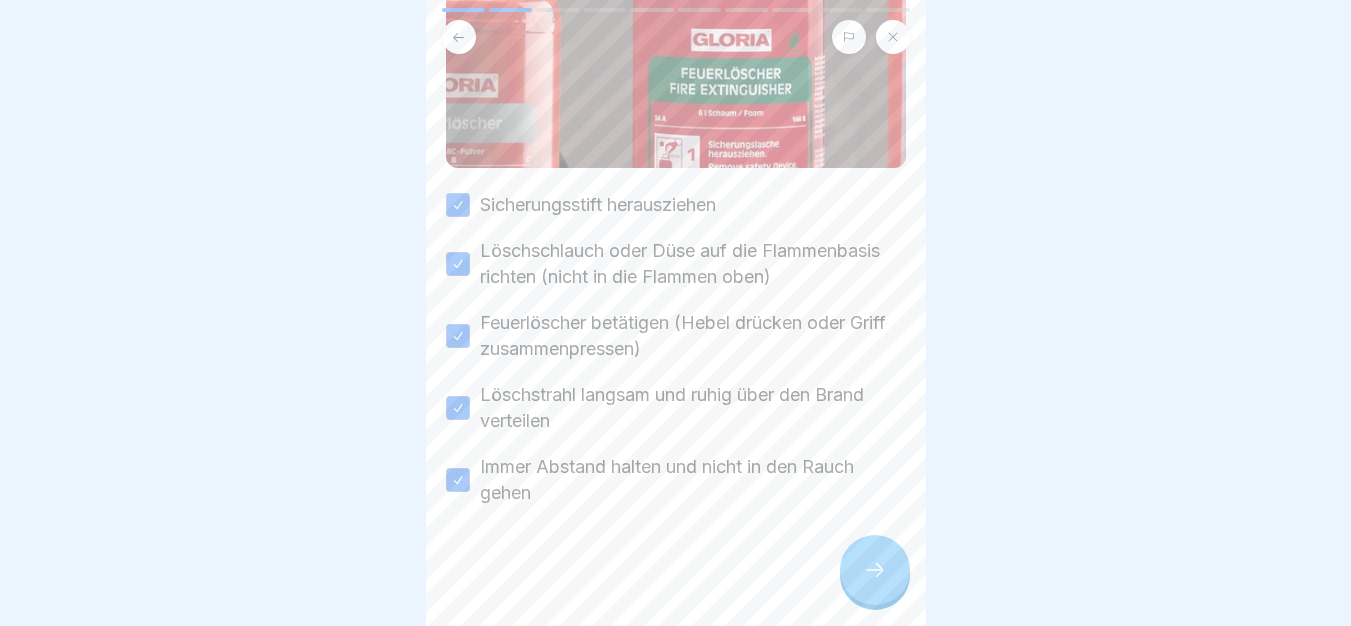 click at bounding box center [875, 570] 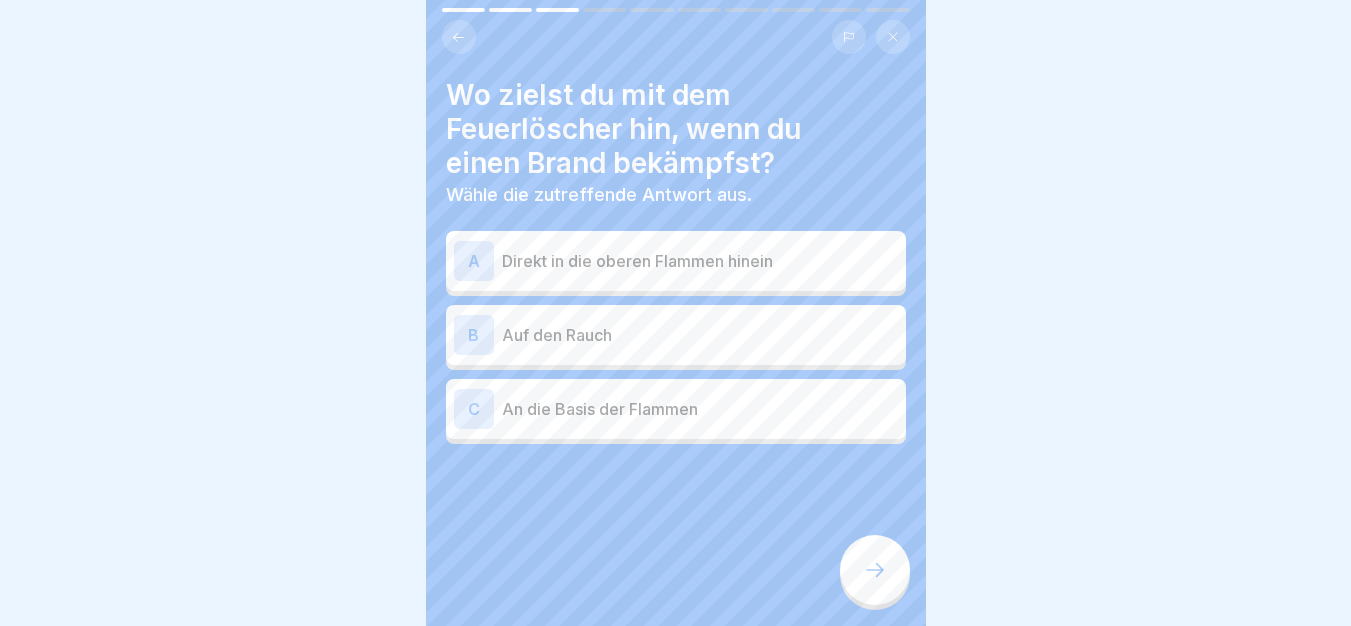 click at bounding box center (875, 570) 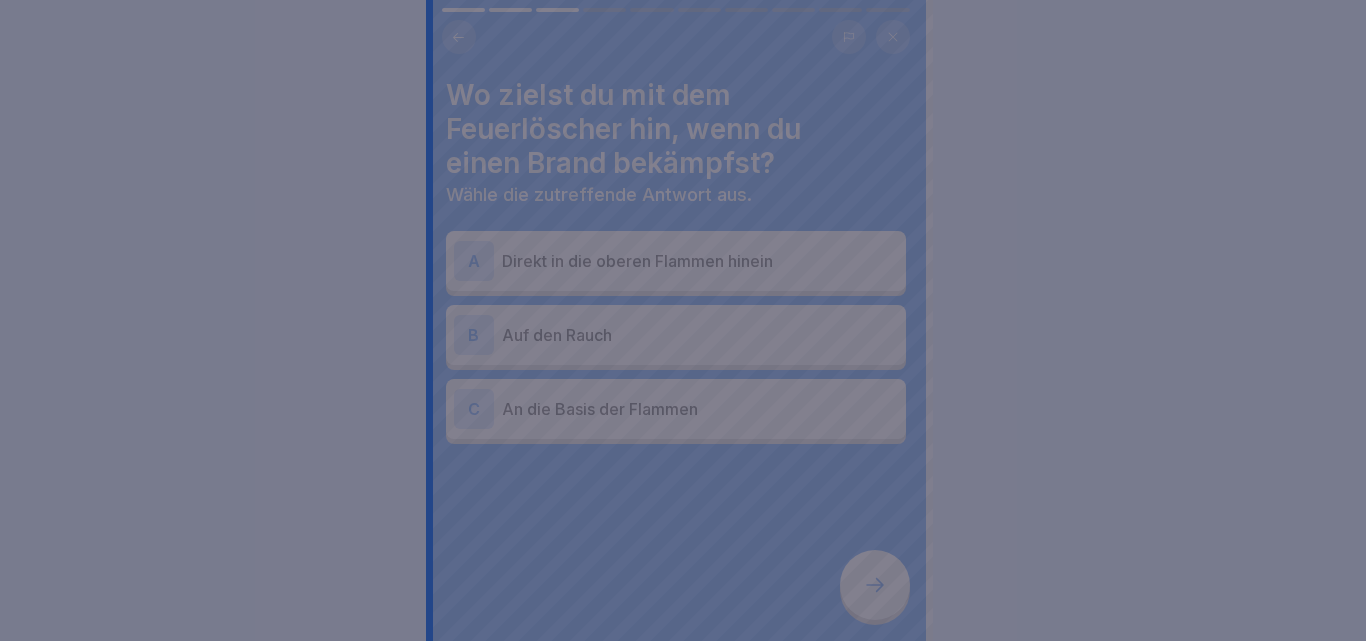 click at bounding box center [683, 320] 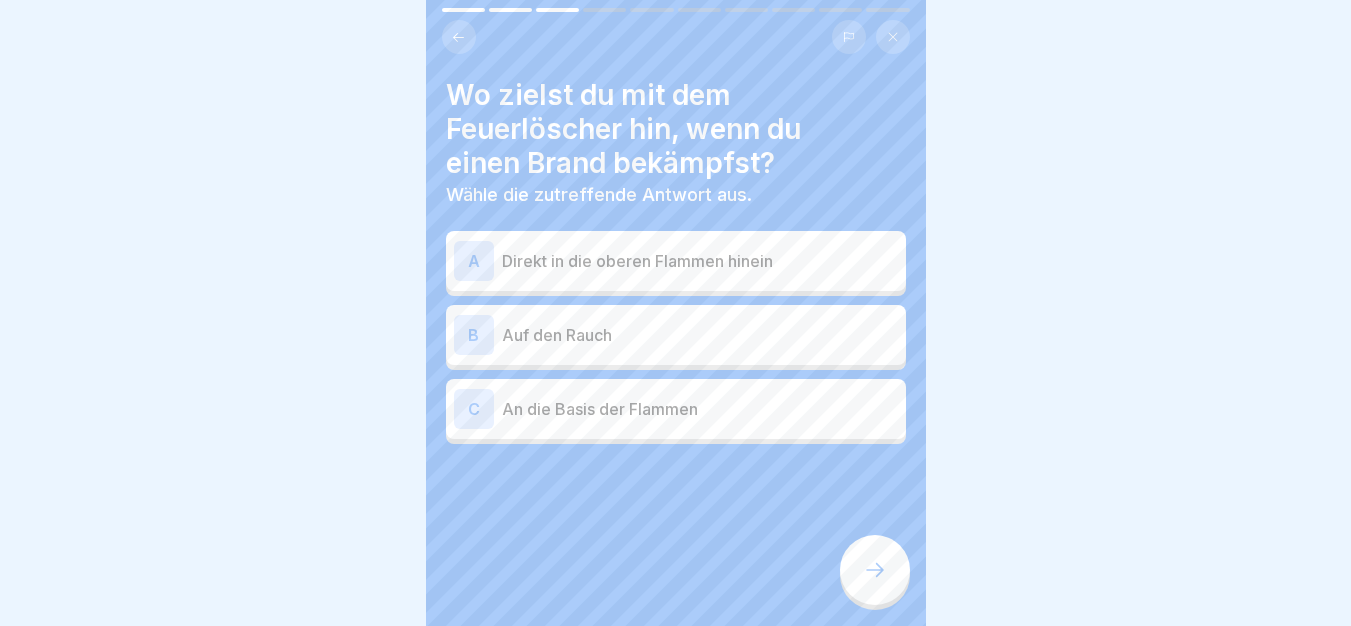 click on "C An die Basis der Flammen" at bounding box center (676, 409) 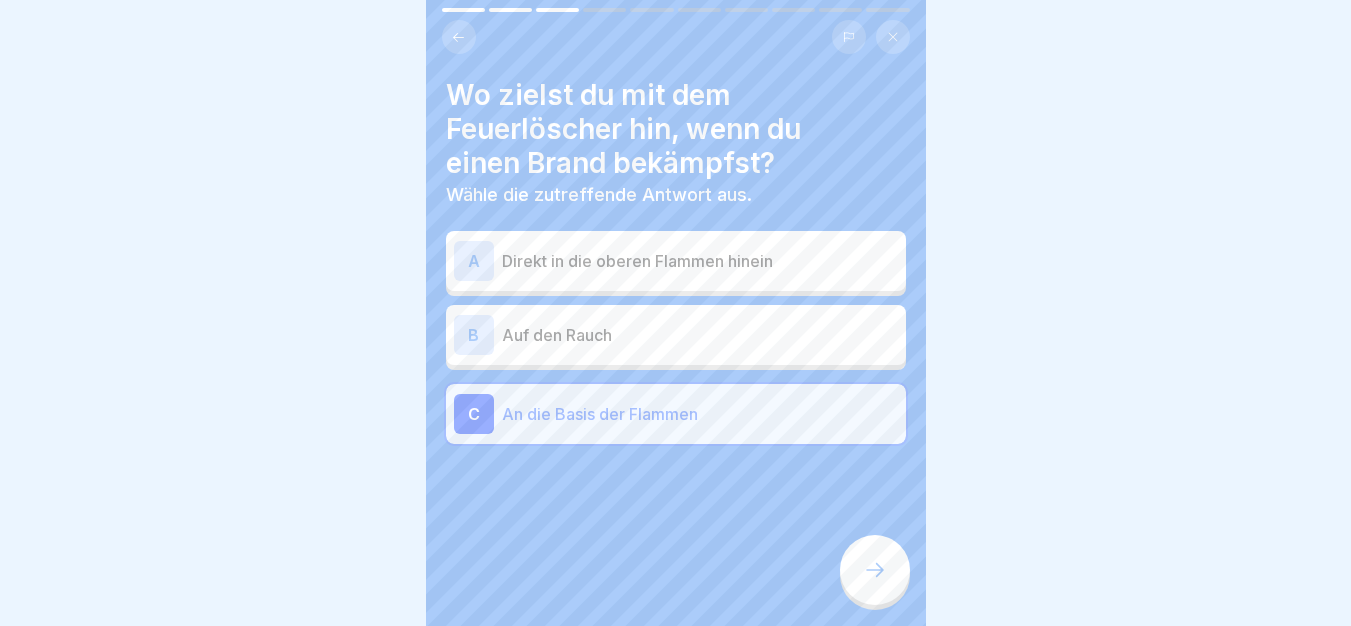 click at bounding box center (875, 570) 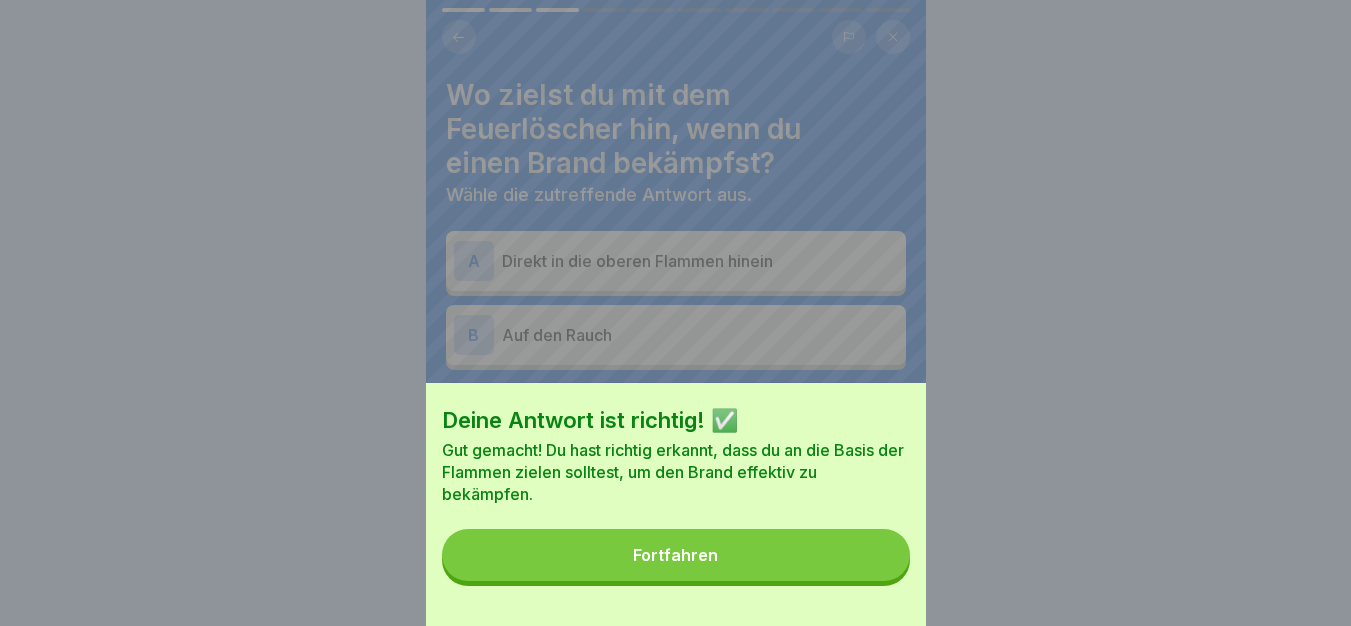 click on "Fortfahren" at bounding box center (676, 555) 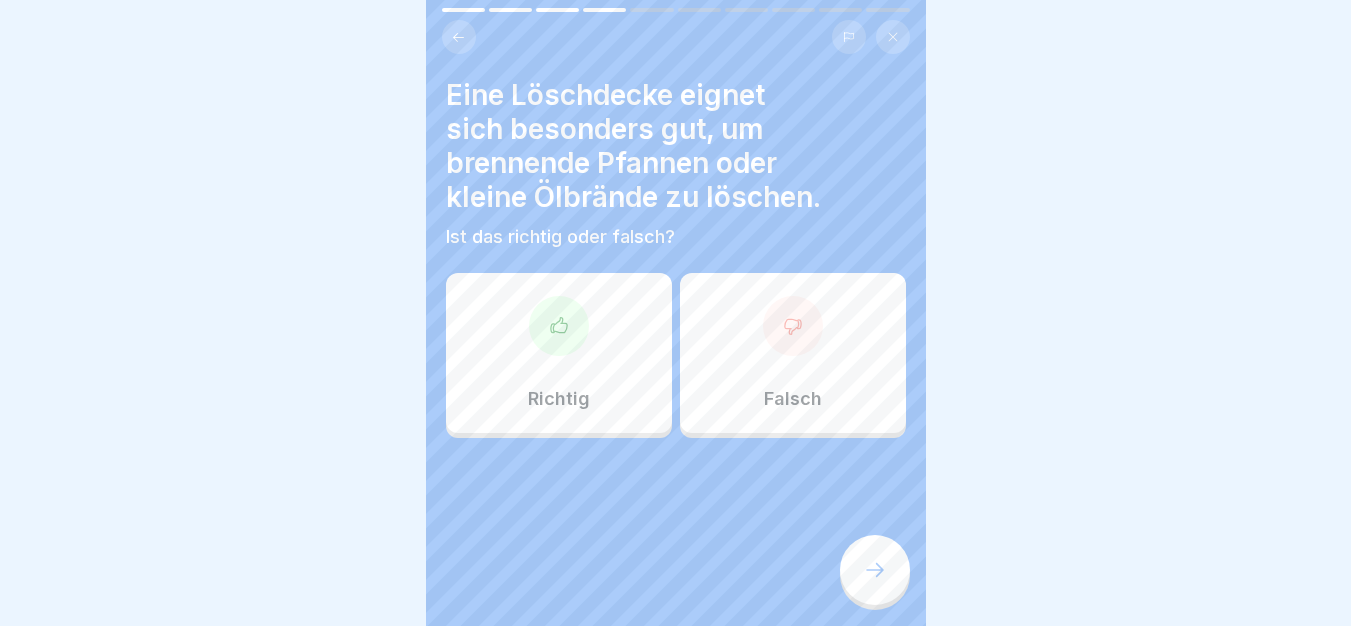 click on "Richtig" at bounding box center (559, 353) 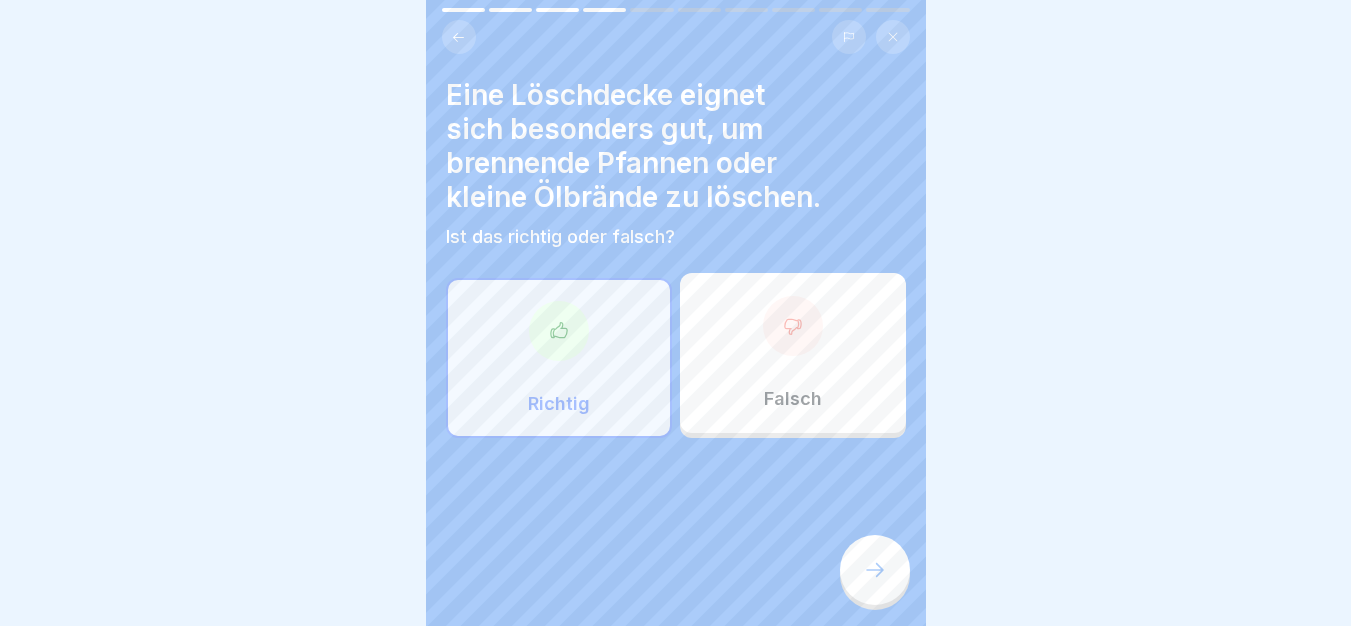 click at bounding box center [875, 570] 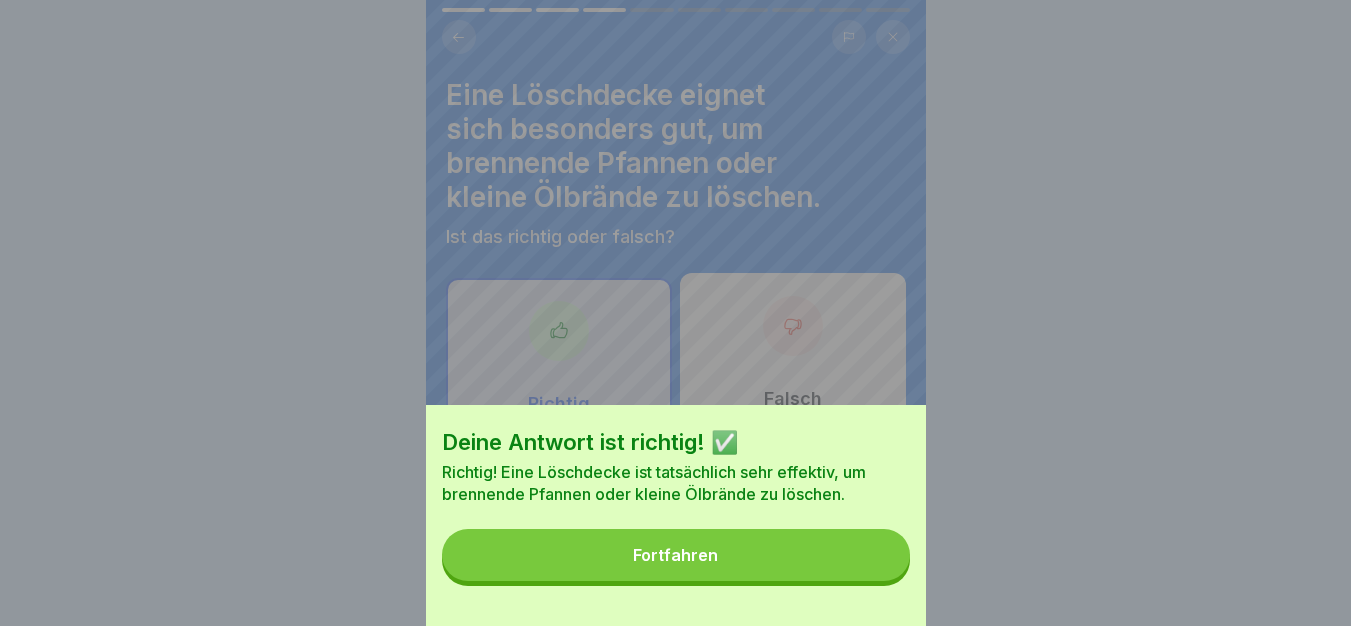 click on "Fortfahren" at bounding box center [676, 555] 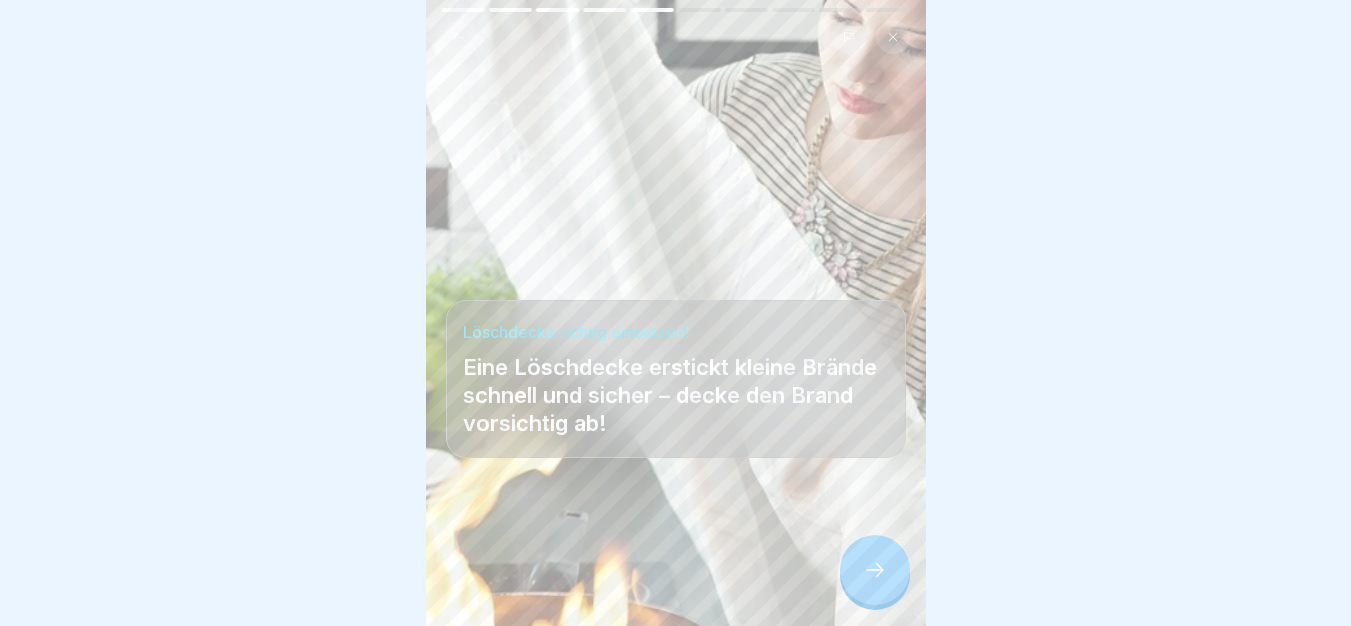 click 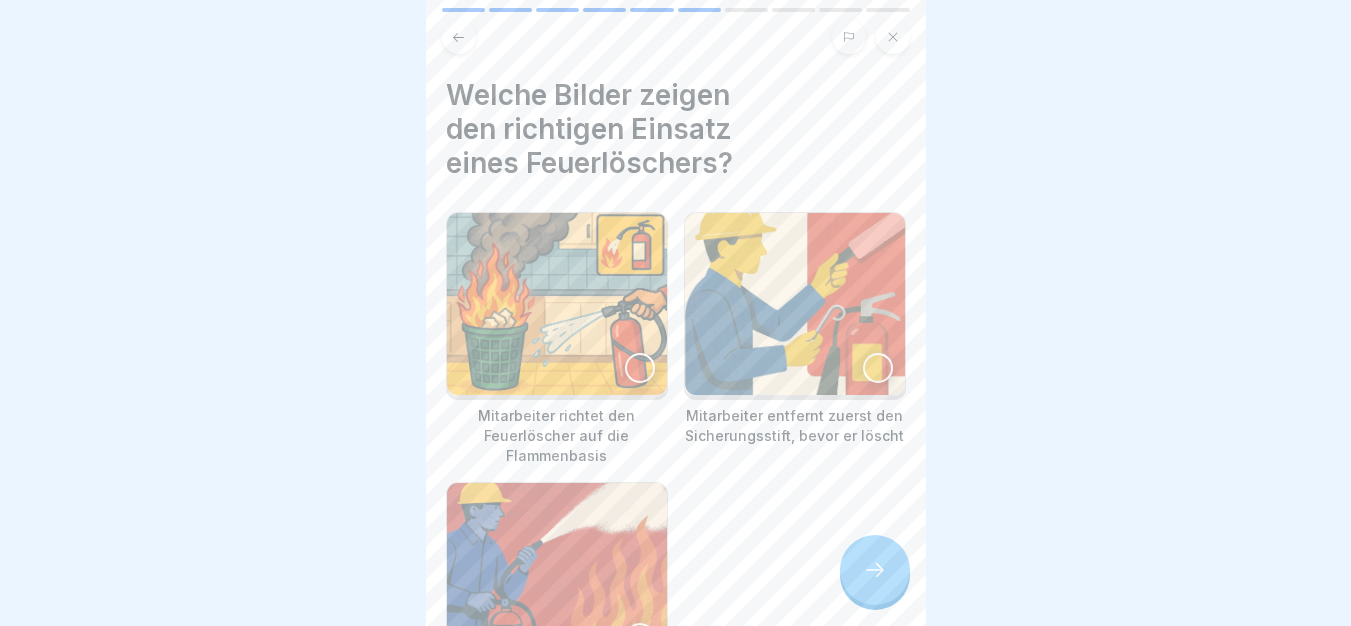 click at bounding box center (557, 304) 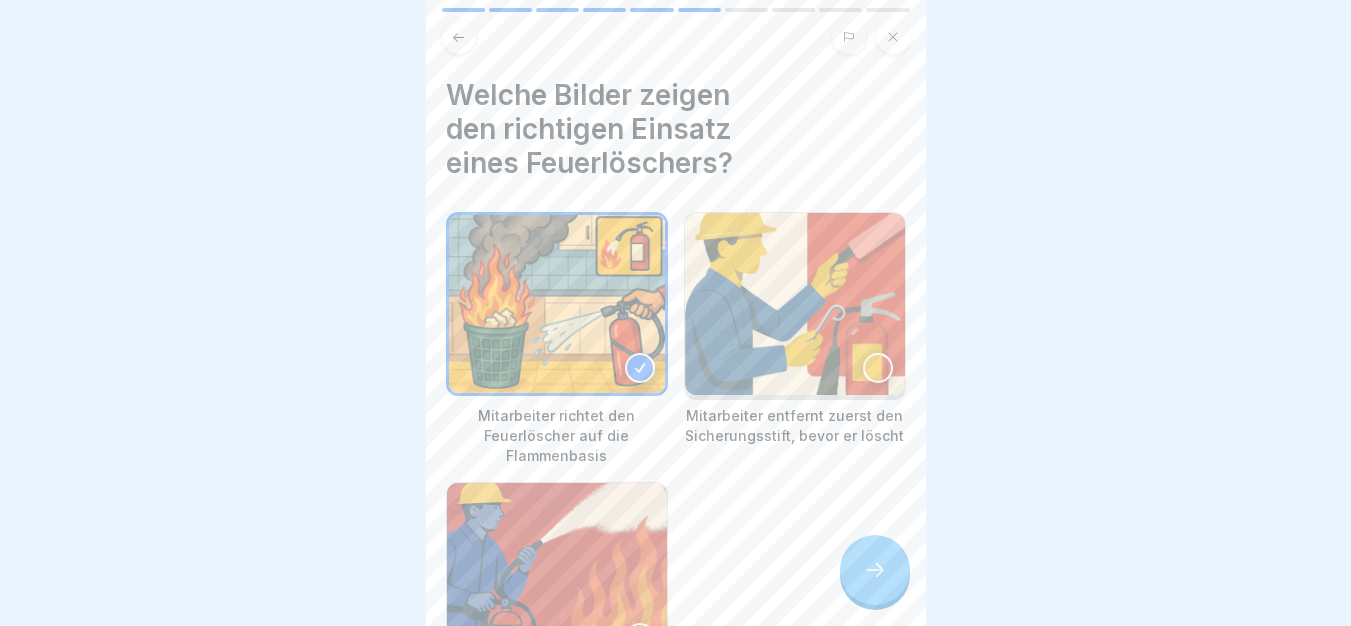 click at bounding box center [795, 304] 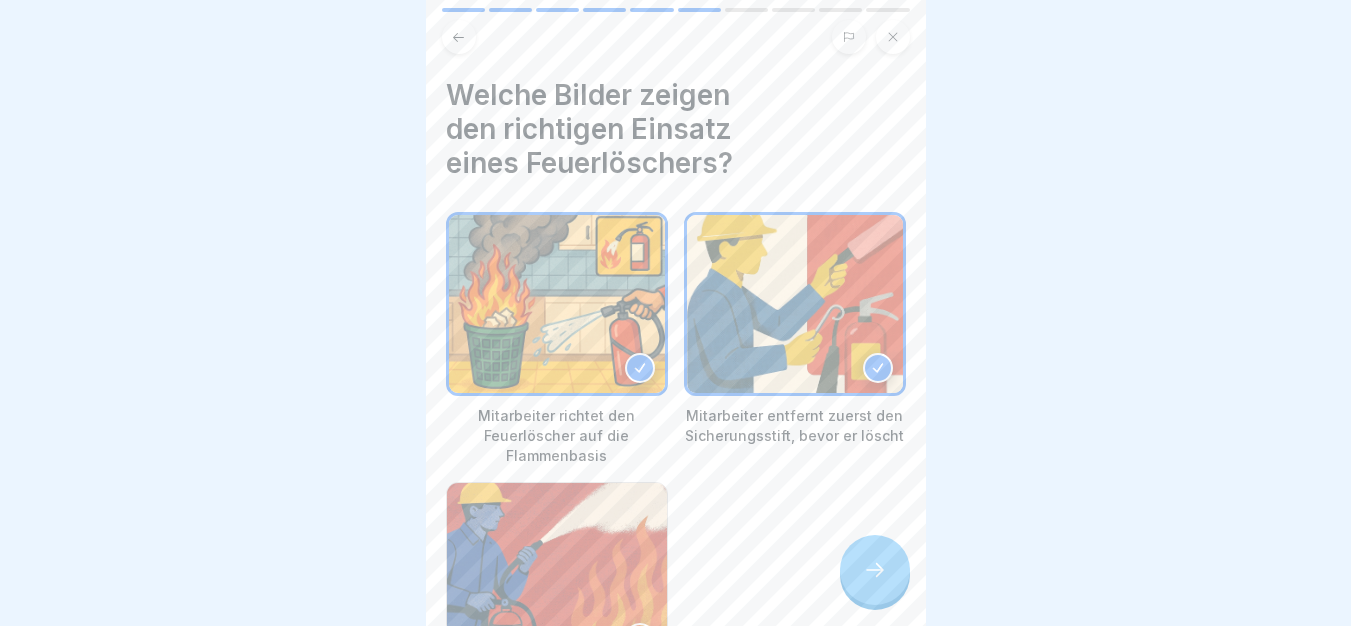 click 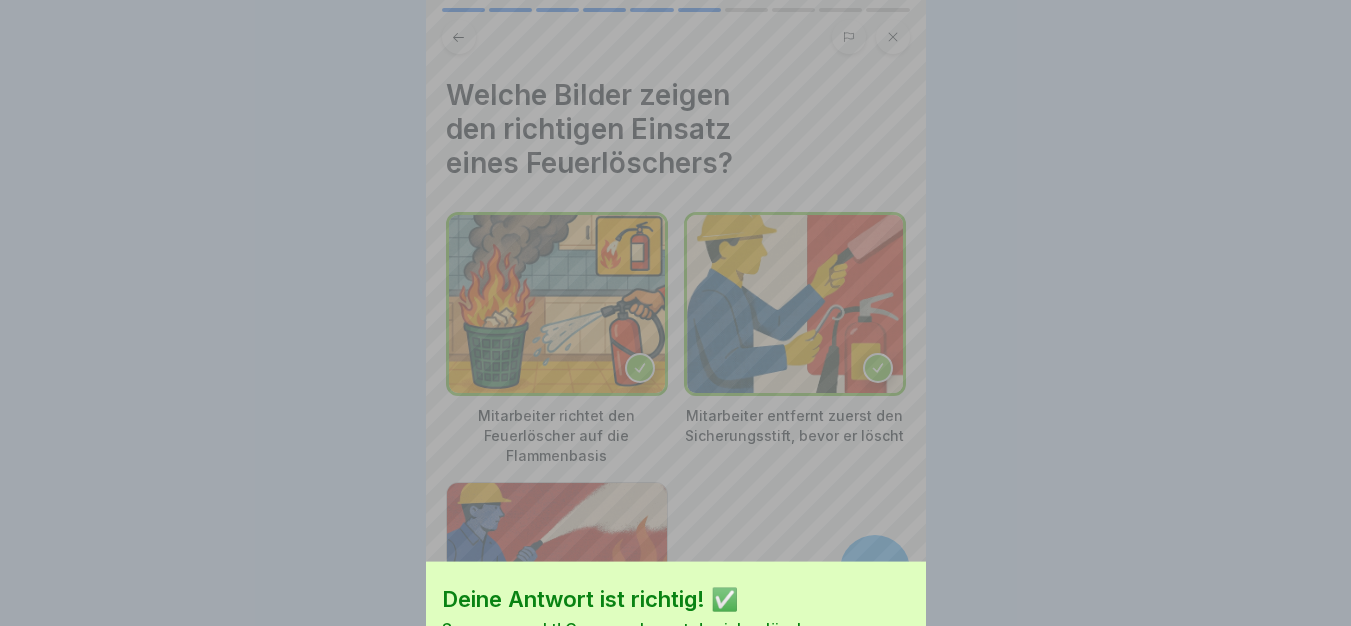 click on "Fortfahren" at bounding box center [676, 690] 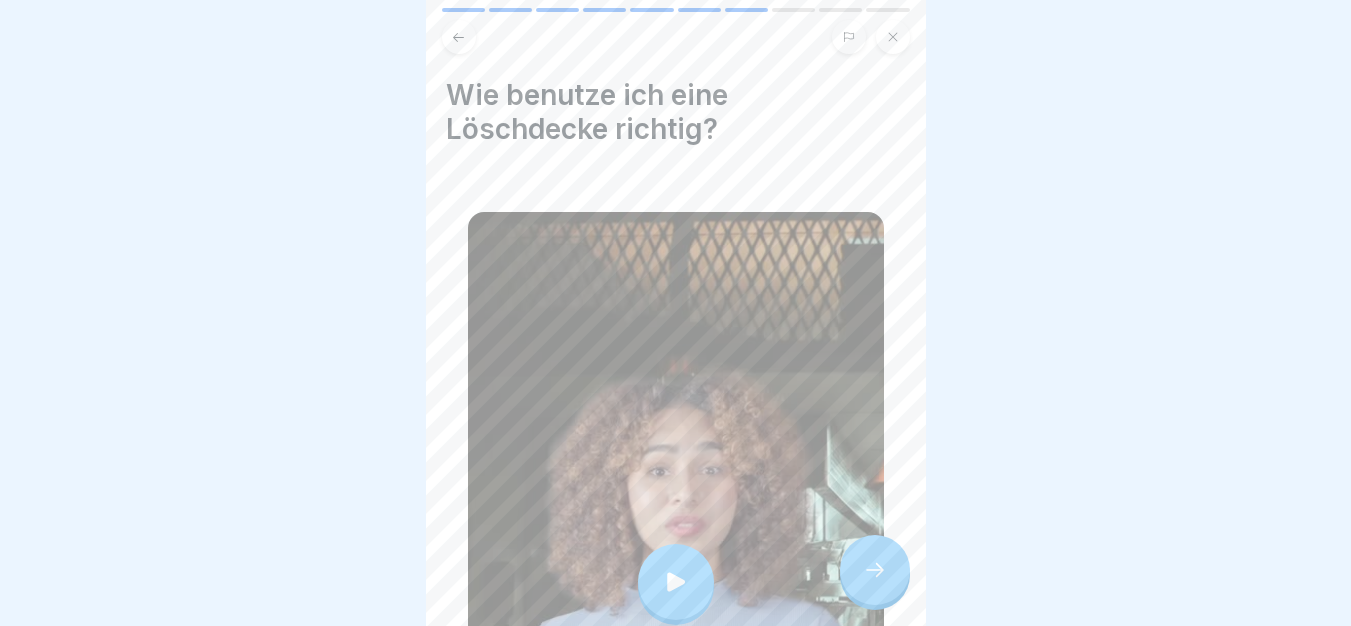 click at bounding box center [676, 582] 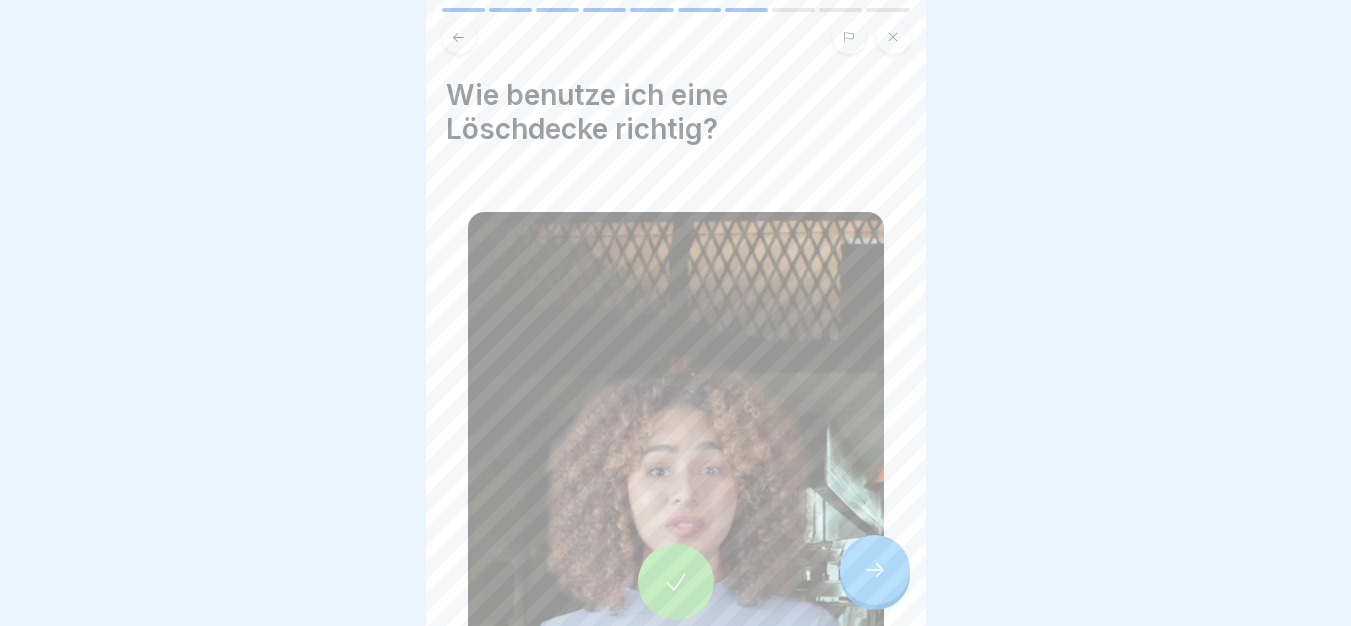 click at bounding box center [875, 570] 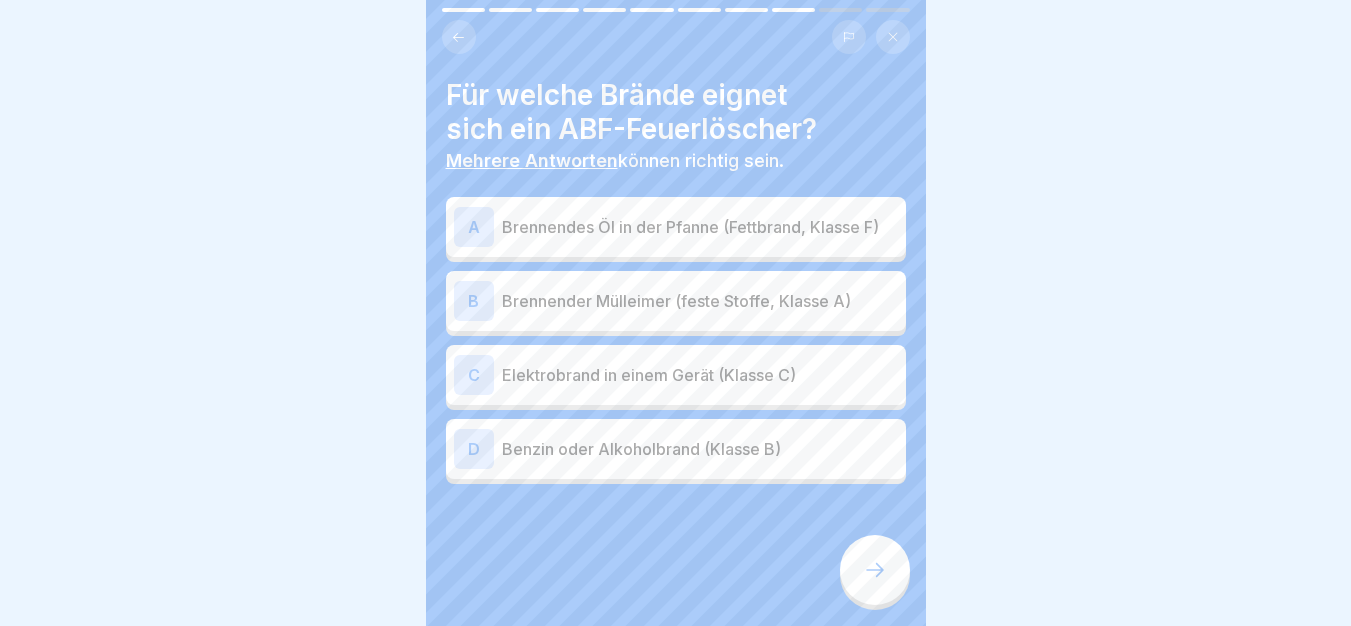 click on "Brennendes Öl in der Pfanne (Fettbrand, Klasse F)" at bounding box center (700, 227) 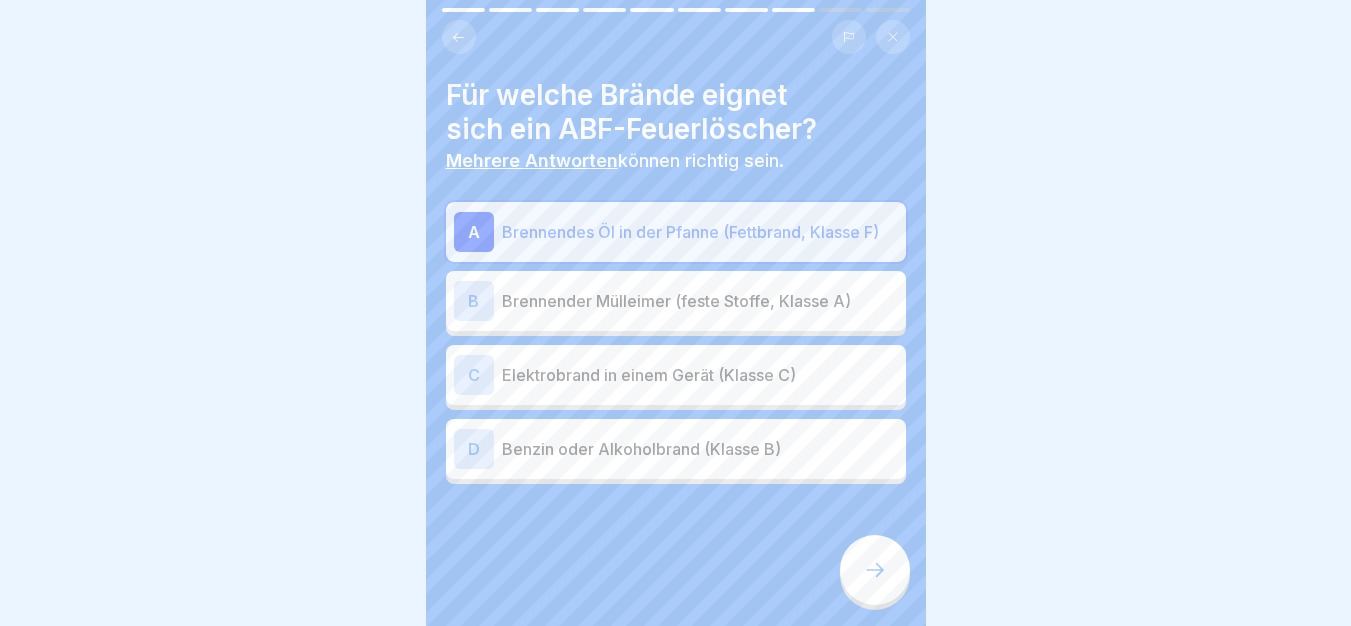 click on "Brennender Mülleimer (feste Stoffe, Klasse A)" at bounding box center (700, 301) 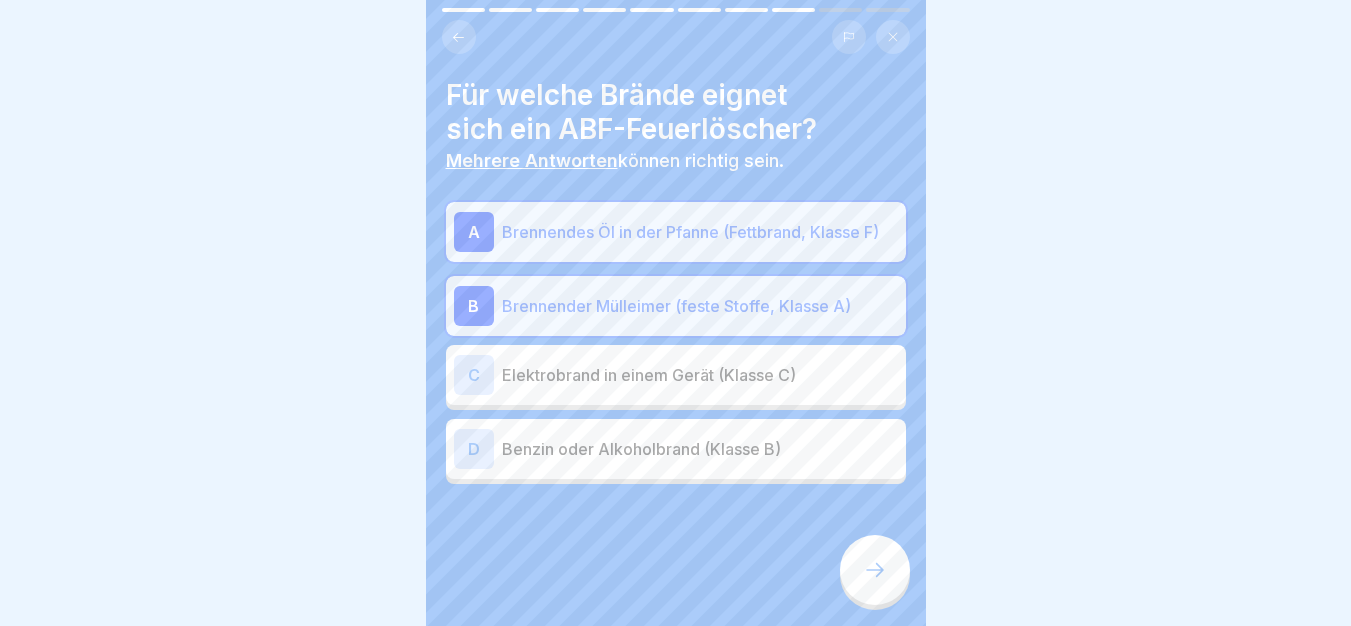 click on "Benzin oder Alkoholbrand (Klasse B)" at bounding box center (700, 449) 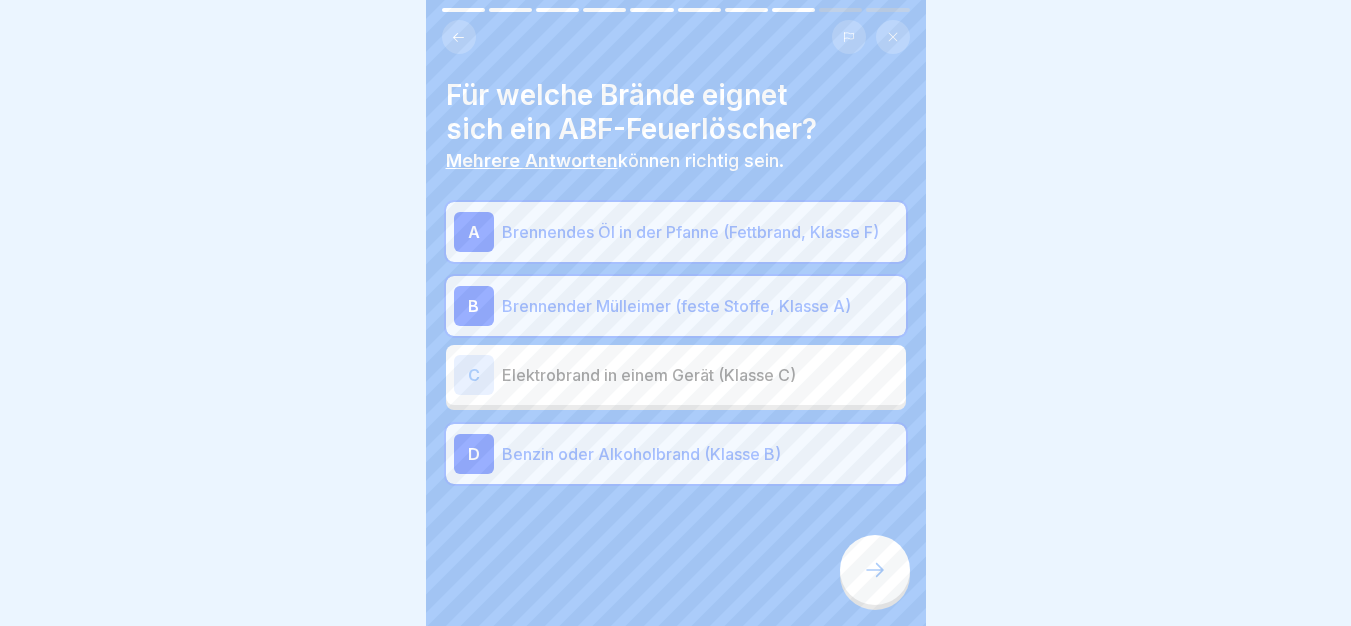 click 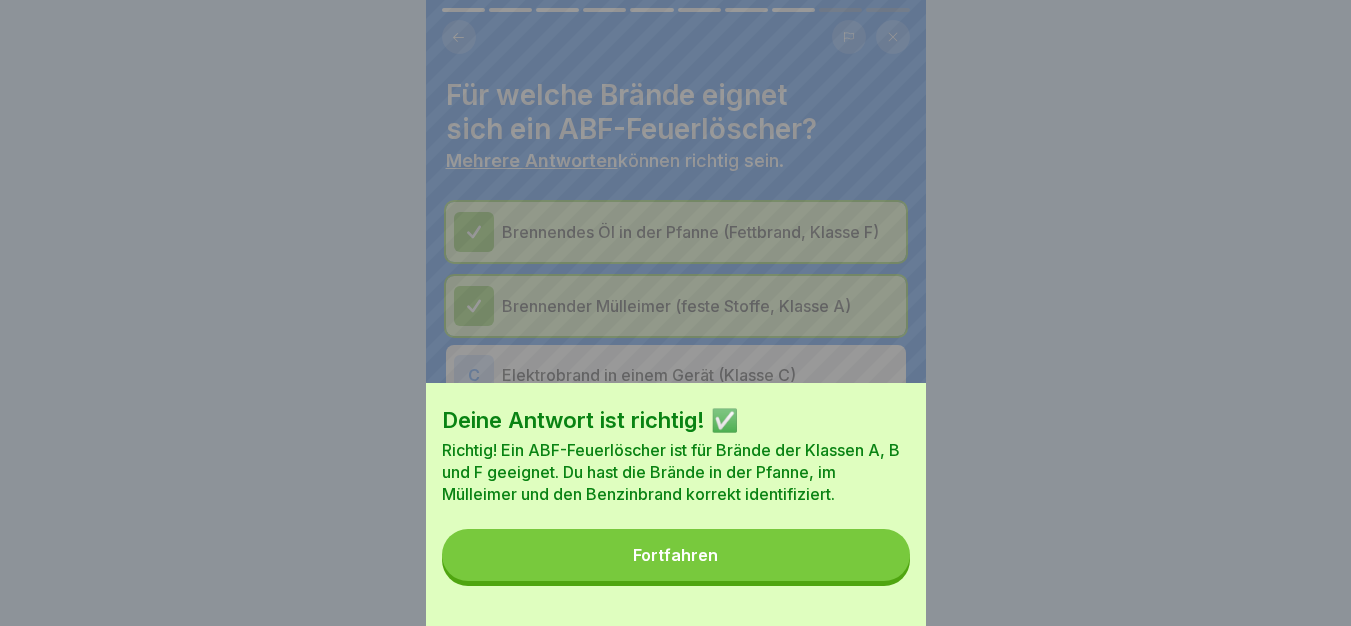 click on "Fortfahren" at bounding box center (676, 555) 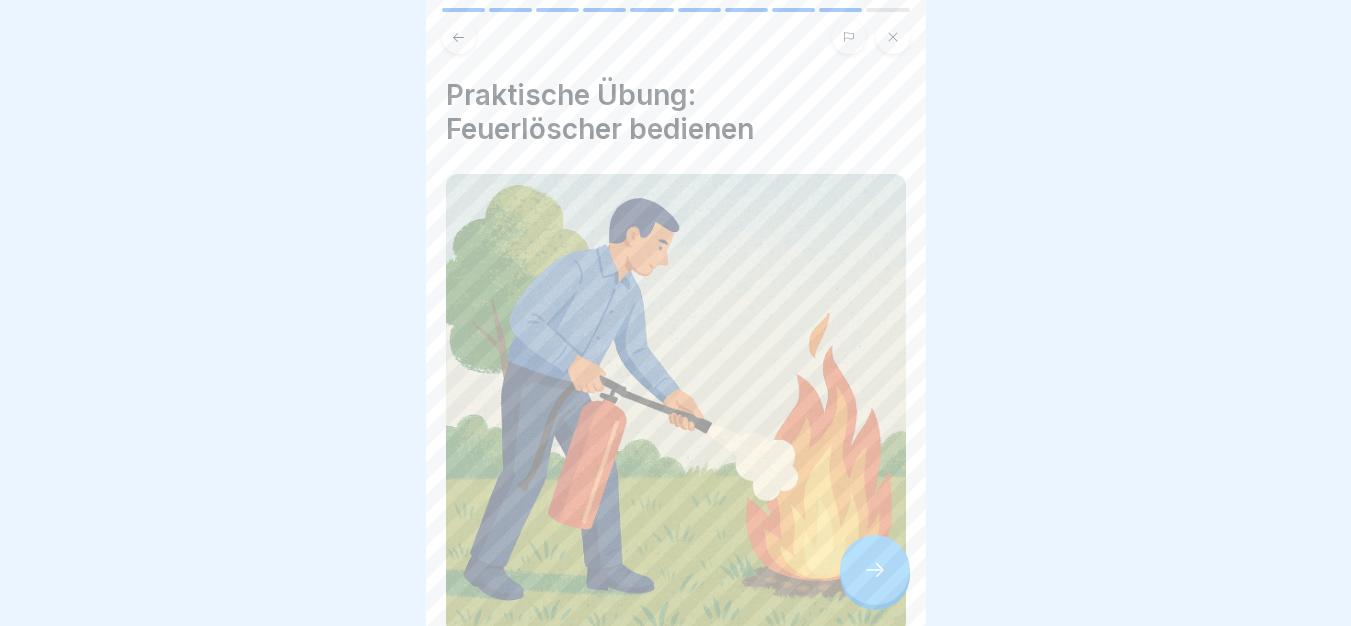 click at bounding box center (875, 570) 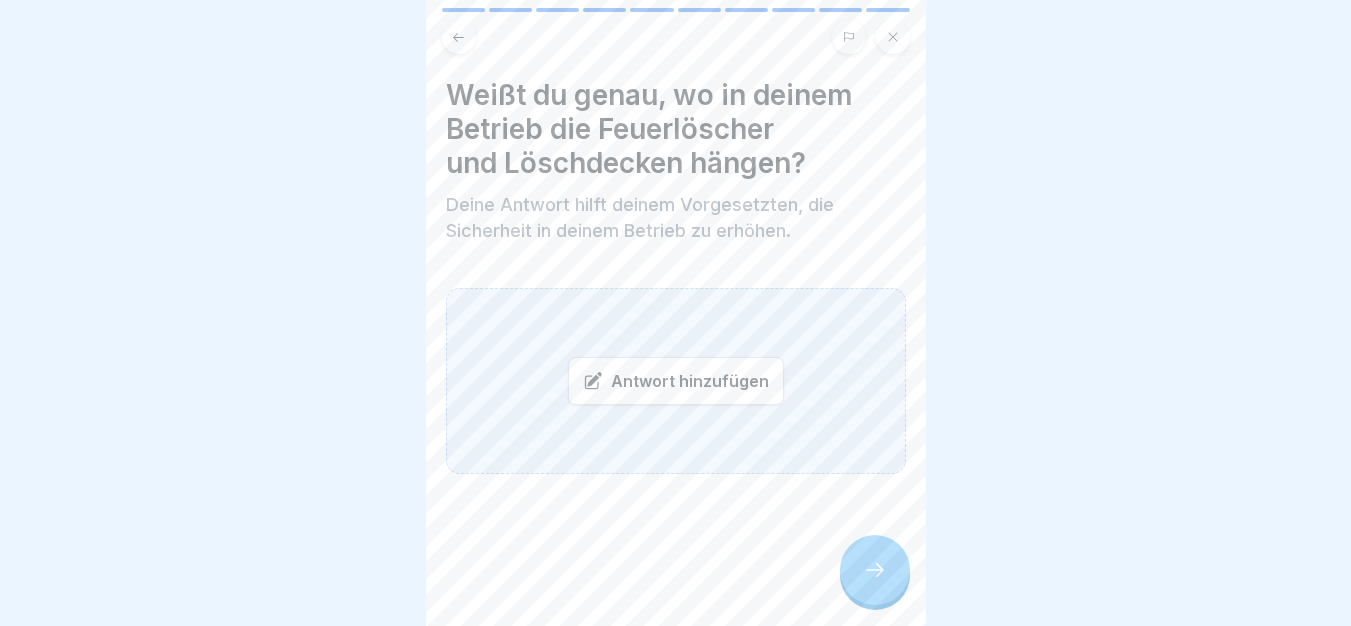 scroll, scrollTop: 15, scrollLeft: 0, axis: vertical 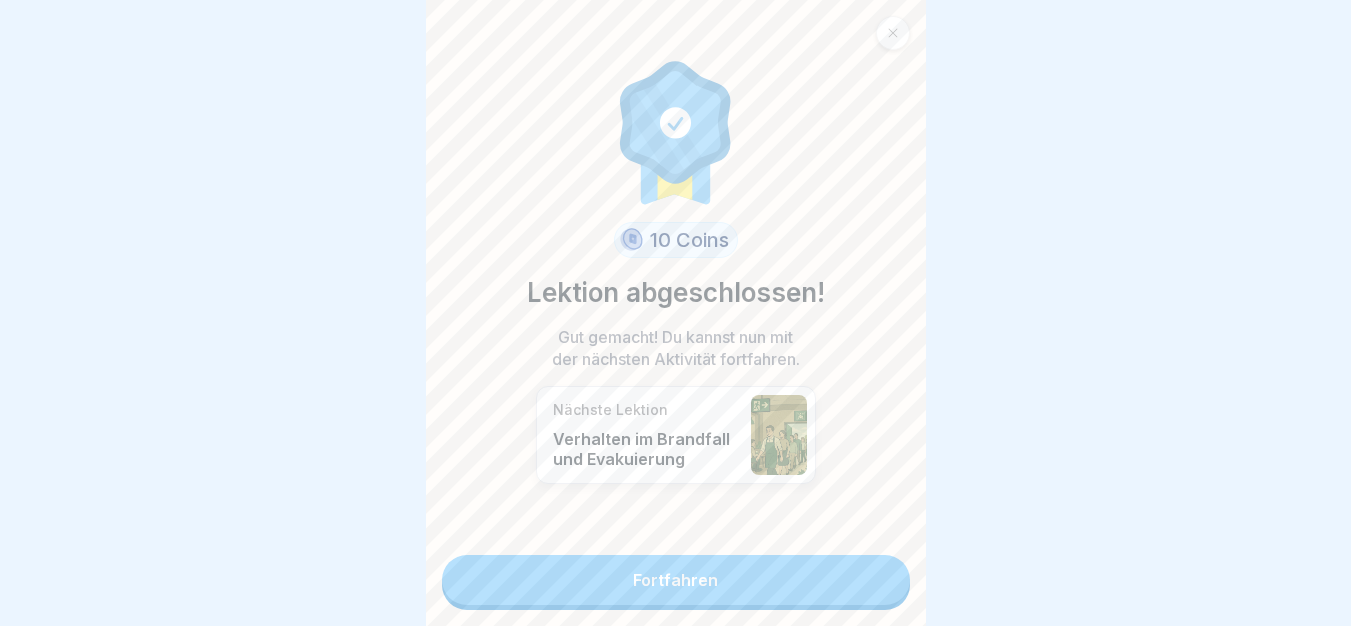 click on "Fortfahren" at bounding box center [676, 580] 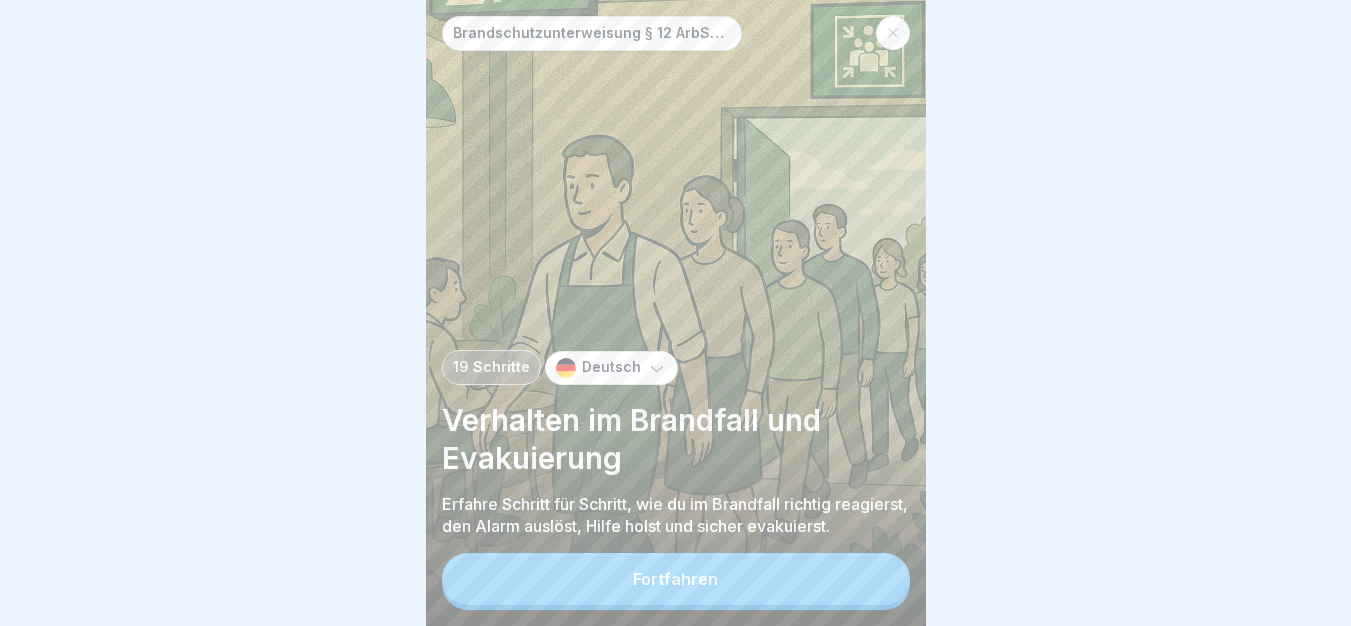 click on "Fortfahren" at bounding box center (676, 579) 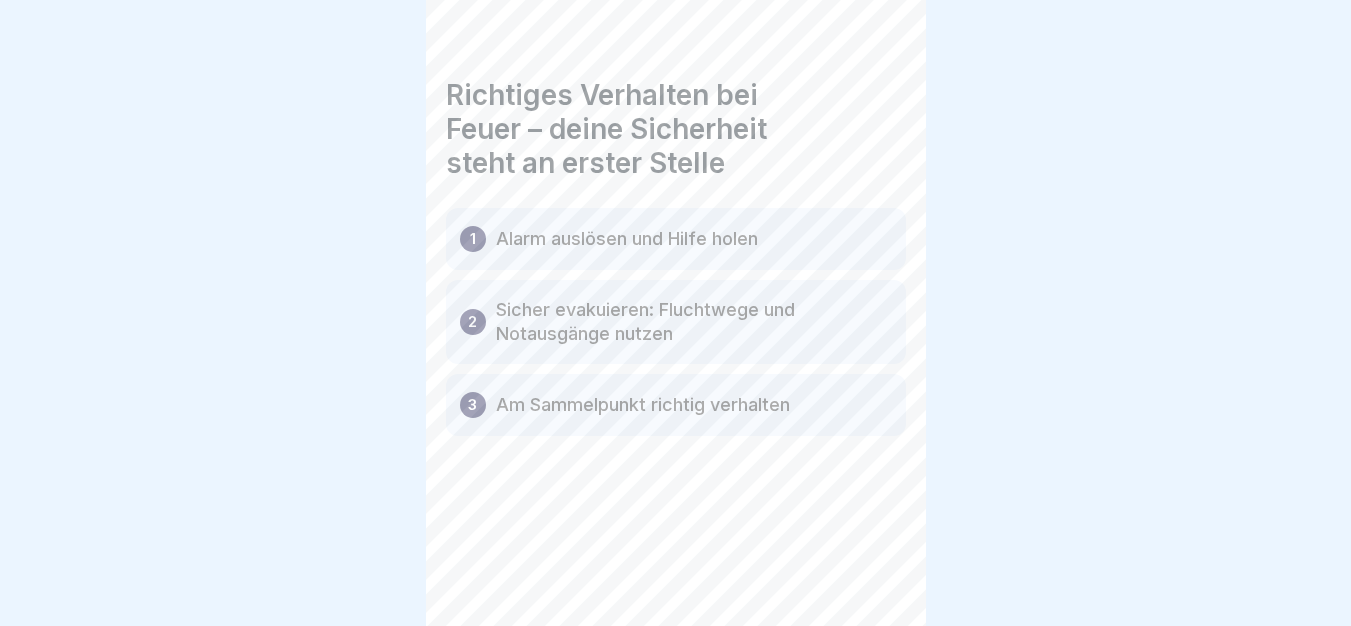 click on "Brandschutzunterweisung § 12 ArbSchG 19 Schritte Deutsch Verhalten im Brandfall und Evakuierung Erfahre Schritt für Schritt, wie du im Brandfall richtig reagierst, den Alarm auslöst, Hilfe holst und sicher evakuierst. Fortfahren Richtiges Verhalten bei Feuer – deine Sicherheit steht an erster Stelle 1 Alarm auslösen und Hilfe holen 2 Sicher evakuieren: Fluchtwege und Notausgänge nutzen 3 Am Sammelpunkt richtig verhalten Alarm schlagen – sofort reagieren! Wenn du ein Feuer bemerkst, reagiere sofort! Schlage laut Alarm (rufe deutlich „Feuer!“) oder benutze den Handfeuermelder, falls vorhanden. Je schneller der Alarm ausgelöst wird, desto eher können alle Kollegen das Gebäude sicher verlassen. Sicherheit zuerst! Erst Menschen retten, dann löschen – bringe dich und andere nie in Gefahr! Welche Nummer rufst du bei einem Brandfall sofort an? Wähle die zutreffende Antwort aus. A 110 B 112 C 11833 Notruf 112 – diese Informationen musst du geben: Notruf 112 – diese Informationen musst du geben" at bounding box center [176, 313] 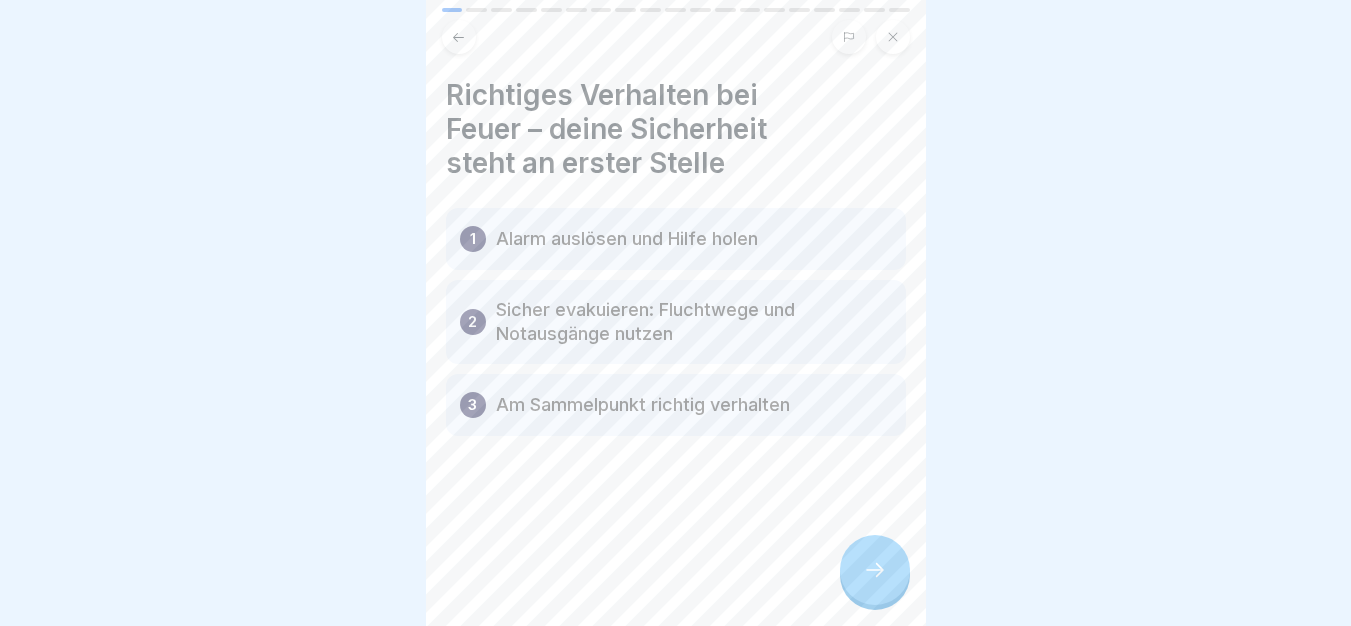 click at bounding box center [875, 570] 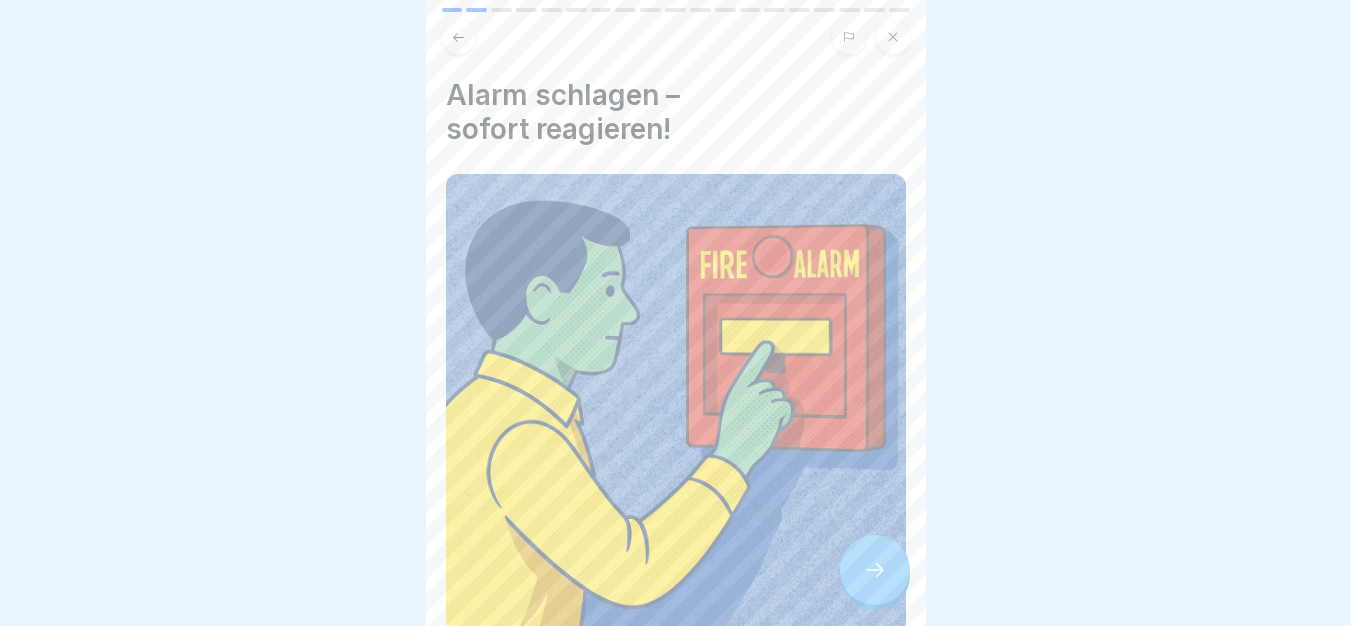 click at bounding box center (875, 570) 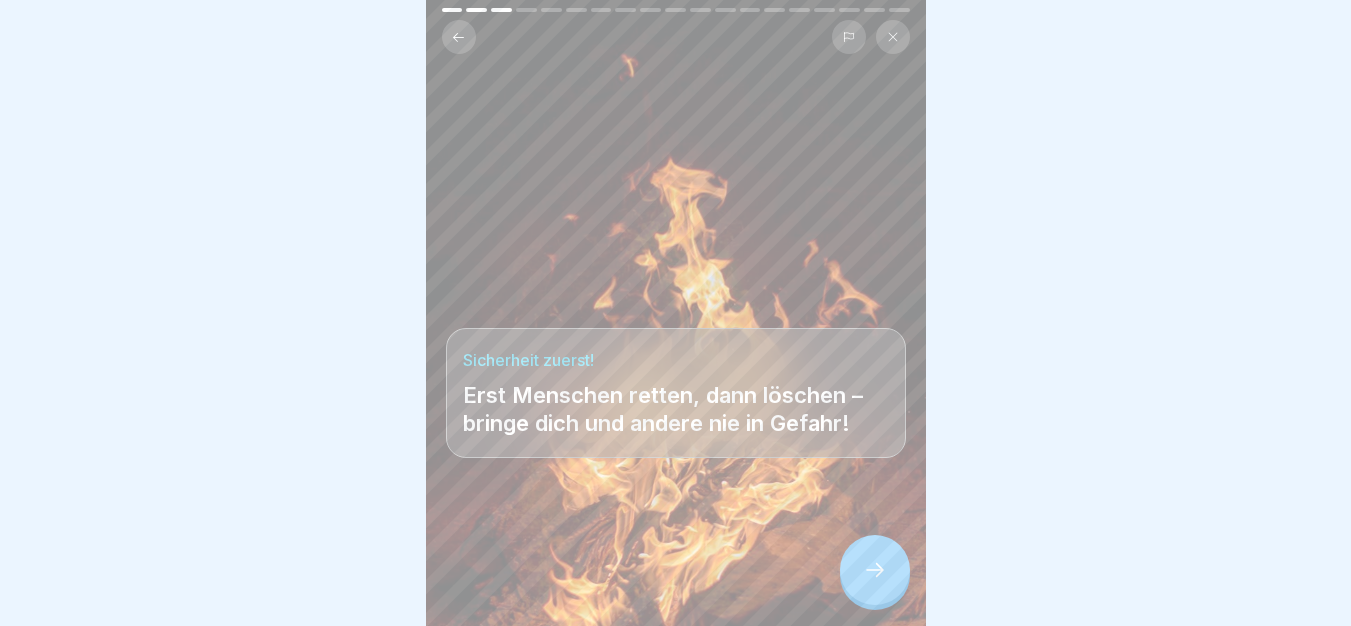 scroll, scrollTop: 15, scrollLeft: 0, axis: vertical 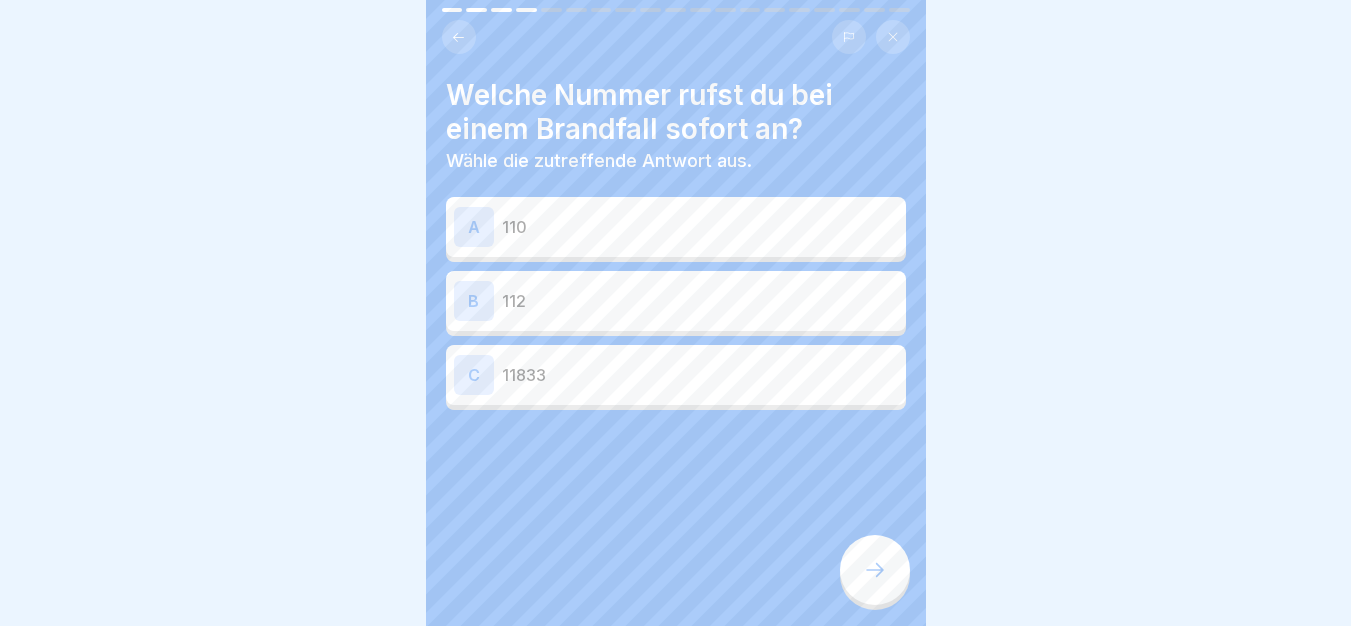 click on "112" at bounding box center (700, 301) 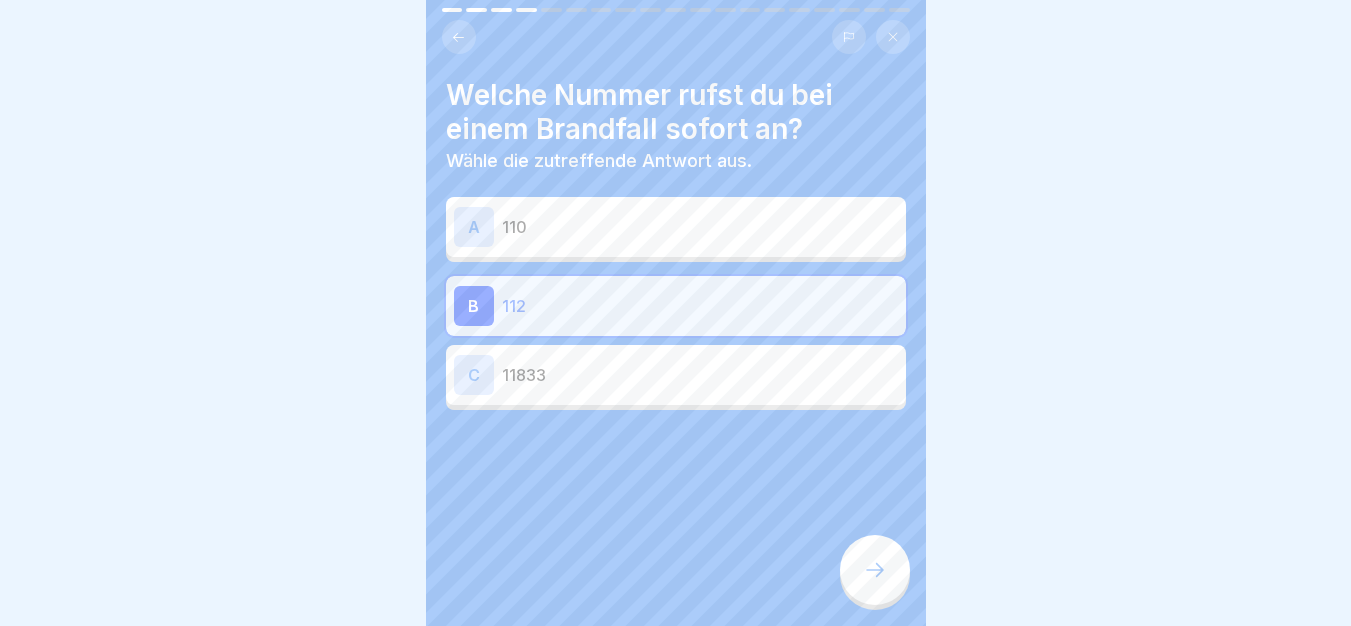 click 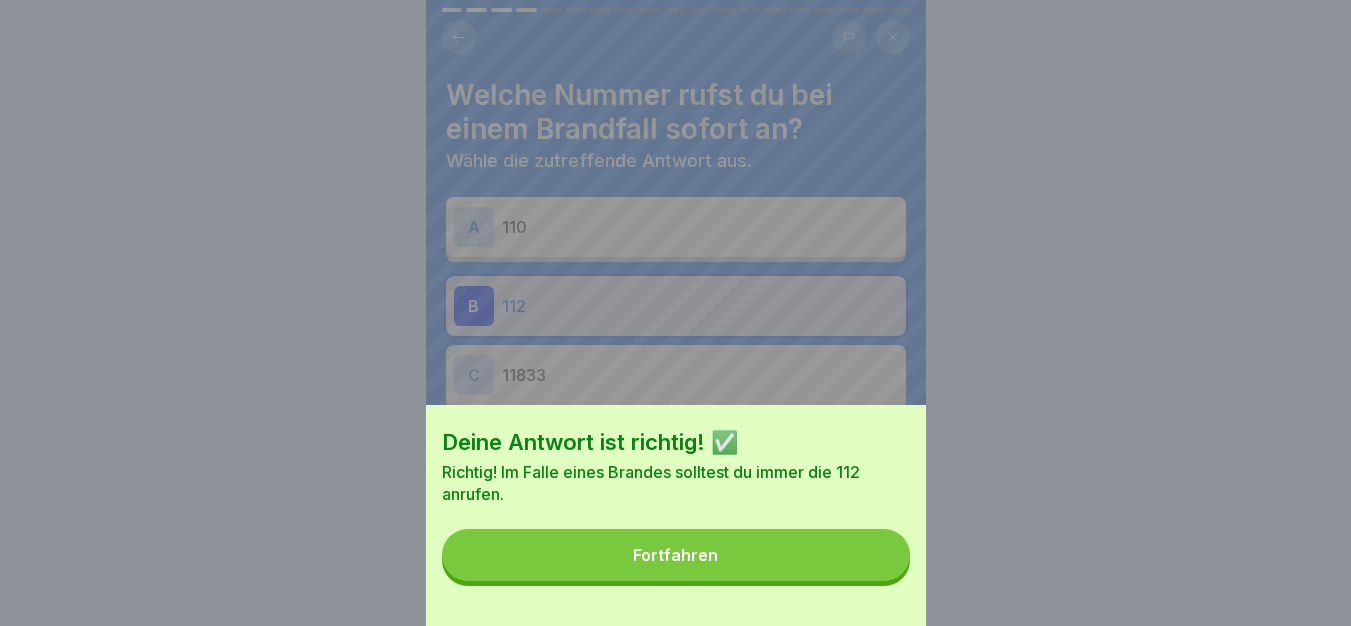 click on "Fortfahren" at bounding box center (676, 555) 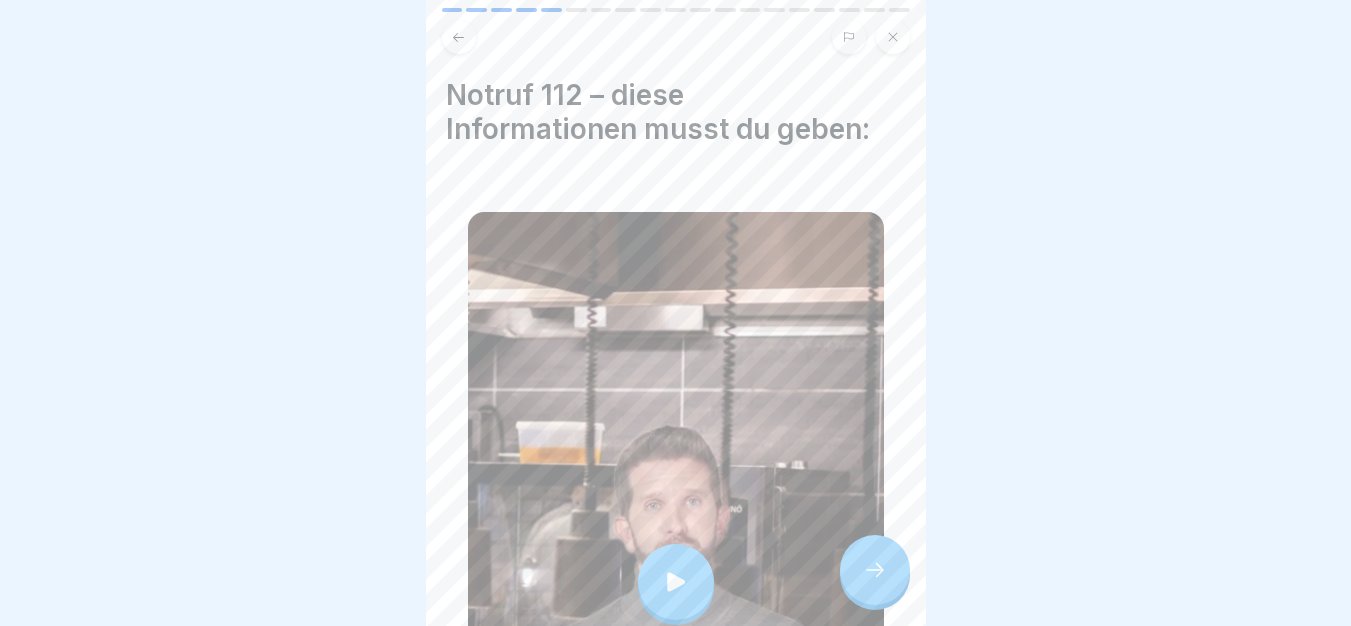 click at bounding box center [676, 582] 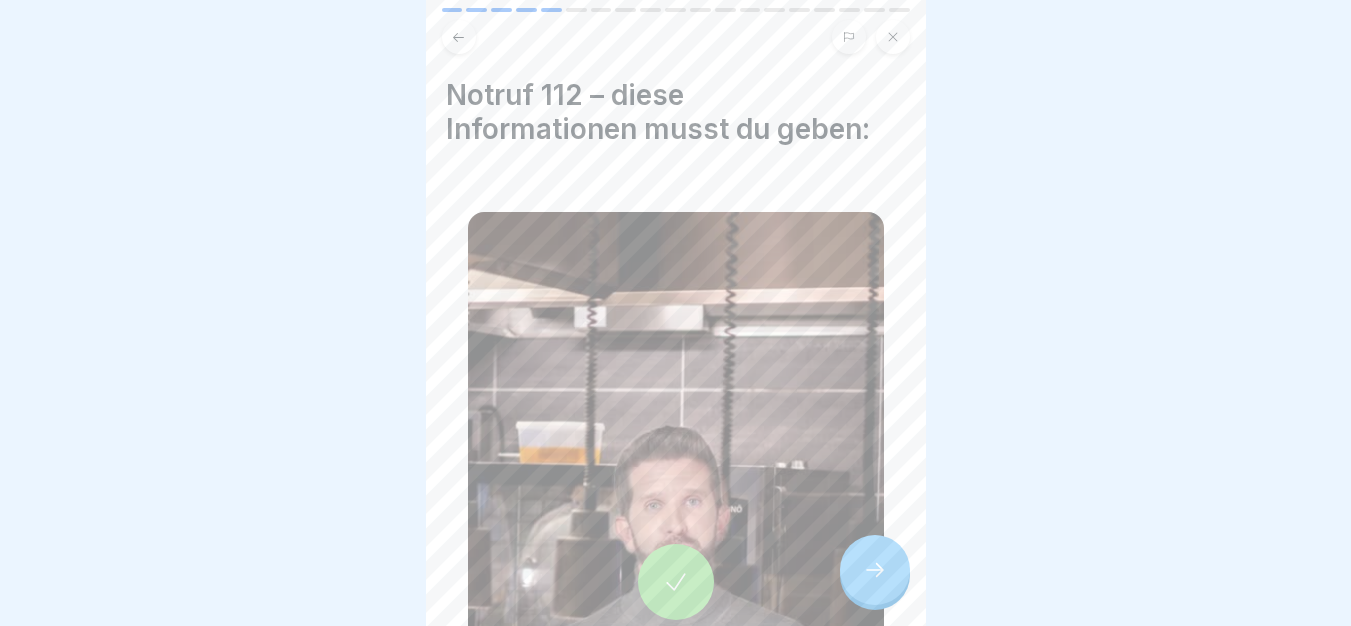 click at bounding box center [875, 570] 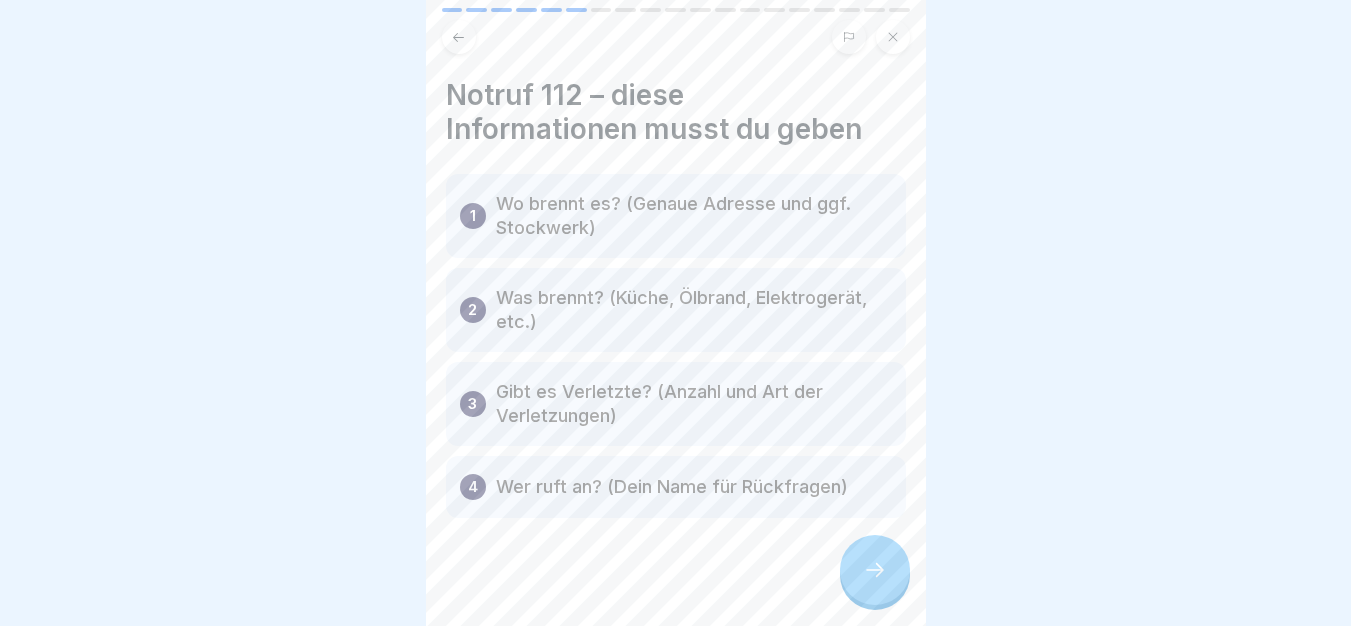scroll, scrollTop: 12, scrollLeft: 0, axis: vertical 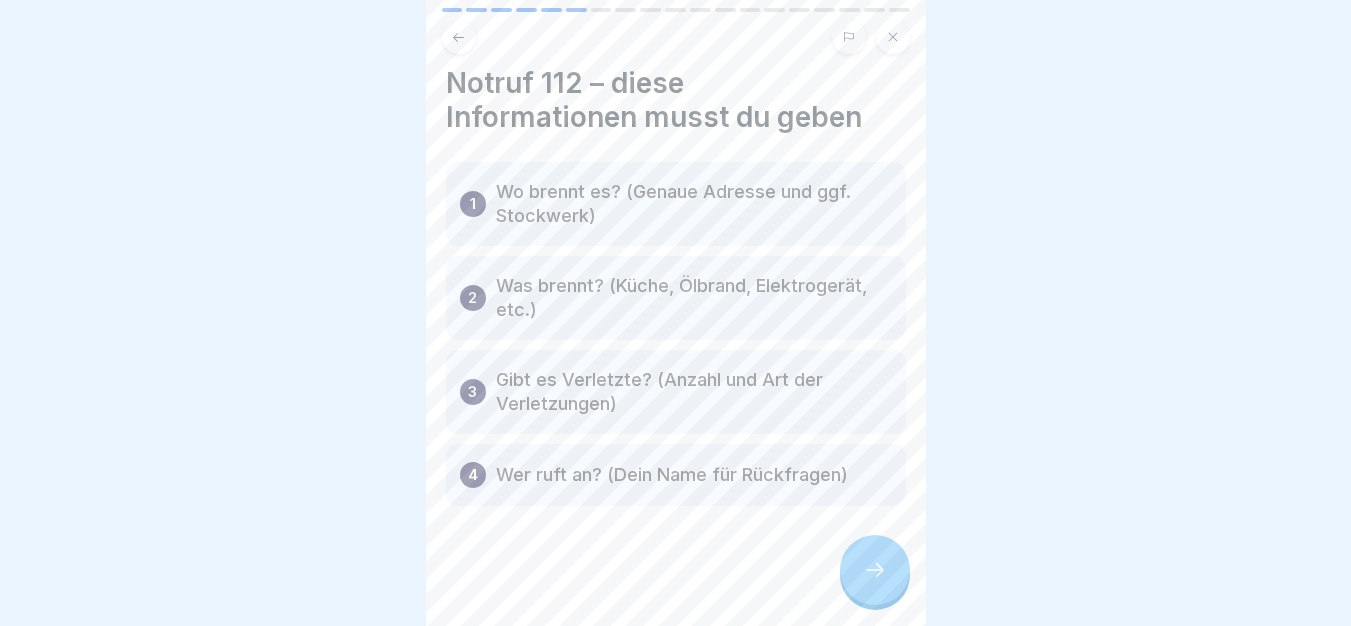 click 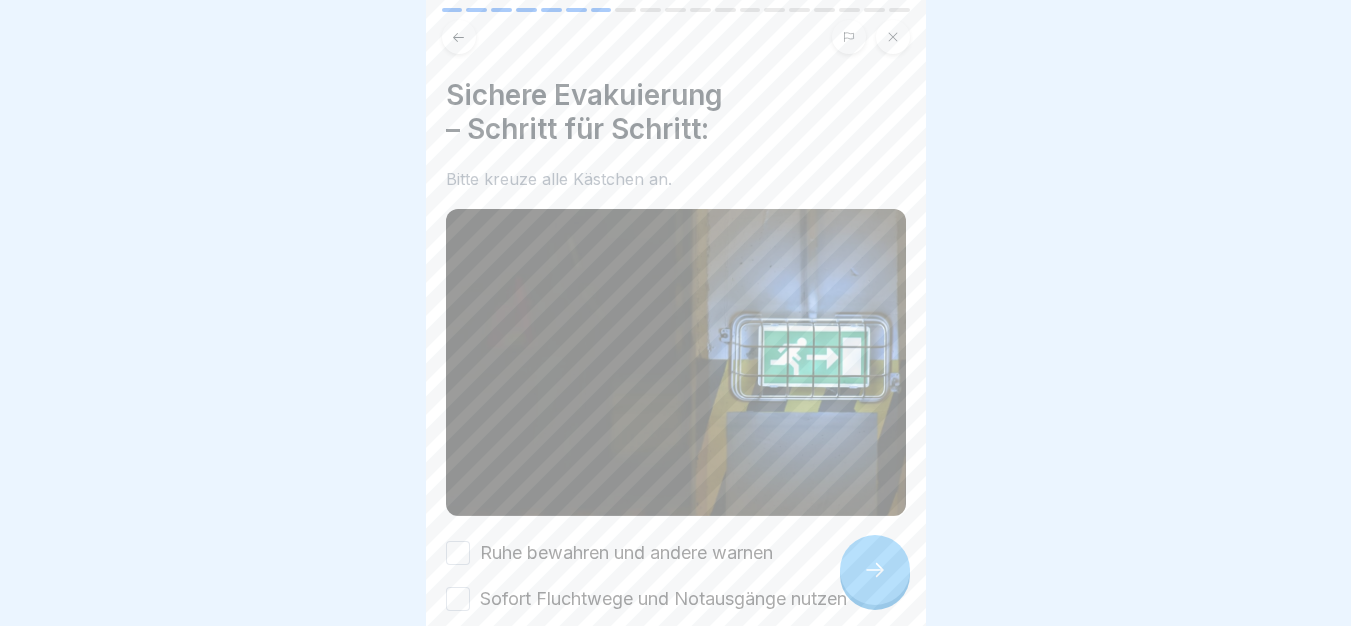 scroll, scrollTop: 306, scrollLeft: 0, axis: vertical 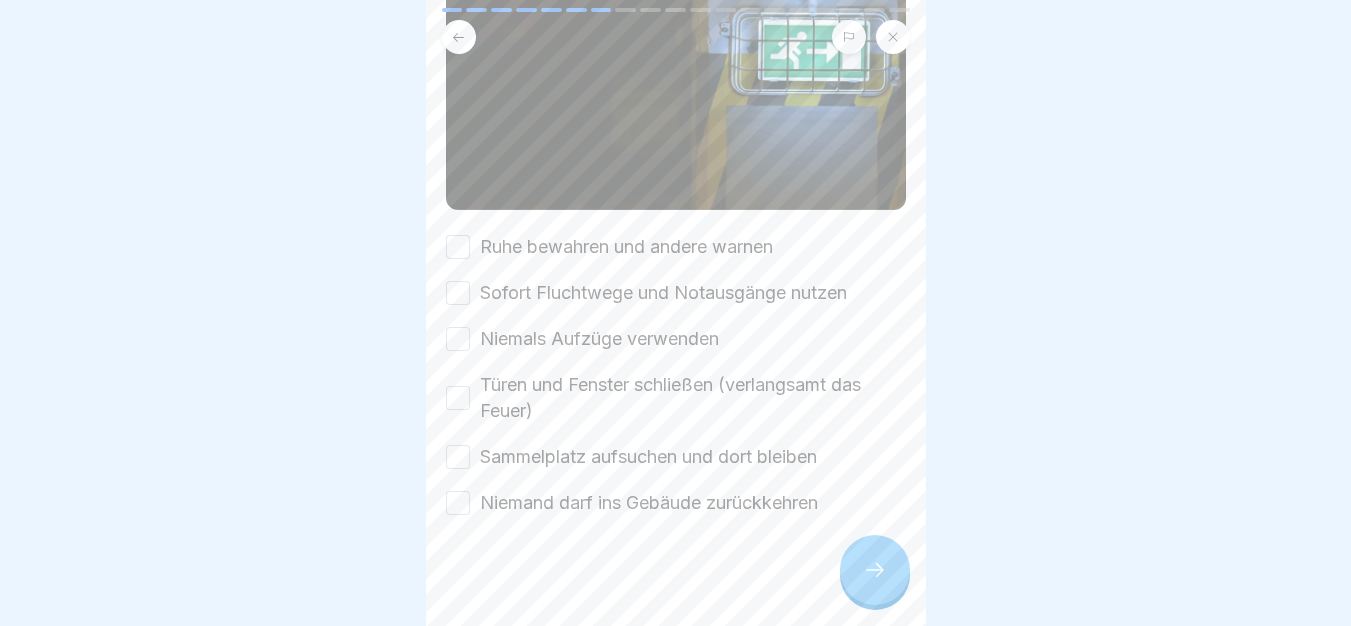 click on "Ruhe bewahren und andere warnen" at bounding box center [626, 247] 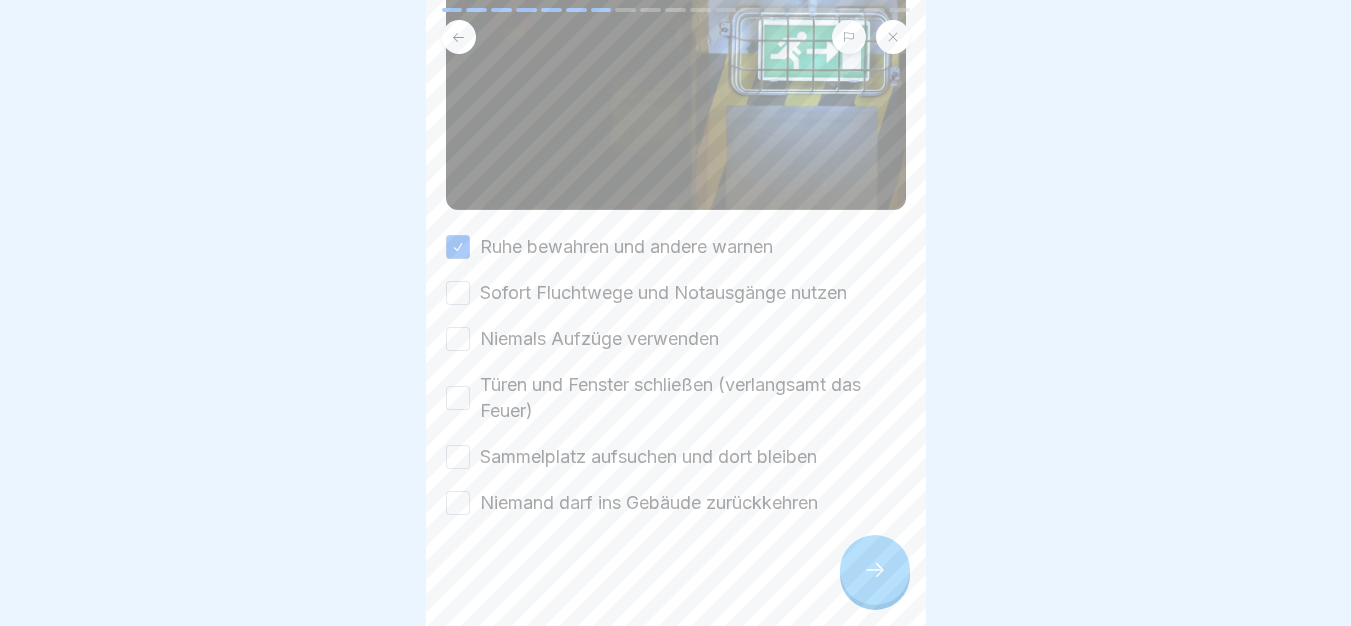 click on "Sofort Fluchtwege und Notausgänge nutzen" at bounding box center [663, 293] 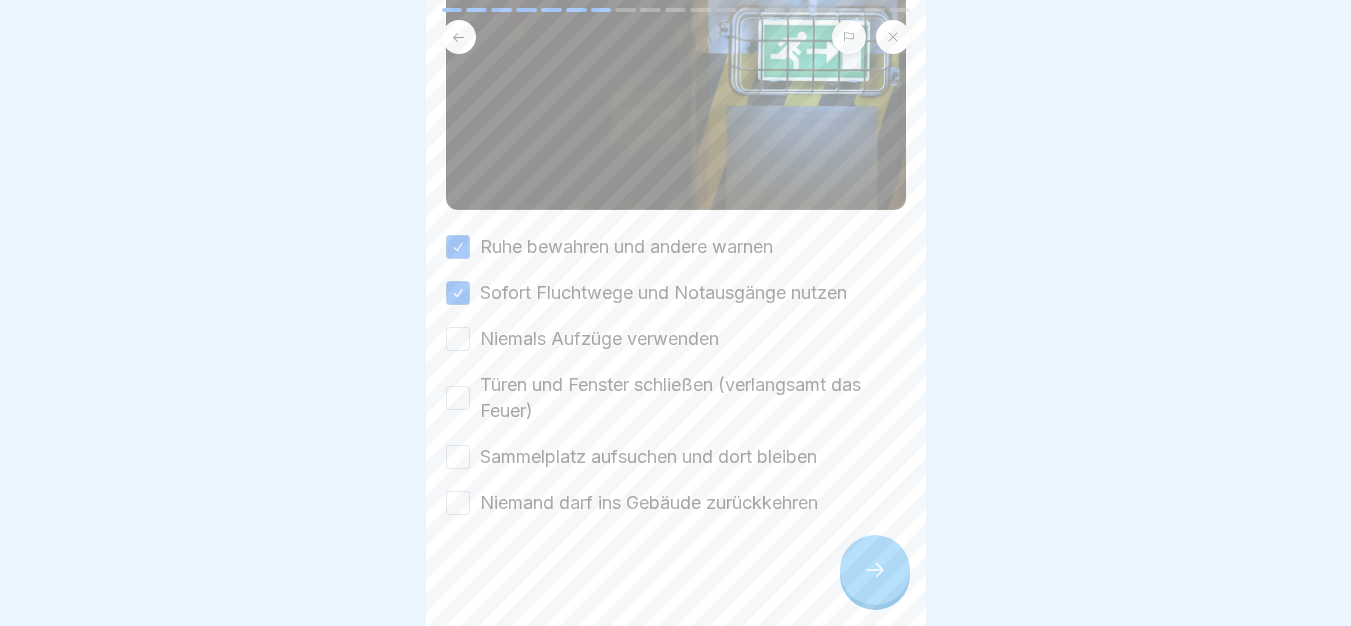 click on "Niemals Aufzüge verwenden" at bounding box center [599, 339] 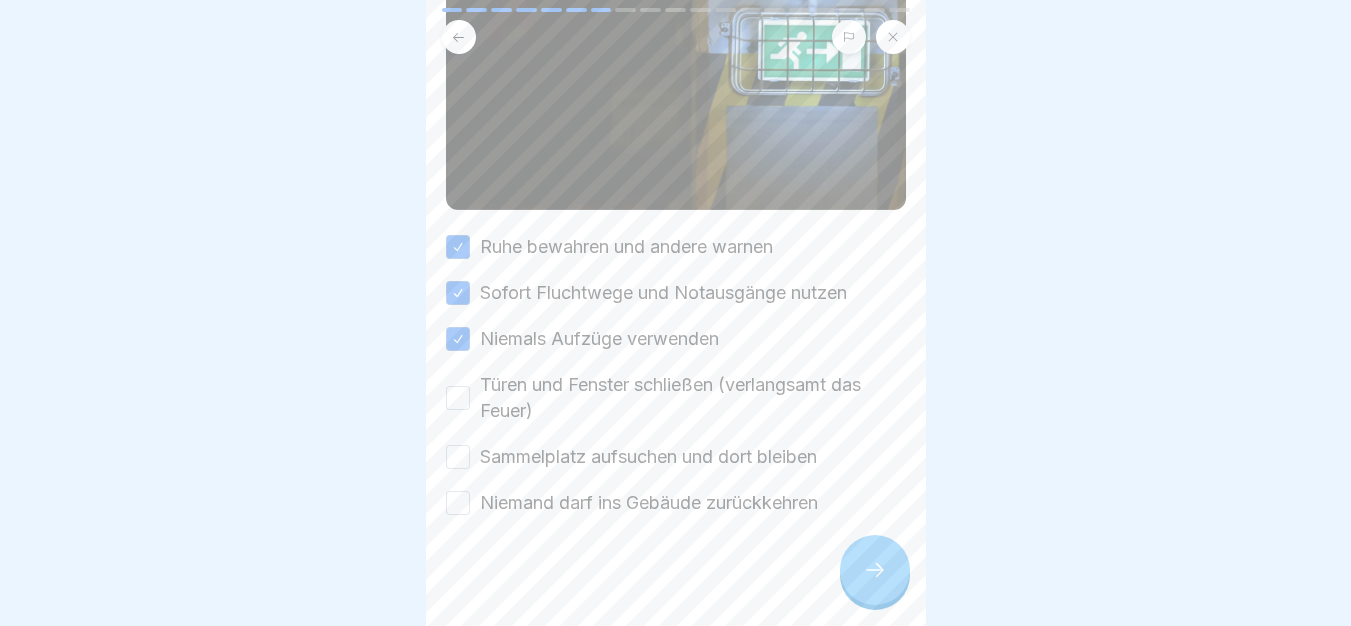 click on "Türen und Fenster schließen (verlangsamt das Feuer)" at bounding box center (693, 398) 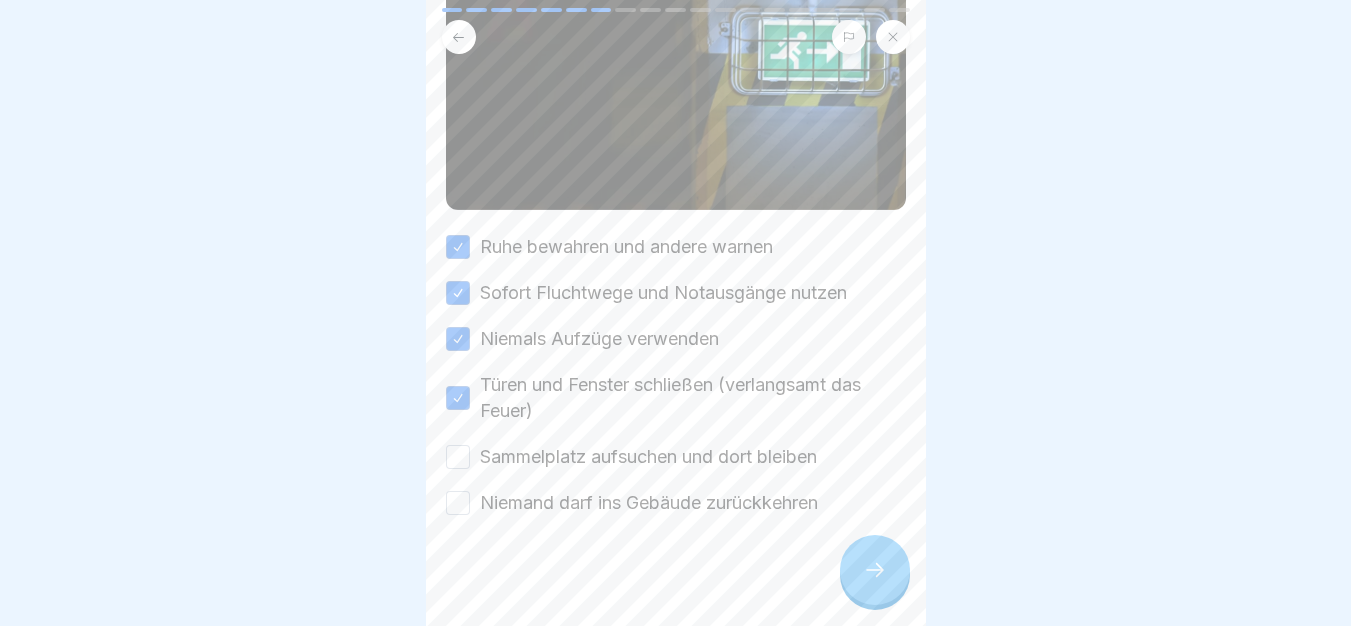 click on "Sammelplatz aufsuchen und dort bleiben" at bounding box center (648, 457) 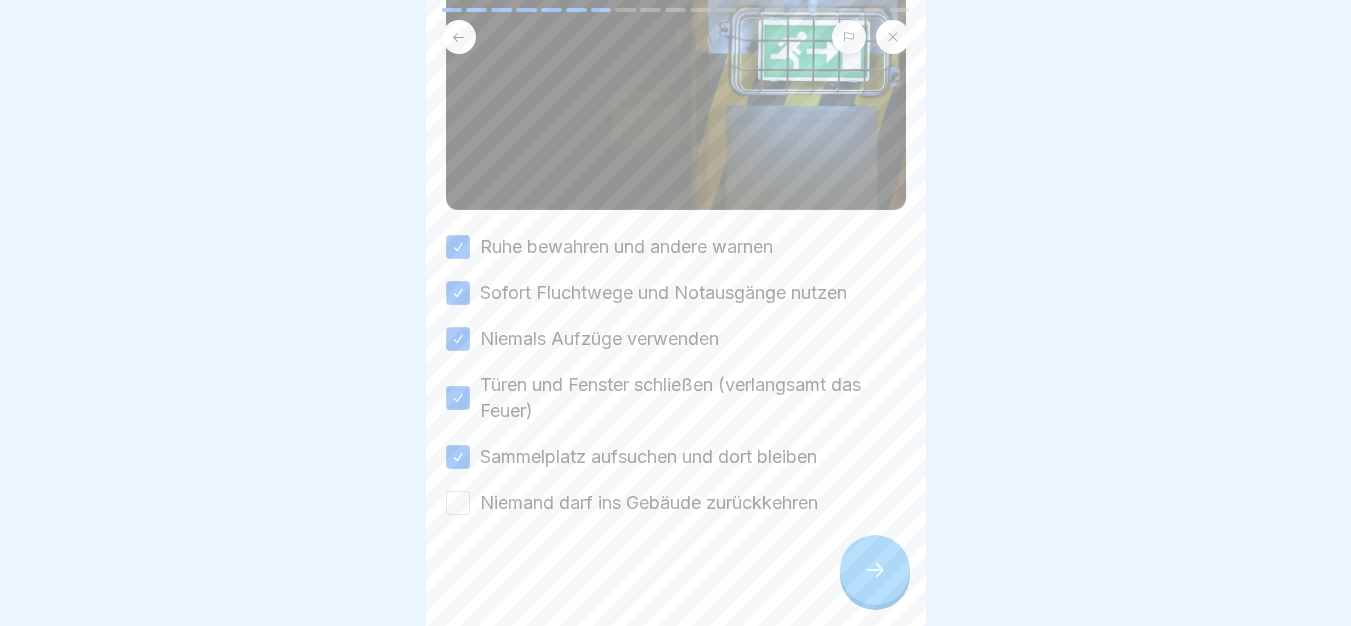 click on "Niemand darf ins Gebäude zurückkehren" at bounding box center (649, 503) 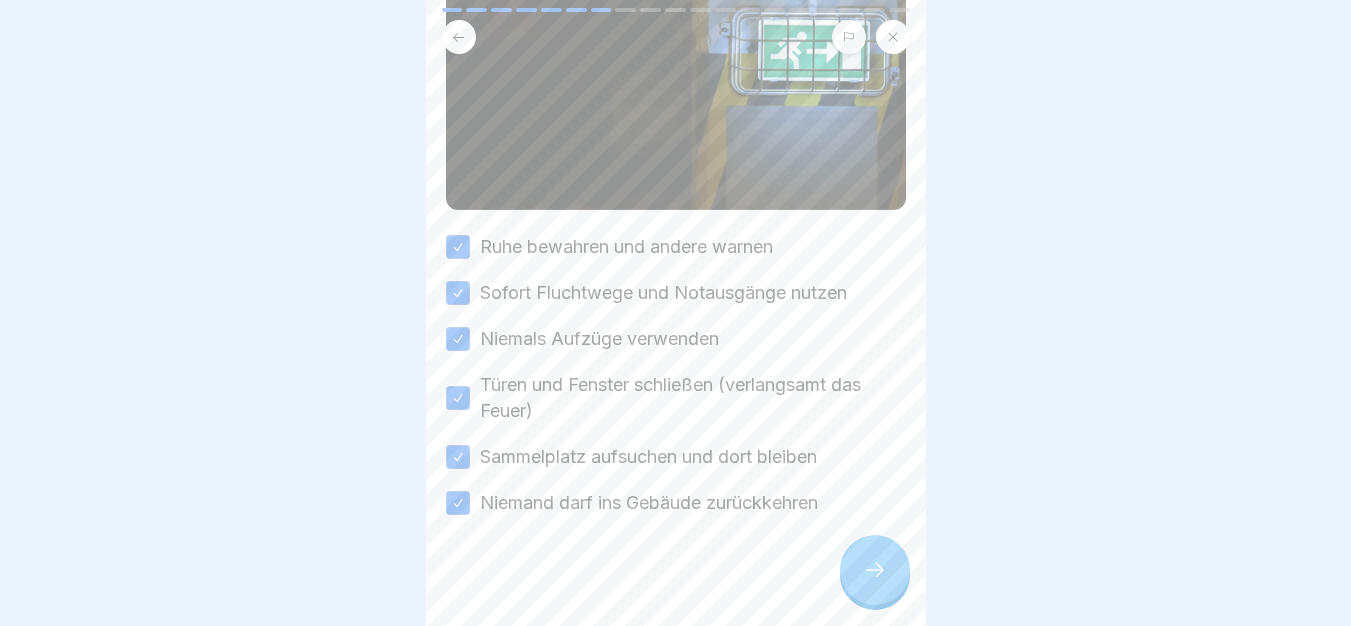 click at bounding box center (875, 570) 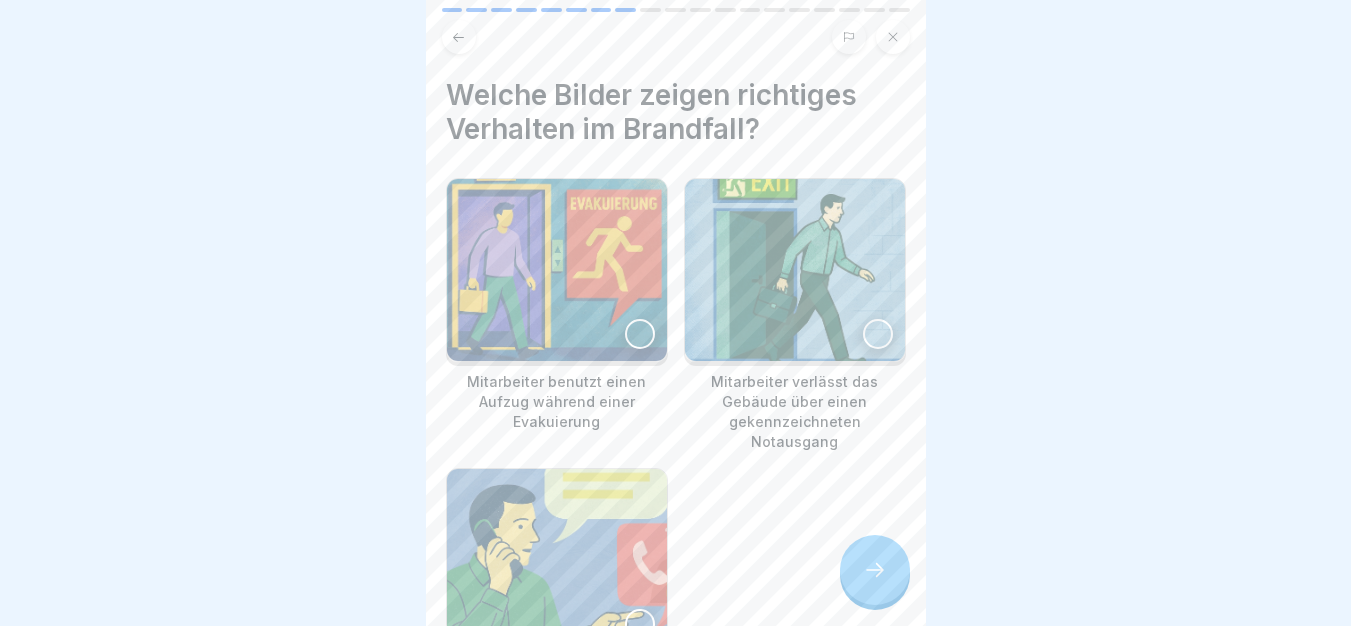 click at bounding box center (875, 570) 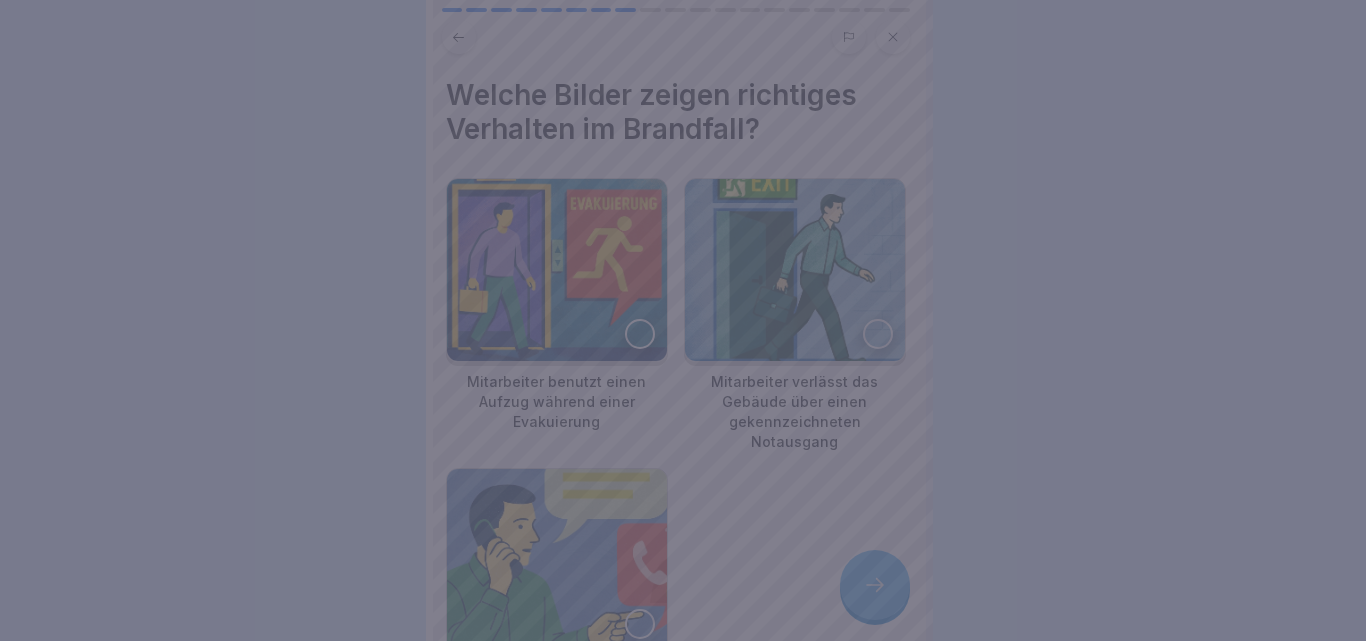 click at bounding box center [683, 320] 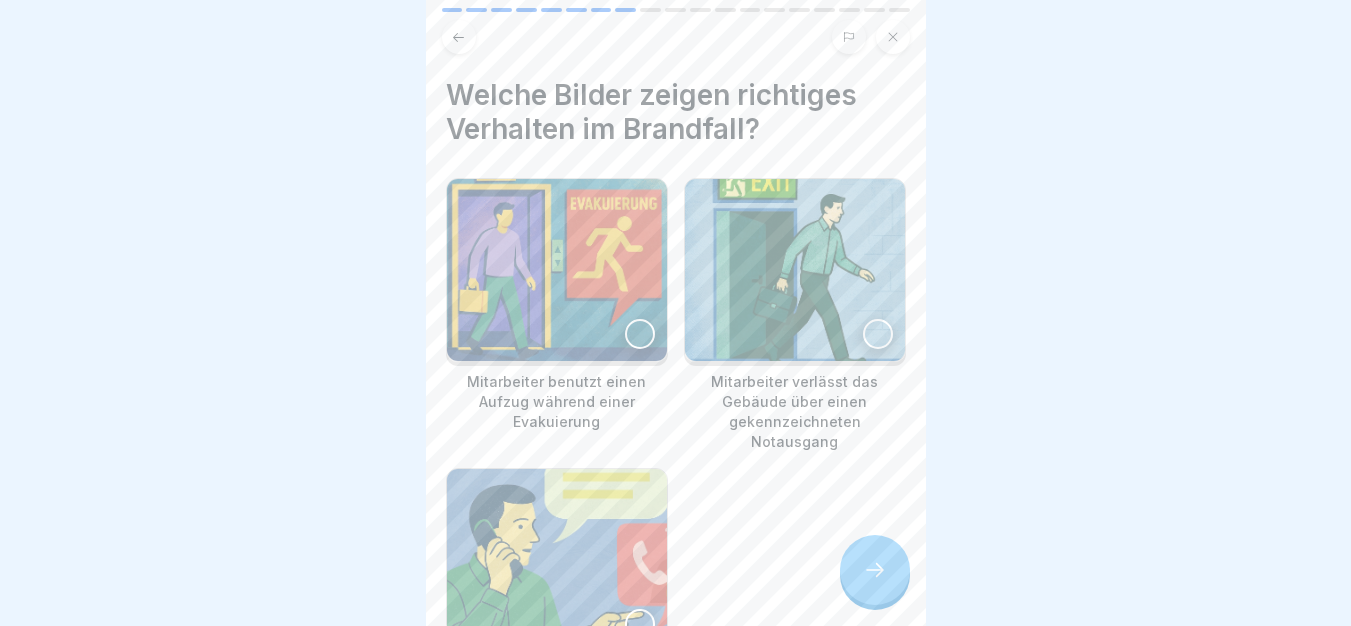click at bounding box center [795, 270] 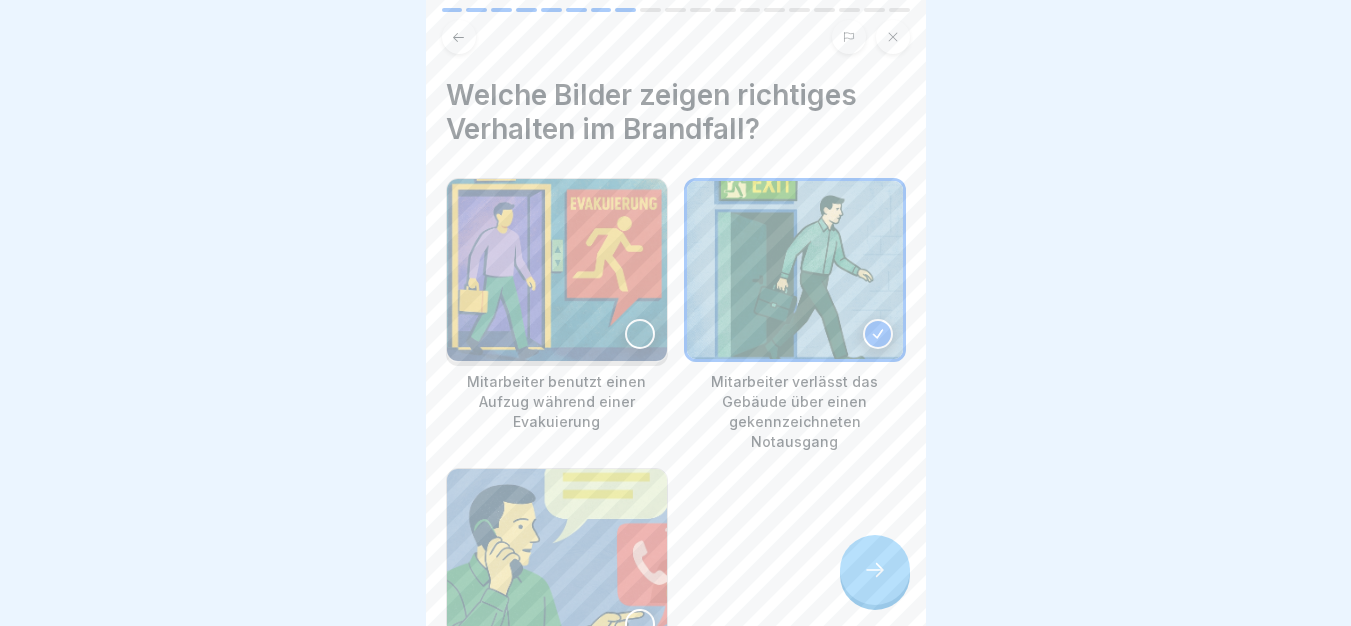click at bounding box center (557, 560) 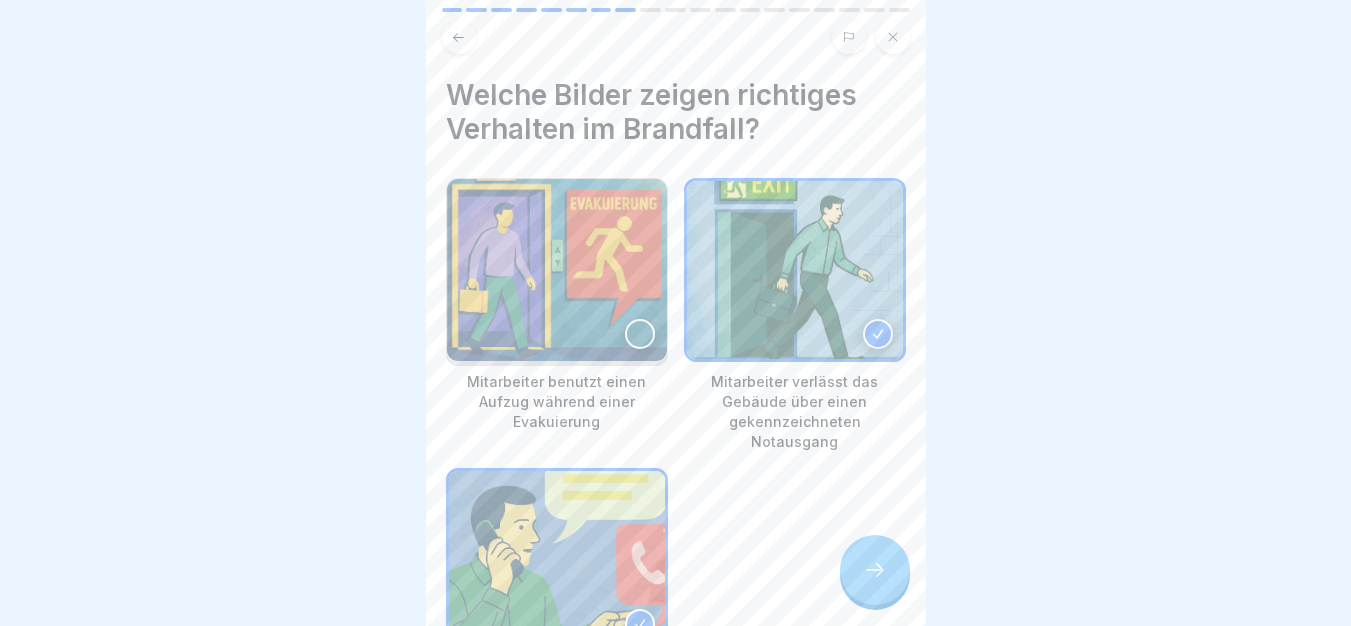 click 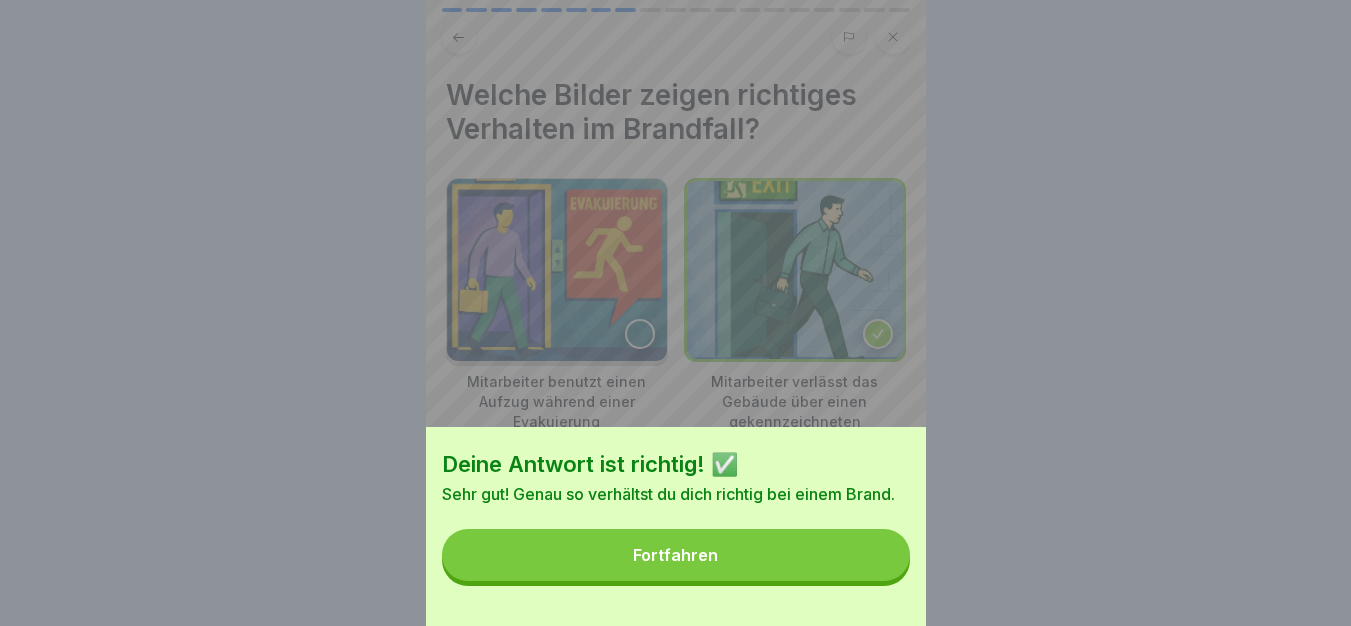 click on "Fortfahren" at bounding box center [676, 555] 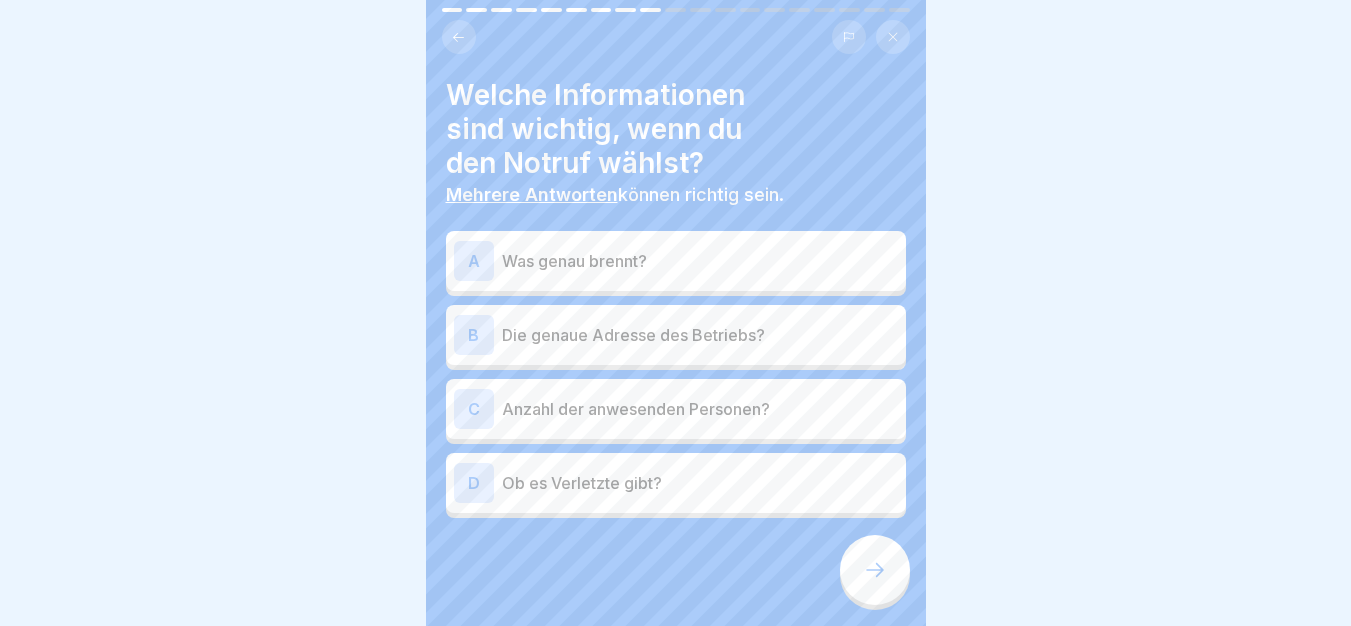 click on "Was genau brennt?" at bounding box center [700, 261] 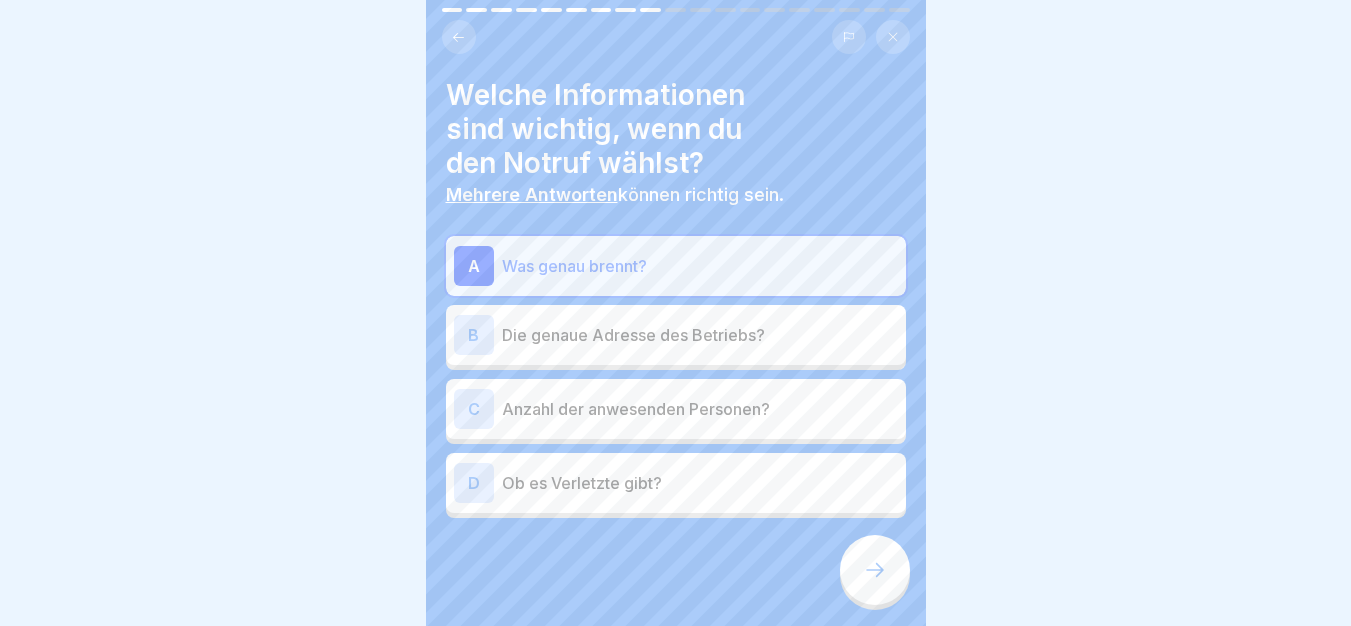 click on "Die genaue Adresse des Betriebs?" at bounding box center [700, 335] 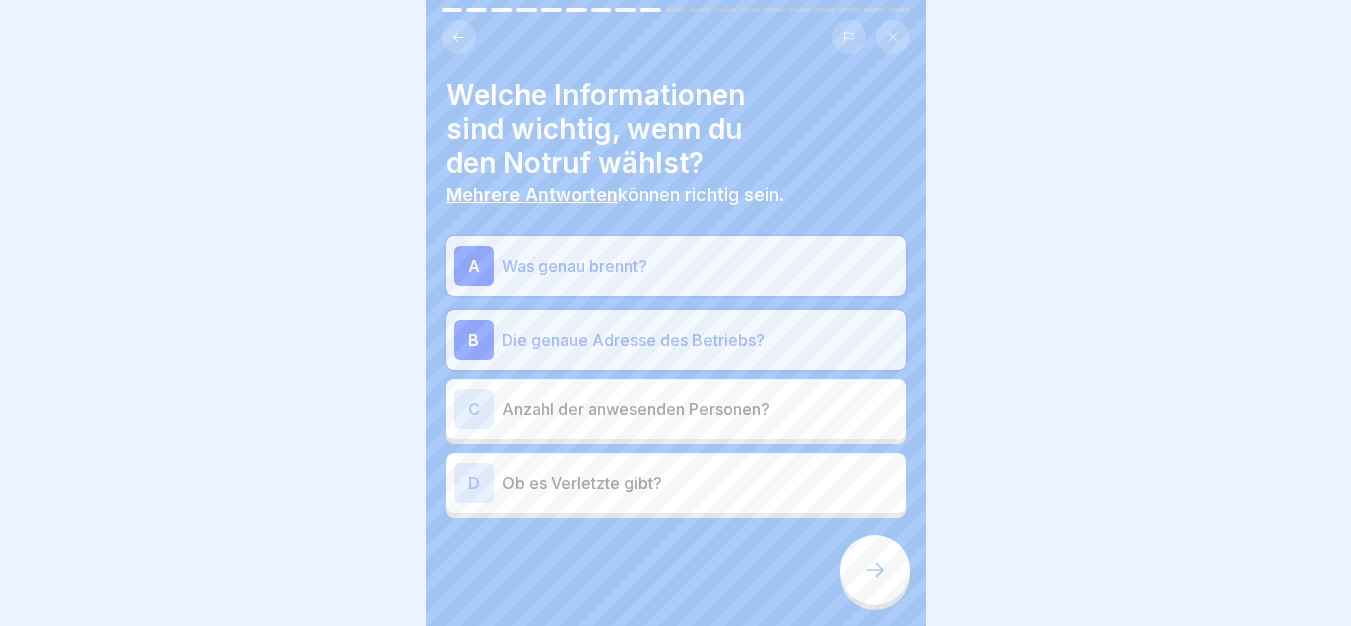 click on "D Ob es Verletzte gibt?" at bounding box center [676, 483] 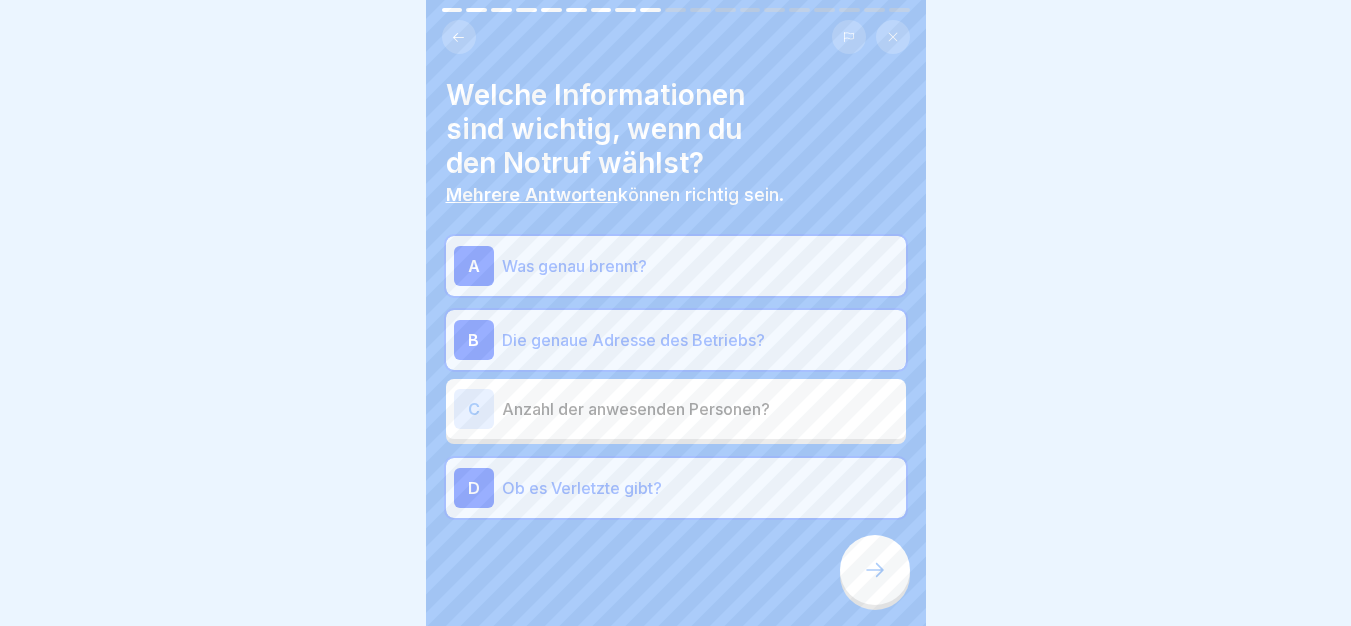 click 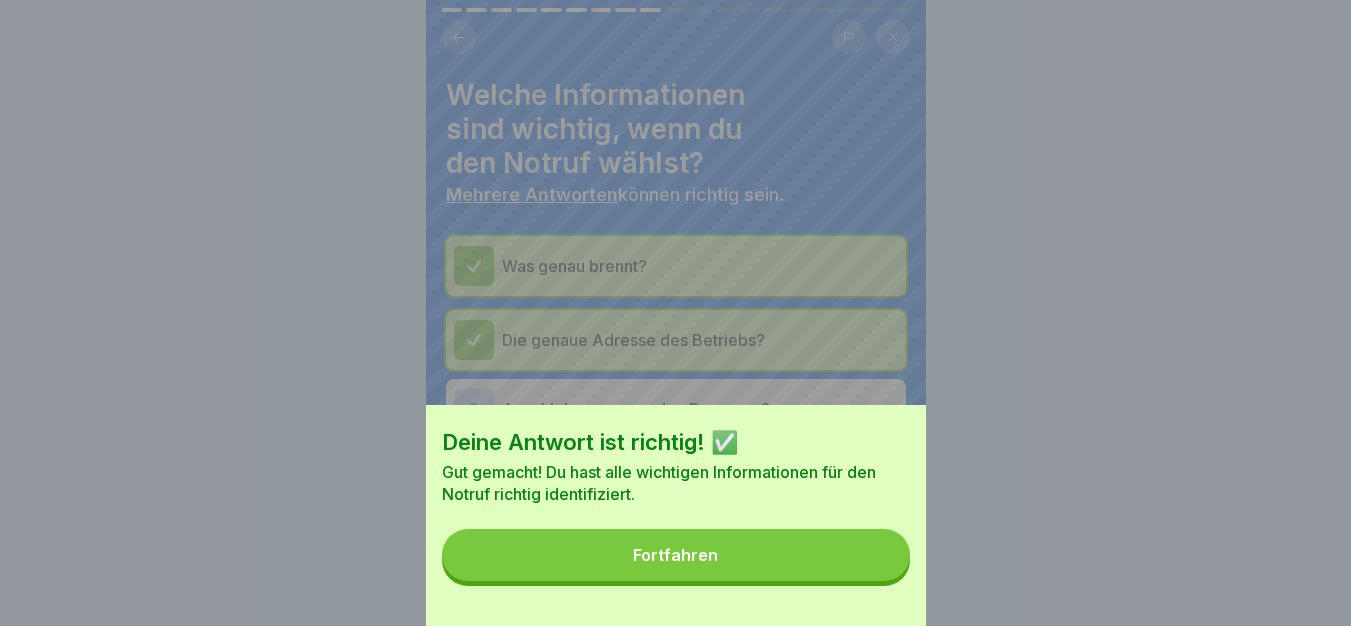 click on "Fortfahren" at bounding box center [676, 555] 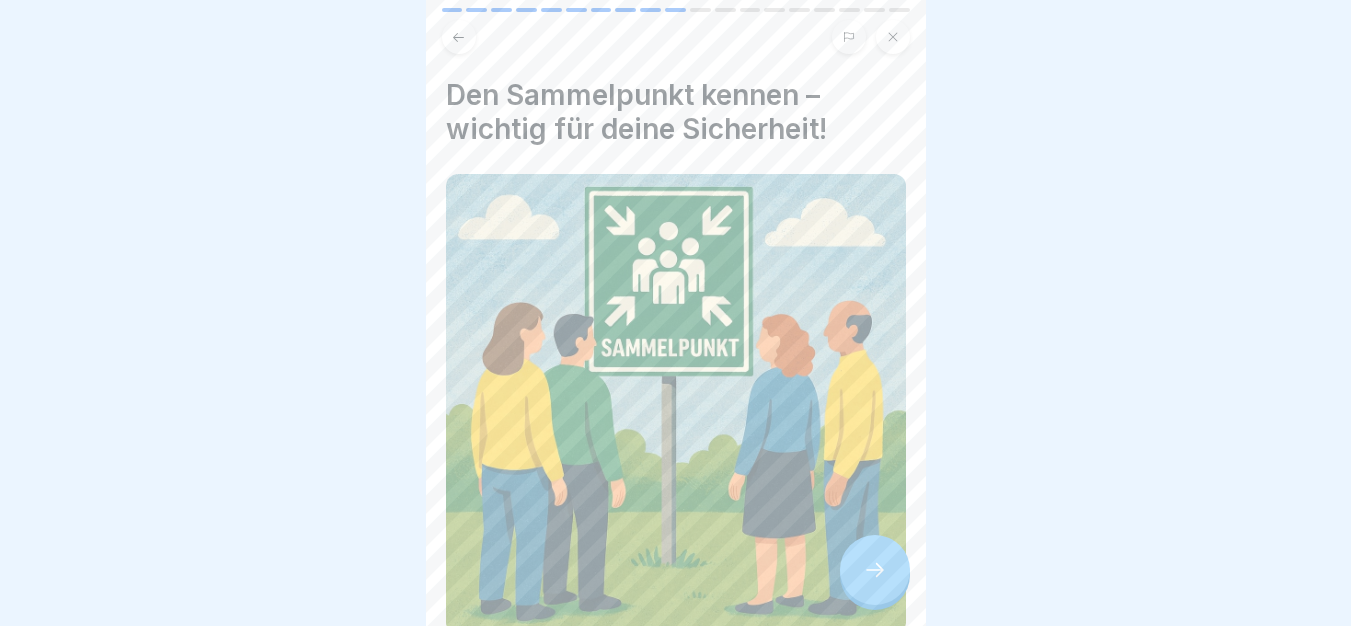scroll, scrollTop: 321, scrollLeft: 0, axis: vertical 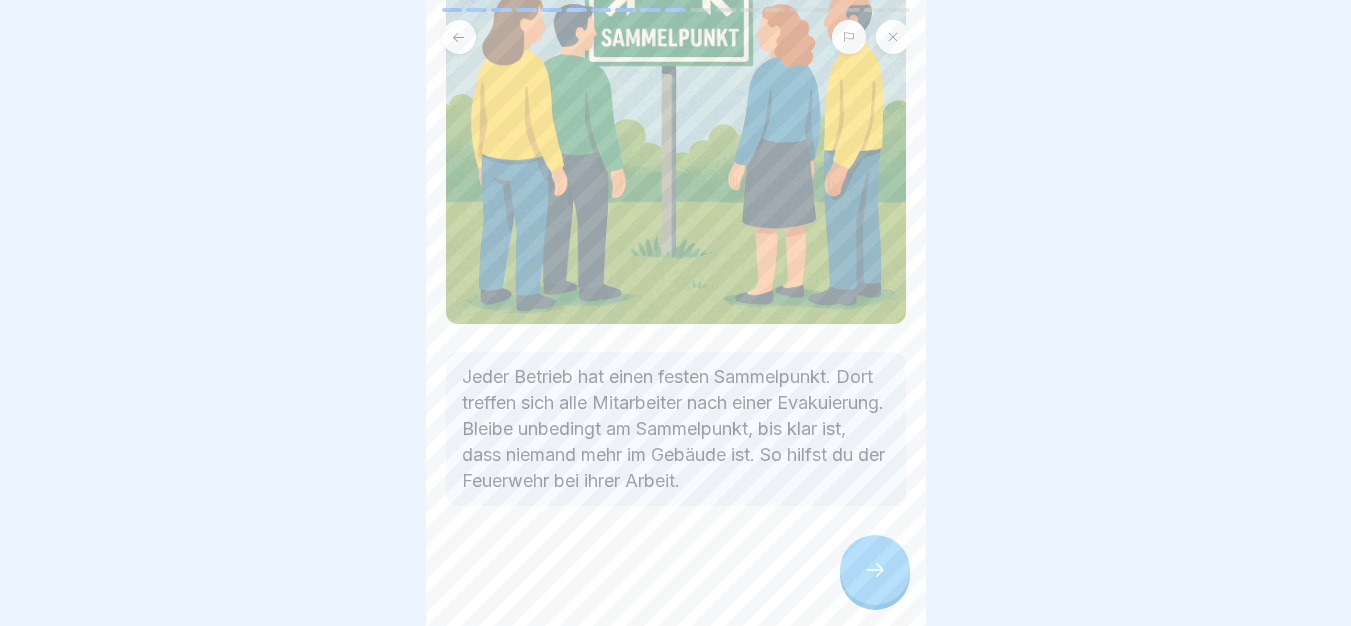 click at bounding box center (875, 570) 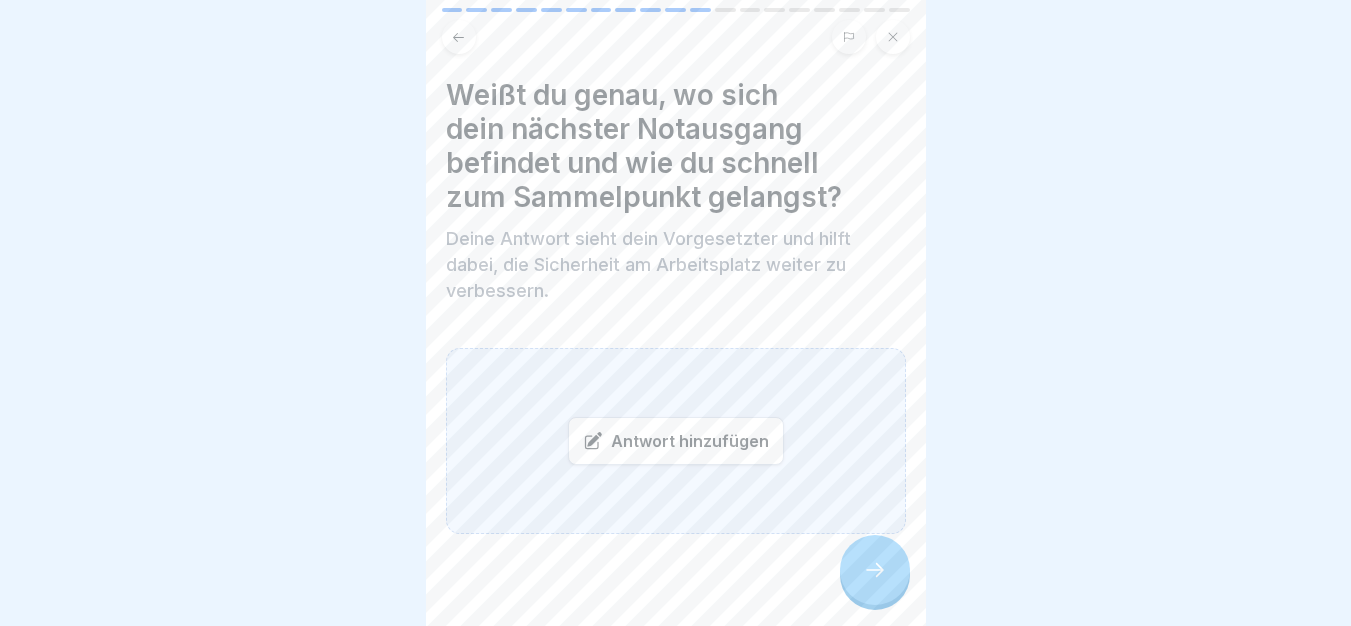 scroll, scrollTop: 28, scrollLeft: 0, axis: vertical 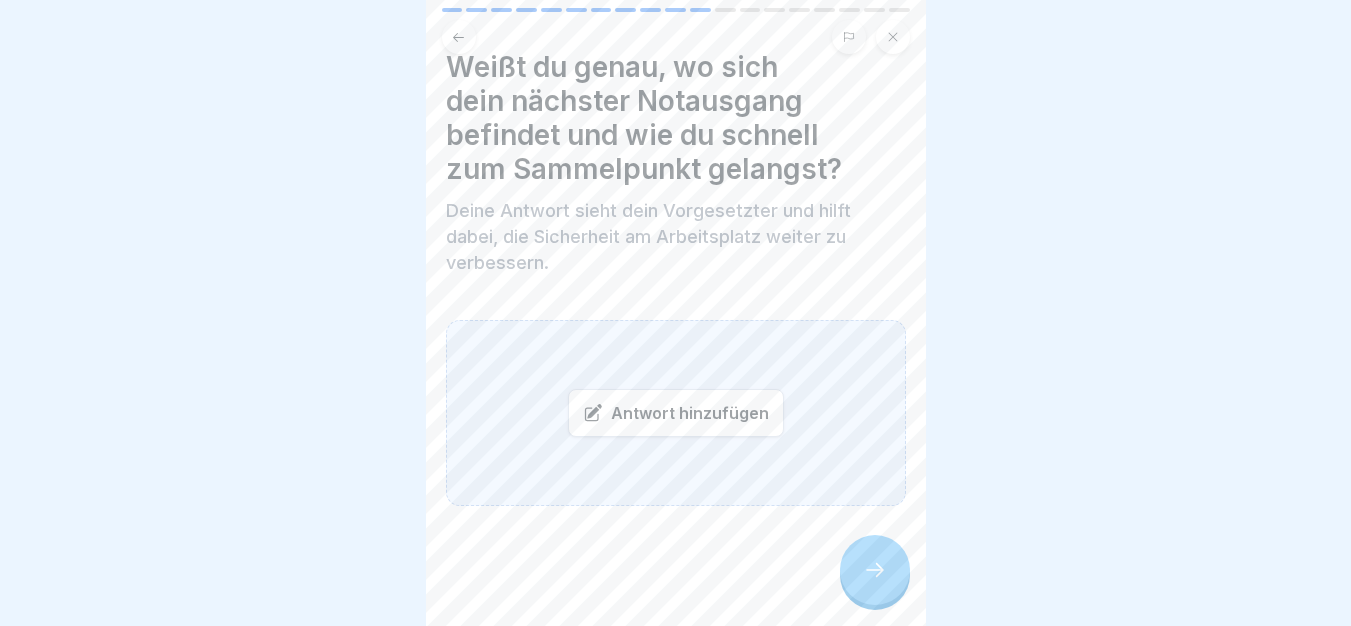 click 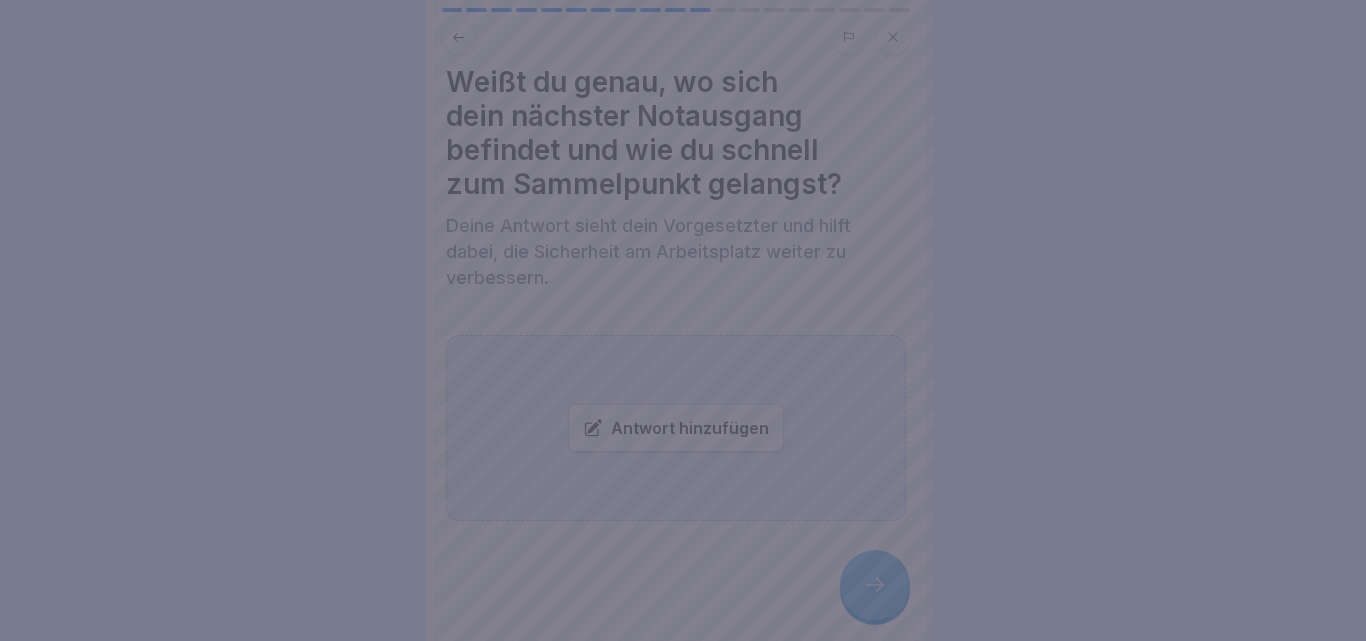 click at bounding box center (683, 320) 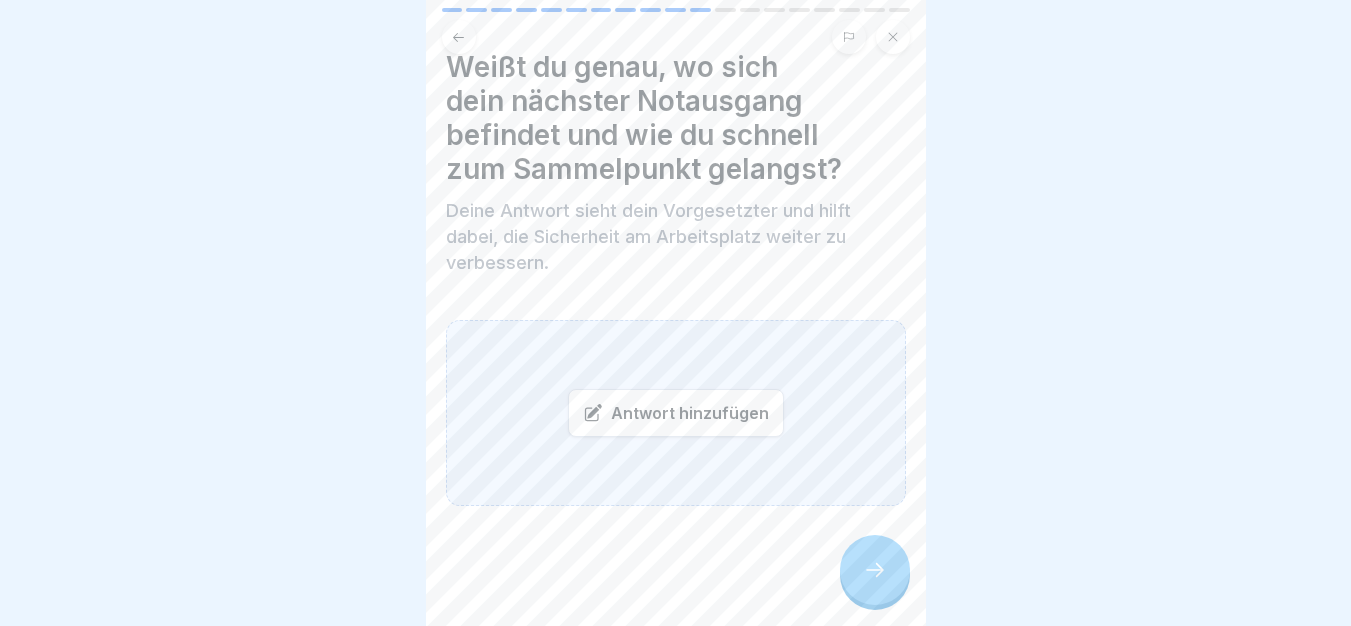 click on "Antwort hinzufügen" at bounding box center (676, 413) 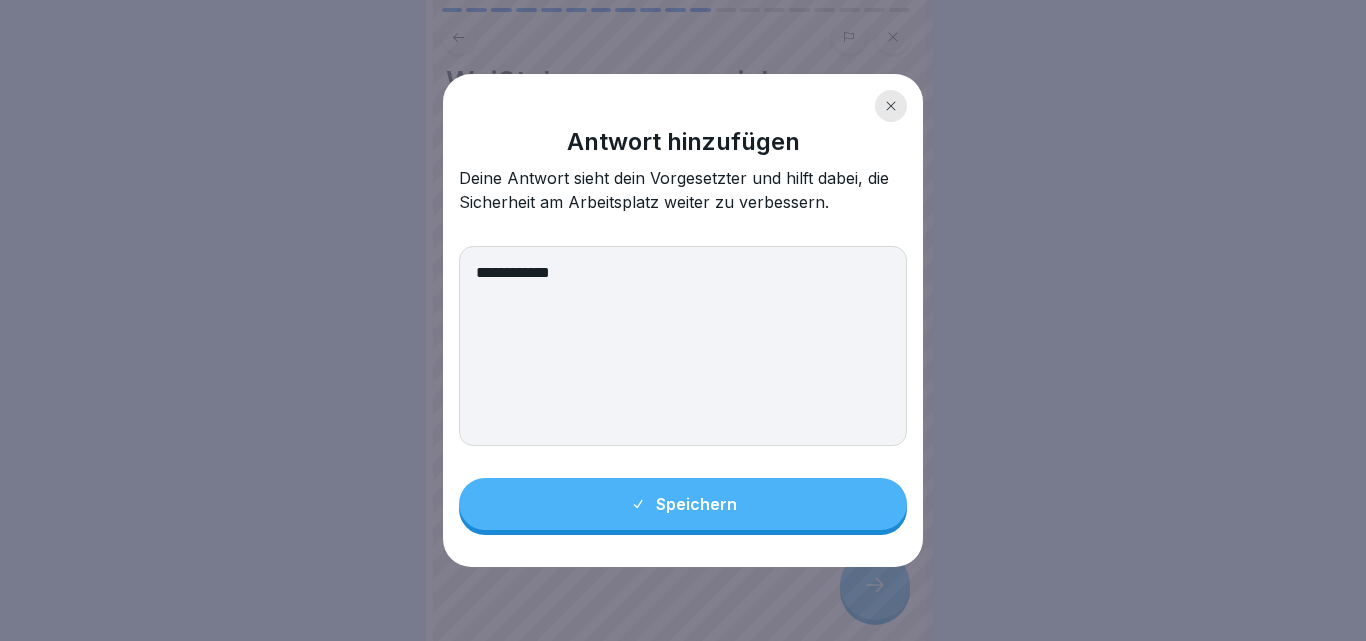 type on "**********" 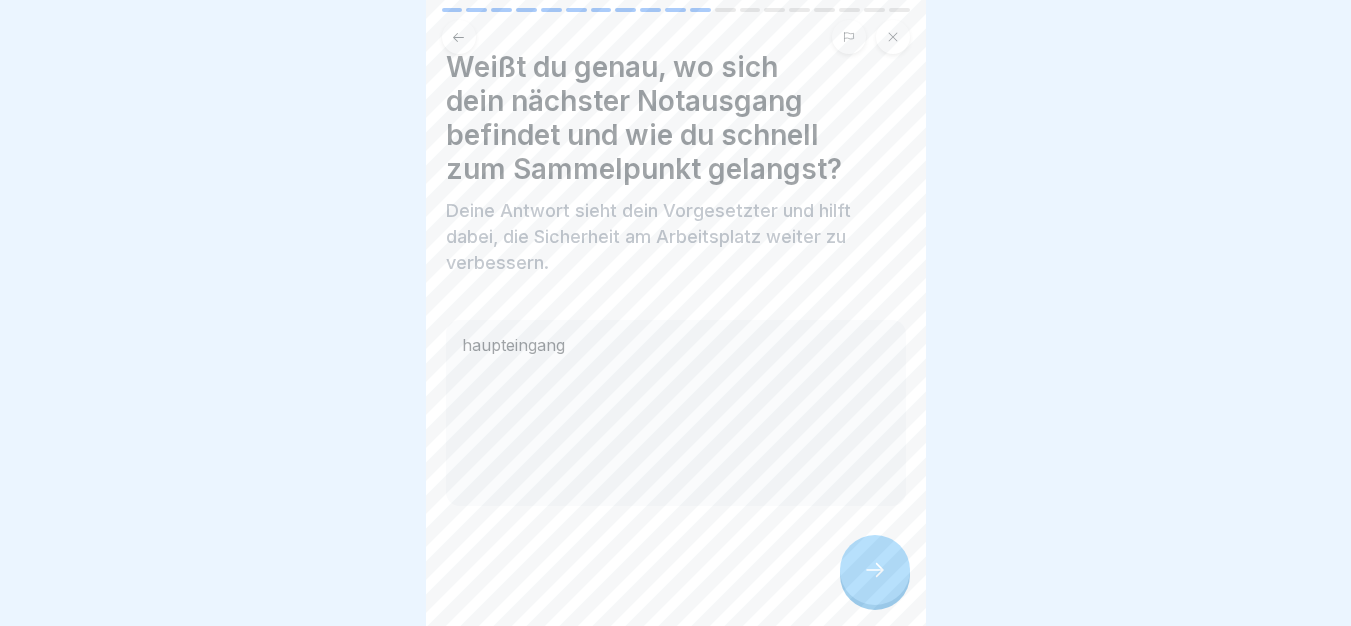 click at bounding box center (875, 570) 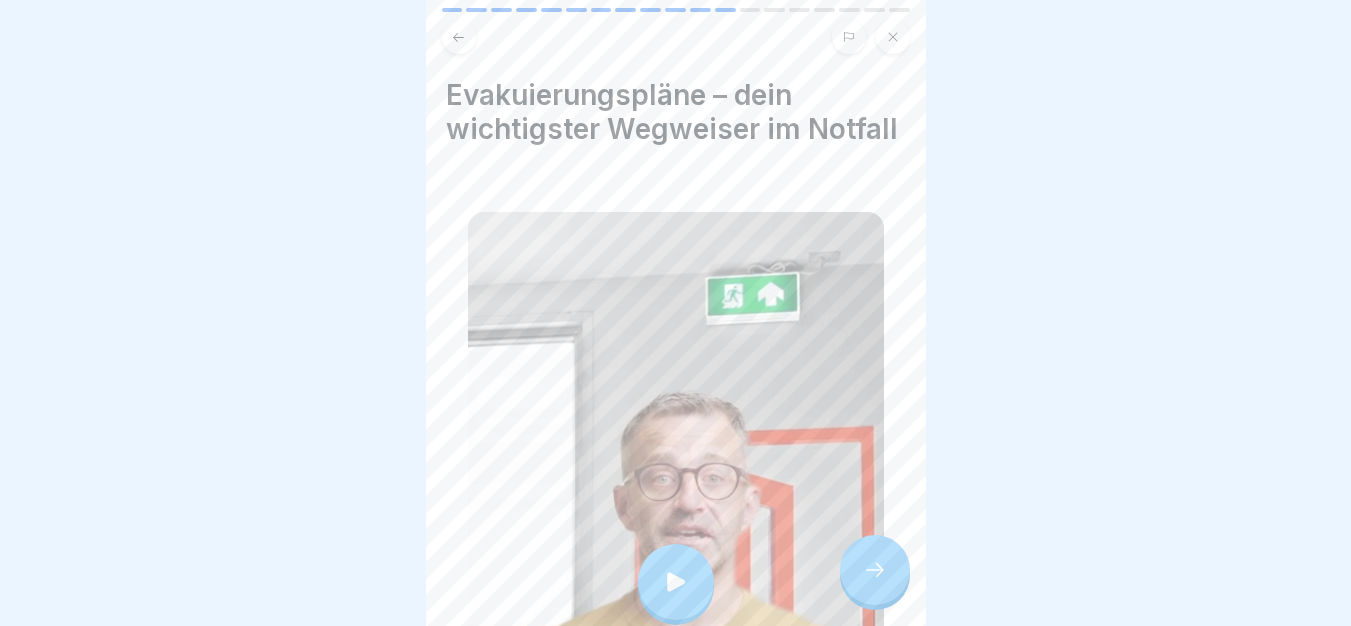 click at bounding box center (875, 570) 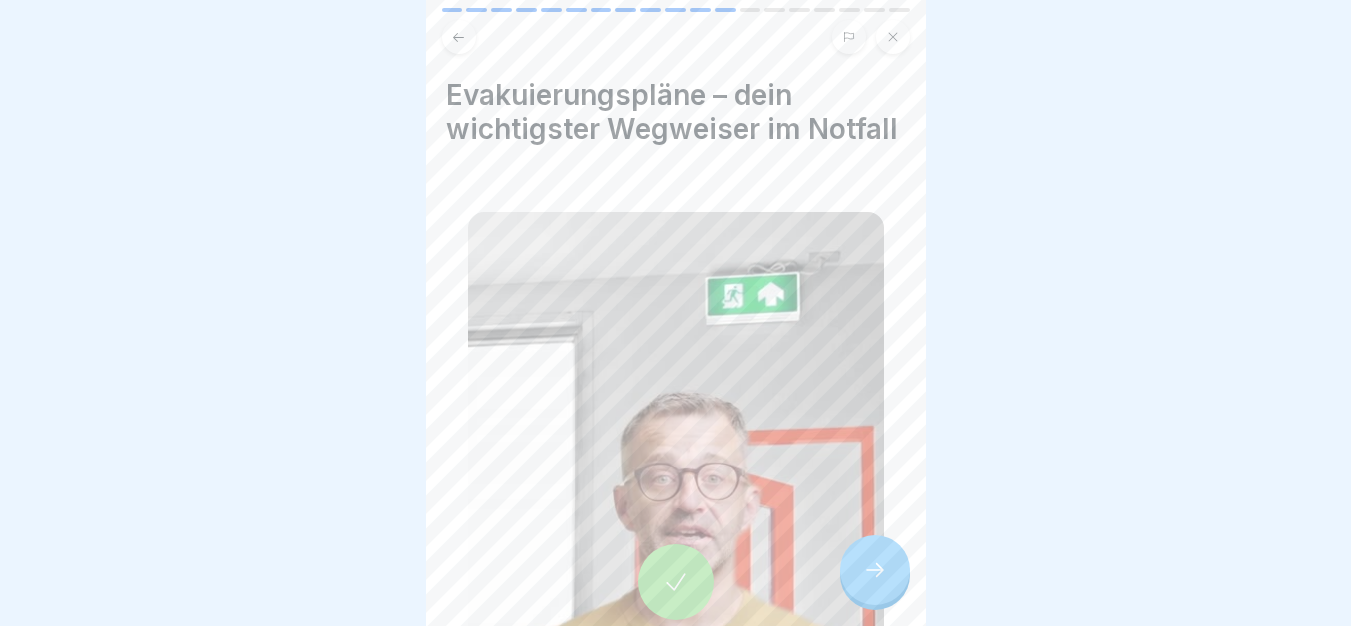click at bounding box center [875, 570] 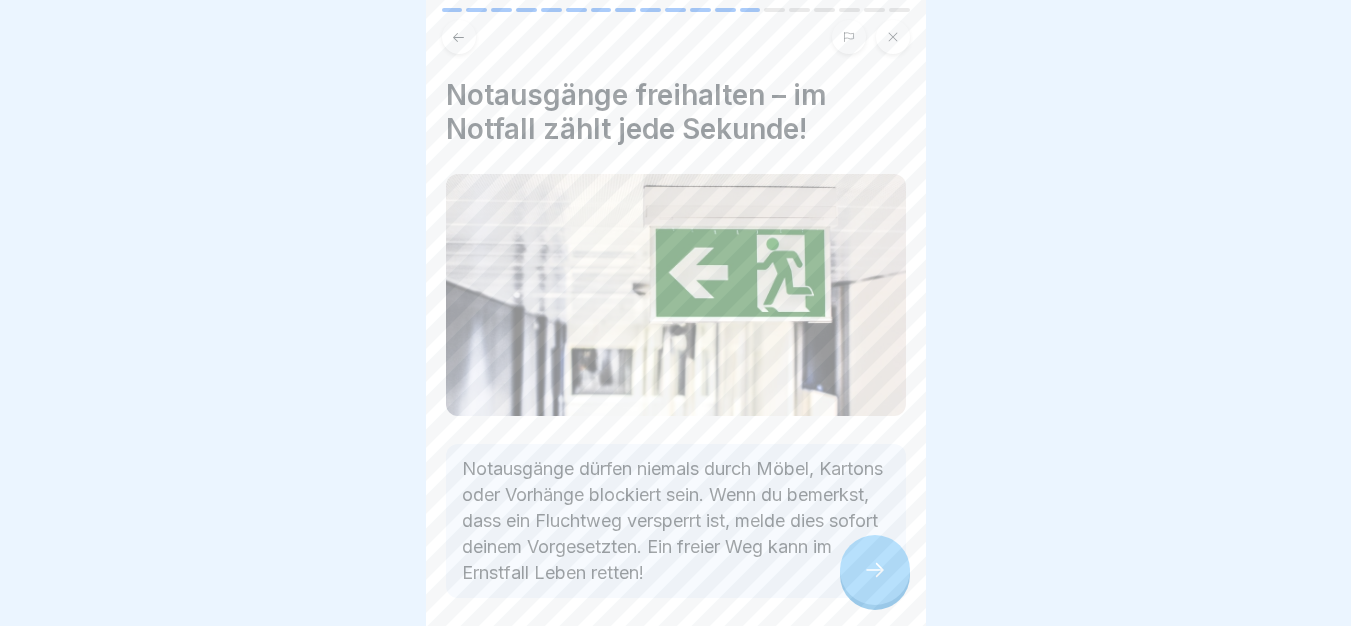 scroll, scrollTop: 84, scrollLeft: 0, axis: vertical 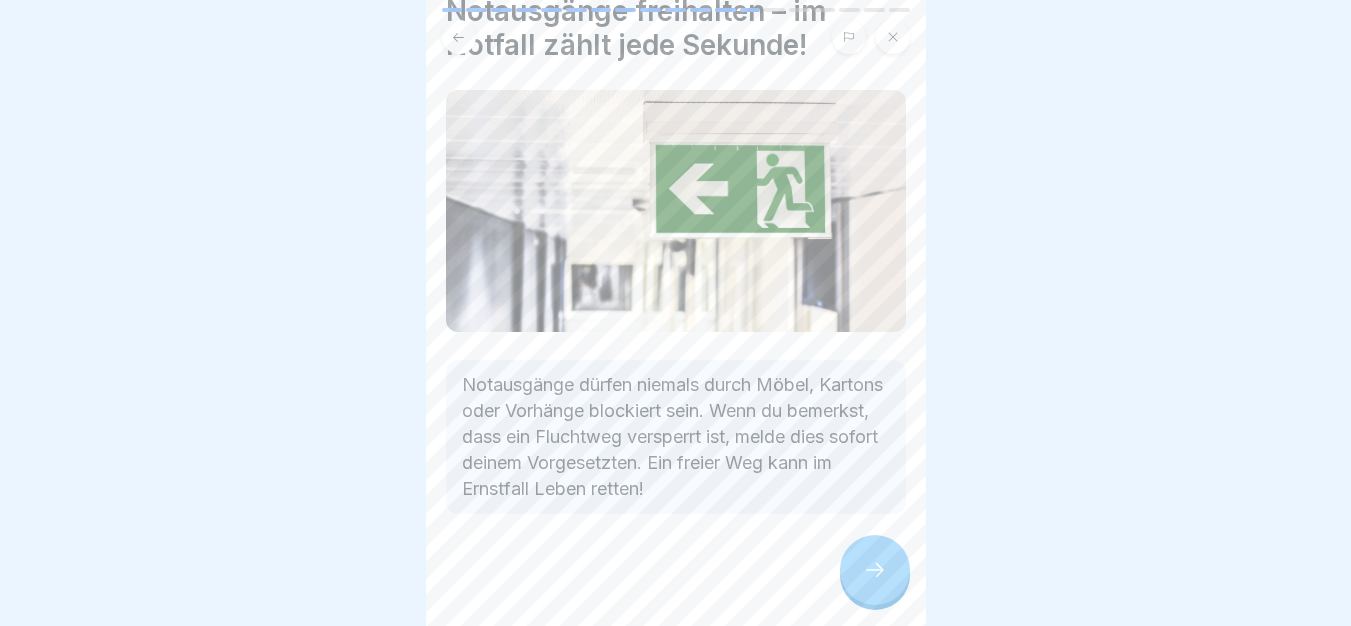 click 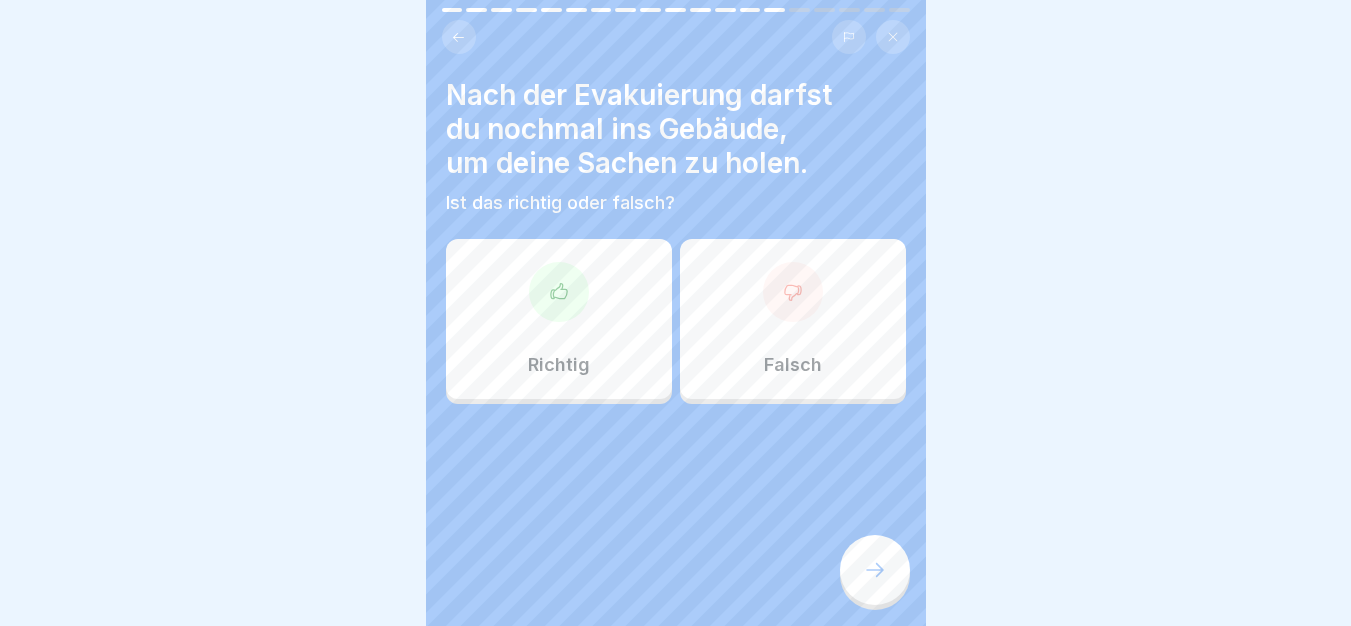 click on "Nach der Evakuierung darfst du nochmal ins Gebäude, um deine Sachen zu holen. Ist das richtig oder falsch? Richtig Falsch" at bounding box center [676, 313] 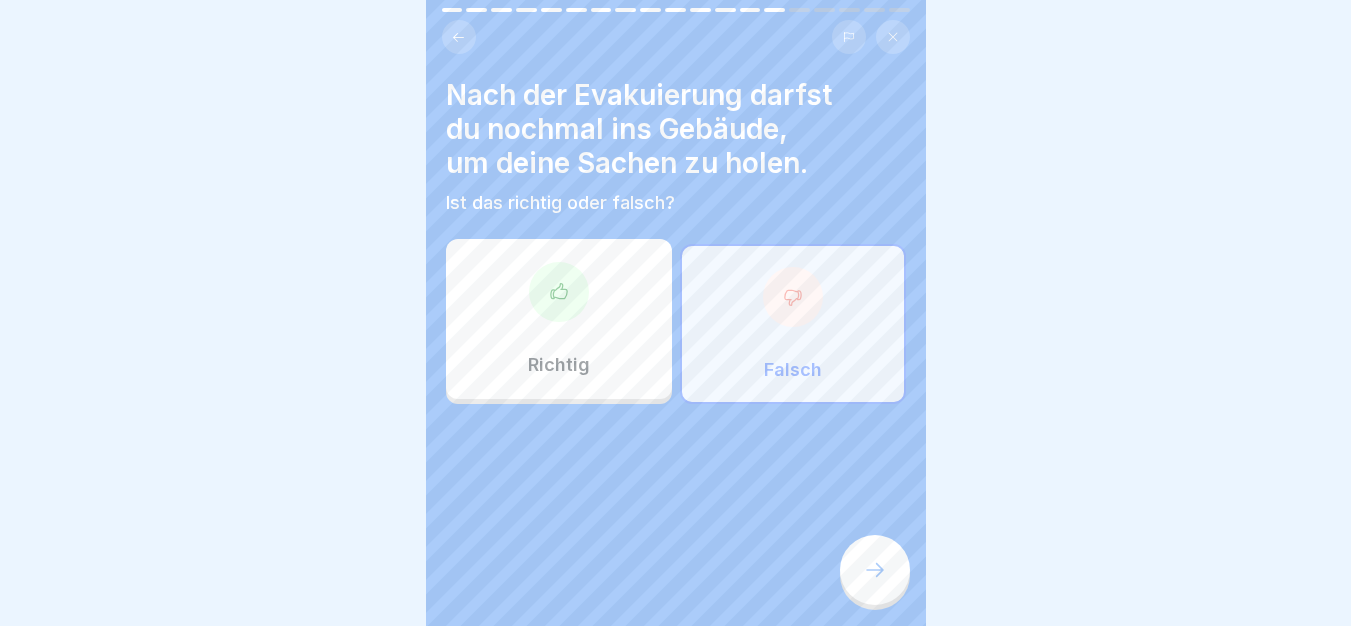 click 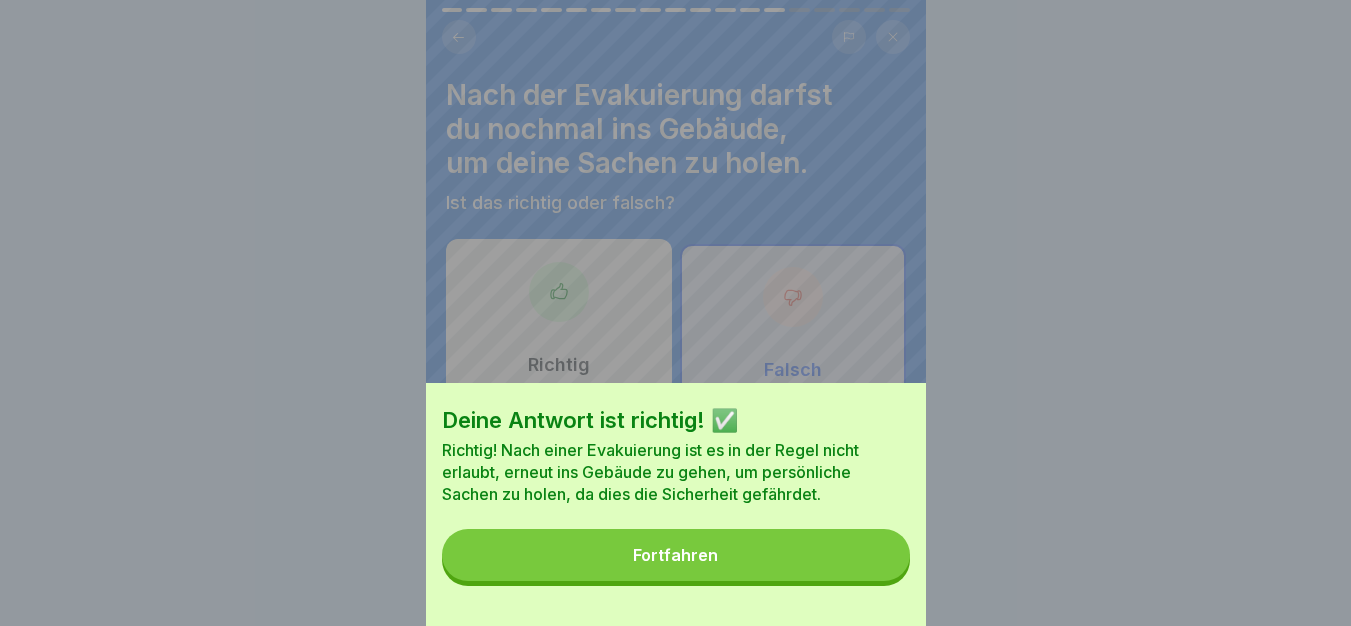 click on "Fortfahren" at bounding box center (676, 555) 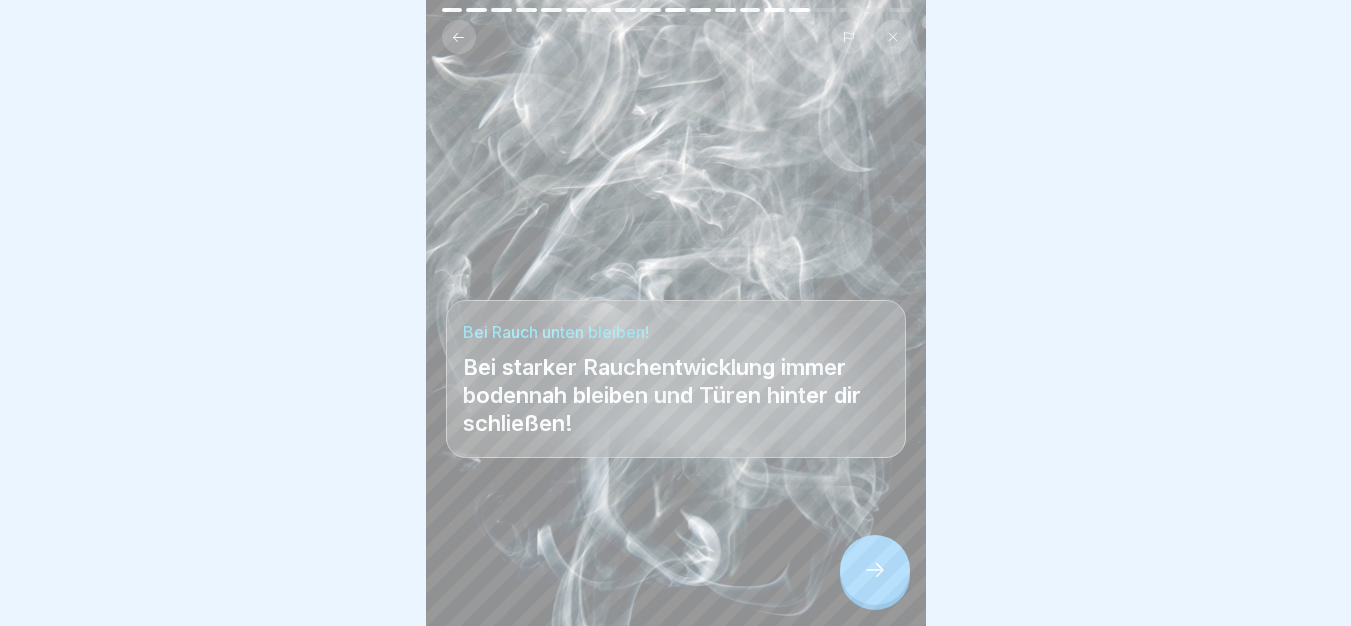 click at bounding box center (875, 570) 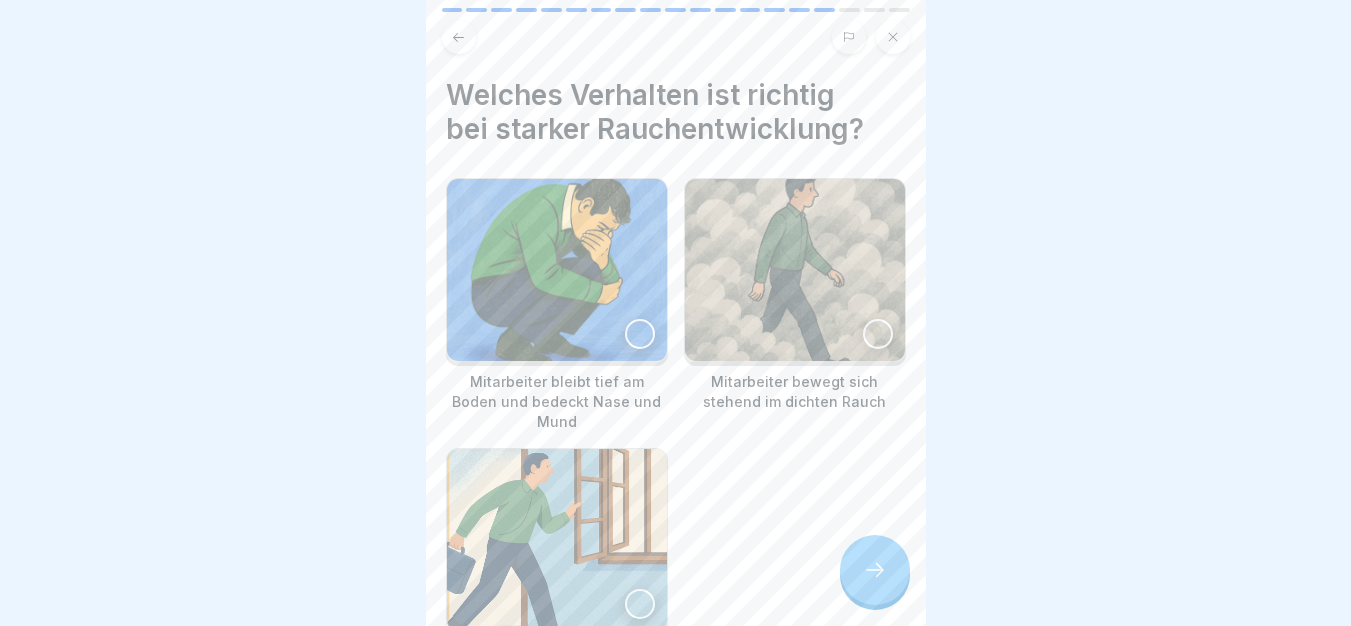 click at bounding box center [557, 270] 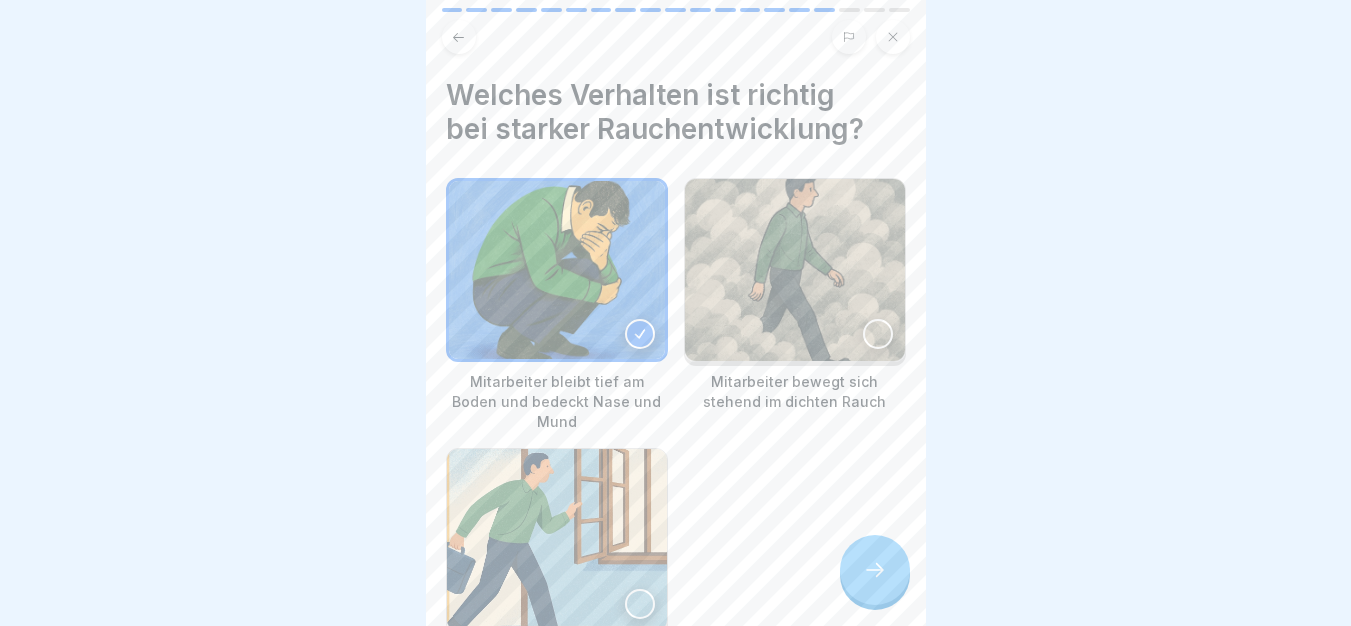 click on "Brandschutzunterweisung § 12 ArbSchG 19 Schritte Deutsch Verhalten im Brandfall und Evakuierung Erfahre Schritt für Schritt, wie du im Brandfall richtig reagierst, den Alarm auslöst, Hilfe holst und sicher evakuierst. Fortfahren Richtiges Verhalten bei Feuer – deine Sicherheit steht an erster Stelle 1 Alarm auslösen und Hilfe holen 2 Sicher evakuieren: Fluchtwege und Notausgänge nutzen 3 Am Sammelpunkt richtig verhalten Alarm schlagen – sofort reagieren! Wenn du ein Feuer bemerkst, reagiere sofort! Schlage laut Alarm (rufe deutlich „Feuer!“) oder benutze den Handfeuermelder, falls vorhanden. Je schneller der Alarm ausgelöst wird, desto eher können alle Kollegen das Gebäude sicher verlassen. Sicherheit zuerst! Erst Menschen retten, dann löschen – bringe dich und andere nie in Gefahr! Welche Nummer rufst du bei einem Brandfall sofort an? Wähle die zutreffende Antwort aus. A 110 B 112 C 11833 Notruf 112 – diese Informationen musst du geben: Notruf 112 – diese Informationen musst du geben" at bounding box center [676, 313] 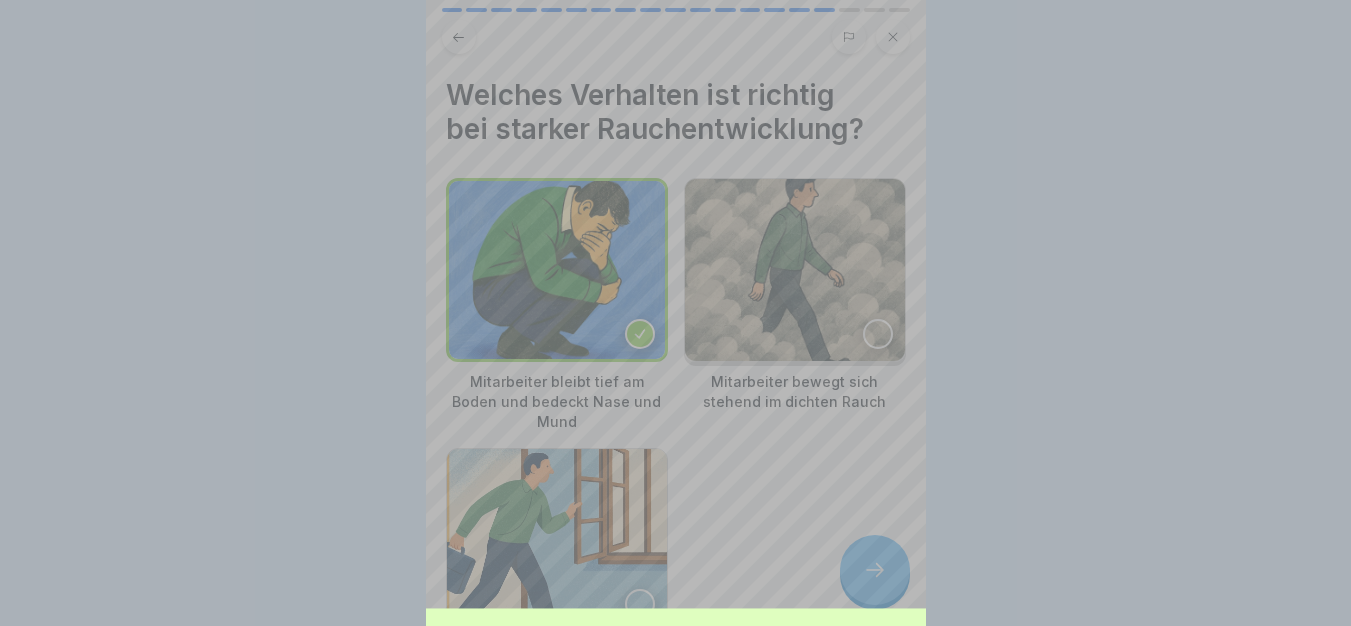 click on "Fortfahren" at bounding box center (676, 758) 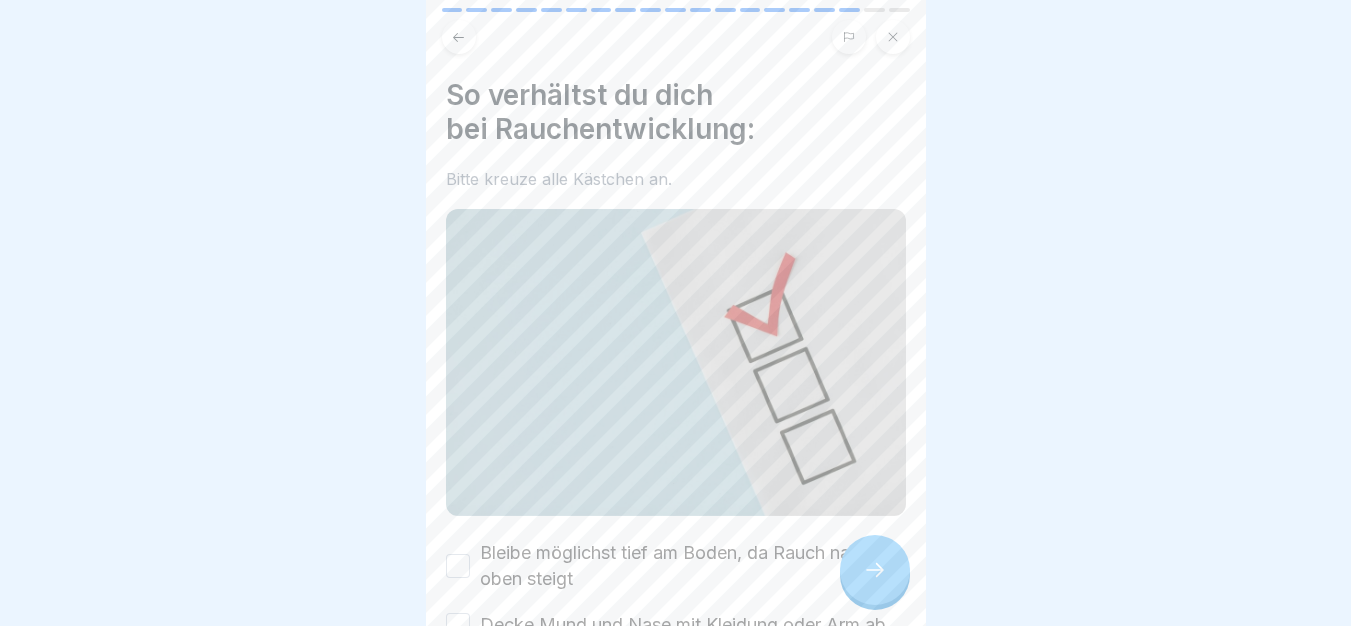 scroll, scrollTop: 338, scrollLeft: 0, axis: vertical 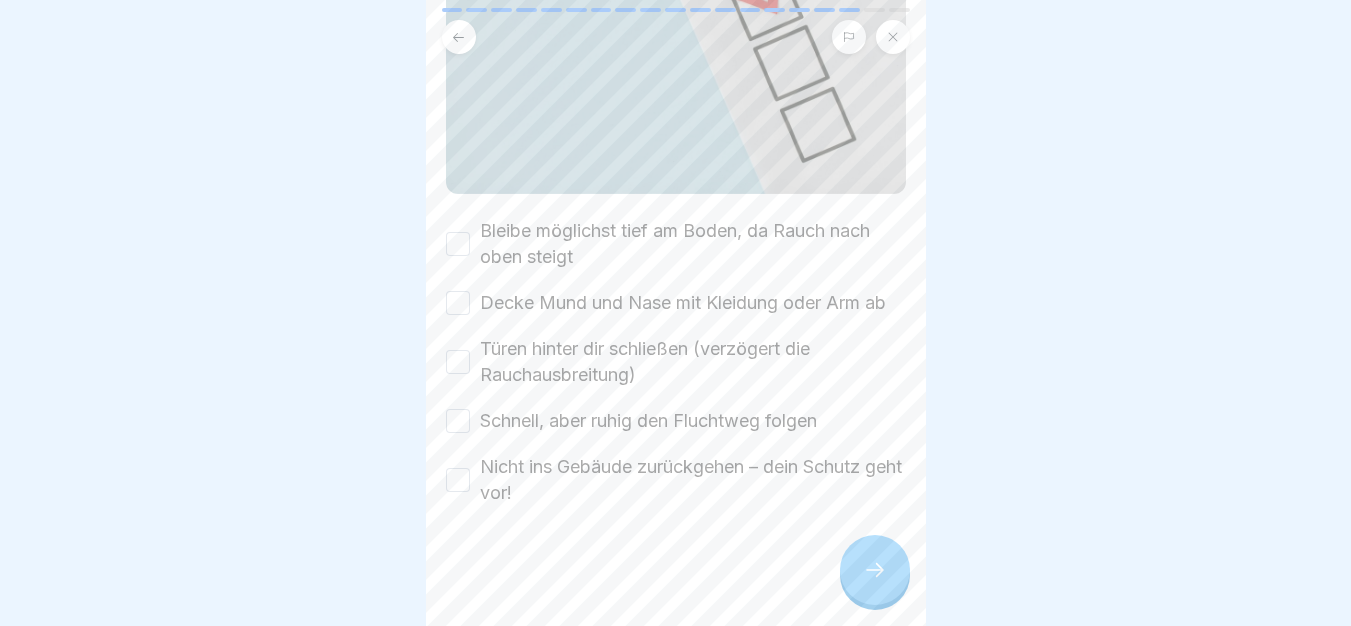click on "Bleibe möglichst tief am Boden, da Rauch nach oben steigt" at bounding box center (693, 244) 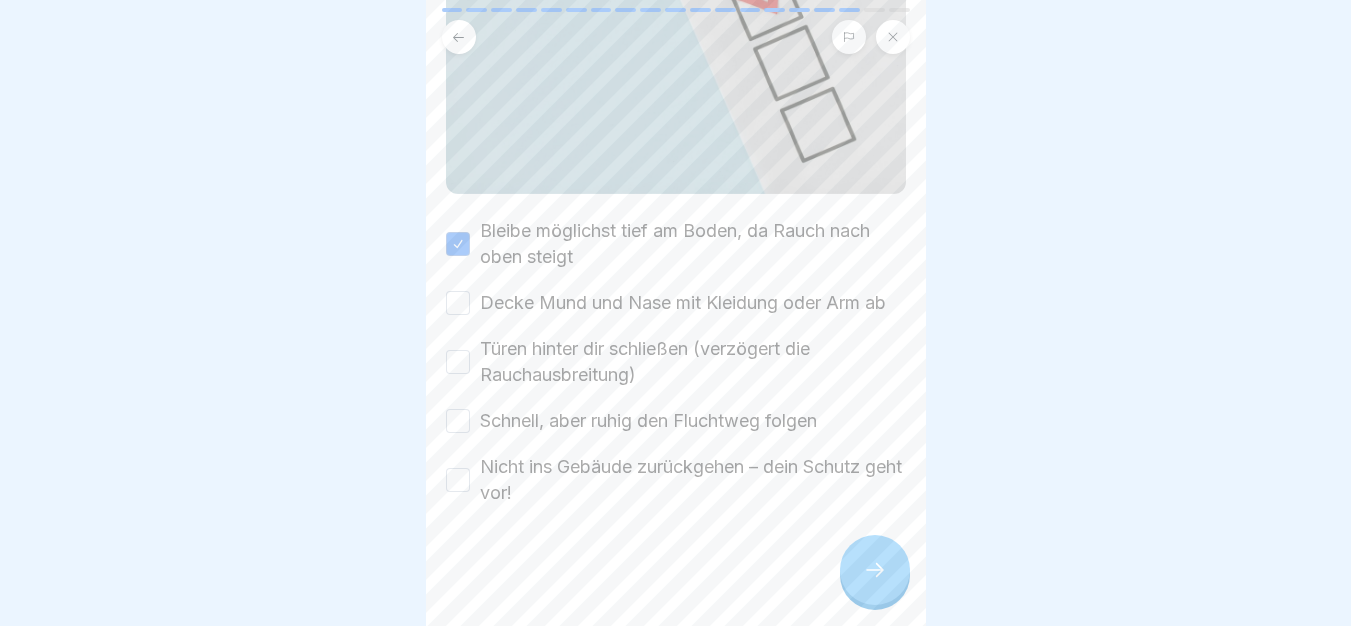 click on "Decke Mund und Nase mit Kleidung oder Arm ab" at bounding box center (683, 303) 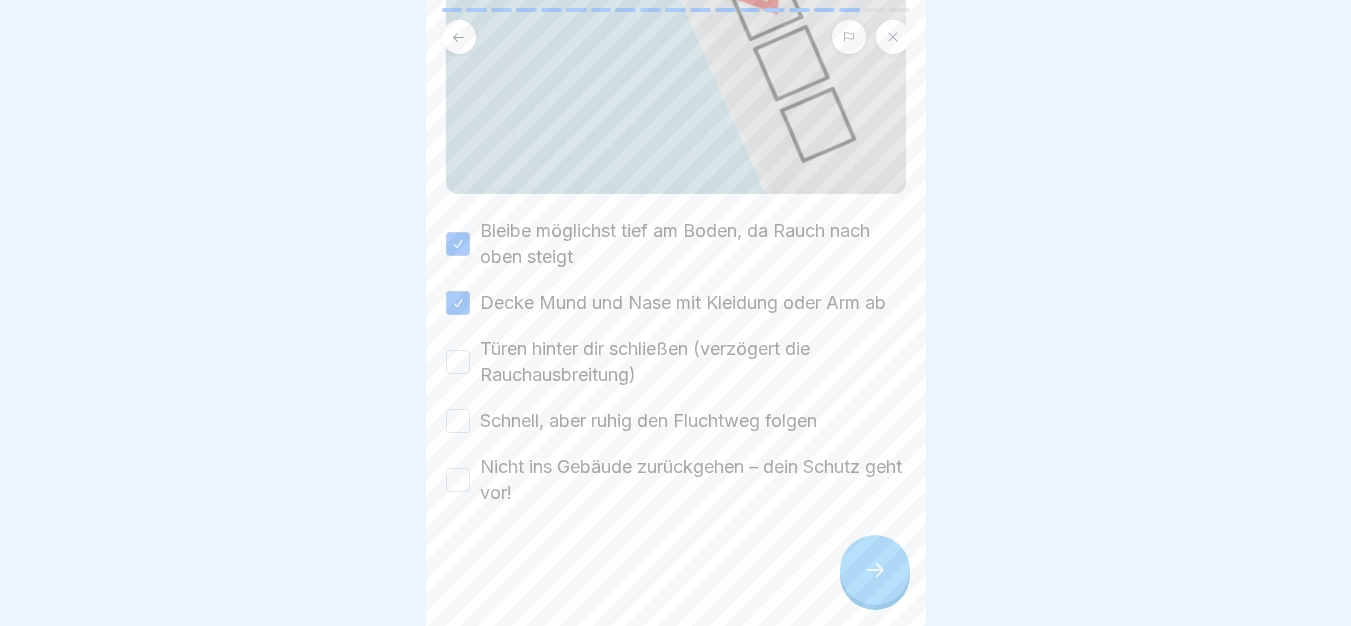 click on "Türen hinter dir schließen (verzögert die Rauchausbreitung)" at bounding box center (693, 362) 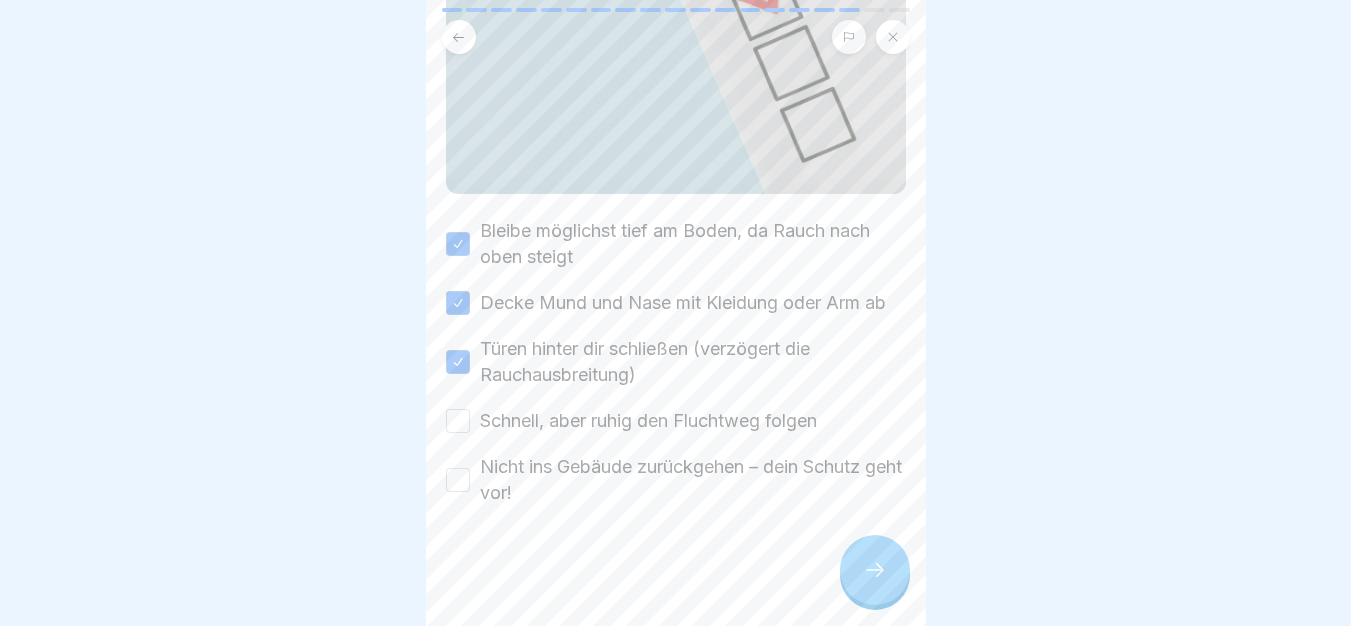 click on "Schnell, aber ruhig den Fluchtweg folgen" at bounding box center (648, 421) 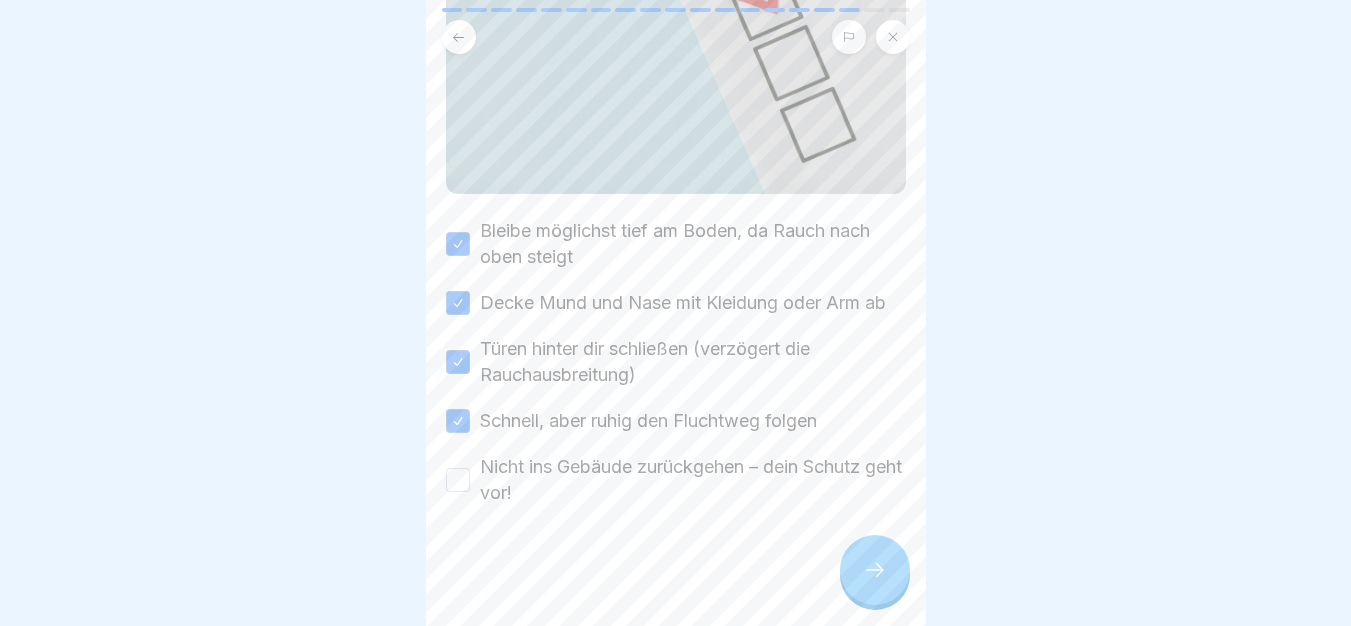 click on "Bleibe möglichst tief am Boden, da Rauch nach oben steigt Decke Mund und Nase mit Kleidung oder Arm ab Türen hinter dir schließen (verzögert die Rauchausbreitung) Schnell, aber ruhig den Fluchtweg folgen Nicht ins Gebäude zurückgehen – dein Schutz geht vor!" at bounding box center (676, 362) 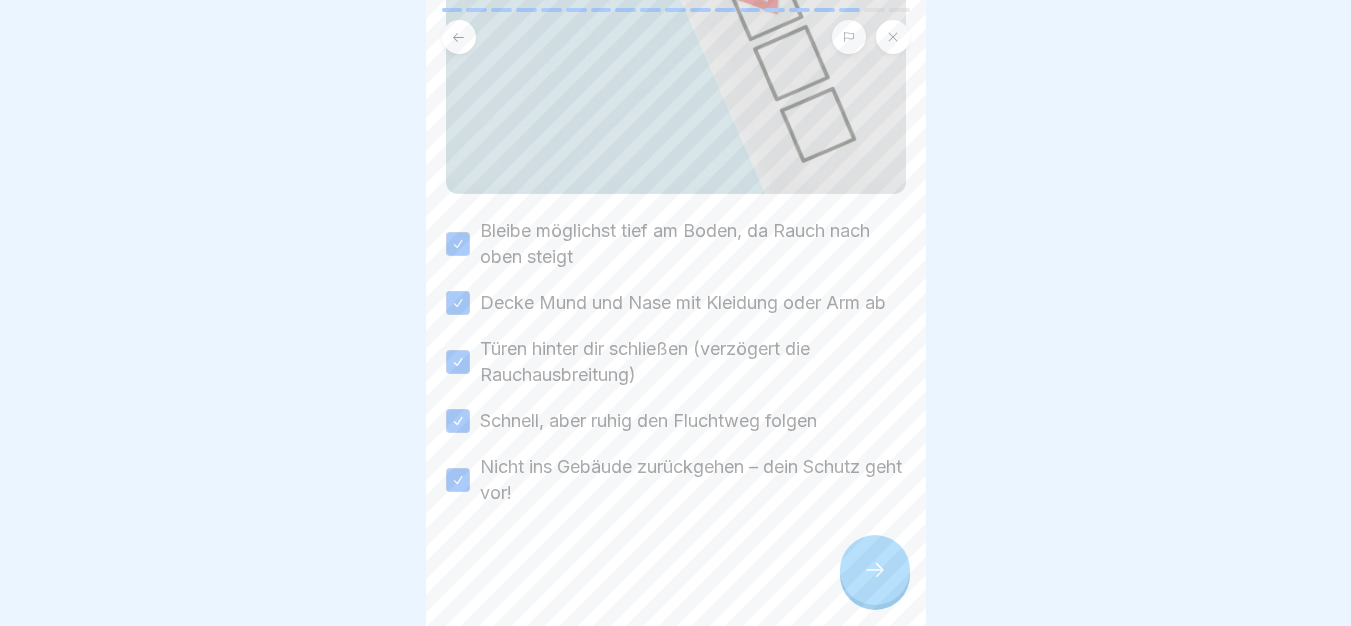 click 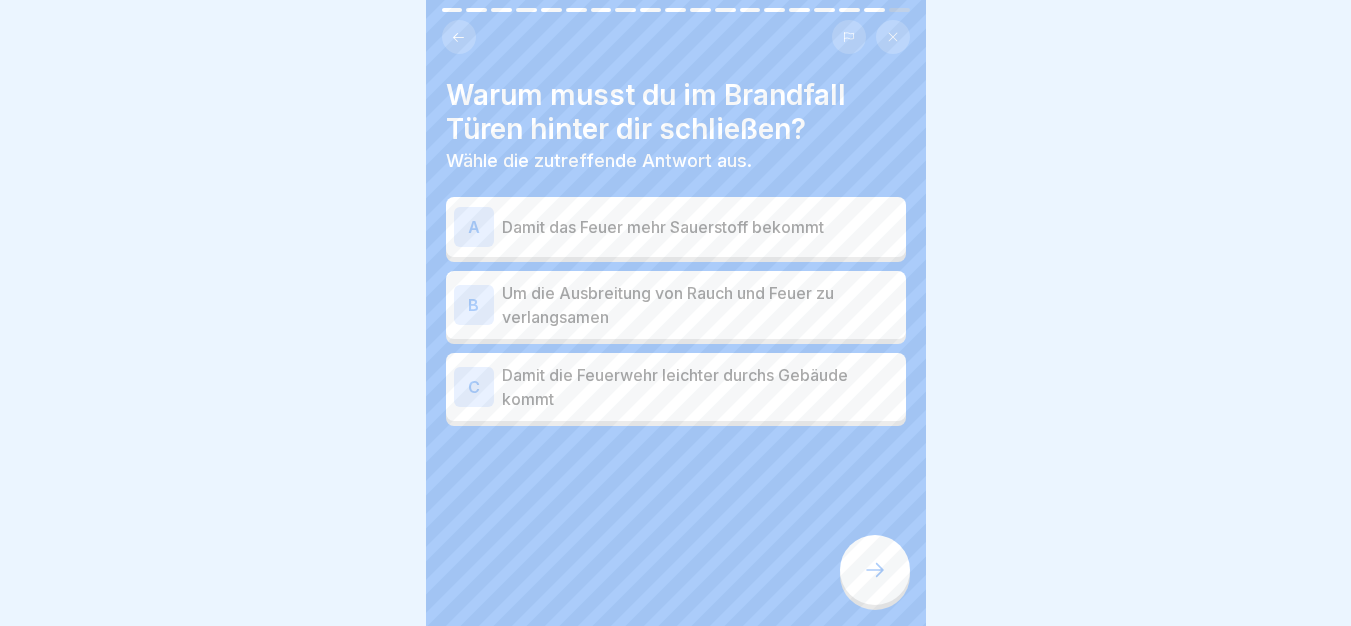click 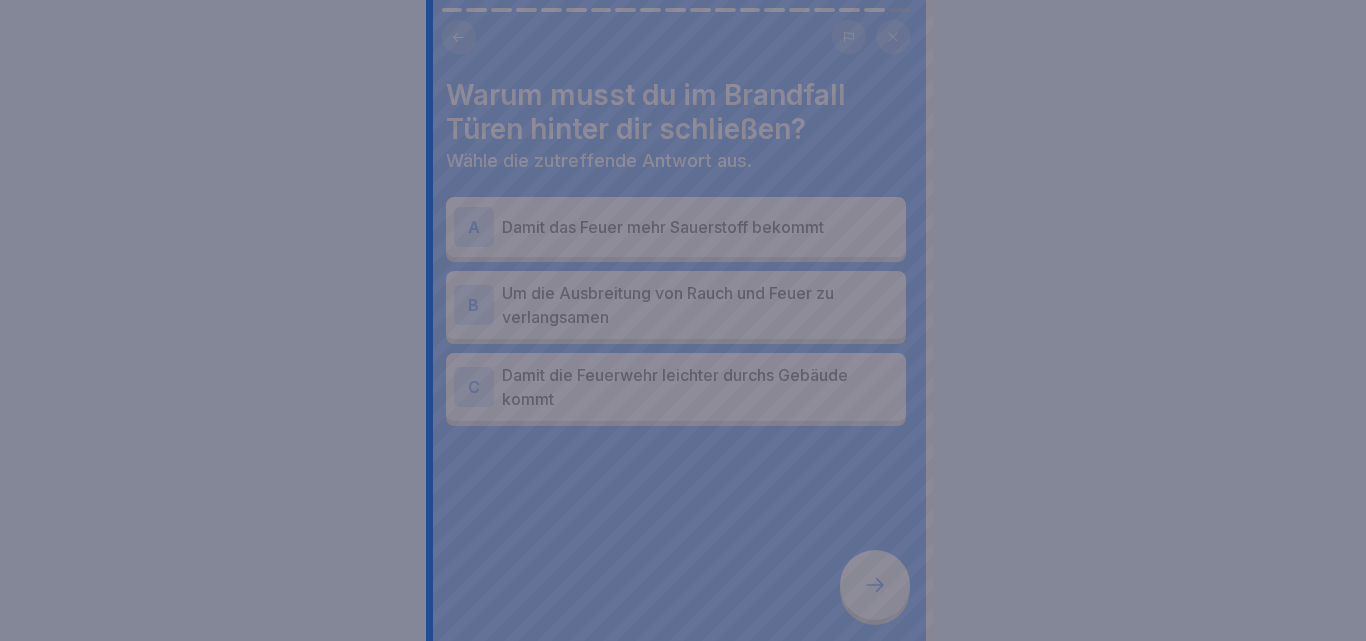 click at bounding box center (683, 320) 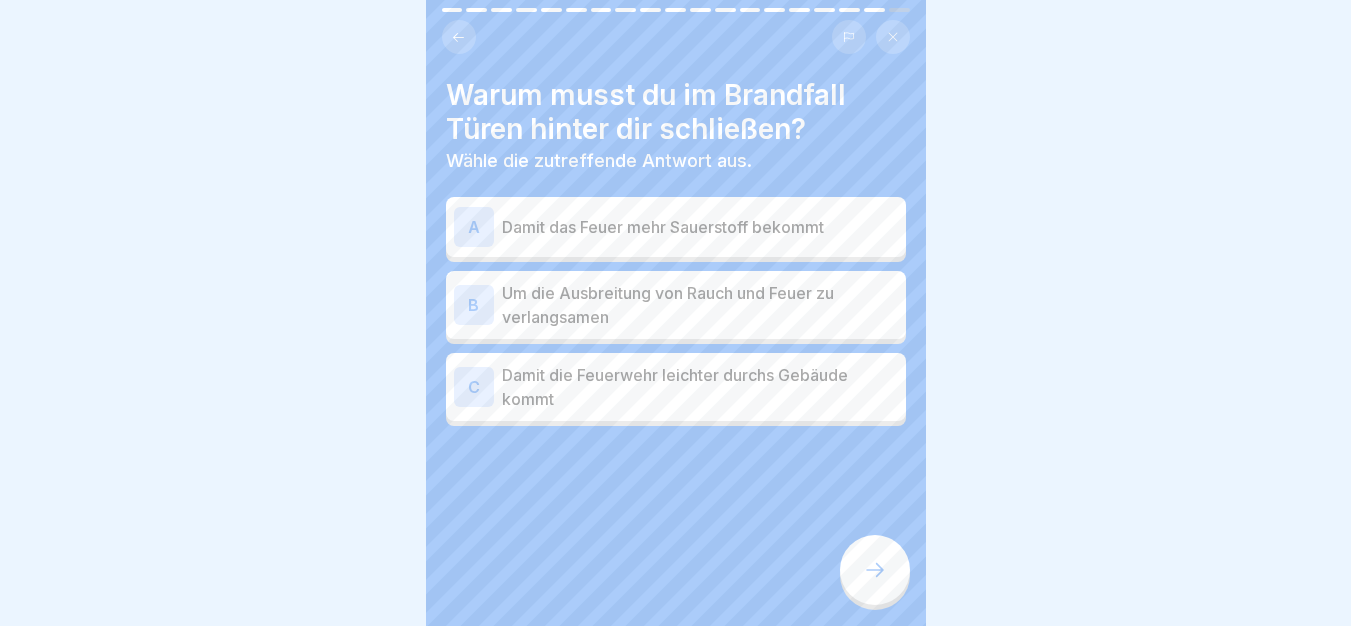 click on "Um die Ausbreitung von Rauch und Feuer zu verlangsamen" at bounding box center [700, 305] 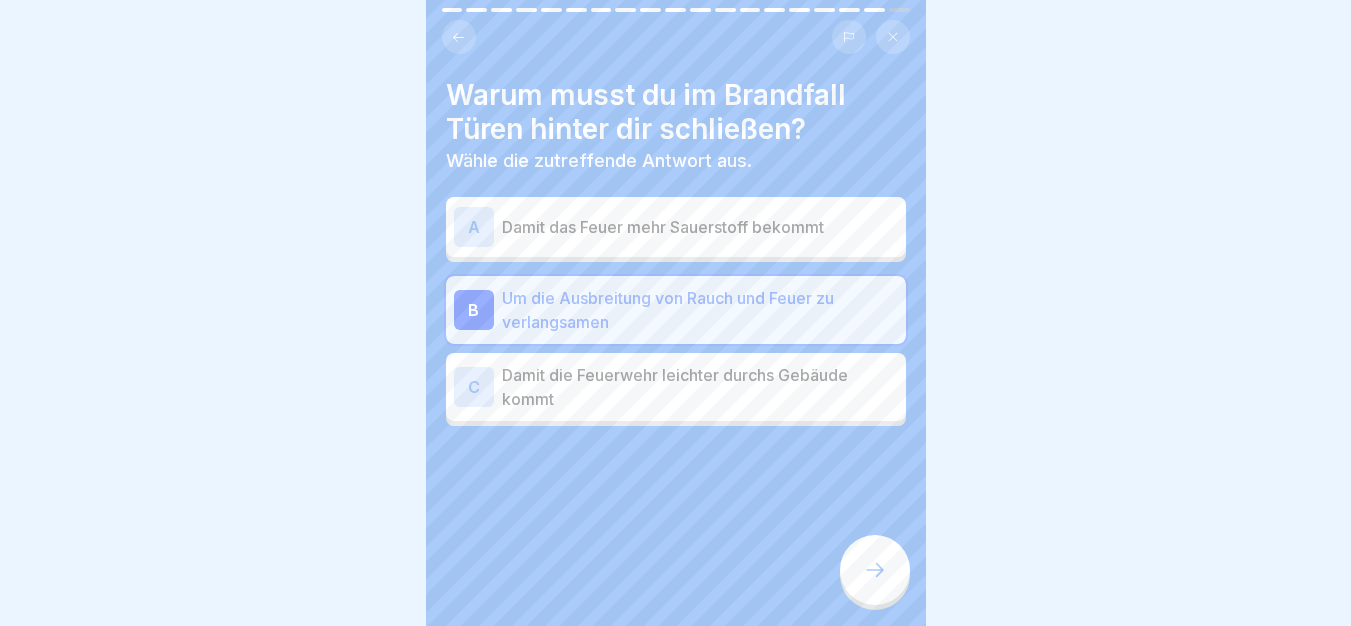 click at bounding box center (875, 570) 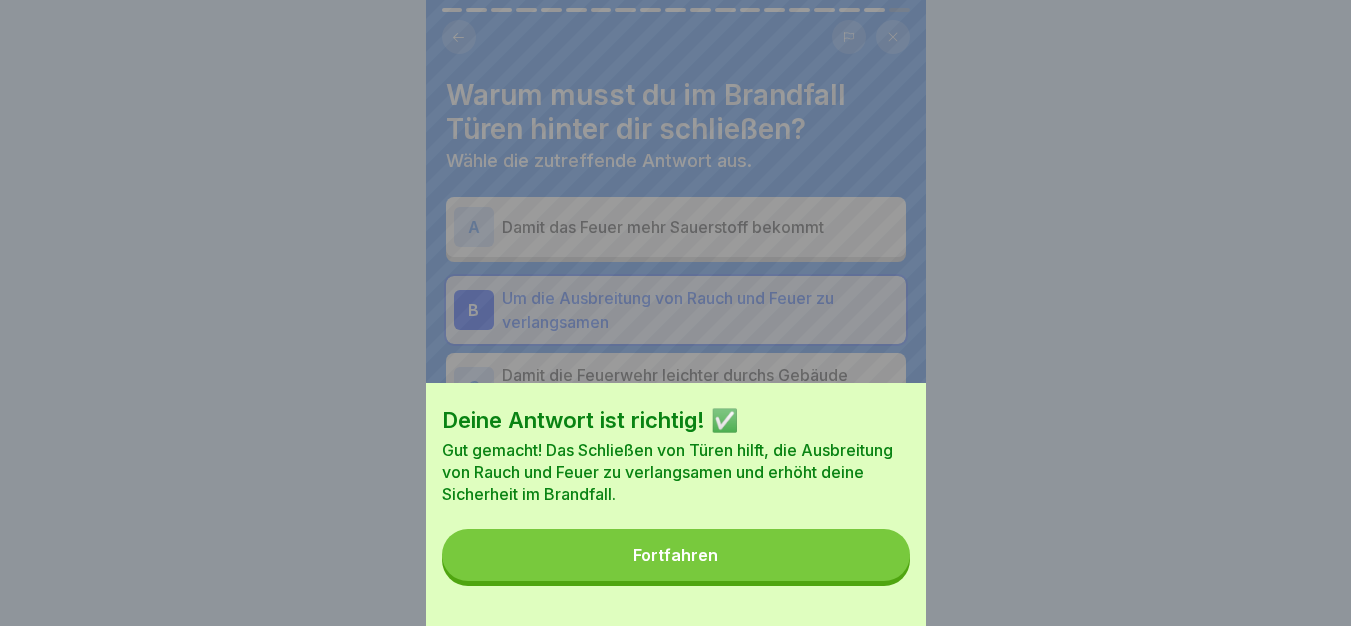 click on "Fortfahren" at bounding box center (676, 555) 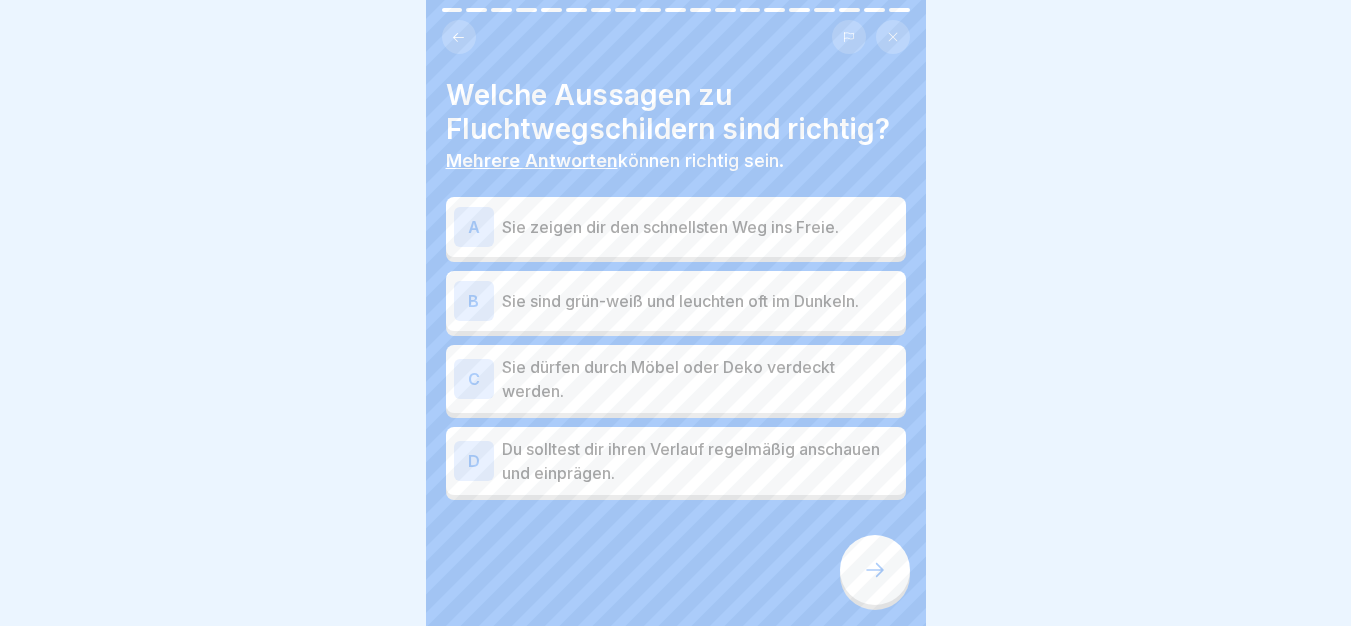 click on "Sie zeigen dir den schnellsten Weg ins Freie." at bounding box center (700, 227) 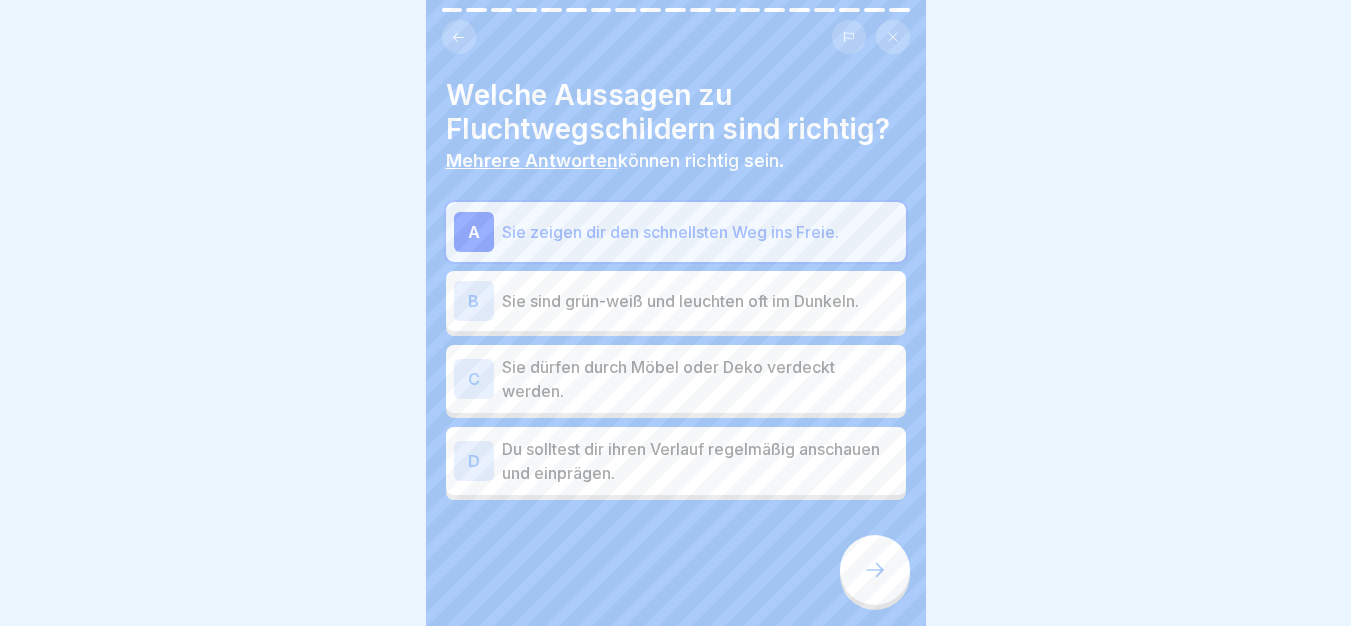 click on "Sie sind grün-weiß und leuchten oft im Dunkeln." at bounding box center [700, 301] 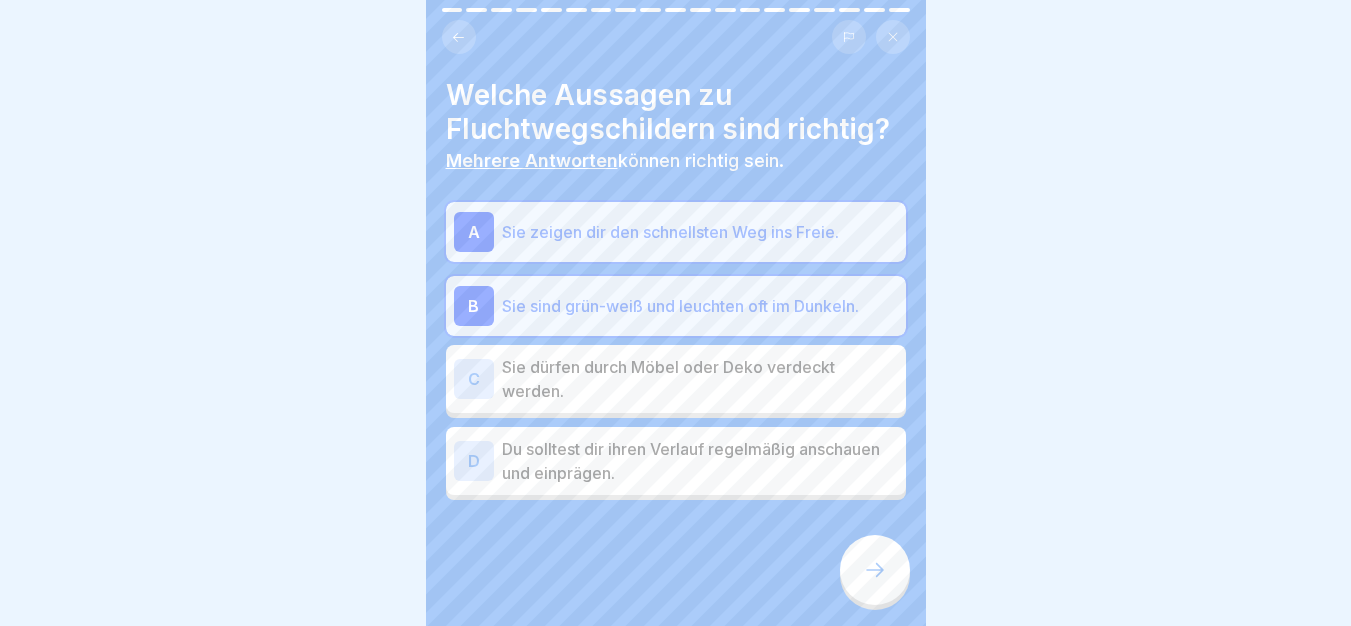 click on "D Du solltest dir ihren Verlauf regelmäßig anschauen und einprägen." at bounding box center (676, 461) 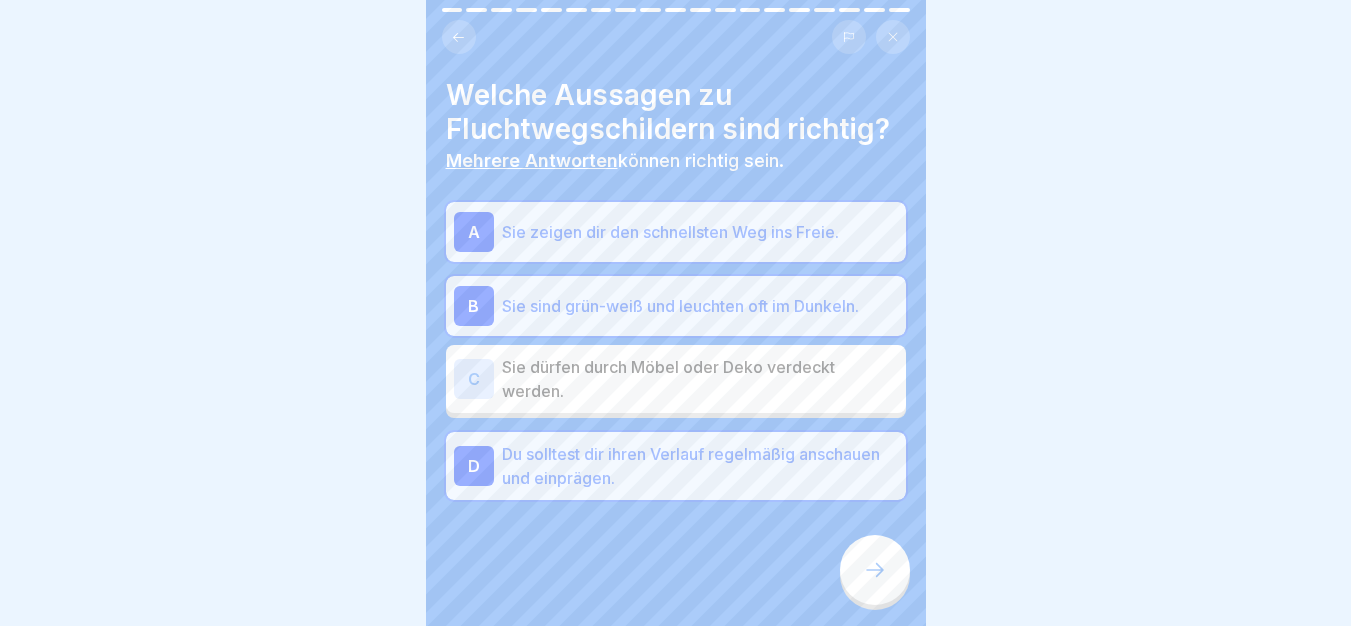 click at bounding box center (875, 570) 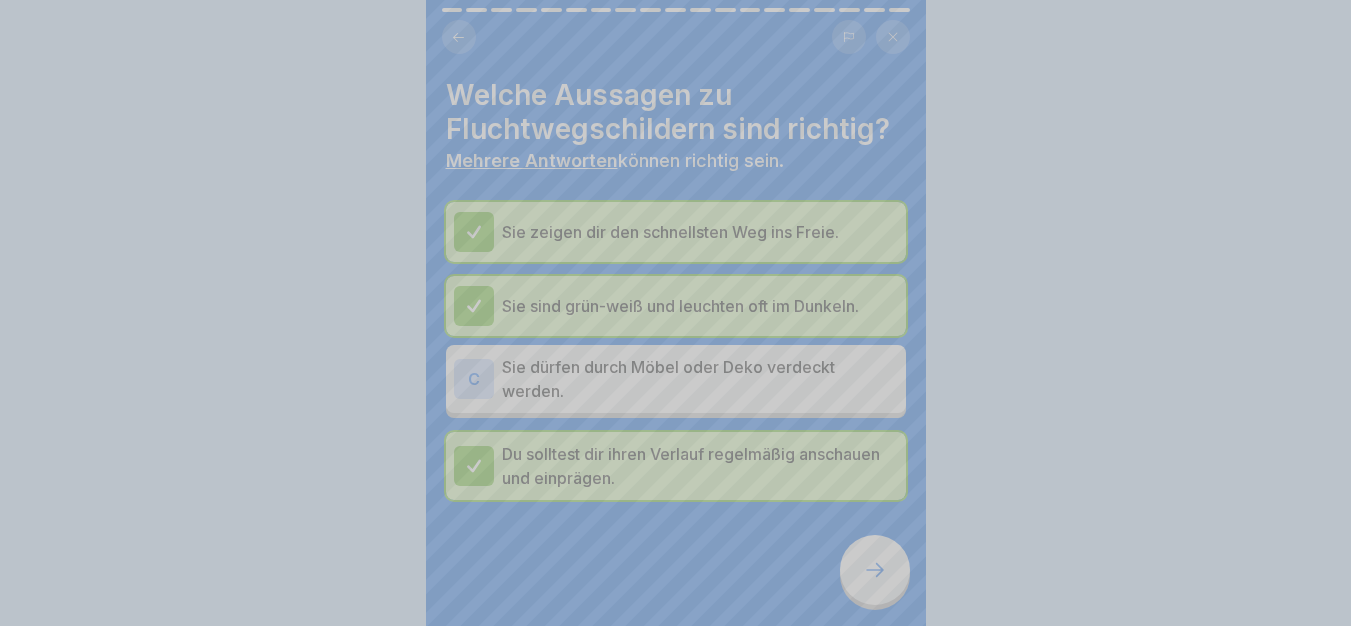 click on "Fortfahren" at bounding box center [676, 868] 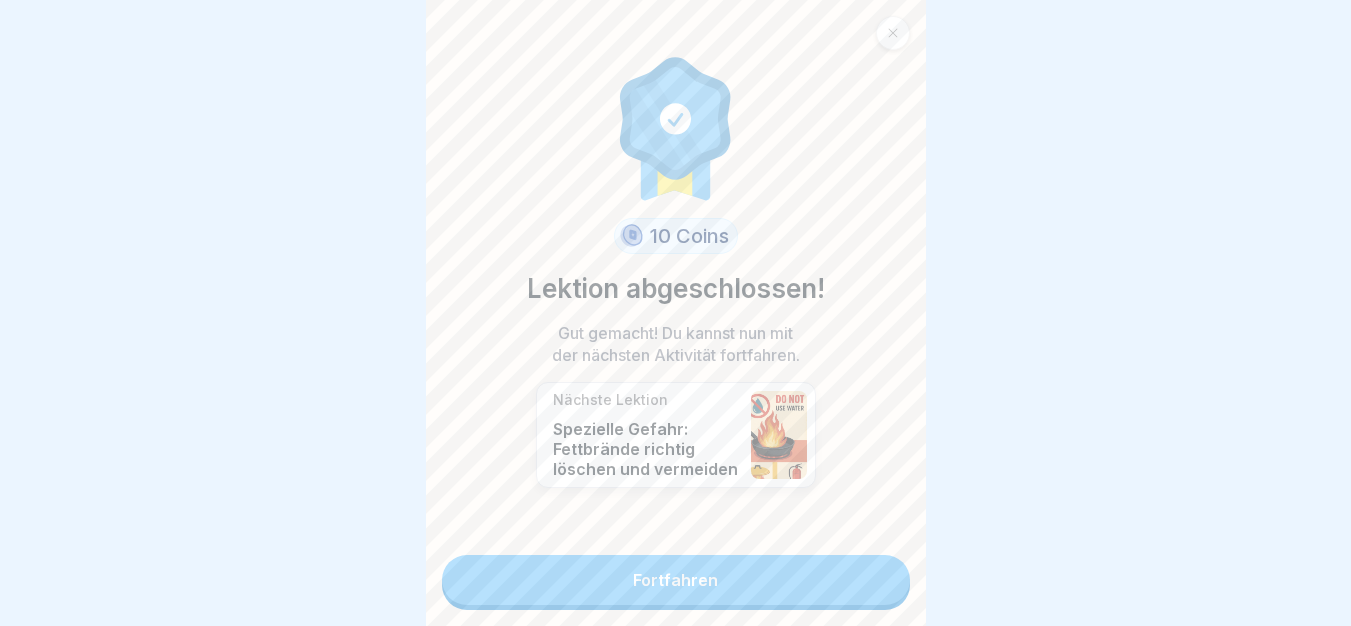 click on "Fortfahren" at bounding box center [676, 580] 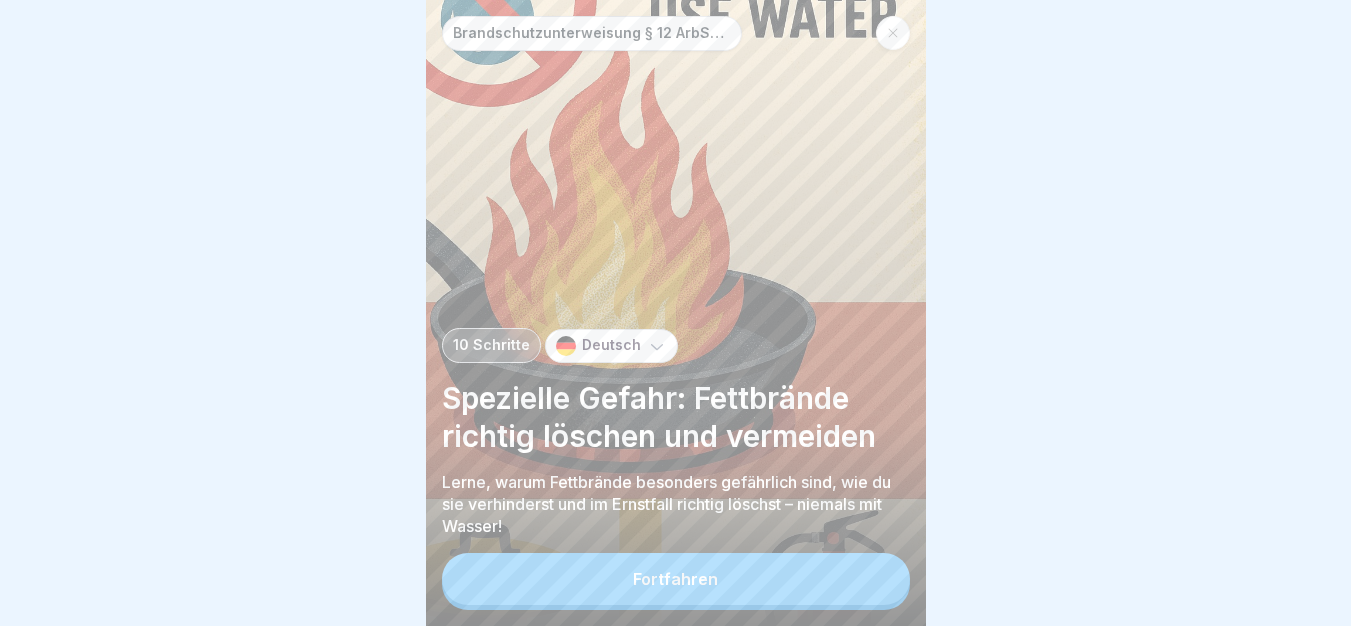 click on "Brandschutzunterweisung § 12 ArbSchG 10 Schritte Deutsch Spezielle Gefahr: Fettbrände richtig löschen und vermeiden Lerne, warum Fettbrände besonders gefährlich sind, wie du sie verhinderst und im Ernstfall richtig löschst – niemals mit Wasser! Fortfahren" at bounding box center [676, 313] 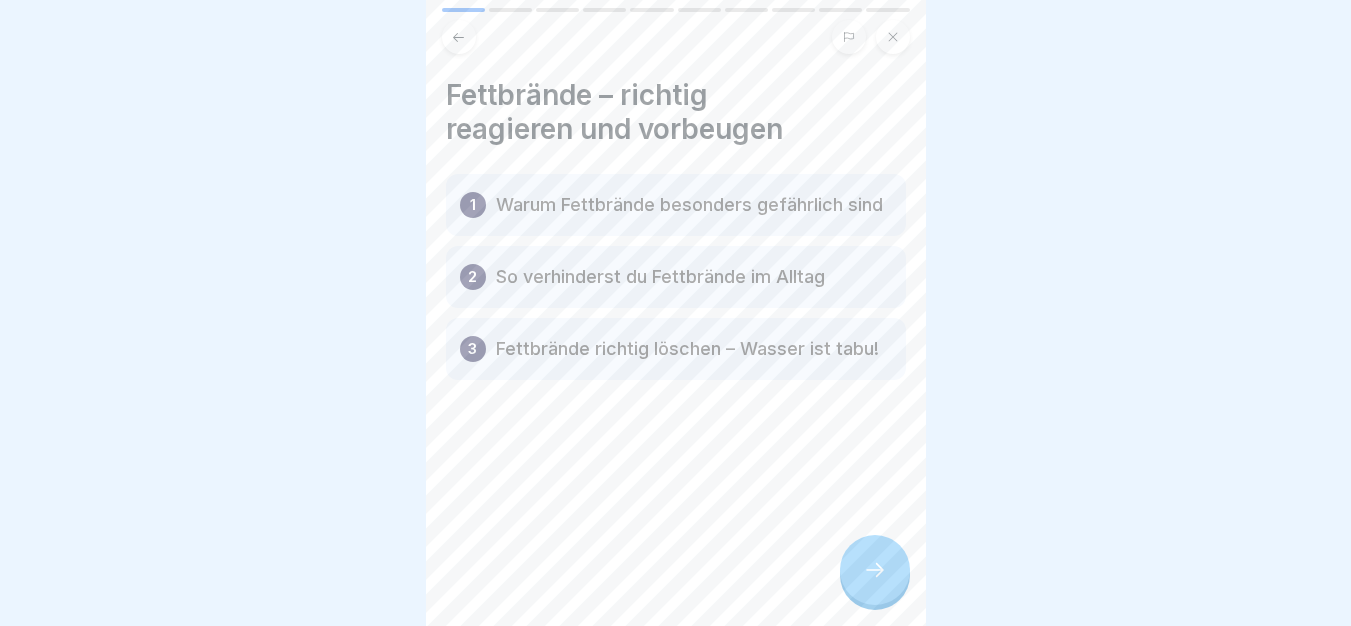 click 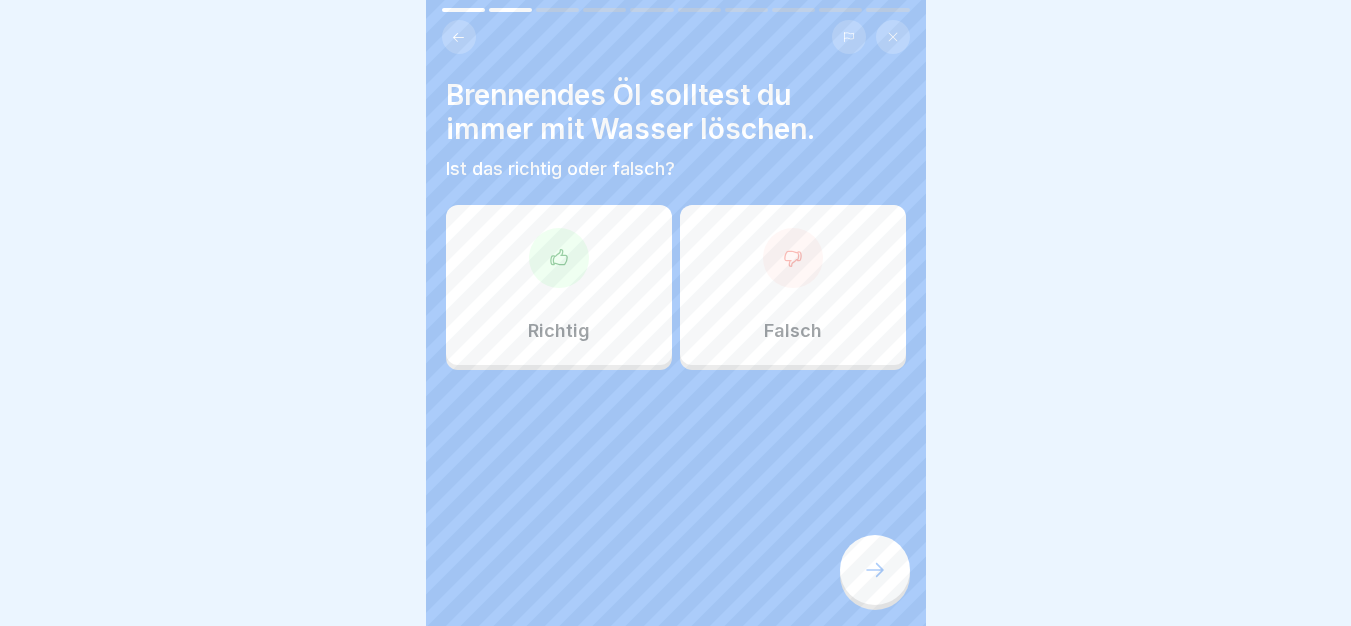 click on "Falsch" at bounding box center [793, 285] 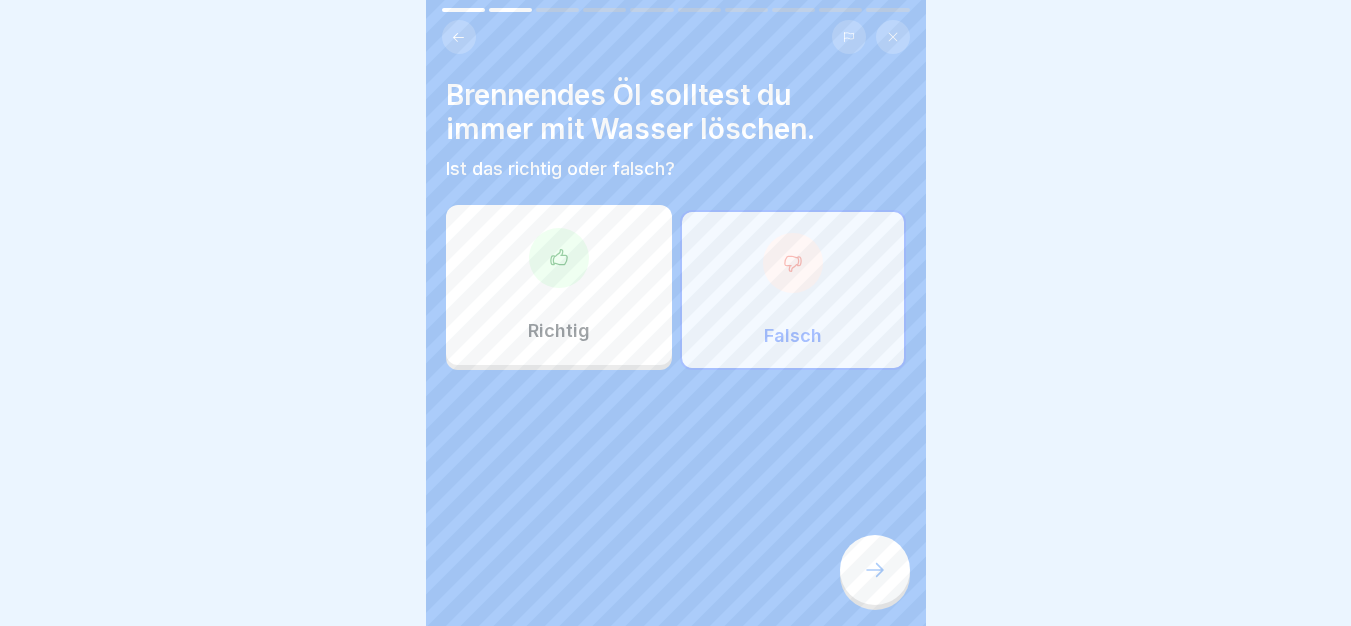click at bounding box center (875, 570) 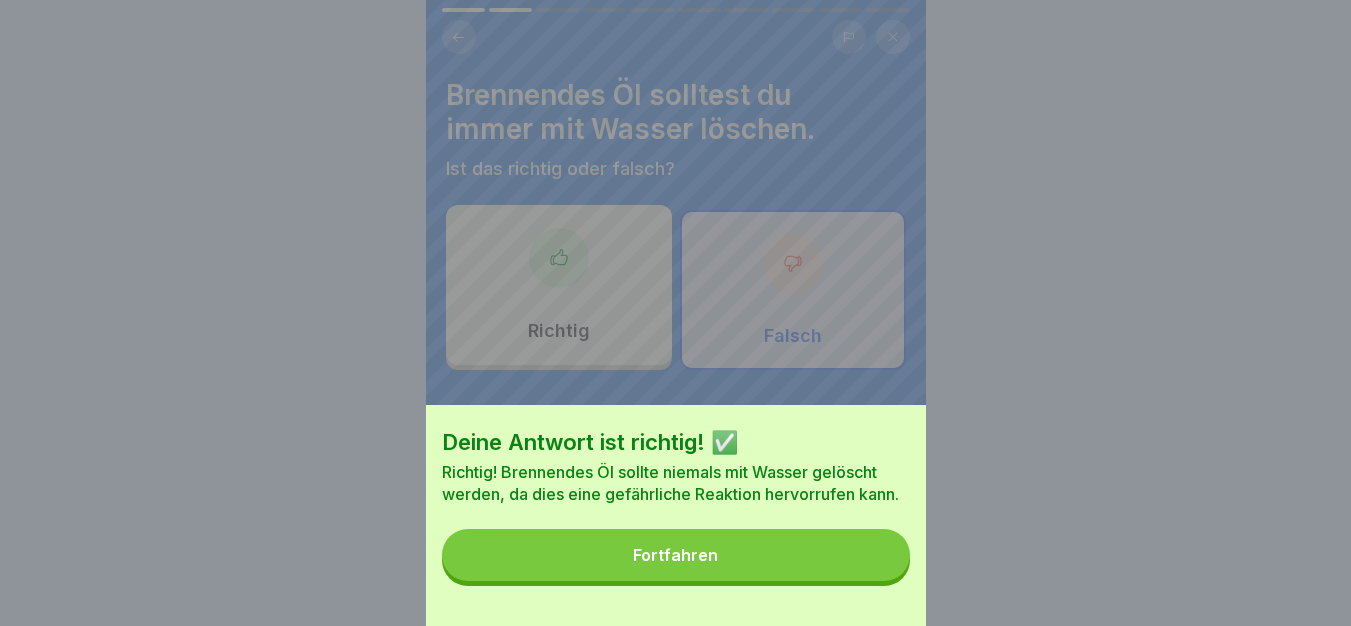 click on "Fortfahren" at bounding box center [676, 555] 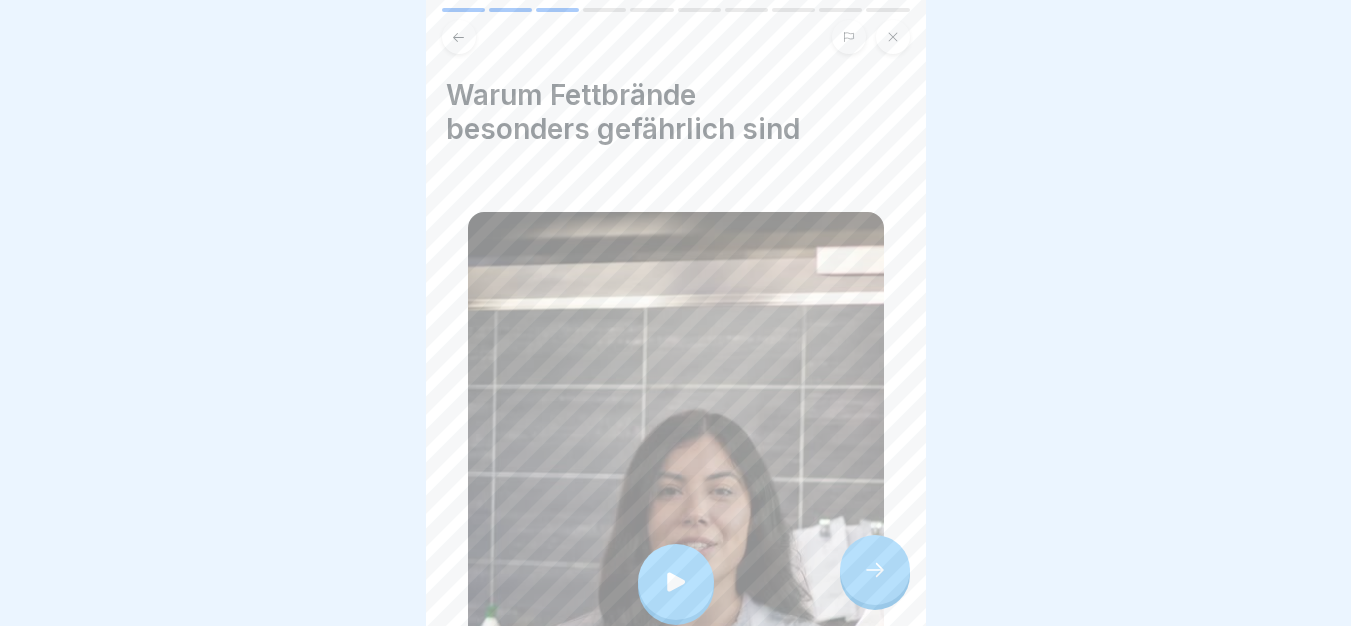 click at bounding box center (676, 582) 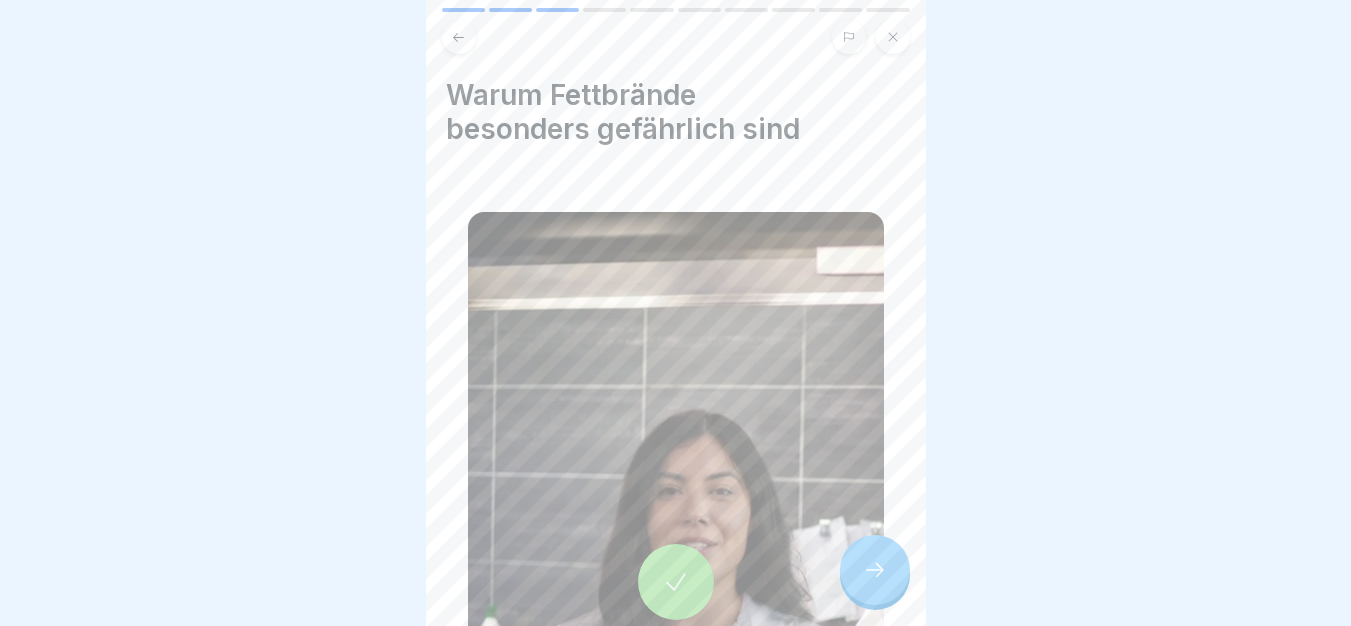 click at bounding box center [875, 570] 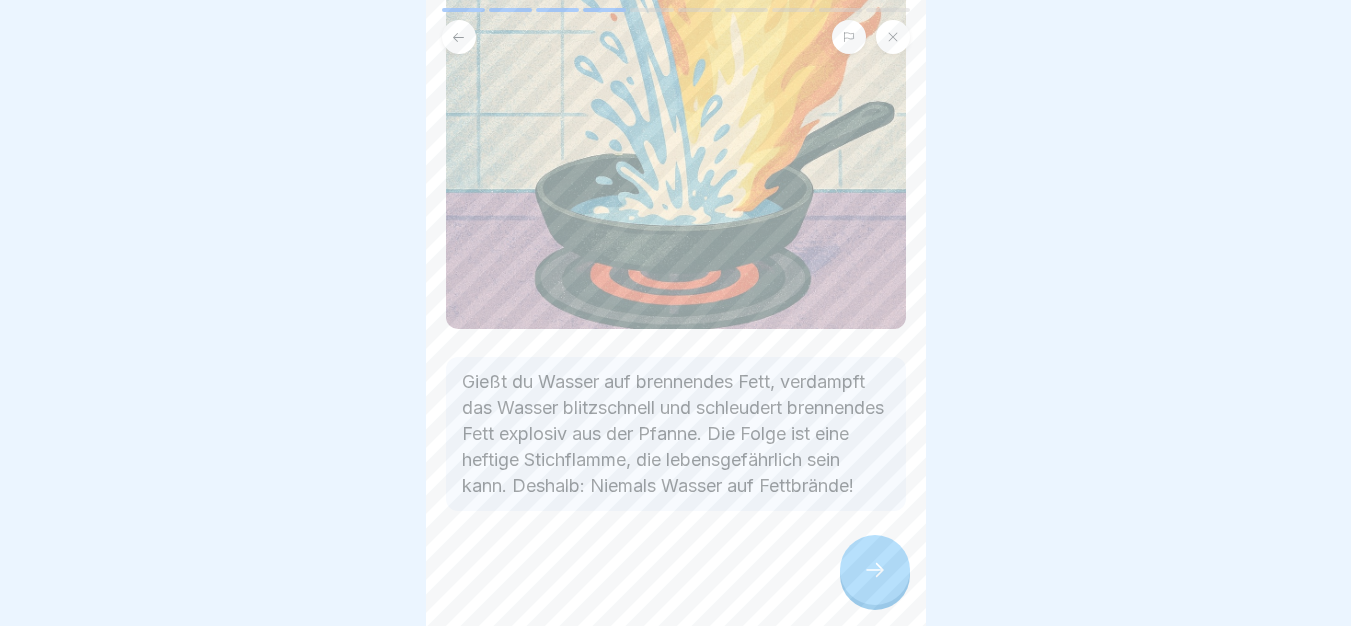 scroll, scrollTop: 454, scrollLeft: 0, axis: vertical 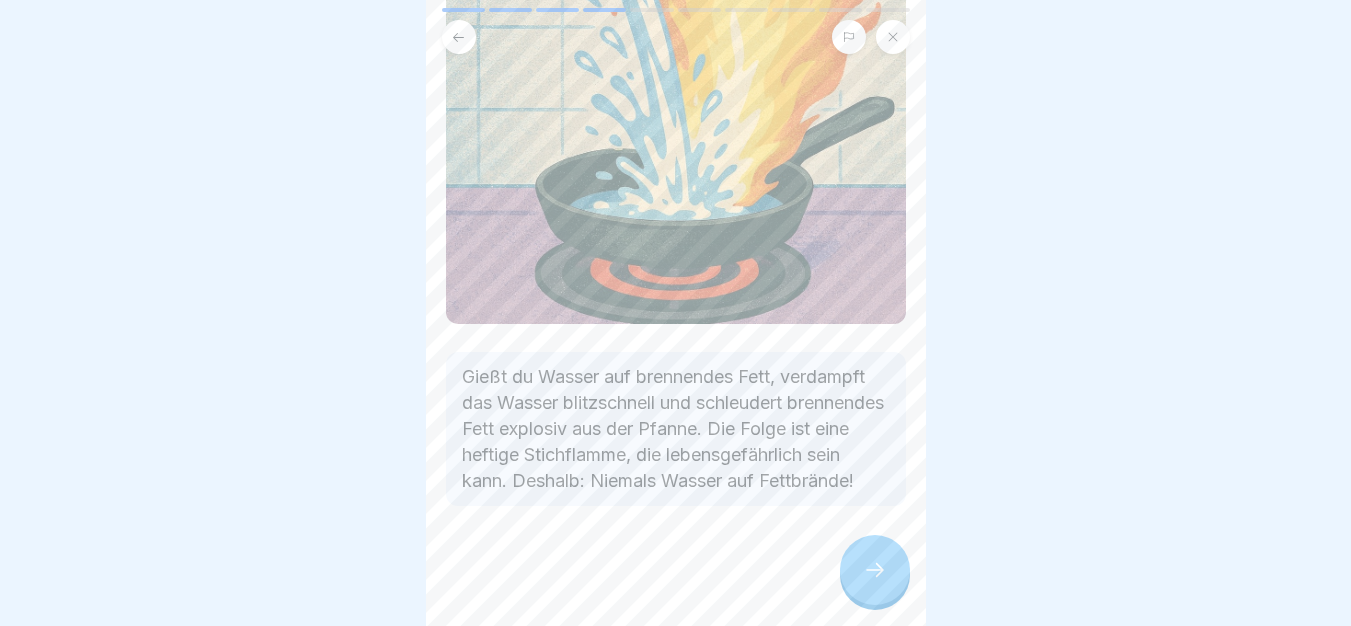 click at bounding box center [875, 570] 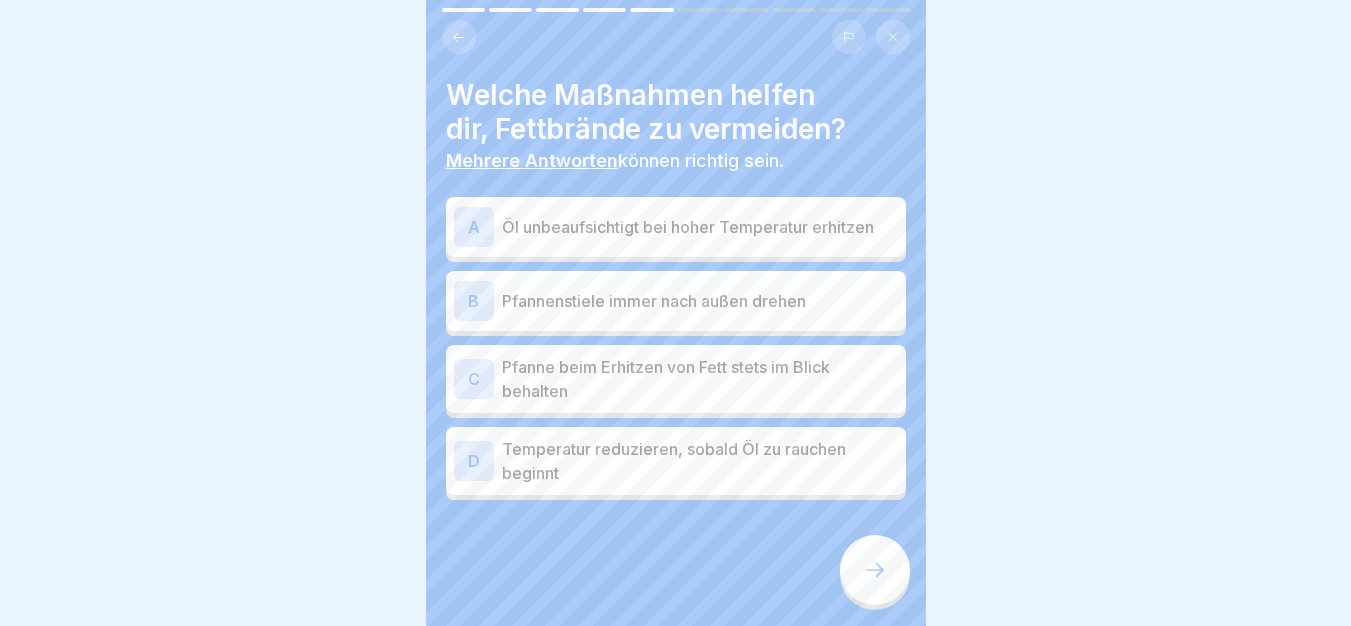 scroll, scrollTop: 15, scrollLeft: 0, axis: vertical 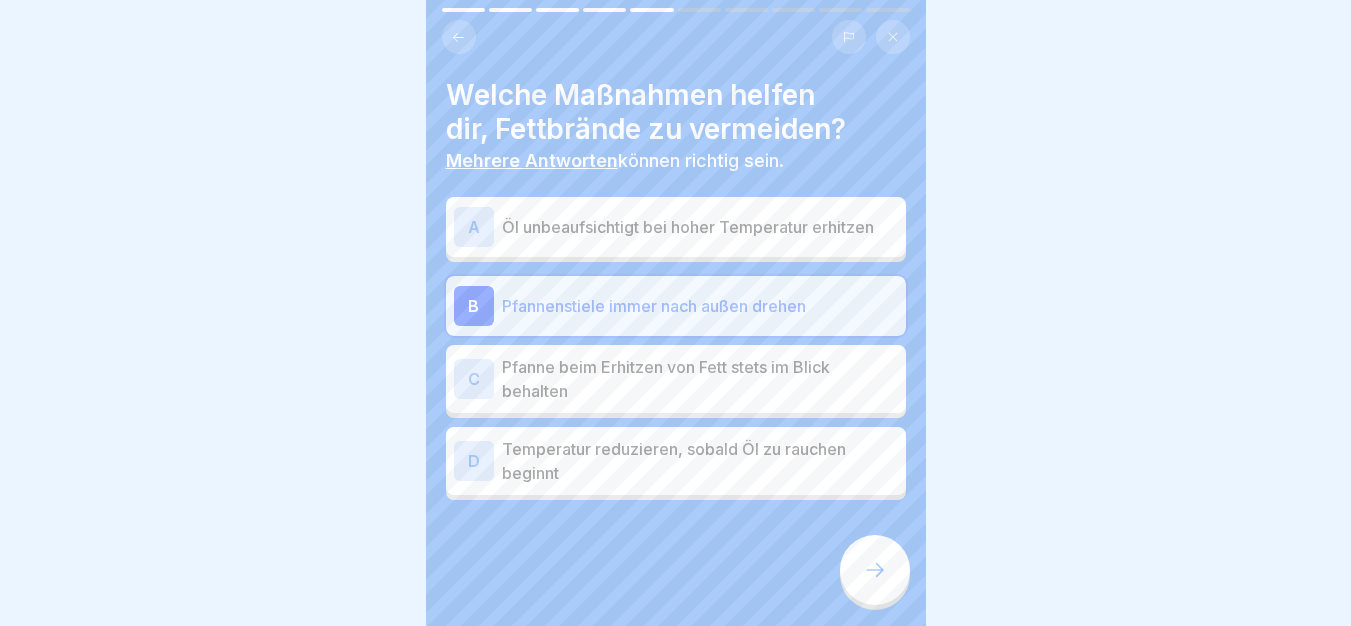 click on "Pfannenstiele immer nach außen drehen" at bounding box center (700, 306) 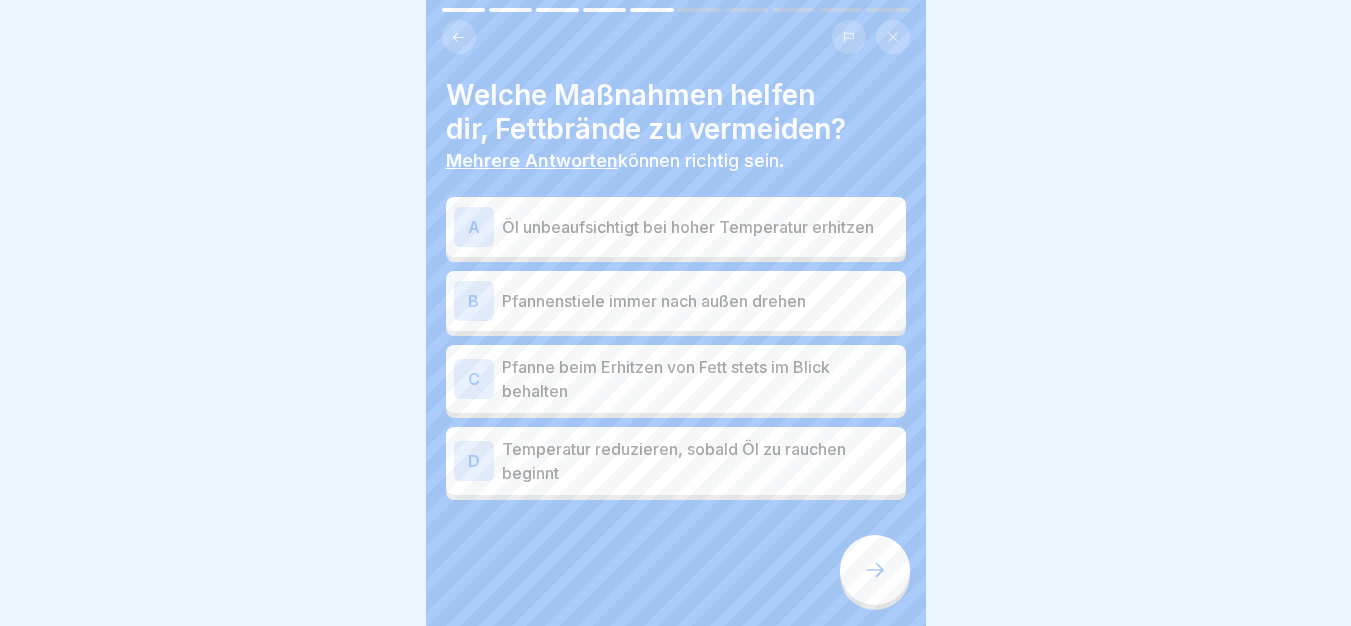 click on "Pfanne beim Erhitzen von Fett stets im Blick behalten" at bounding box center [700, 379] 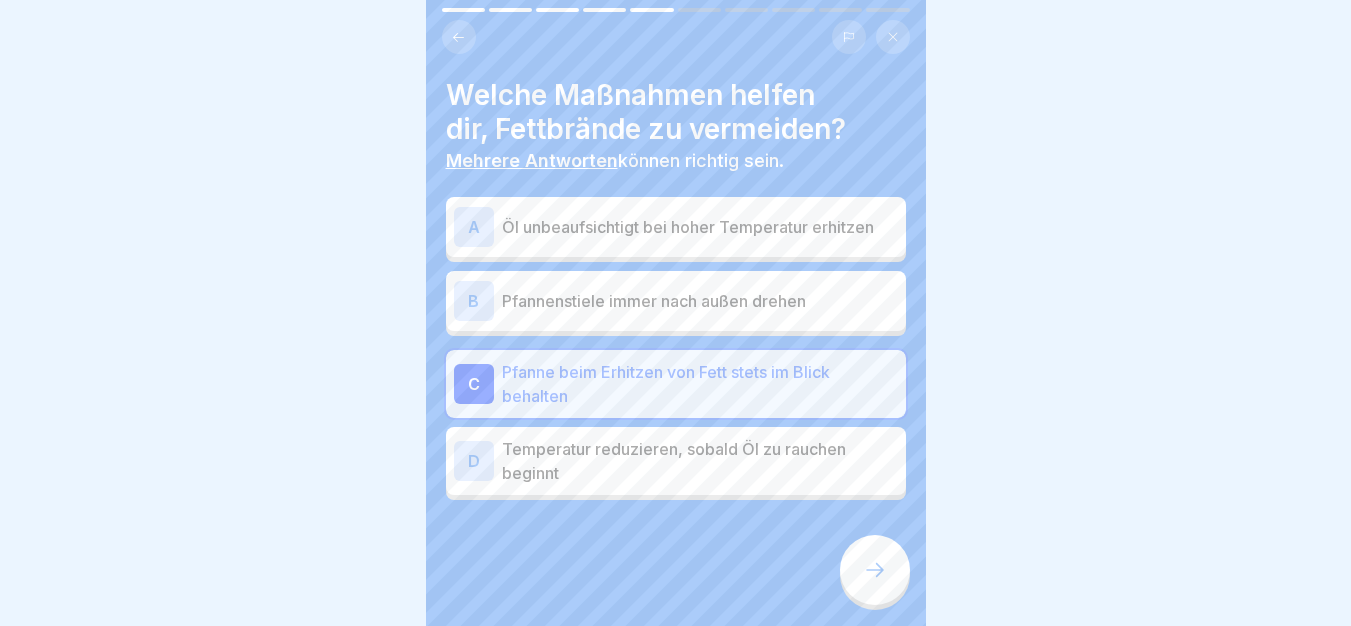click on "Temperatur reduzieren, sobald Öl zu rauchen beginnt" at bounding box center (700, 461) 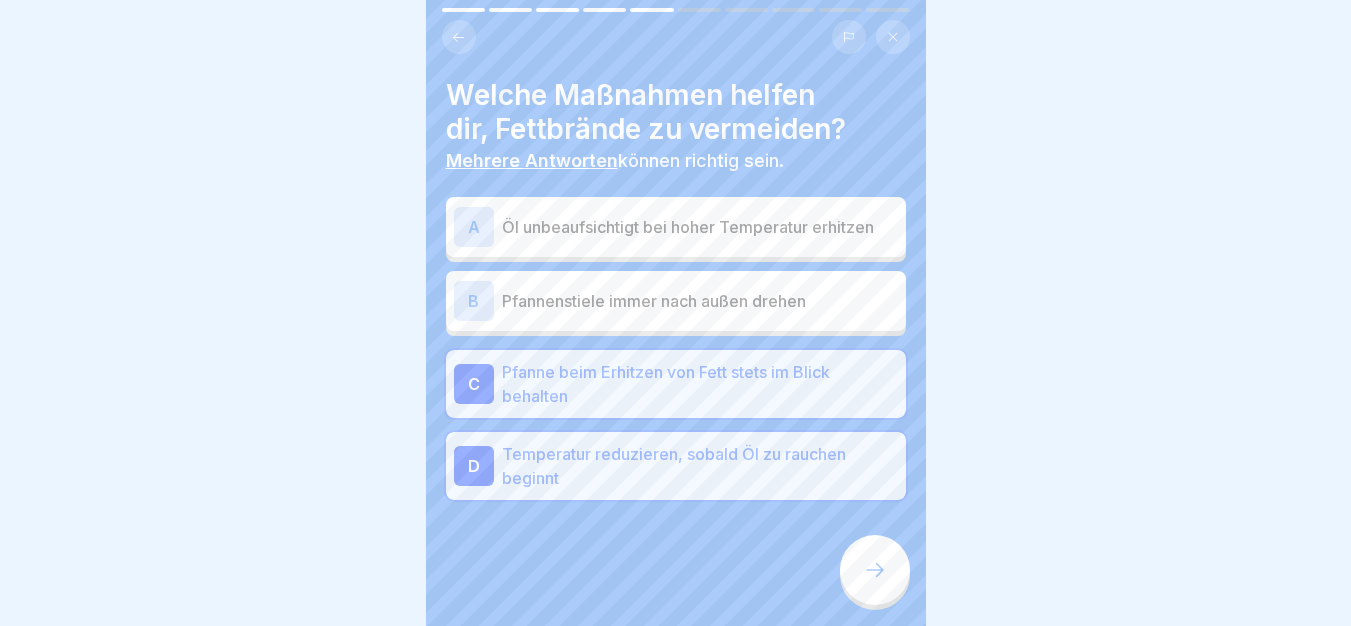 click 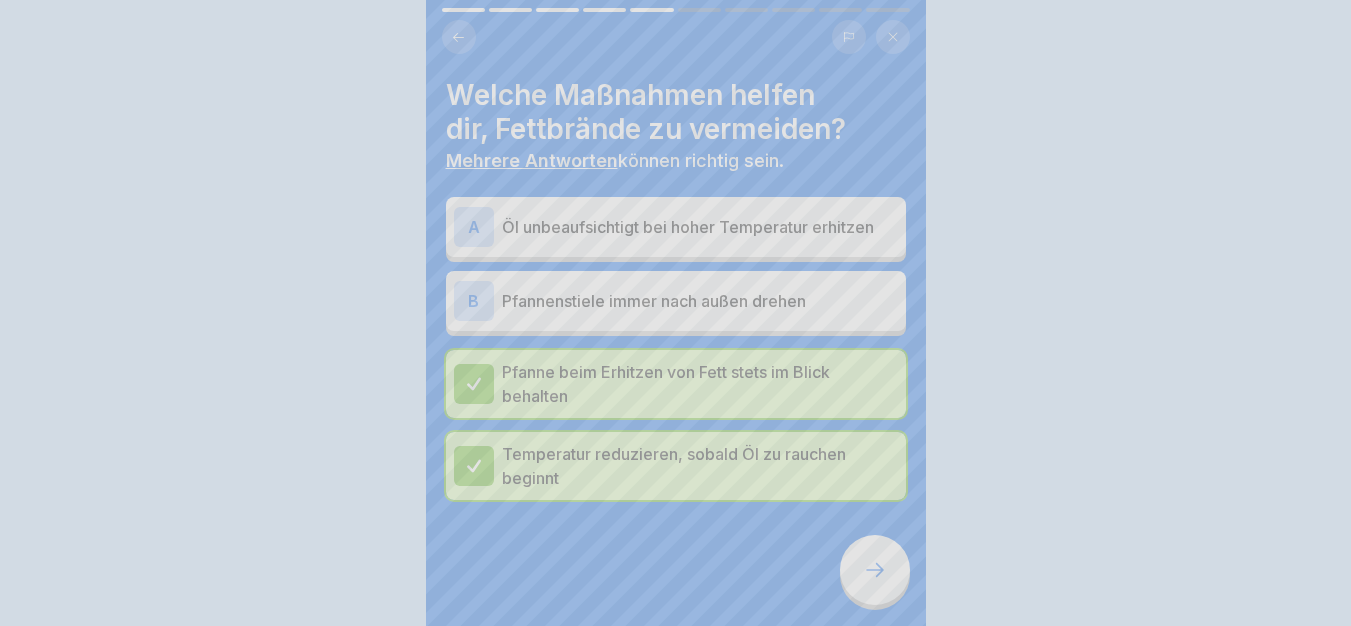 click on "Fortfahren" at bounding box center (676, 990) 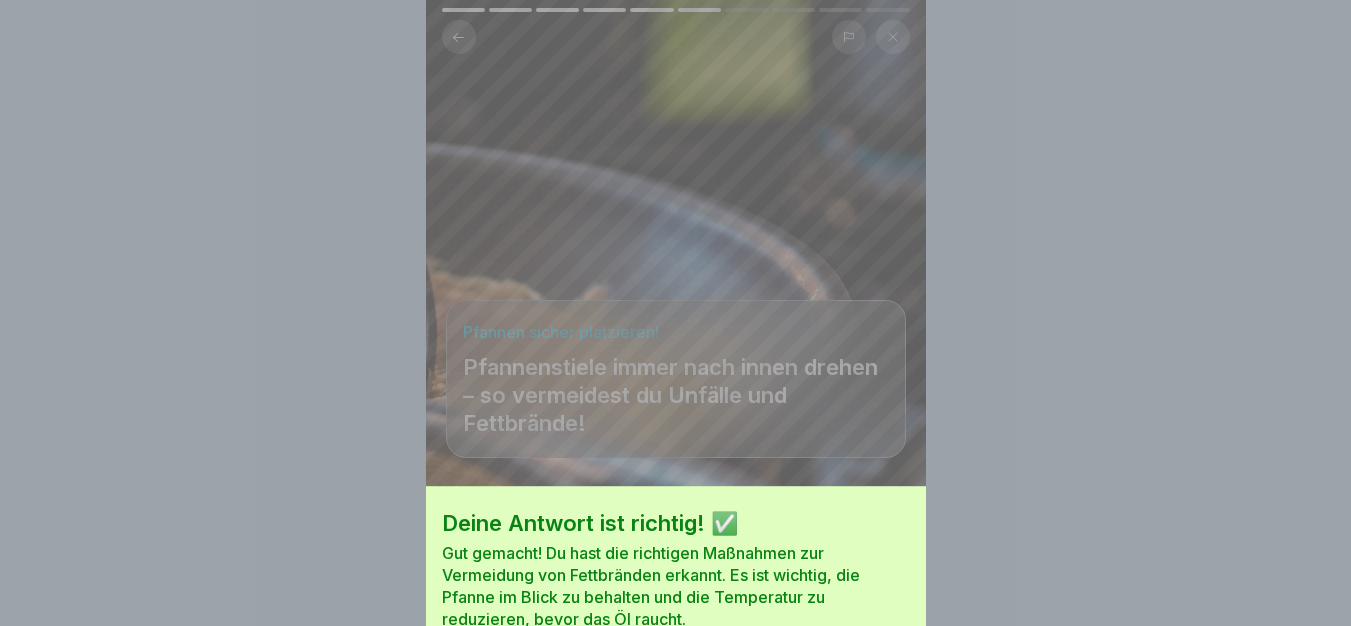 click on "Deine Antwort ist richtig!
✅ Gut gemacht! Du hast die richtigen Maßnahmen zur Vermeidung von Fettbränden erkannt. Es ist wichtig, die Pfanne im Blick zu behalten und die Temperatur zu reduzieren, bevor das Öl raucht.   Fortfahren" at bounding box center [675, 313] 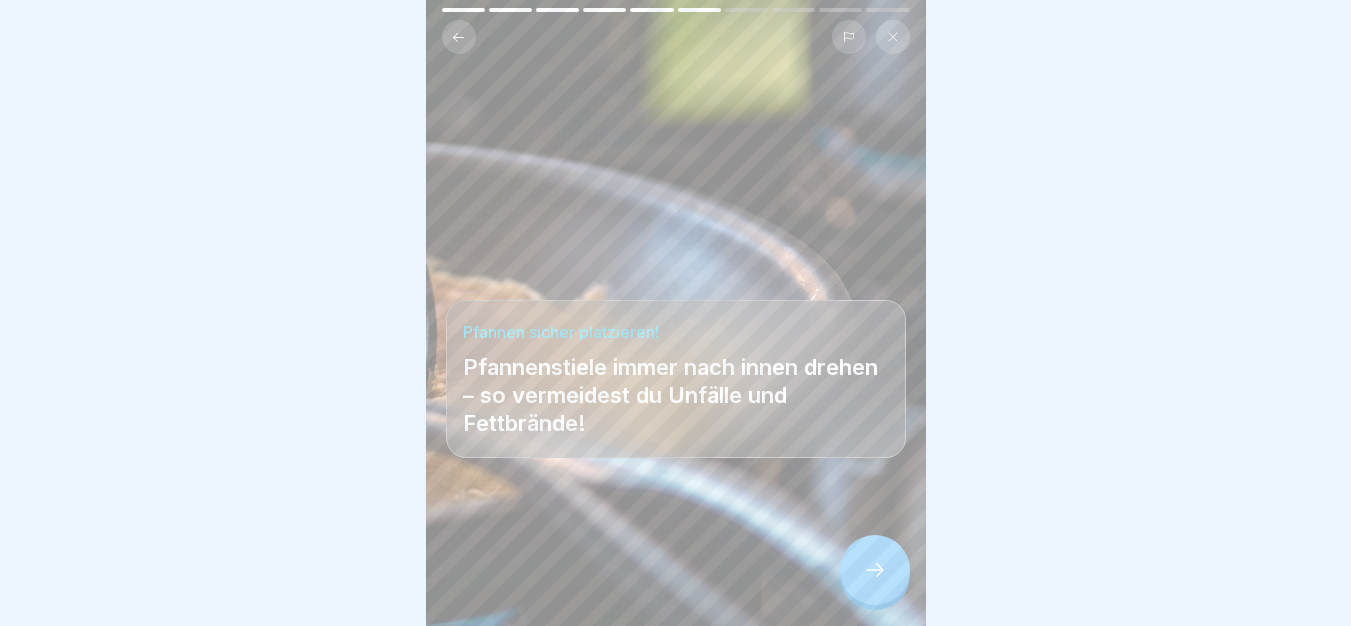 click 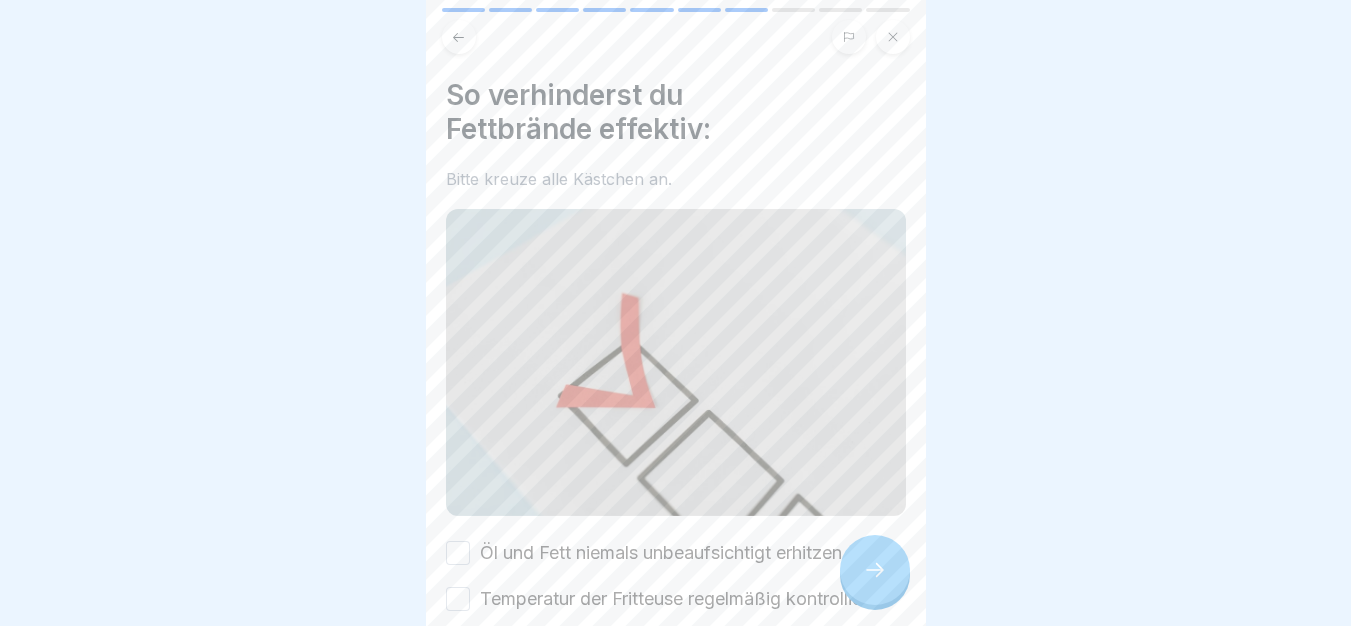 click 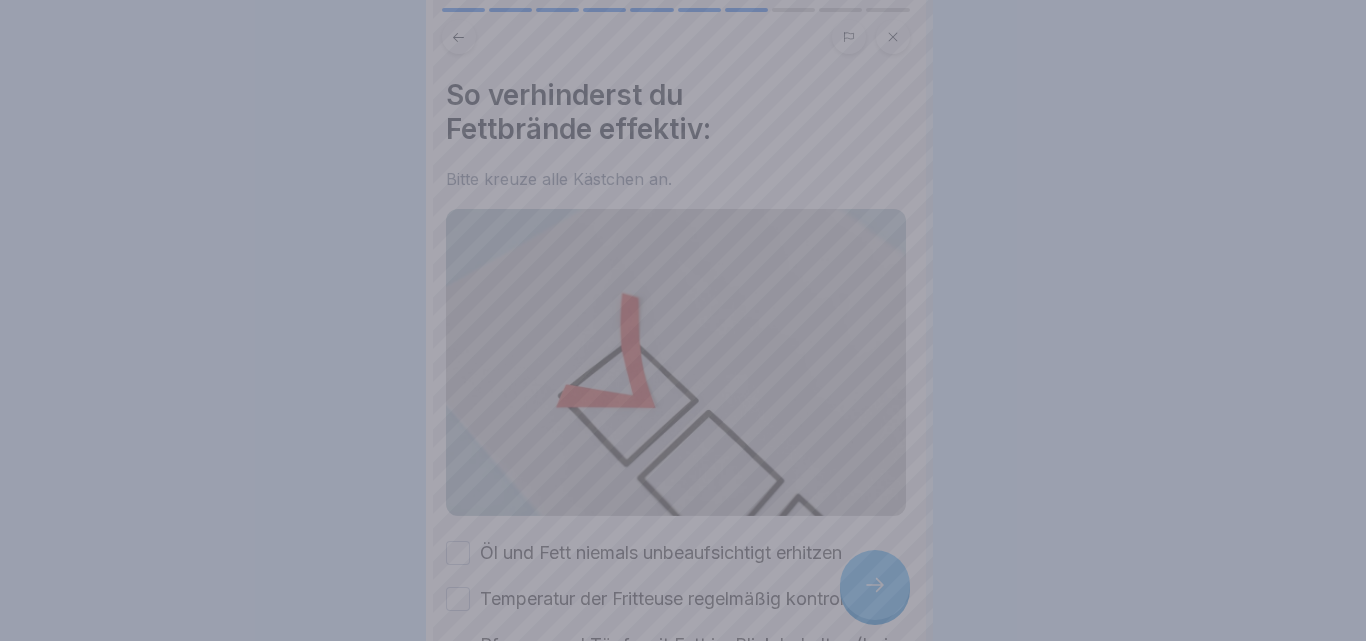 click at bounding box center (683, 320) 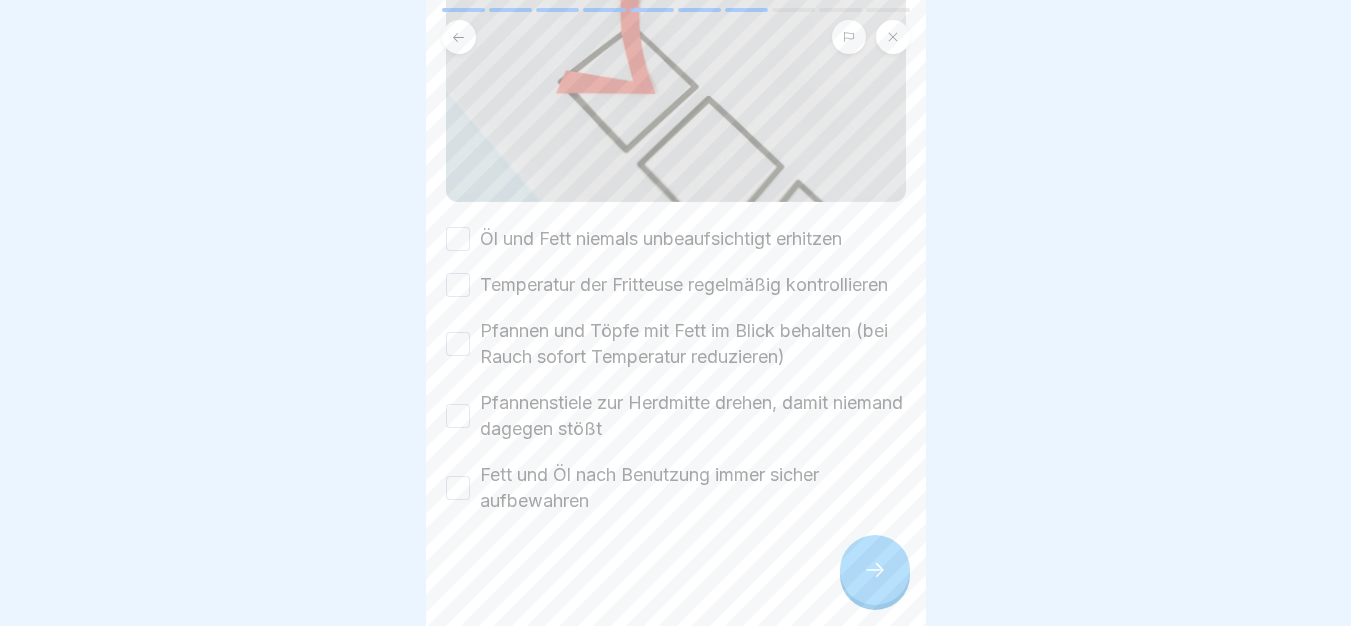 scroll, scrollTop: 338, scrollLeft: 0, axis: vertical 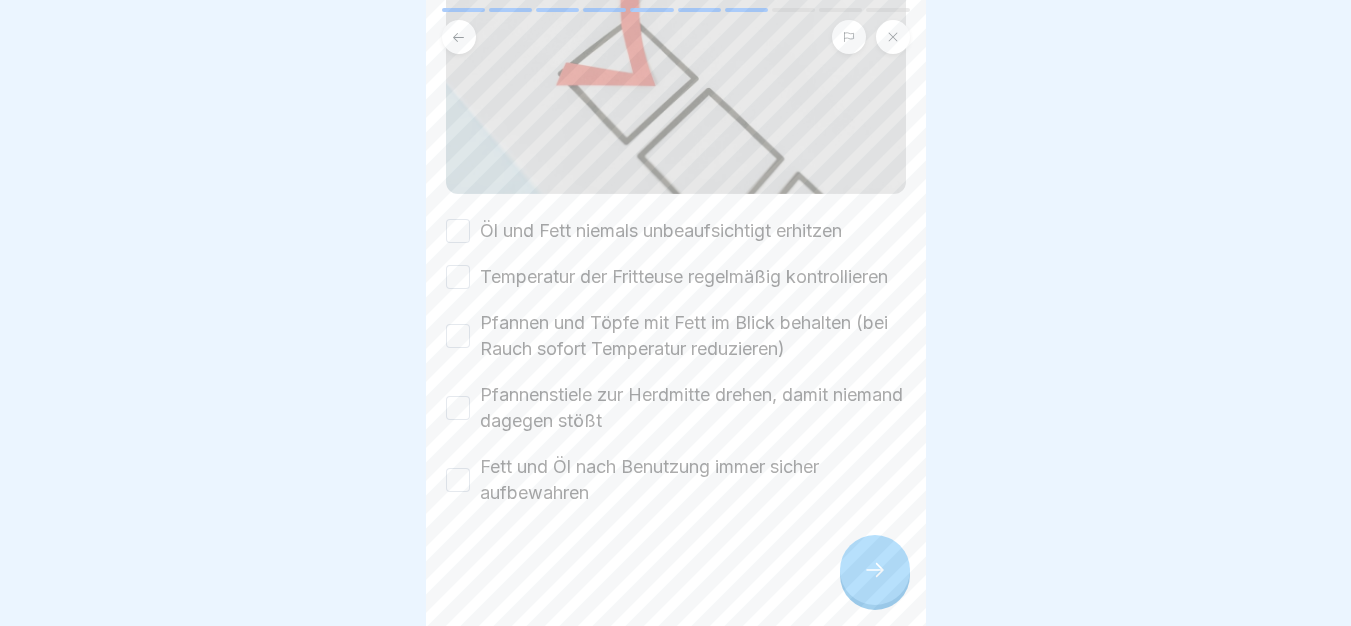click on "Öl und Fett niemals unbeaufsichtigt erhitzen Temperatur der Fritteuse regelmäßig kontrollieren Pfannen und Töpfe mit Fett im Blick behalten (bei Rauch sofort Temperatur reduzieren) Pfannenstiele zur Herdmitte drehen, damit niemand dagegen stößt Fett und Öl nach Benutzung immer sicher aufbewahren" at bounding box center (676, 362) 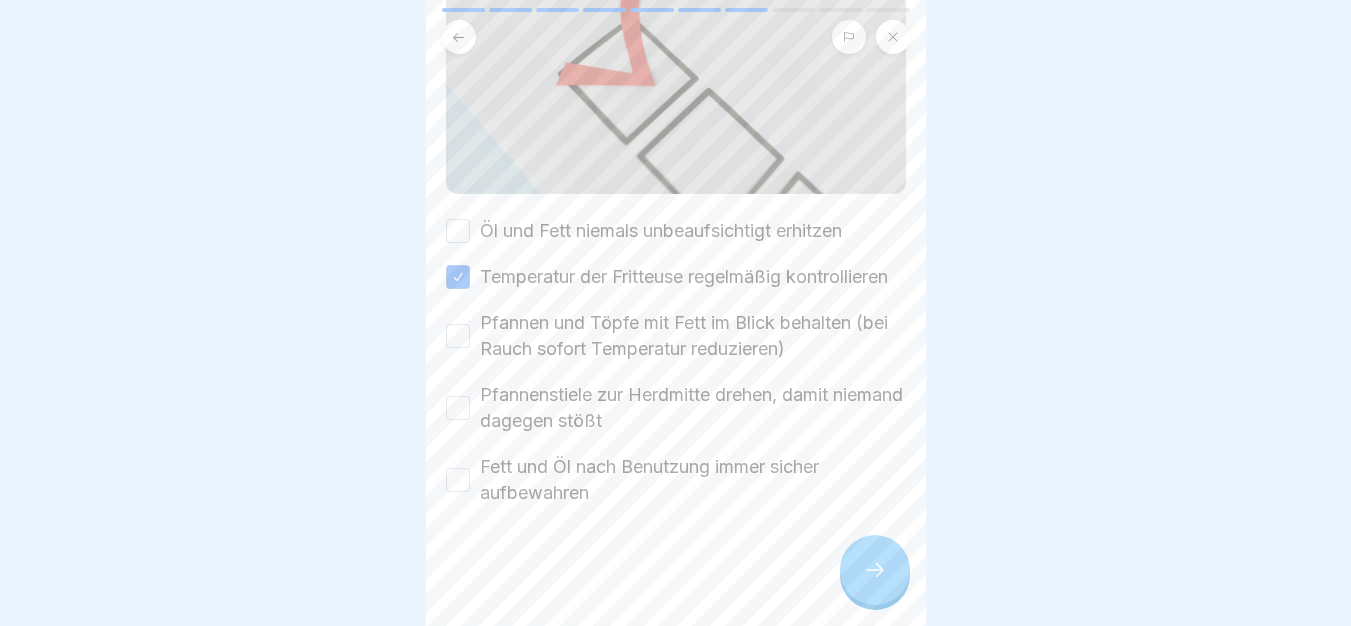 click on "Öl und Fett niemals unbeaufsichtigt erhitzen" at bounding box center (661, 231) 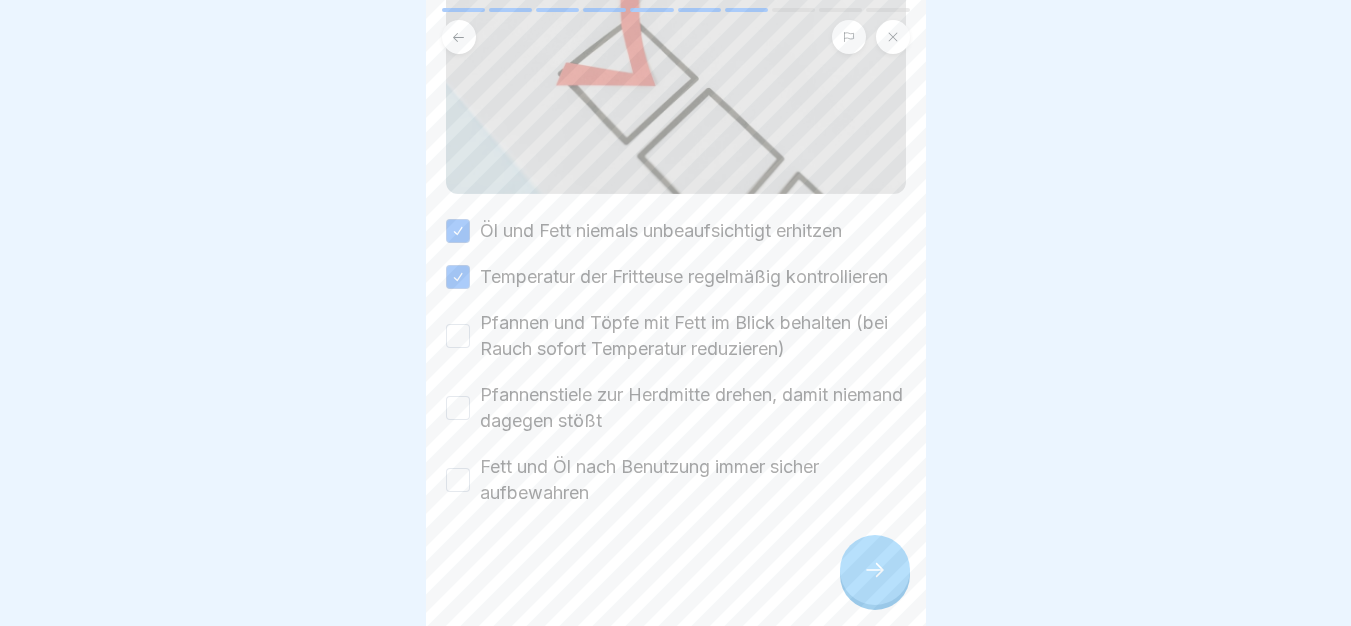 click on "Pfannen und Töpfe mit Fett im Blick behalten (bei Rauch sofort Temperatur reduzieren)" at bounding box center [693, 336] 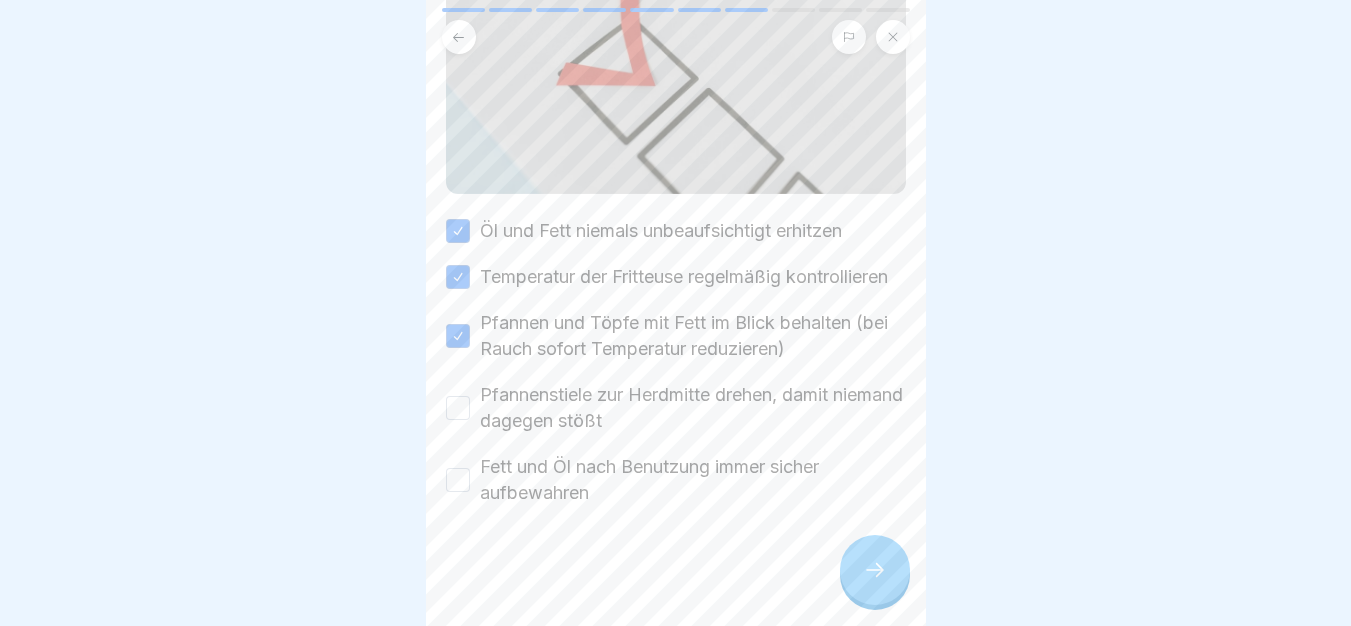 click on "Pfannenstiele zur Herdmitte drehen, damit niemand dagegen stößt" at bounding box center [693, 408] 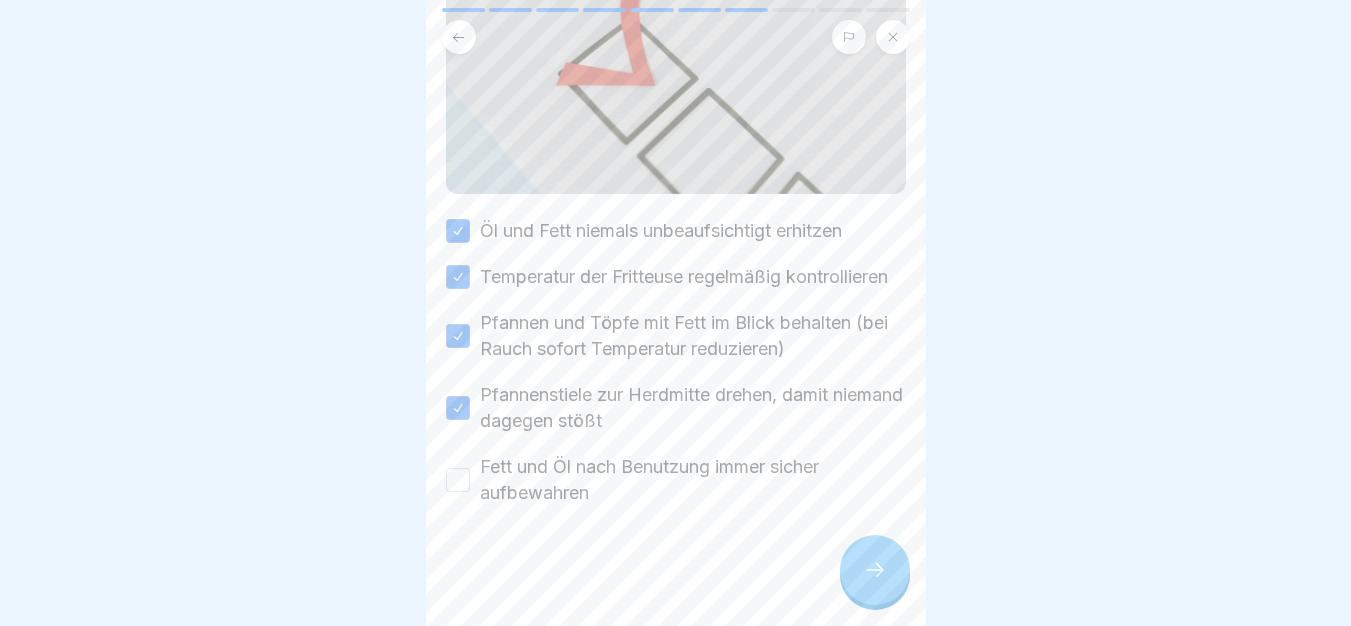 click on "Fett und Öl nach Benutzung immer sicher aufbewahren" at bounding box center [693, 480] 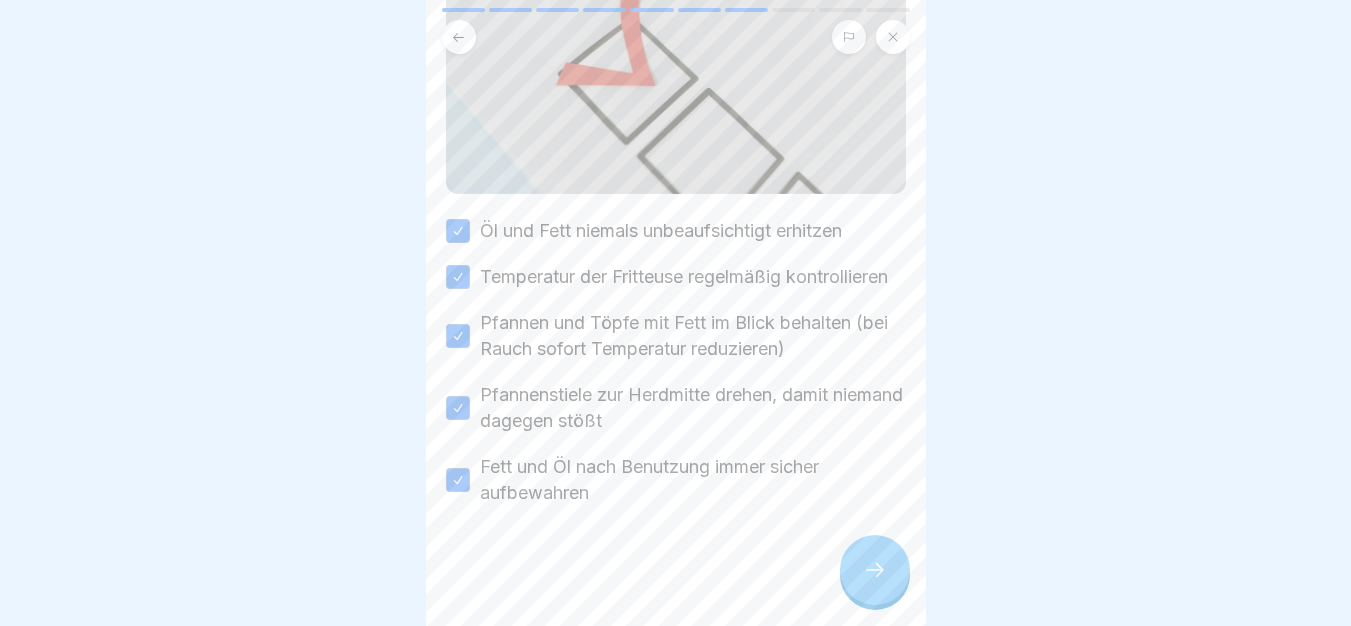 click at bounding box center (875, 570) 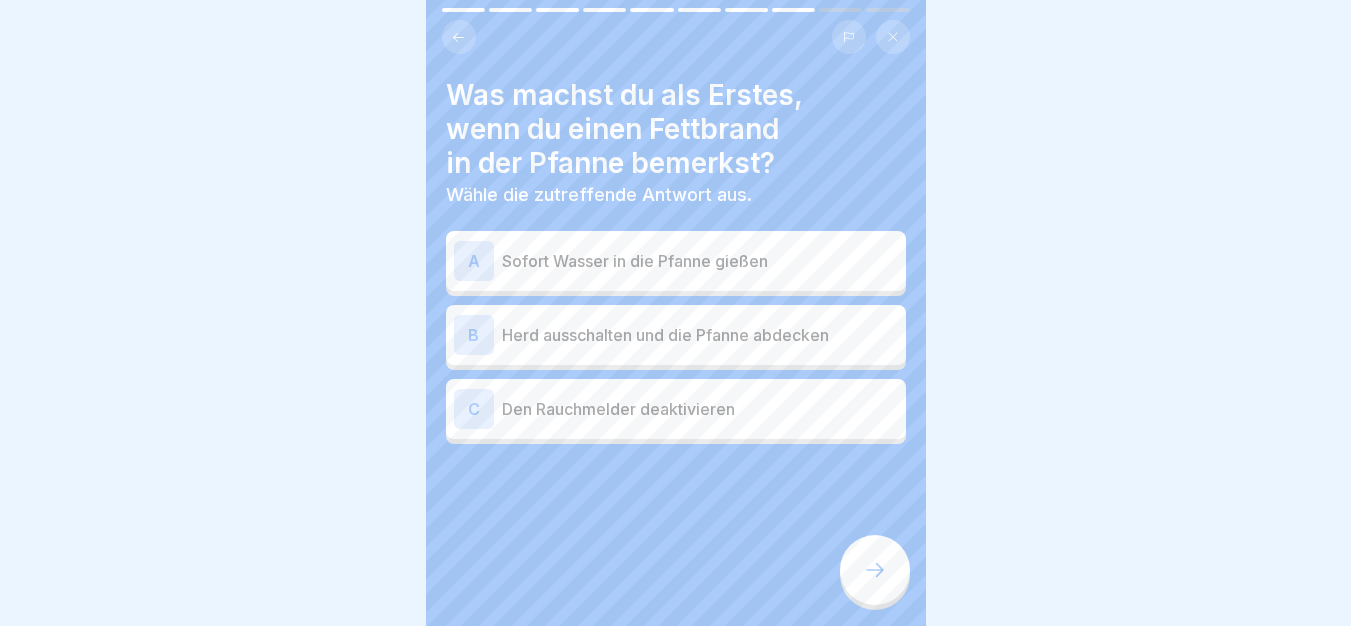 click at bounding box center (875, 570) 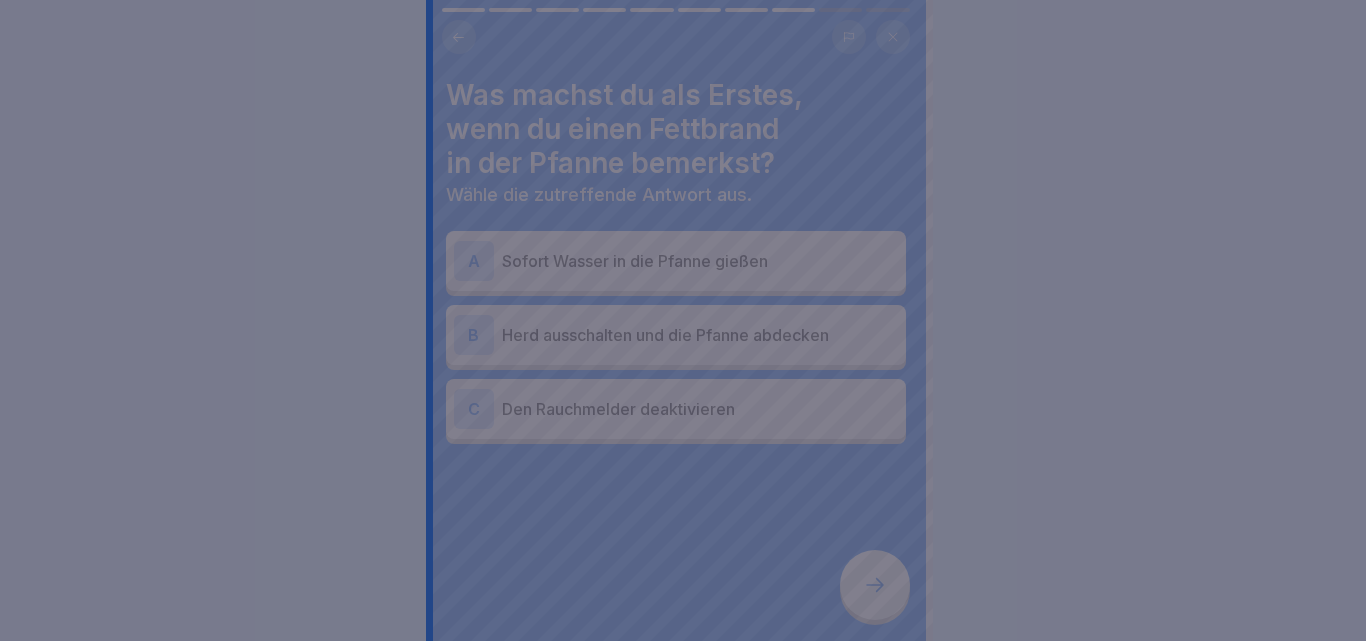 click at bounding box center (683, 320) 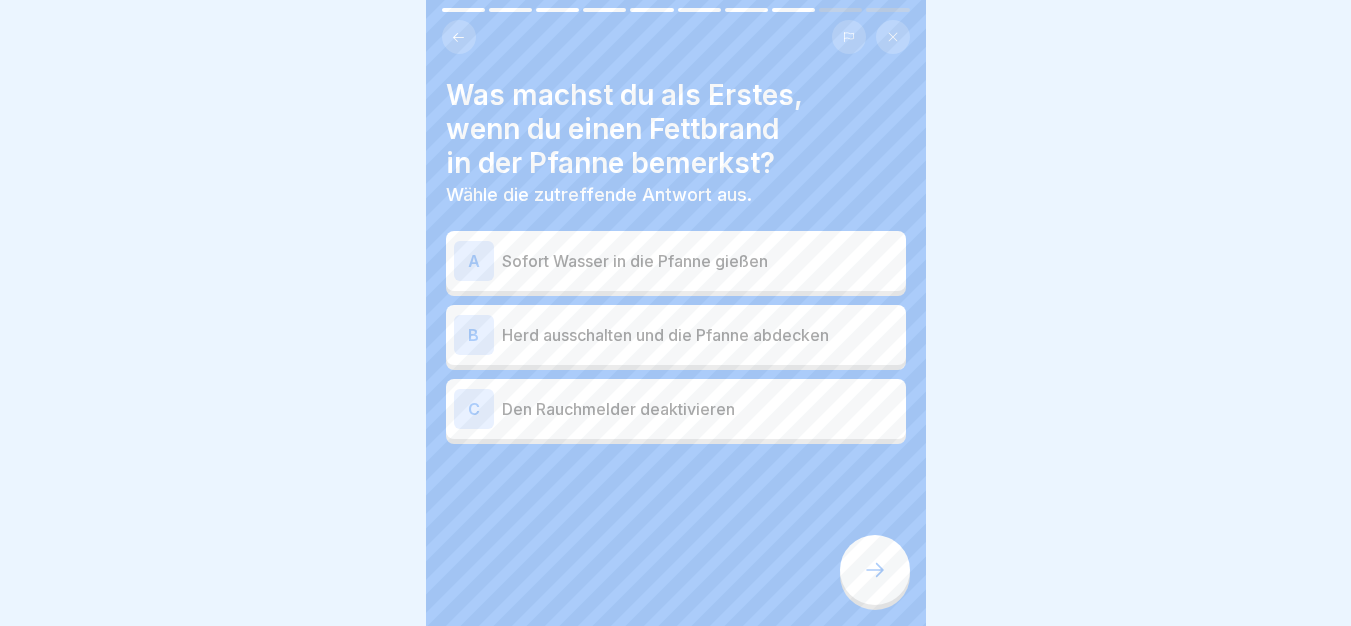 click on "Herd ausschalten und die Pfanne abdecken" at bounding box center [700, 335] 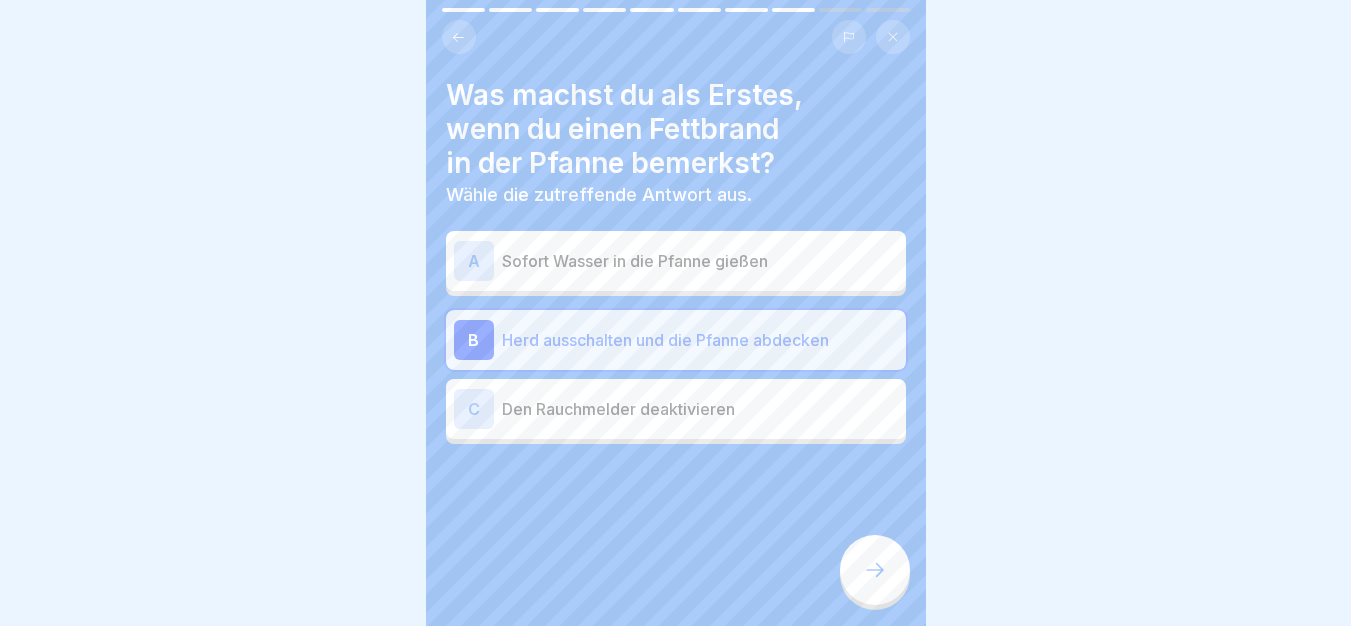 click 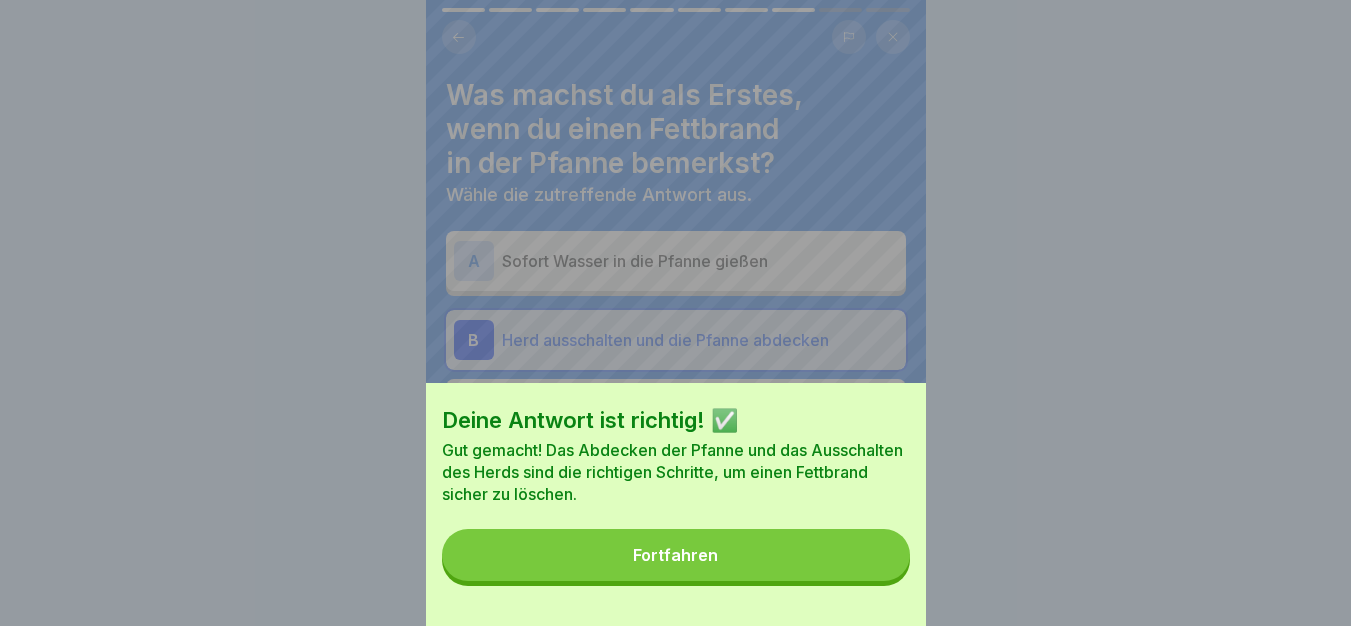 click on "Fortfahren" at bounding box center (676, 555) 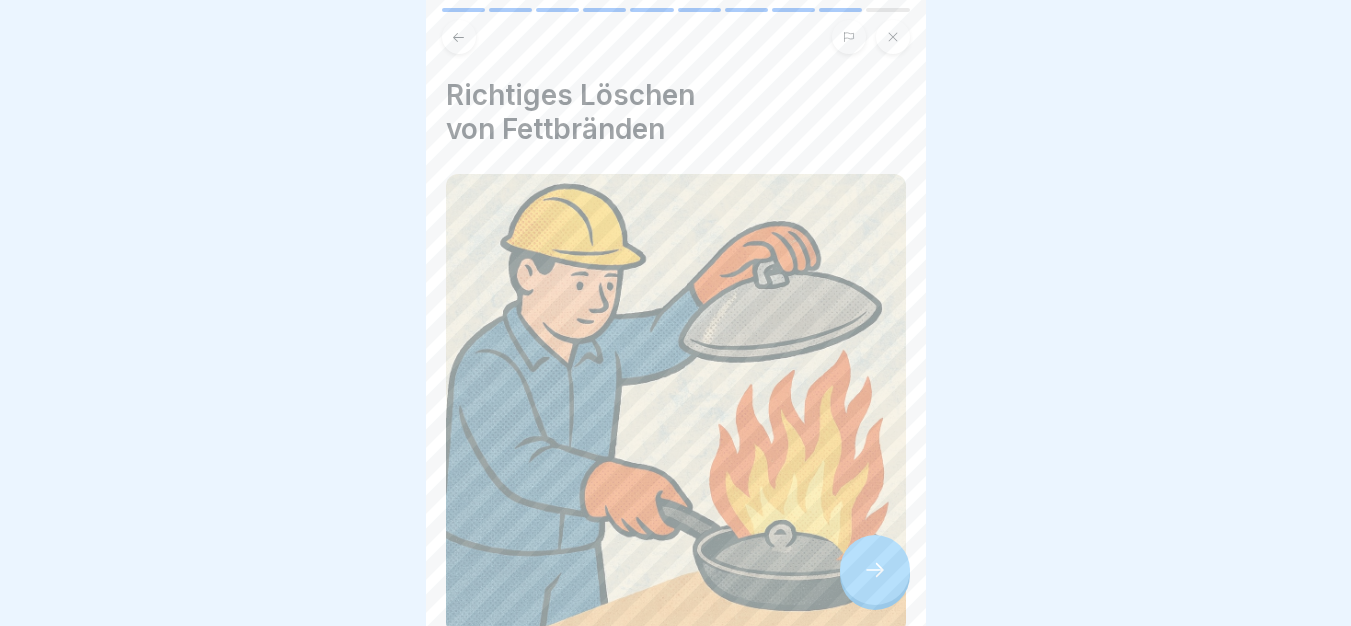 click 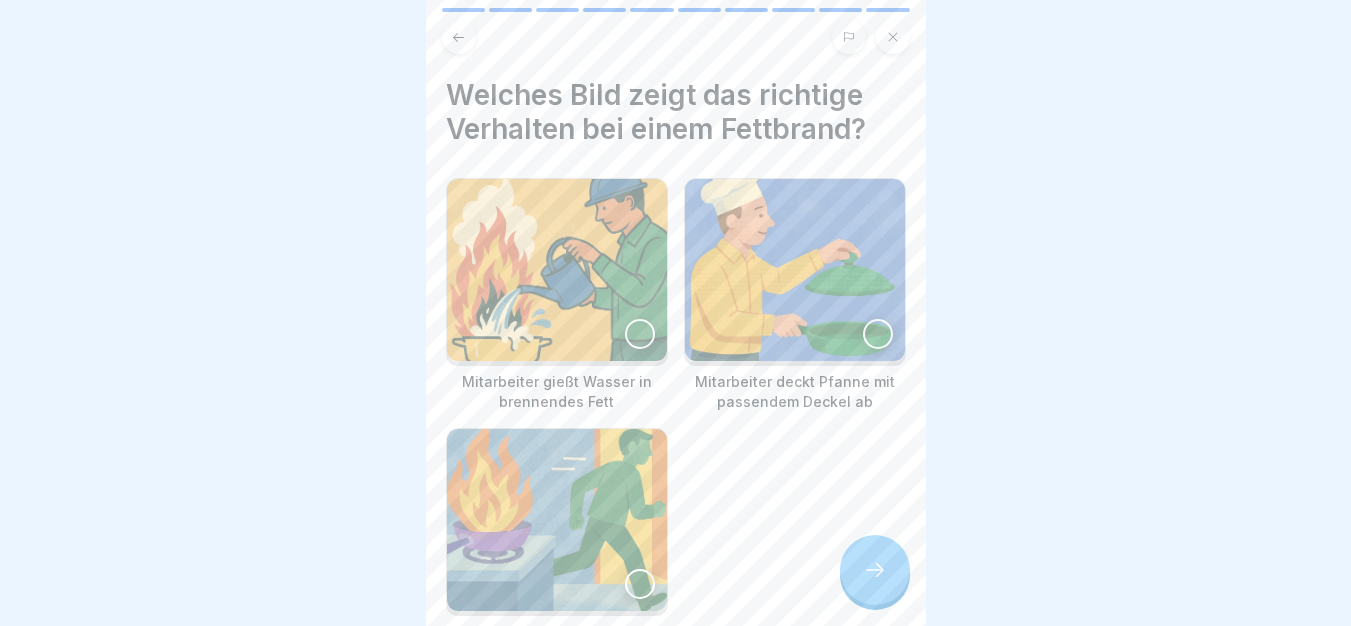 click at bounding box center [795, 270] 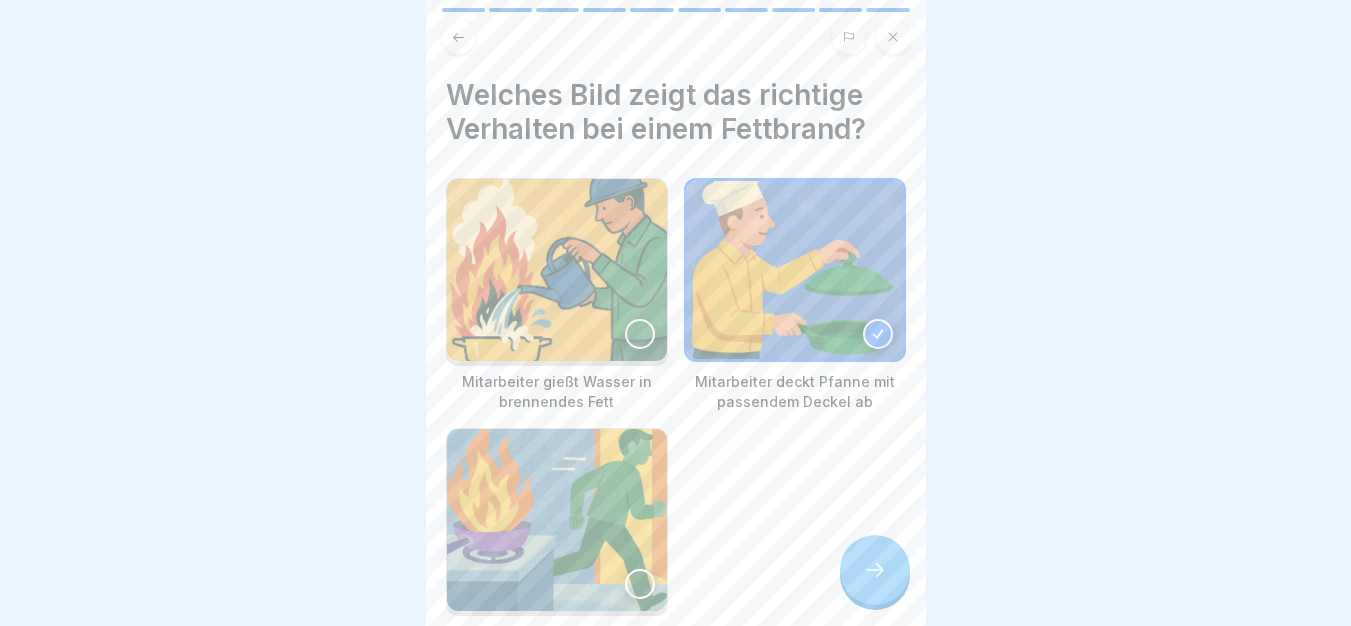click at bounding box center [875, 570] 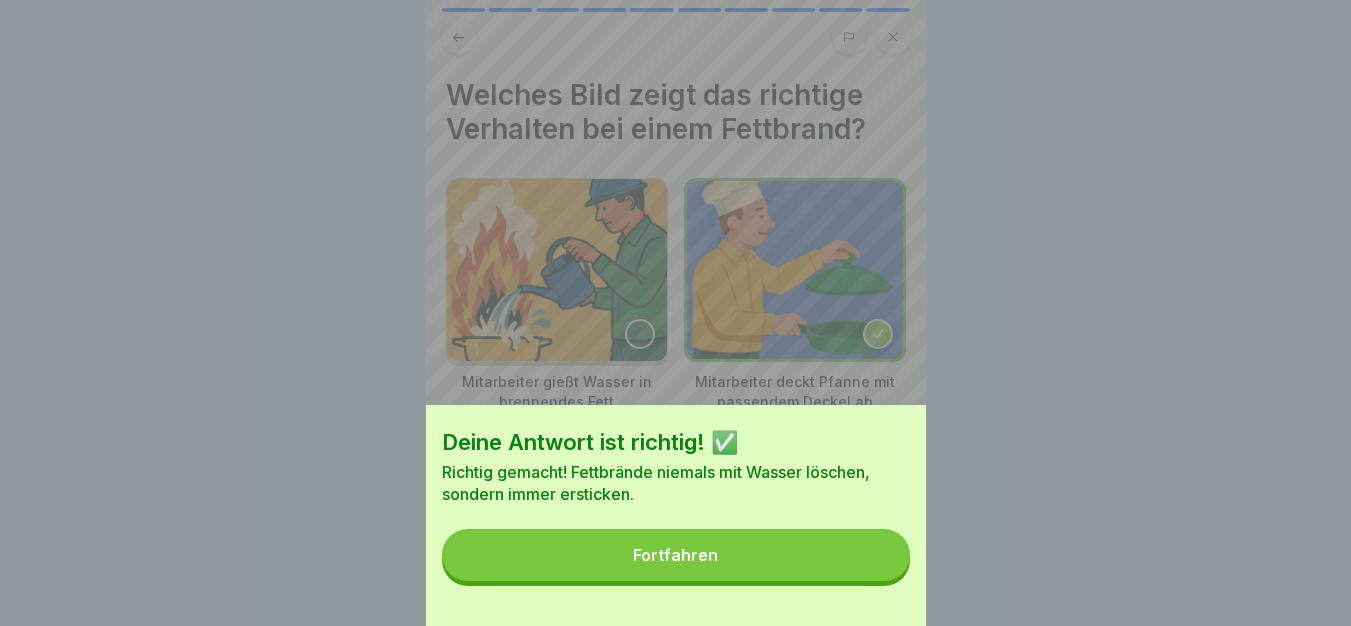 click on "Fortfahren" at bounding box center [676, 555] 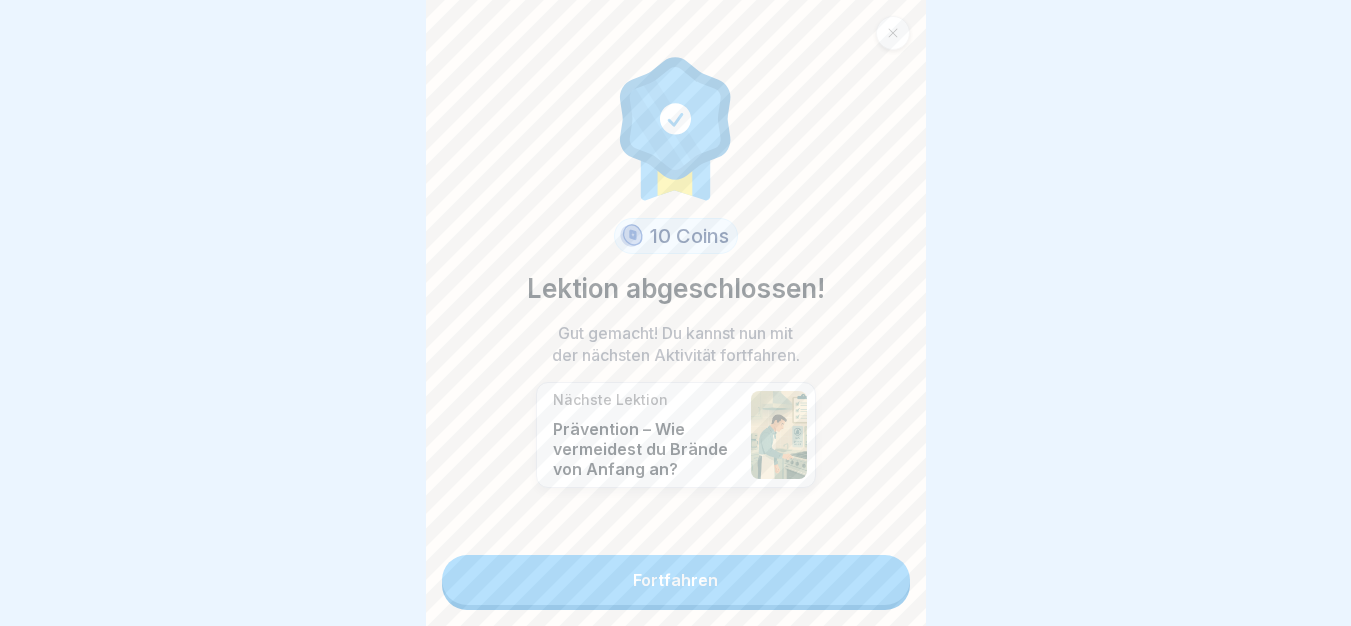 click on "10 Coins Lektion abgeschlossen! Gut gemacht! Du kannst nun mit der nächsten Aktivität fortfahren. Nächste Lektion Prävention – Wie vermeidest du Brände von Anfang an? Fortfahren" at bounding box center [676, 313] 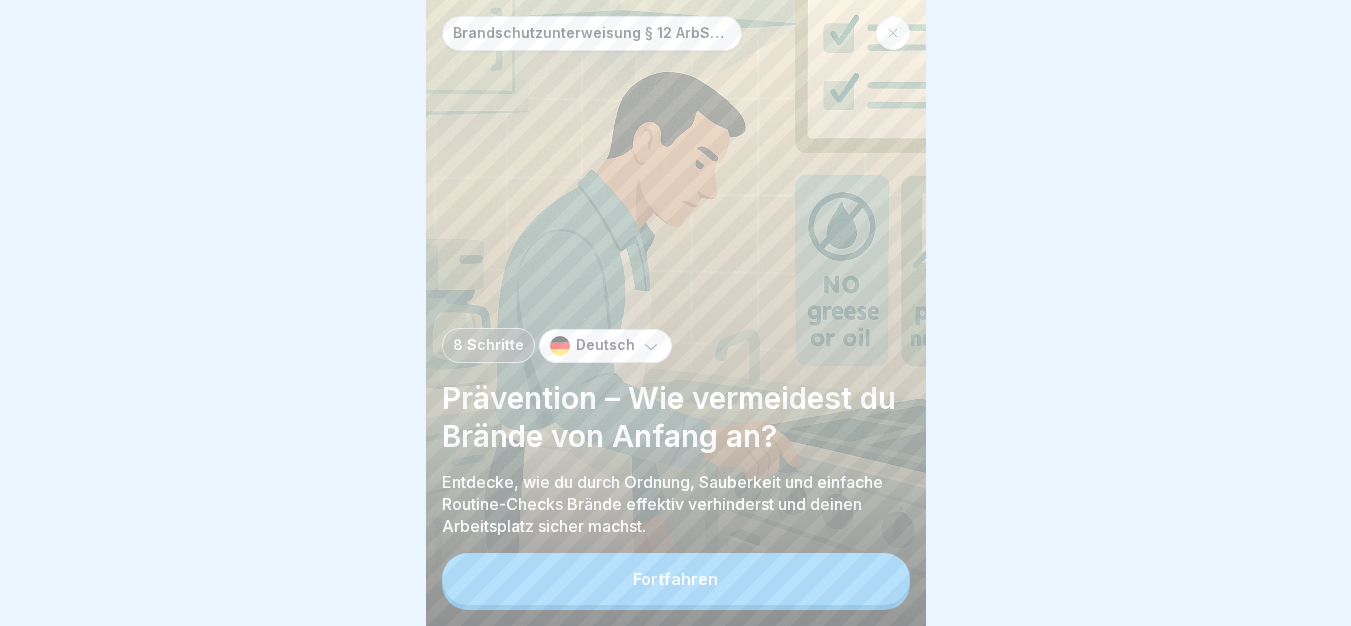 click on "Fortfahren" at bounding box center [676, 579] 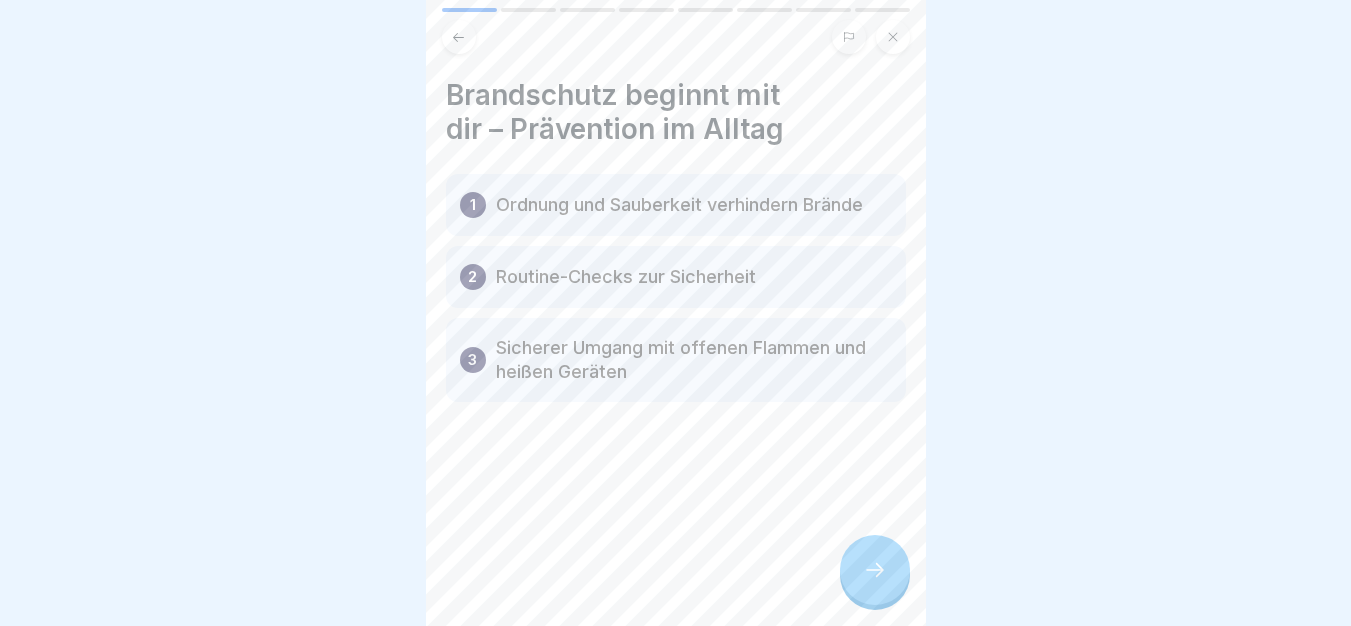 click at bounding box center (875, 570) 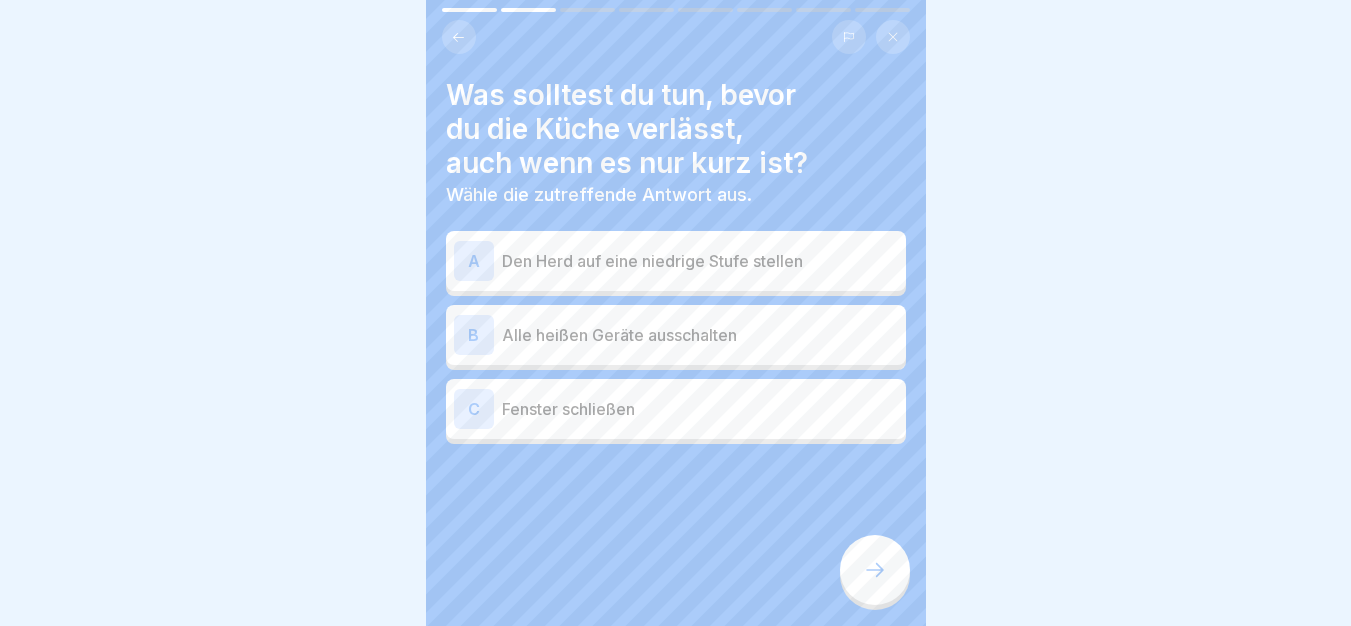 click on "Alle heißen Geräte ausschalten" at bounding box center [700, 335] 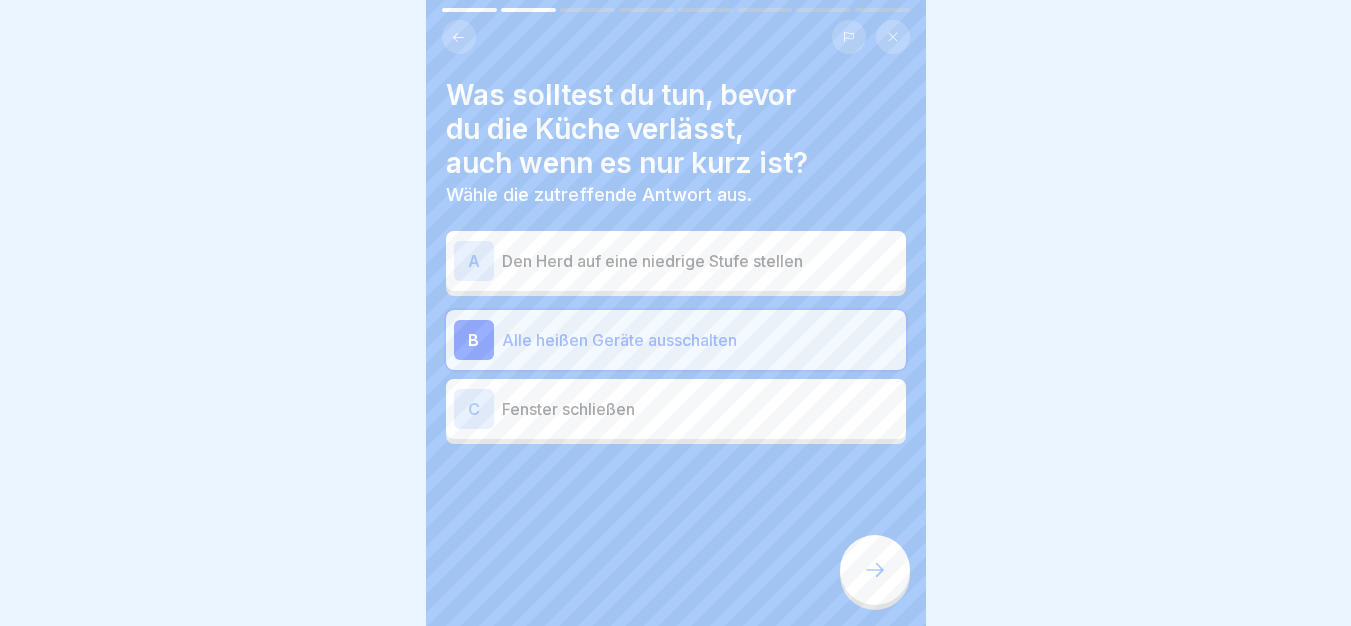 click at bounding box center [875, 570] 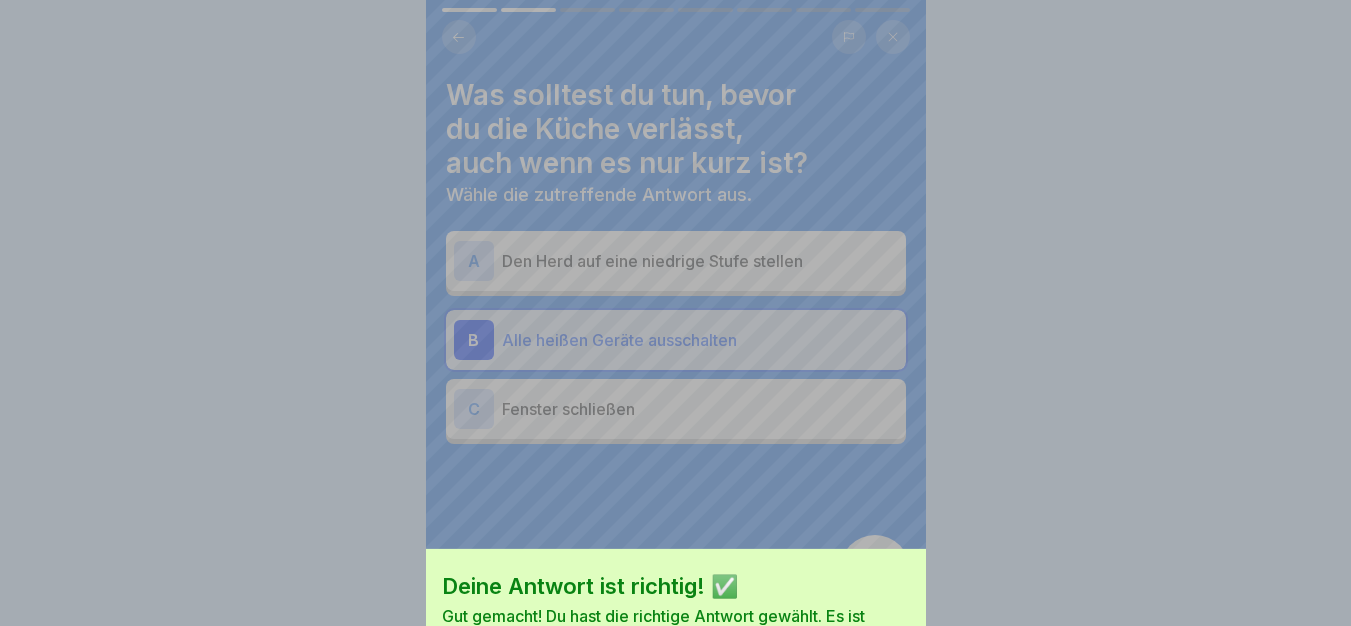 click on "Fortfahren" at bounding box center [676, 721] 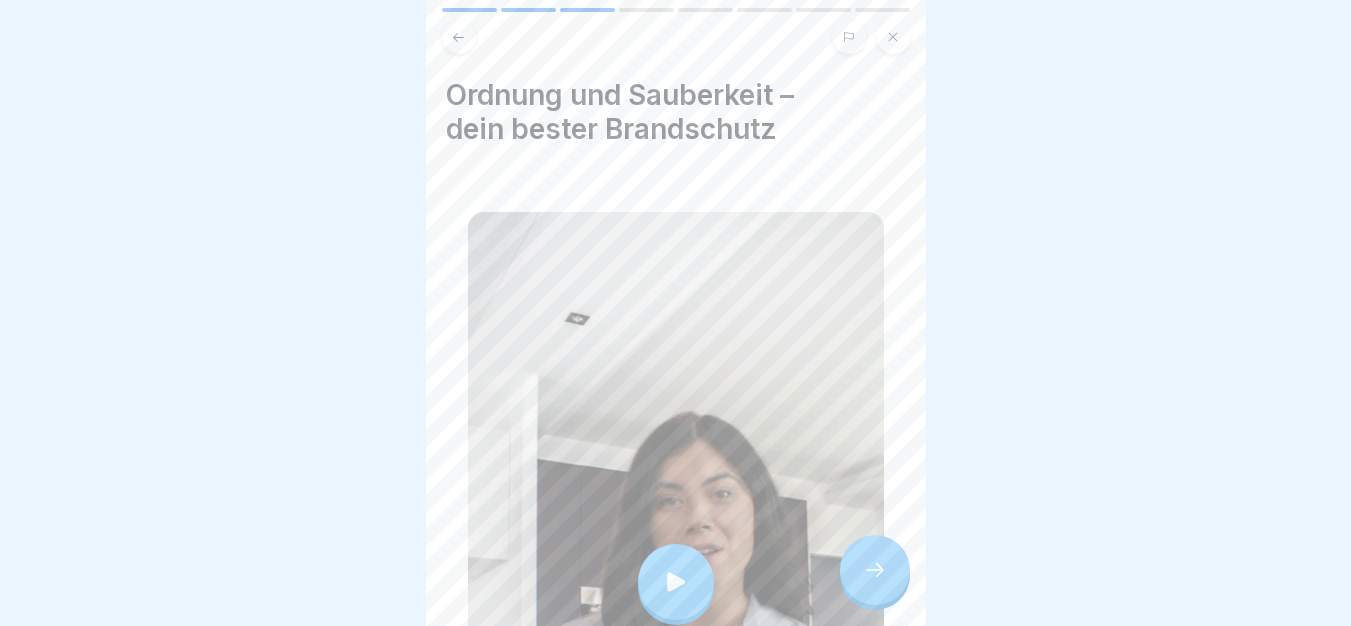 click at bounding box center [676, 582] 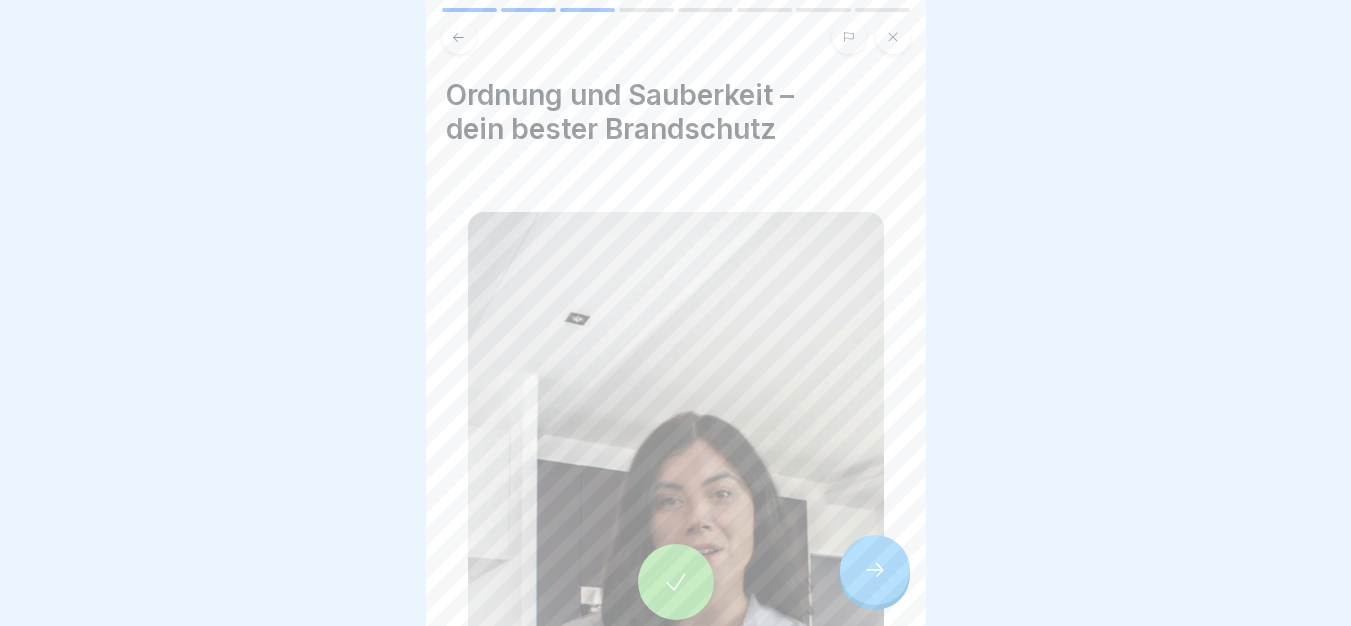 click at bounding box center (875, 570) 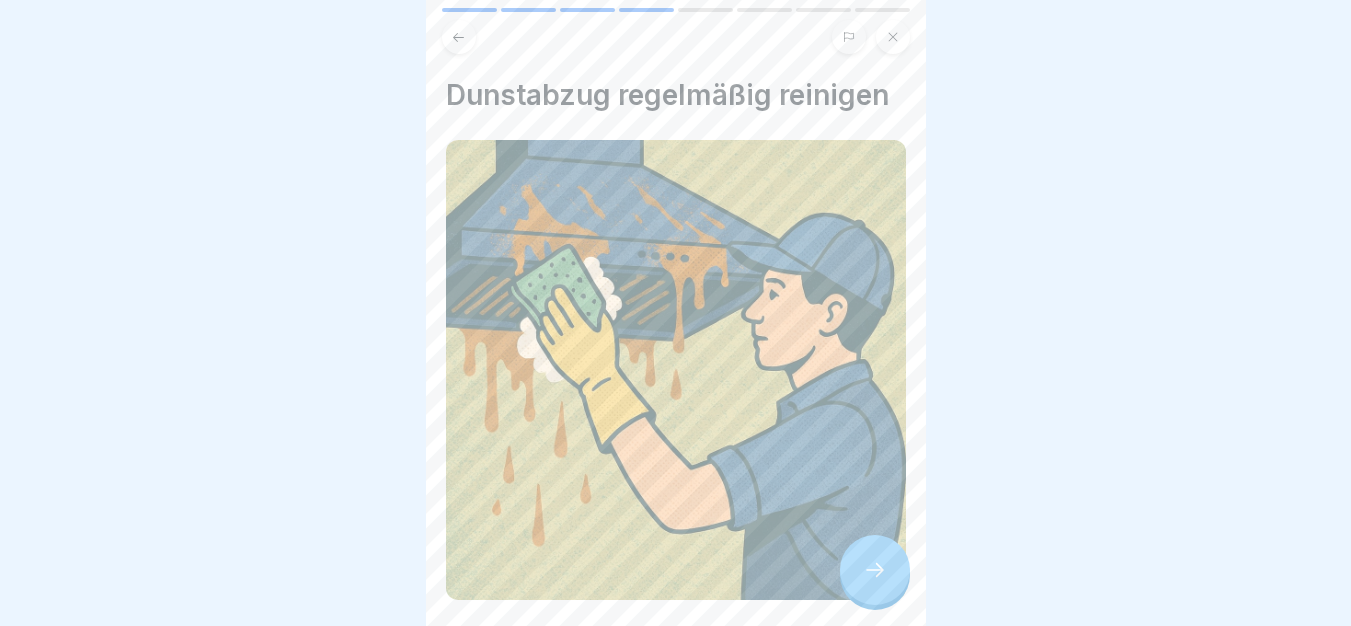 click 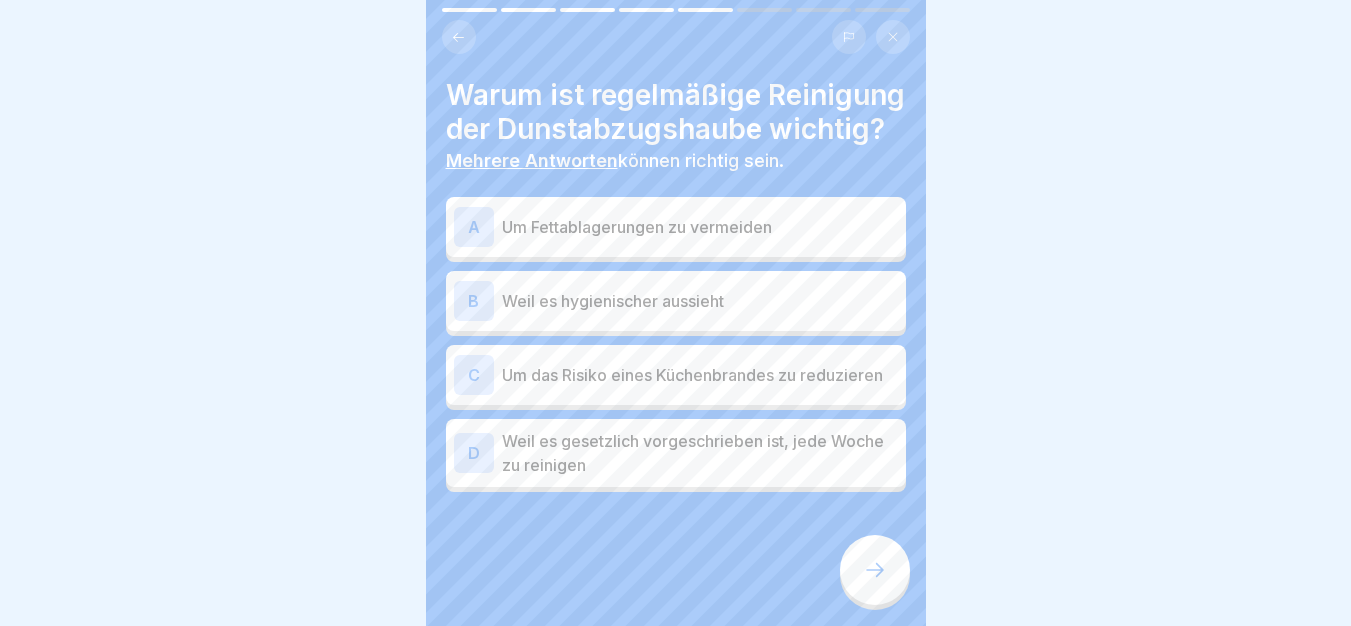 click on "Um Fettablagerungen zu vermeiden" at bounding box center [700, 227] 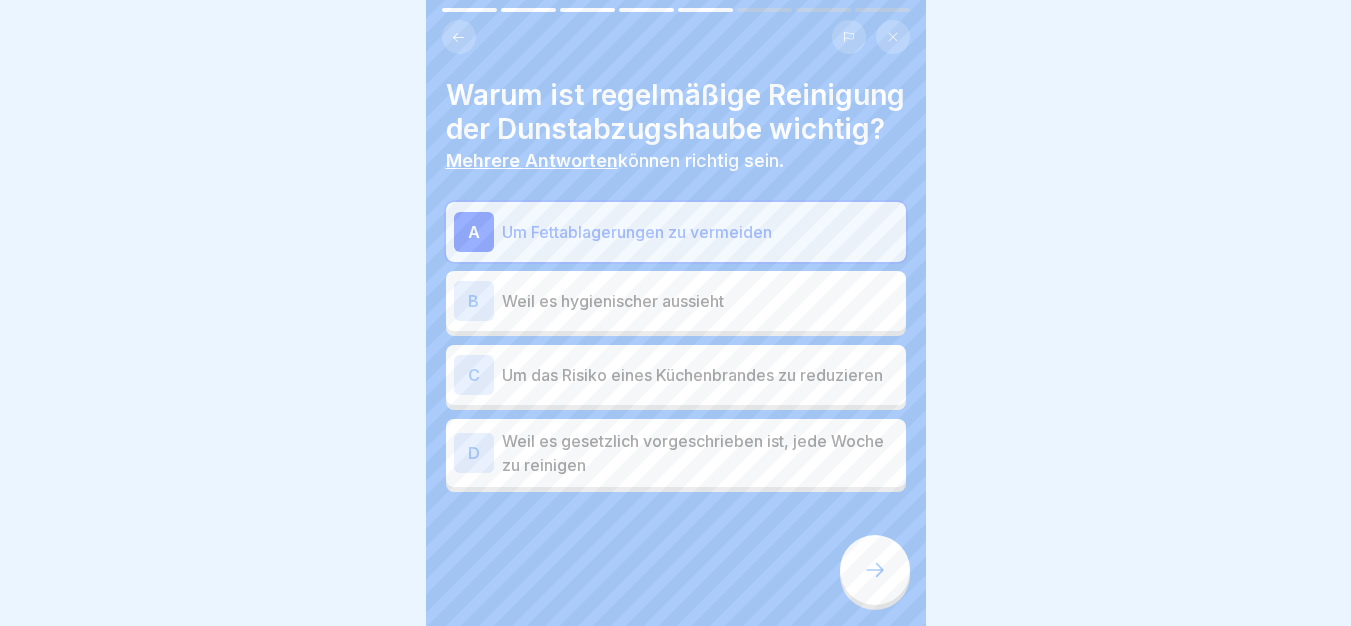 click on "Um das Risiko eines Küchenbrandes zu reduzieren" at bounding box center (700, 375) 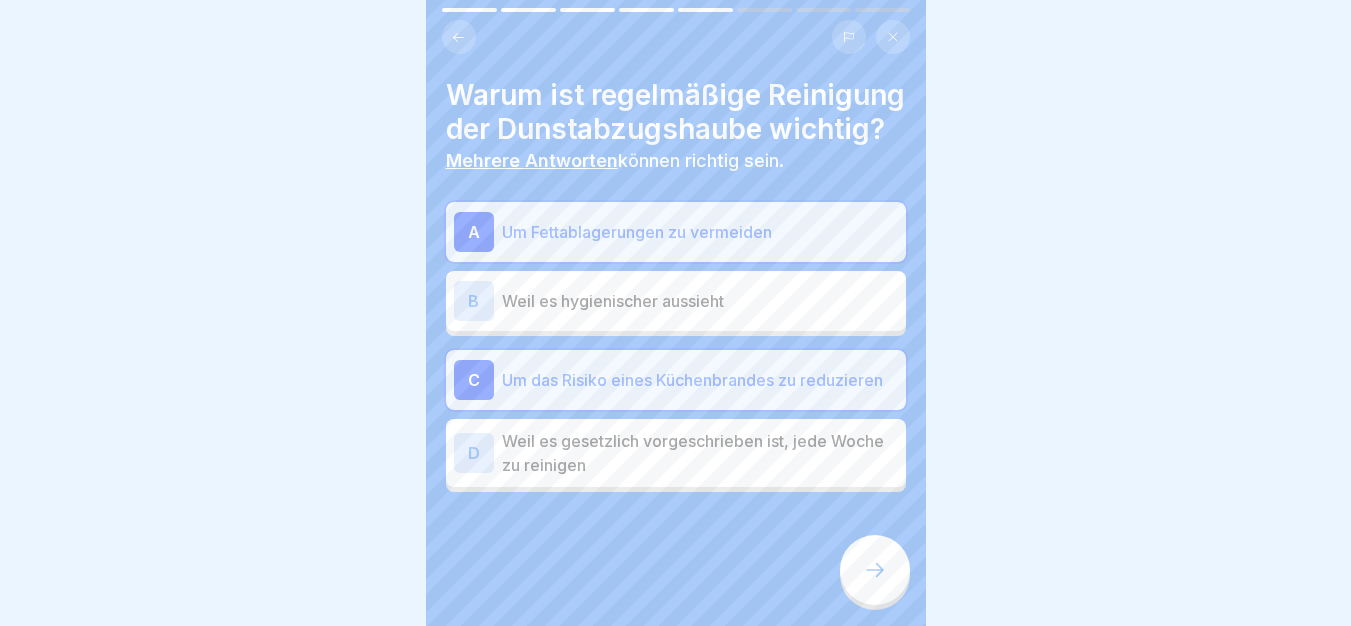 click 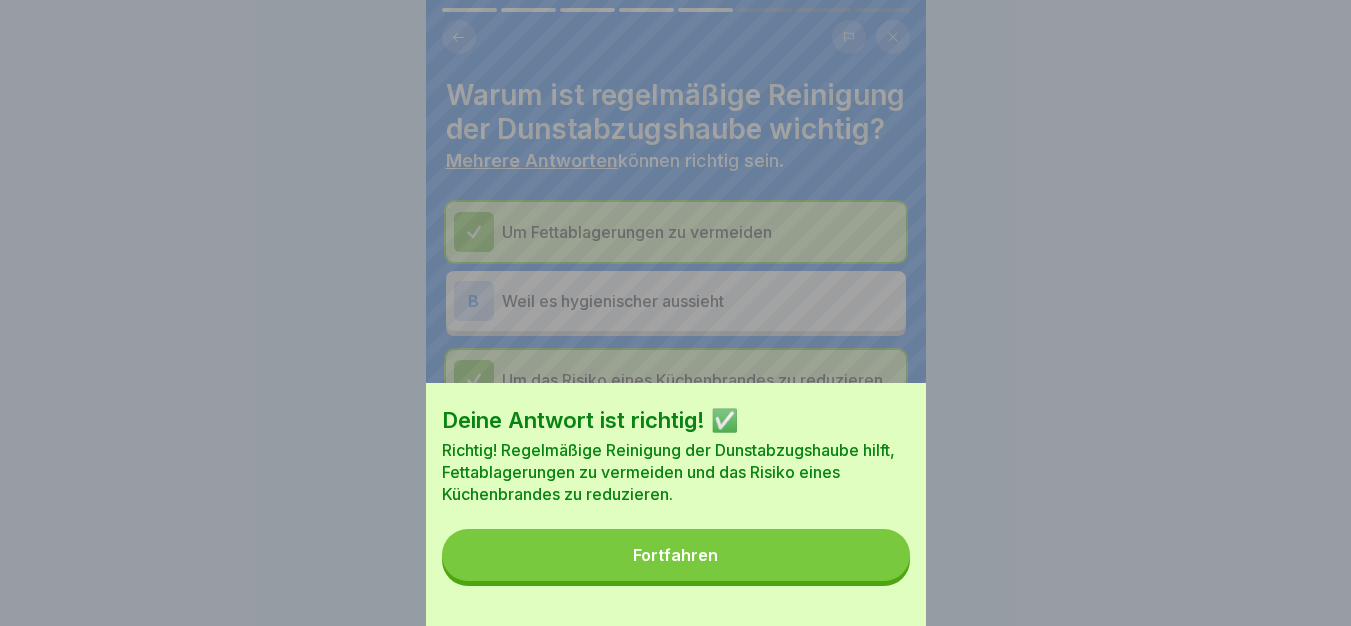 click on "Fortfahren" at bounding box center (676, 555) 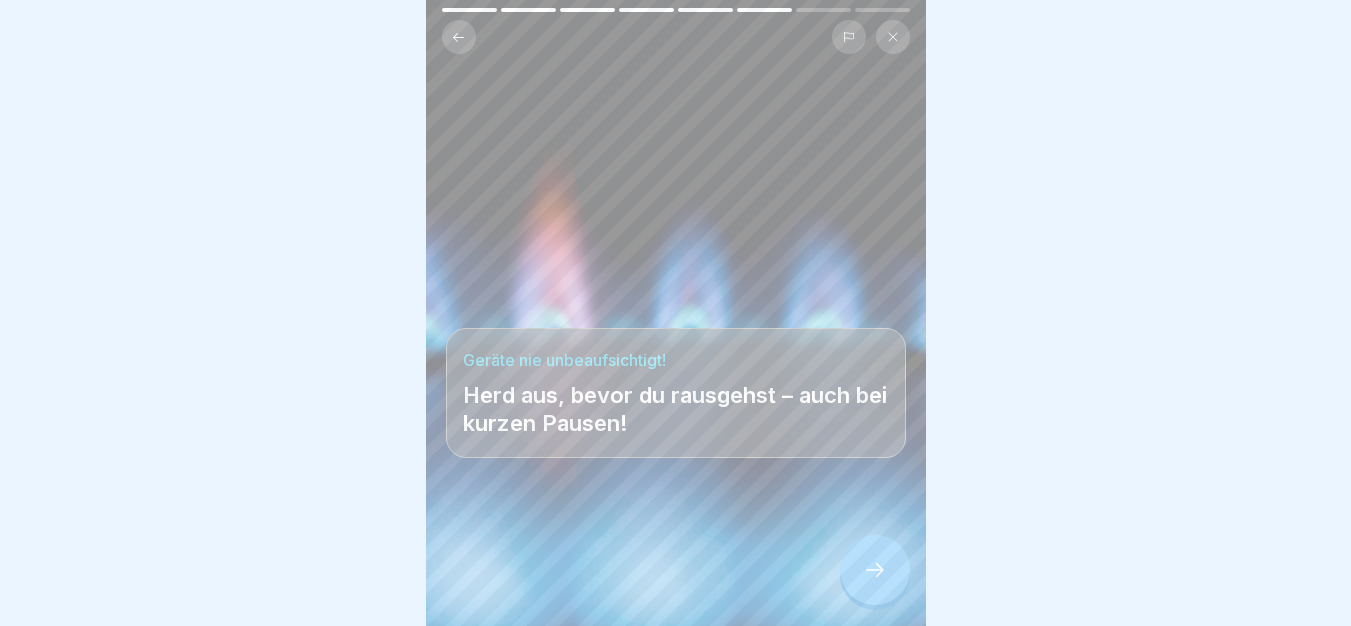 click 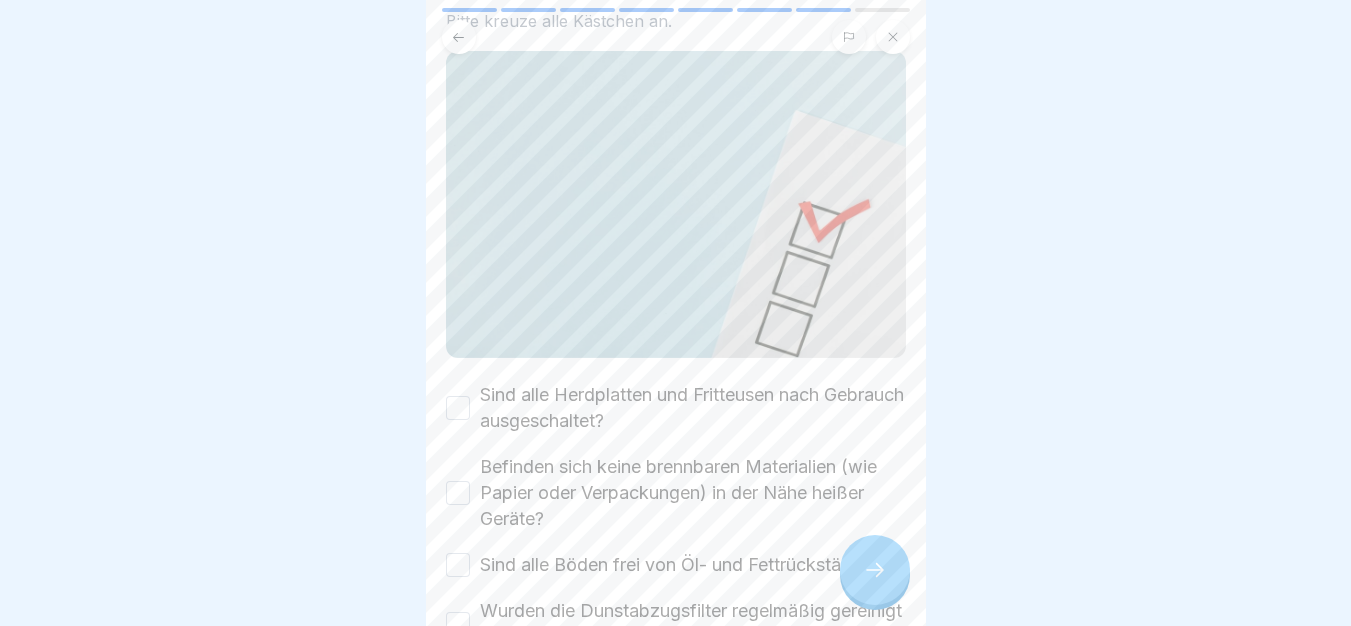 scroll, scrollTop: 390, scrollLeft: 0, axis: vertical 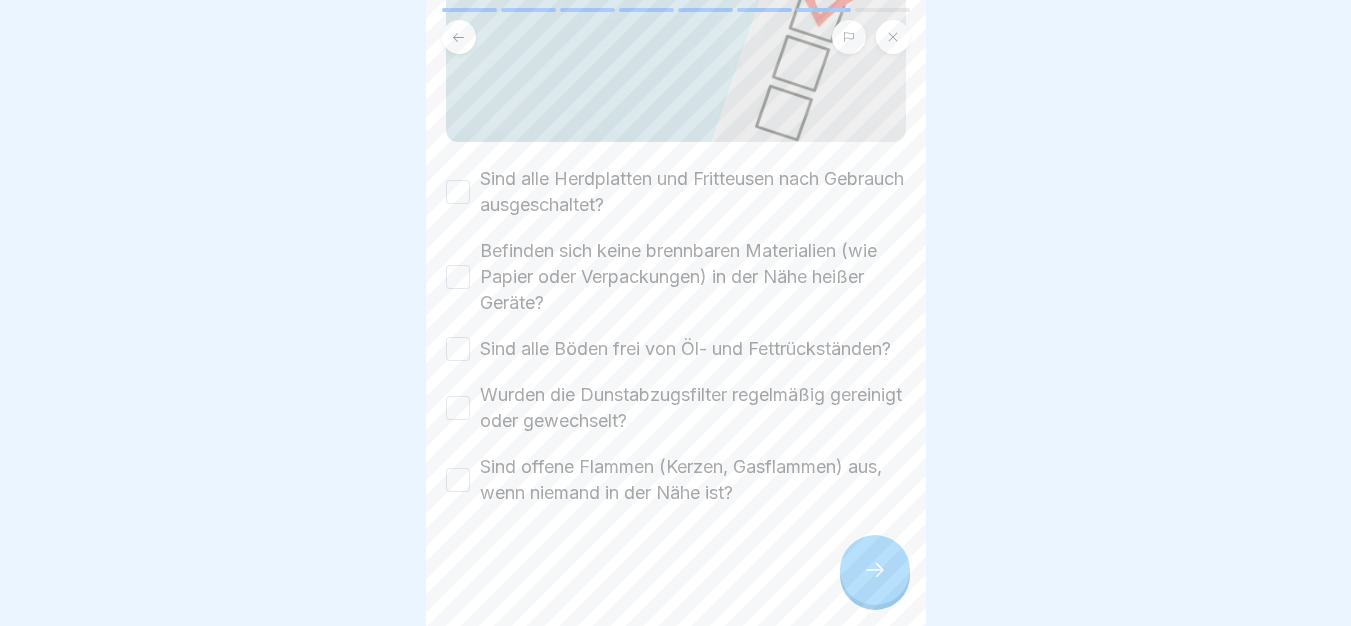 click on "Sind alle Herdplatten und Fritteusen nach Gebrauch ausgeschaltet?" at bounding box center [693, 192] 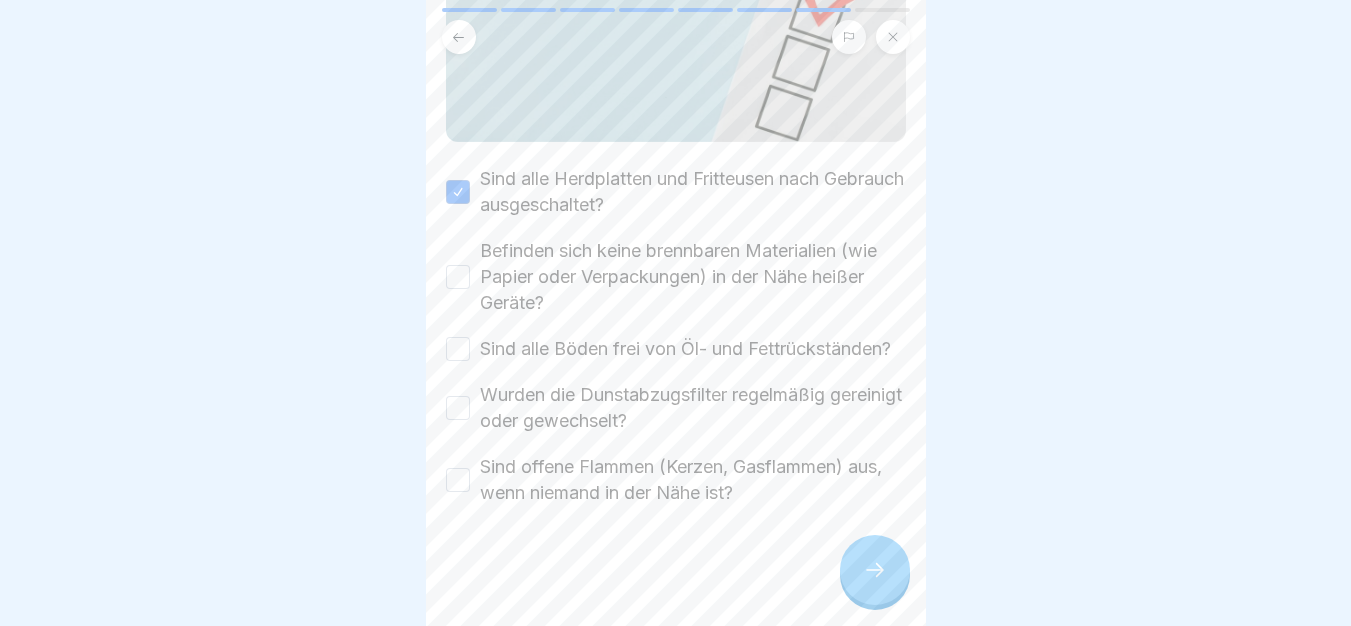 click on "Befinden sich keine brennbaren Materialien (wie Papier oder Verpackungen) in der Nähe heißer Geräte?" at bounding box center [693, 277] 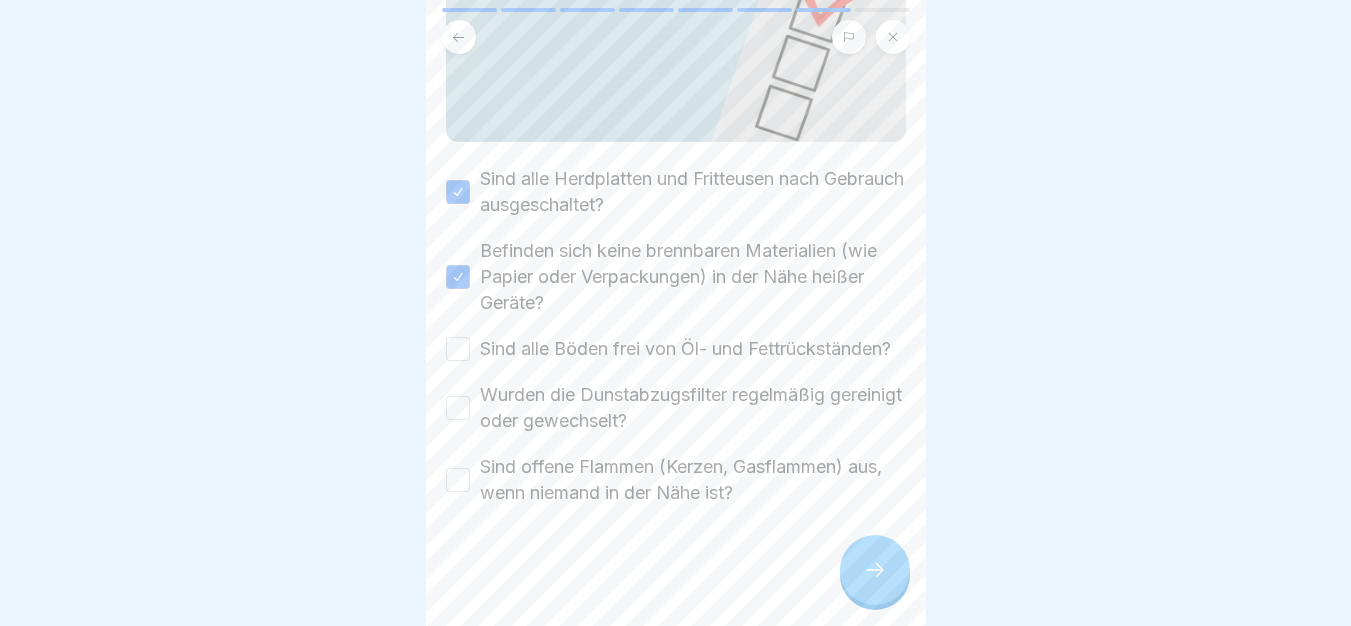 click on "Sind alle Böden frei von Öl- und Fettrückständen?" at bounding box center (685, 349) 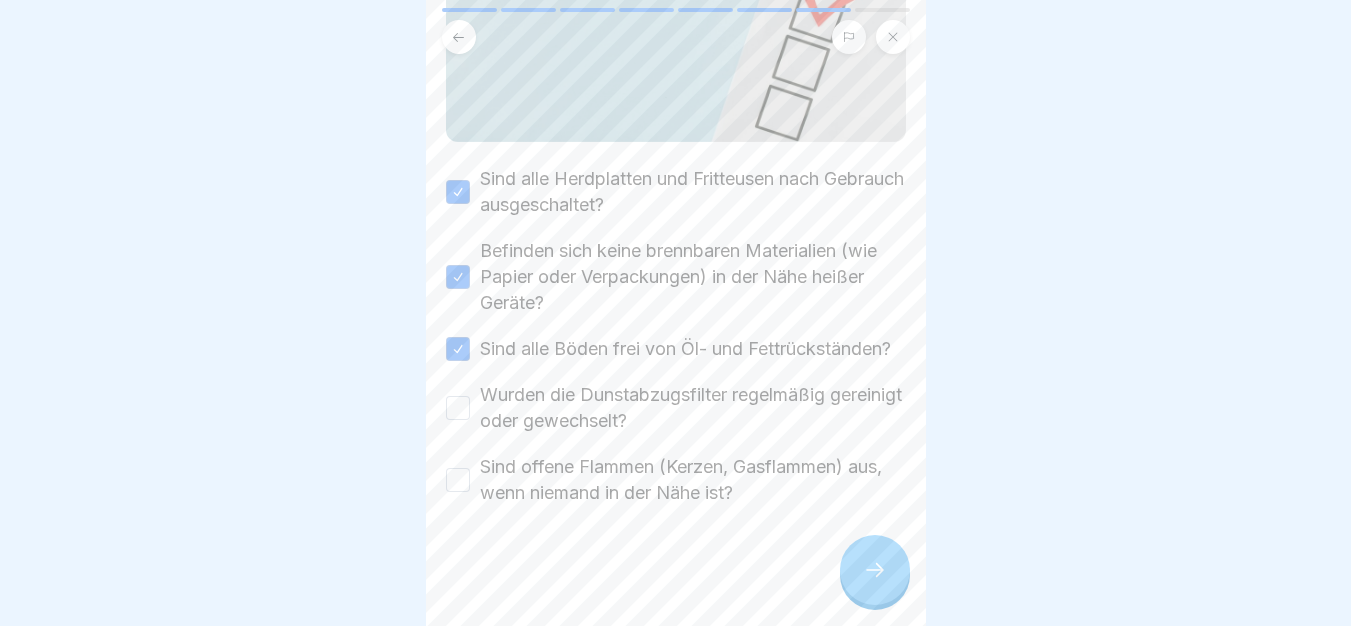 click on "Wurden die Dunstabzugsfilter regelmäßig gereinigt oder gewechselt?" at bounding box center (693, 408) 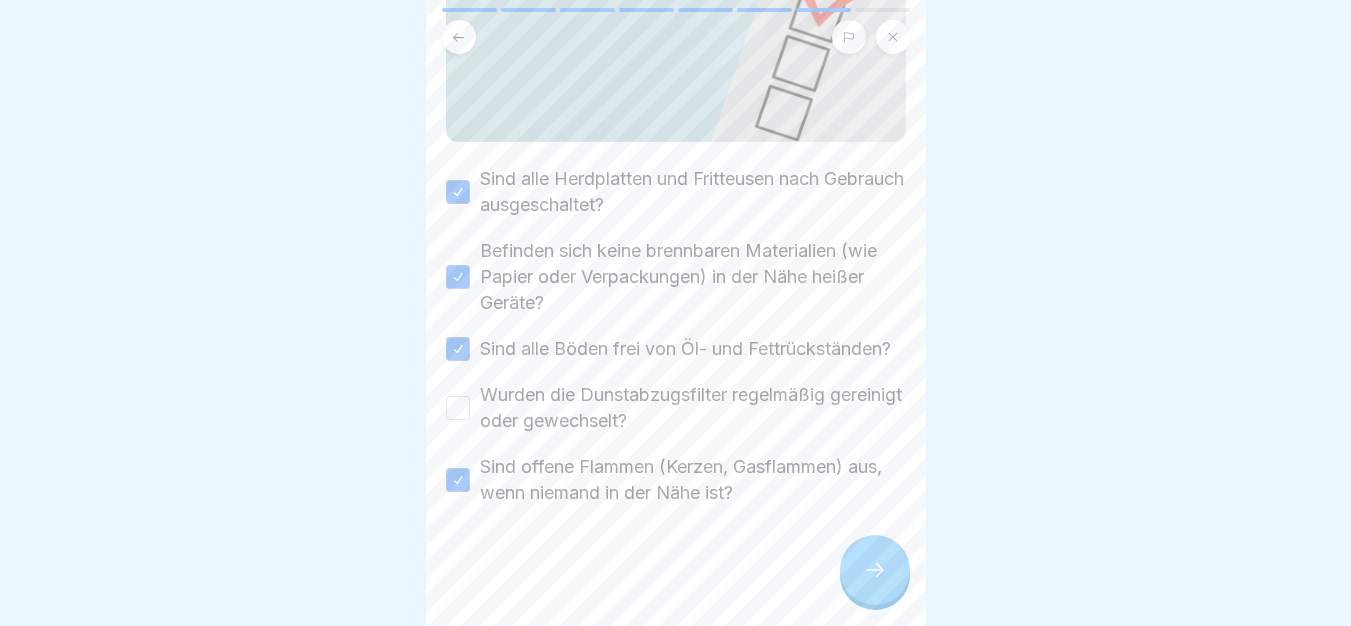 click on "Wurden die Dunstabzugsfilter regelmäßig gereinigt oder gewechselt?" at bounding box center [693, 408] 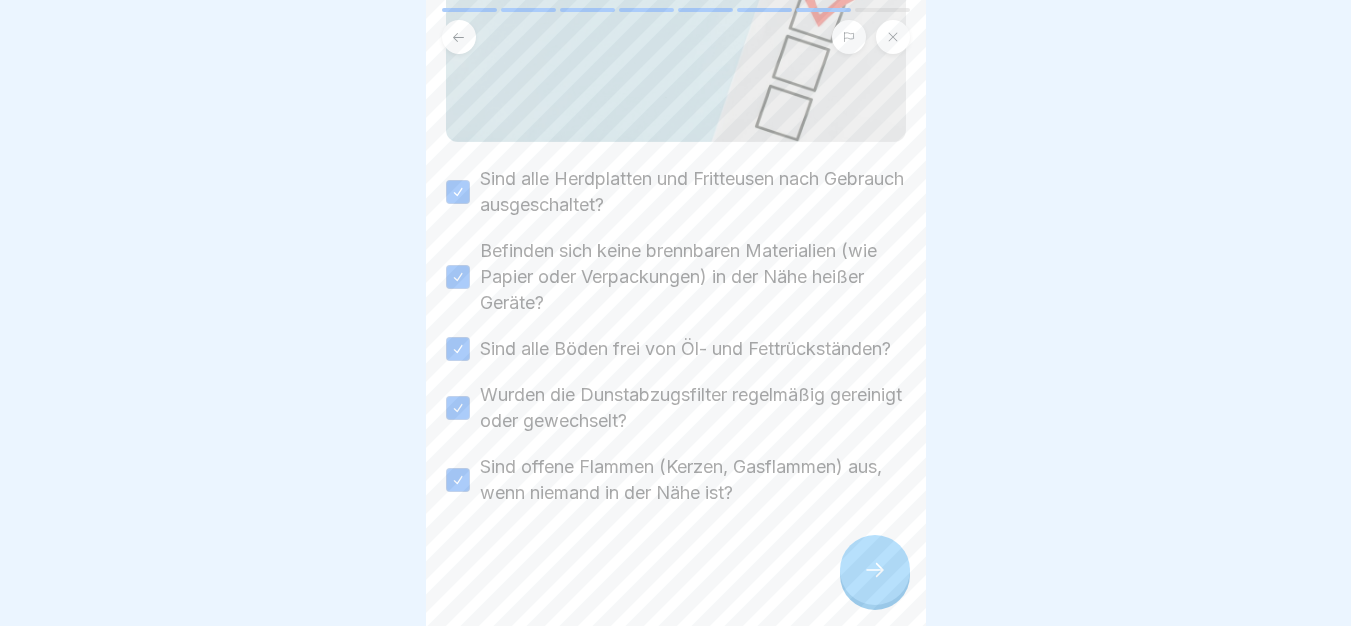 click at bounding box center [875, 570] 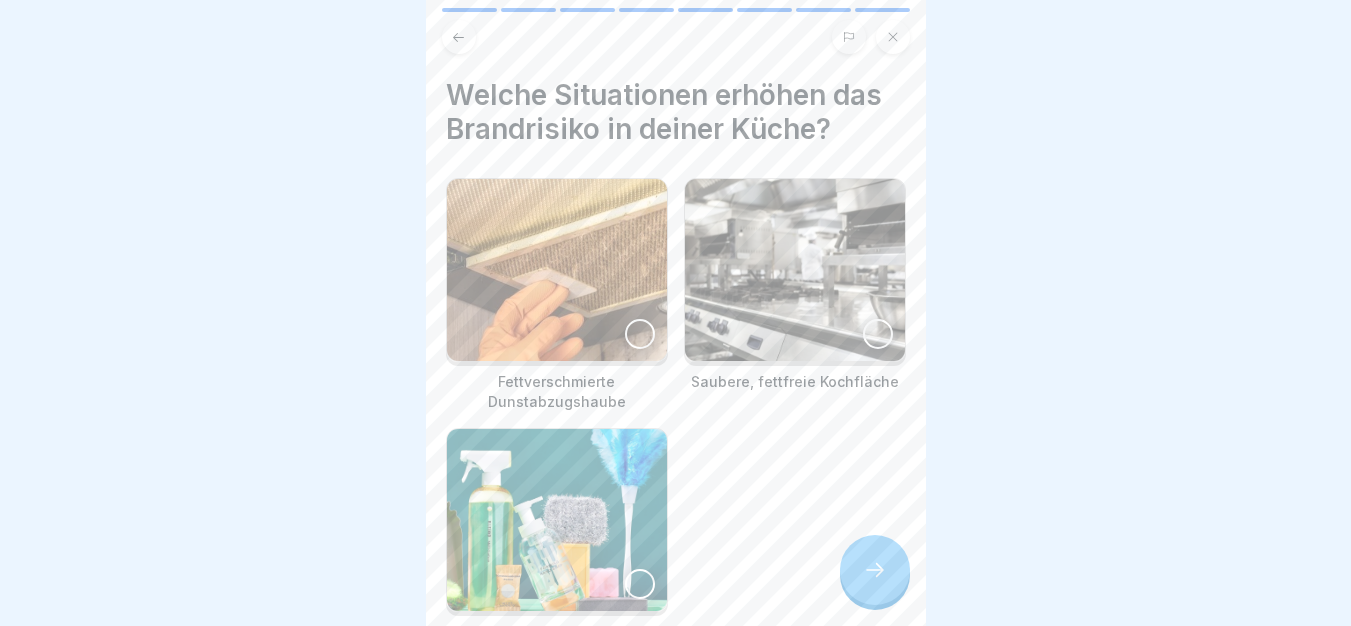 click at bounding box center [557, 270] 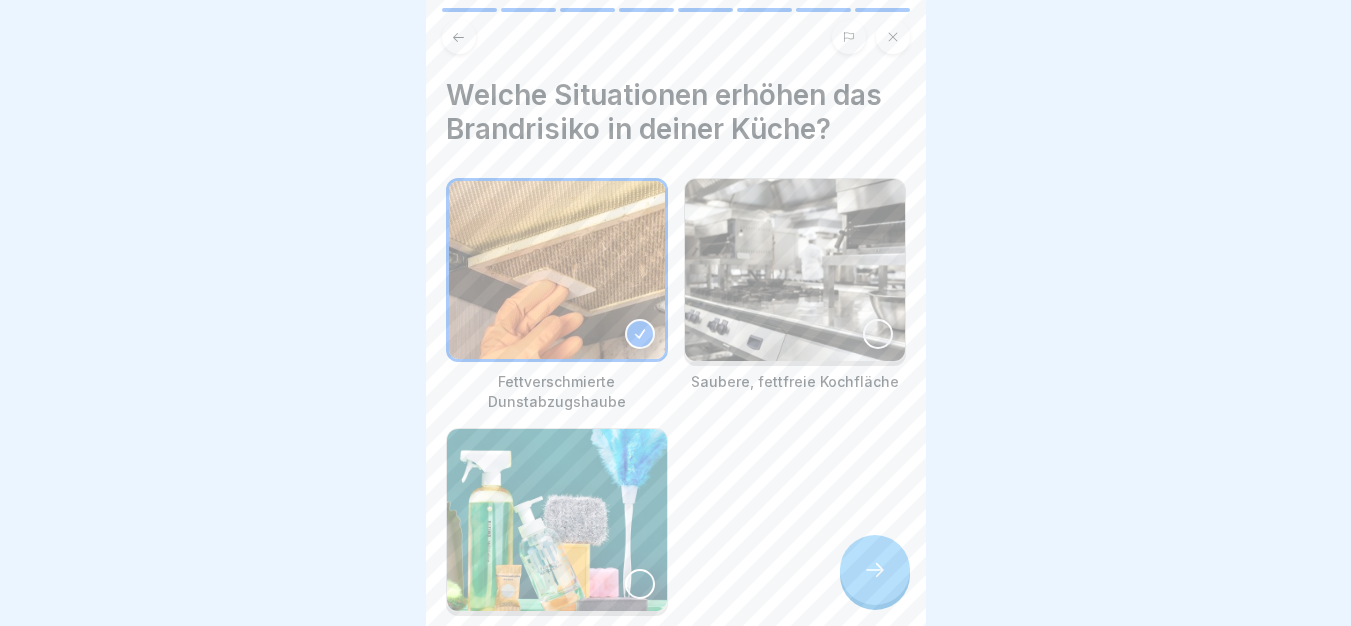 click at bounding box center [557, 520] 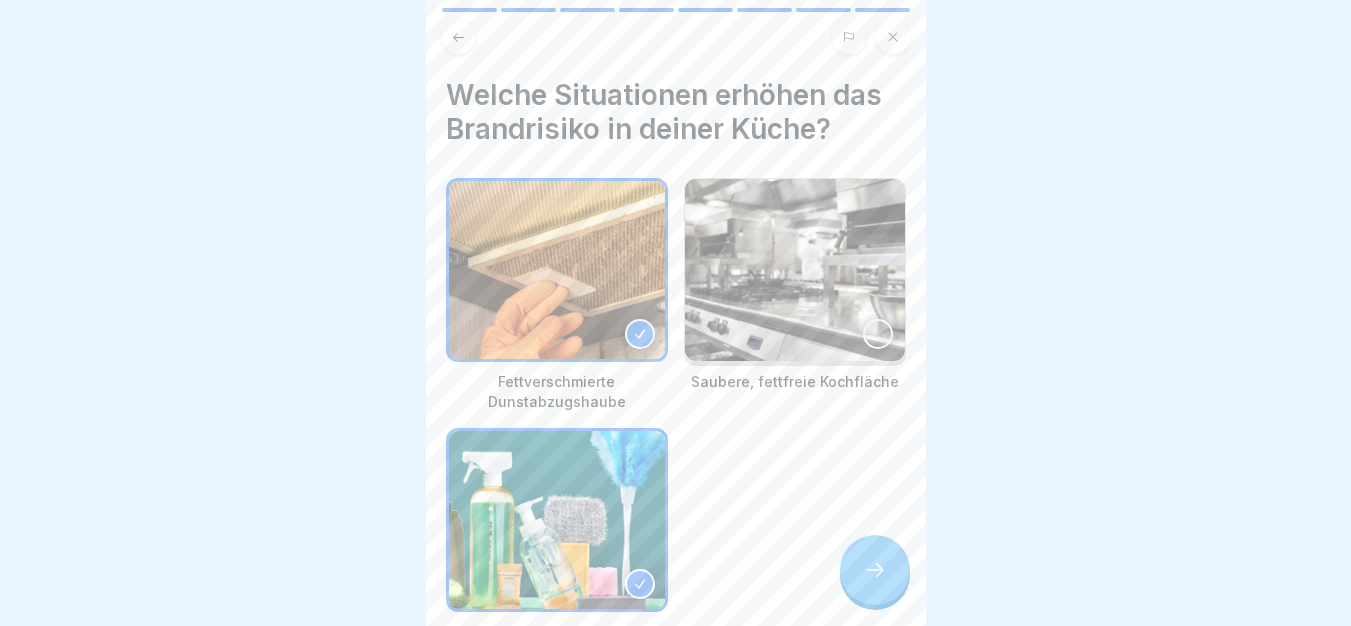 click at bounding box center [875, 570] 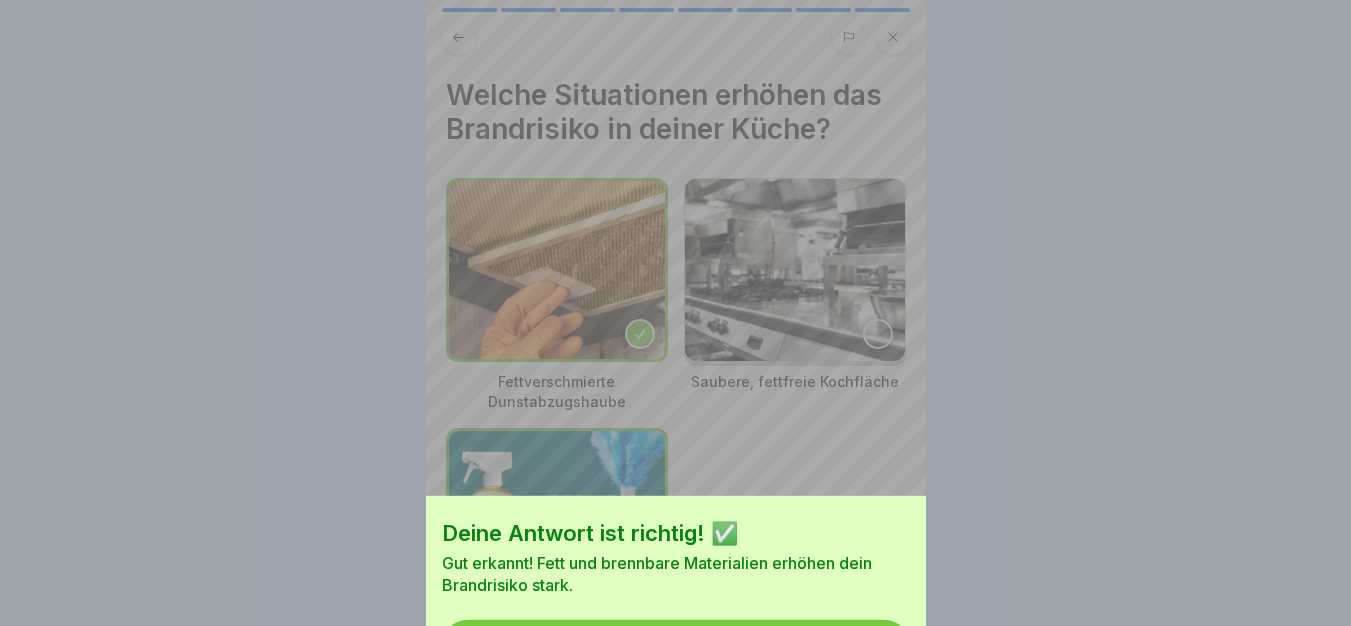 click on "Fortfahren" at bounding box center (676, 646) 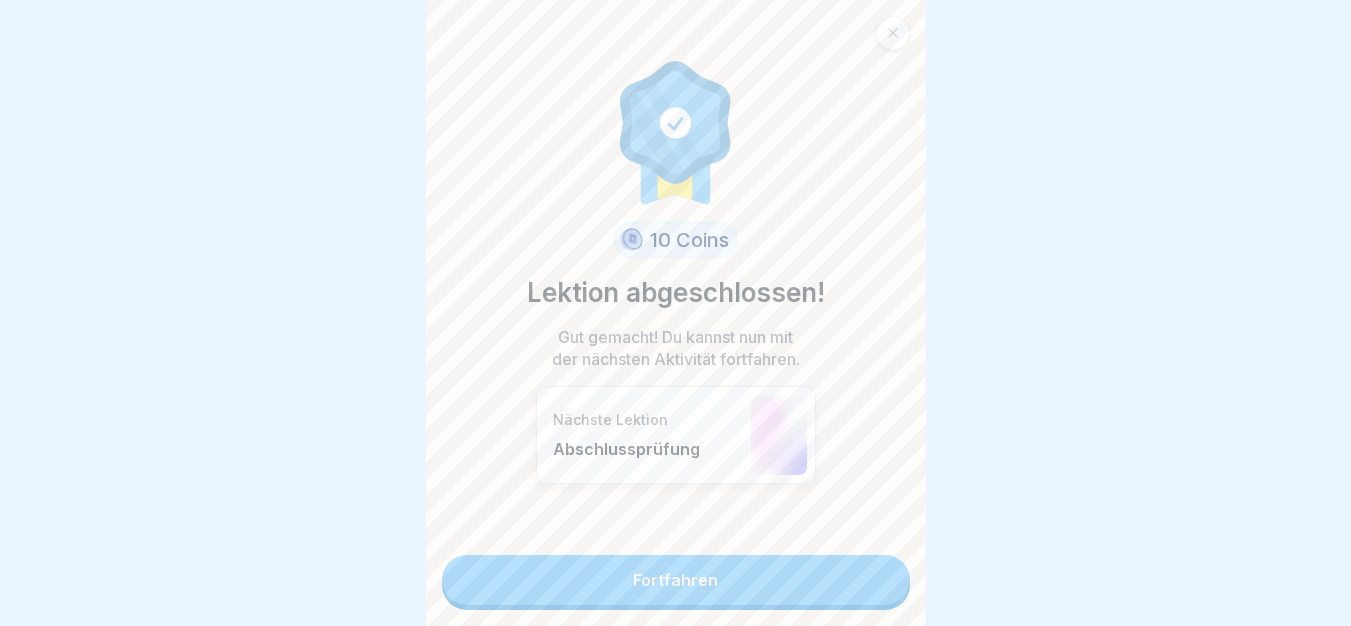 click on "Fortfahren" at bounding box center [676, 580] 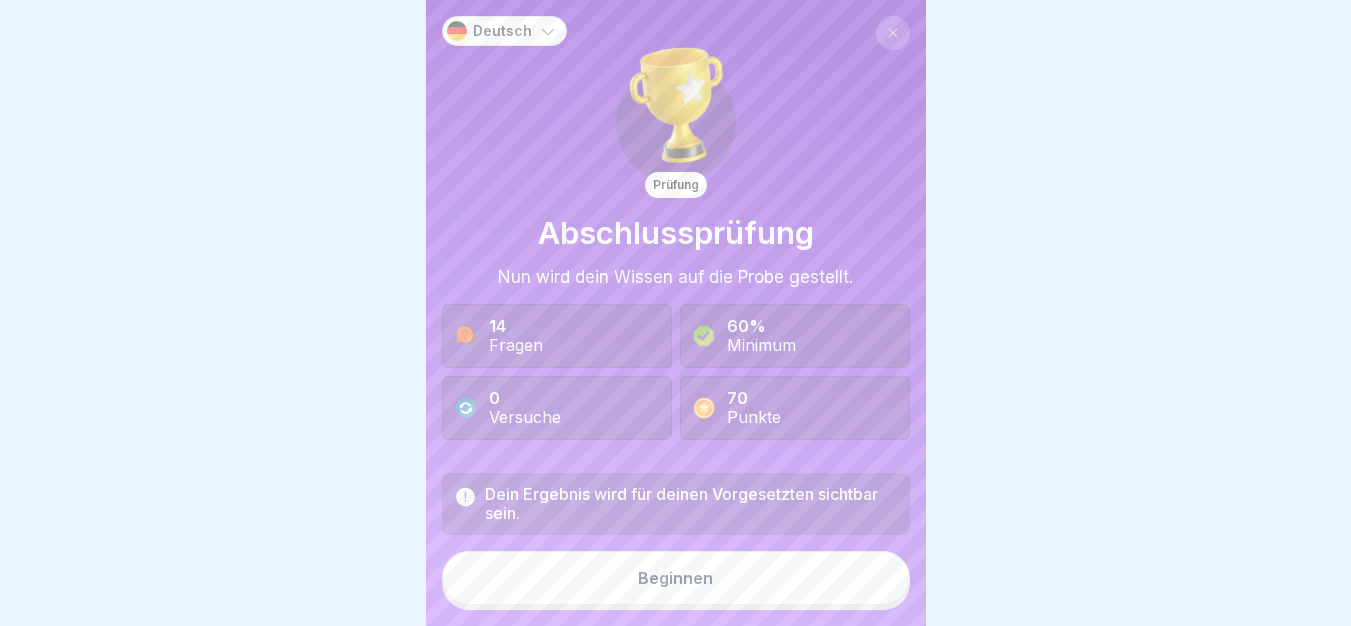 drag, startPoint x: 798, startPoint y: 566, endPoint x: 799, endPoint y: 576, distance: 10.049875 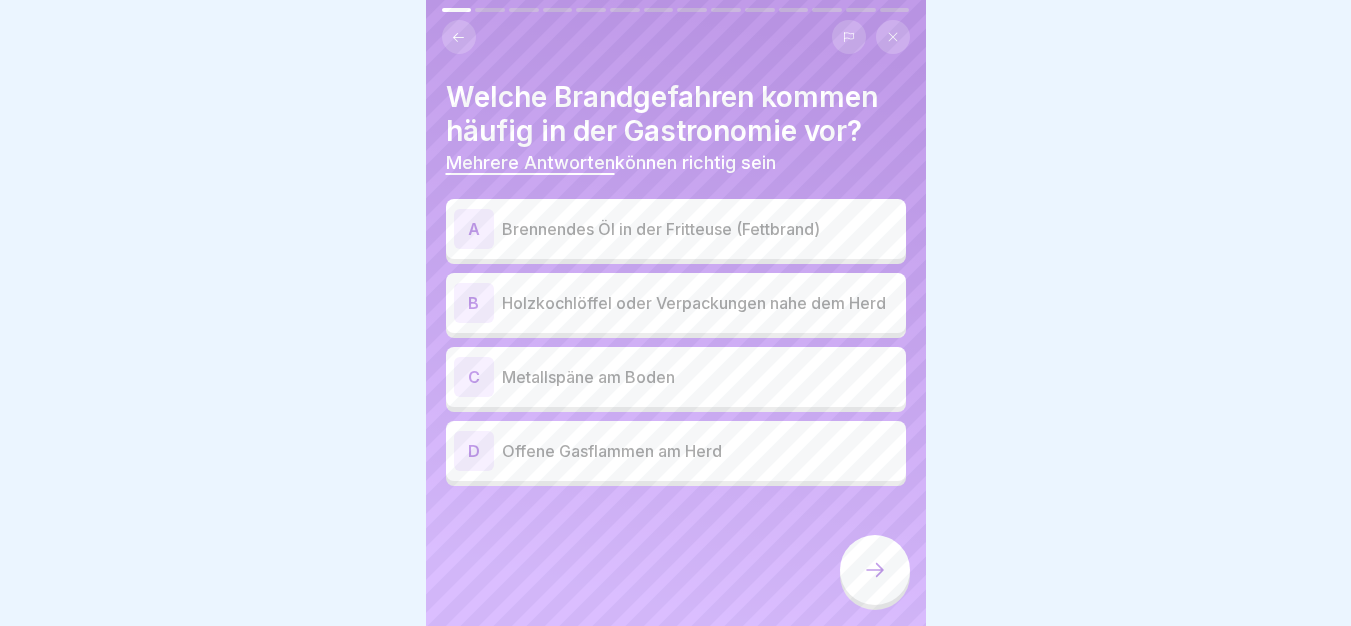 click on "Brennendes Öl in der Fritteuse (Fettbrand)" at bounding box center [700, 229] 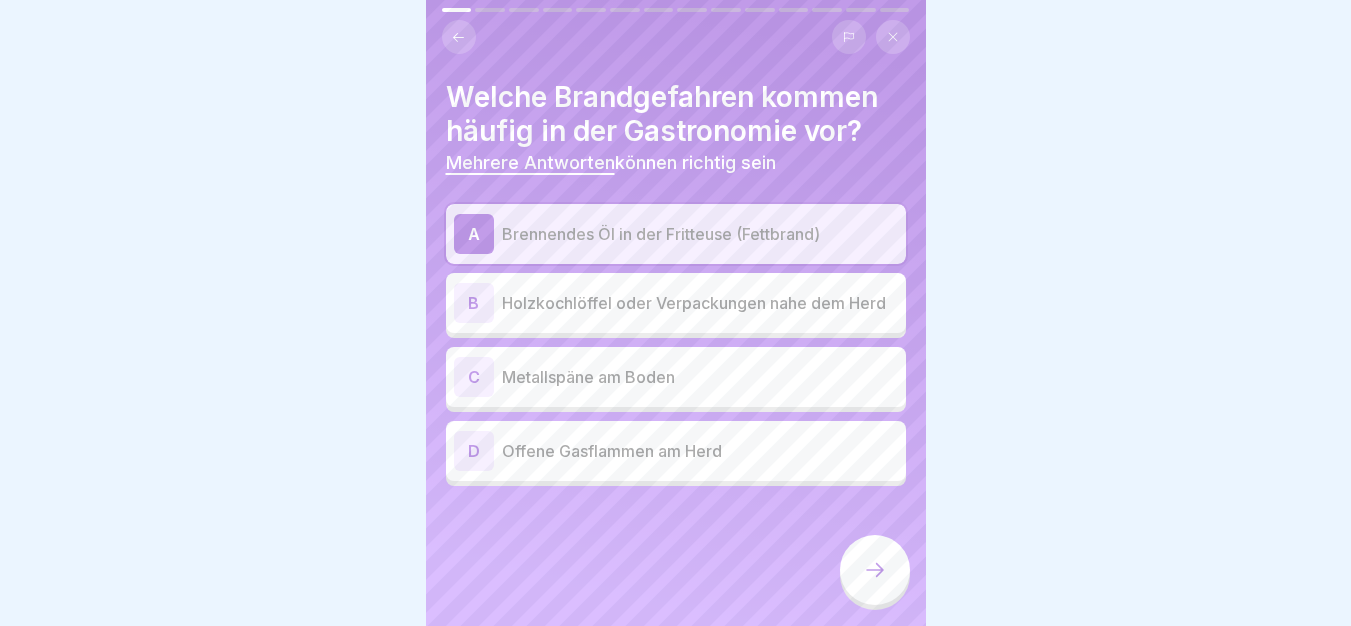 click on "Holzkochlöffel oder Verpackungen nahe dem Herd" at bounding box center (700, 303) 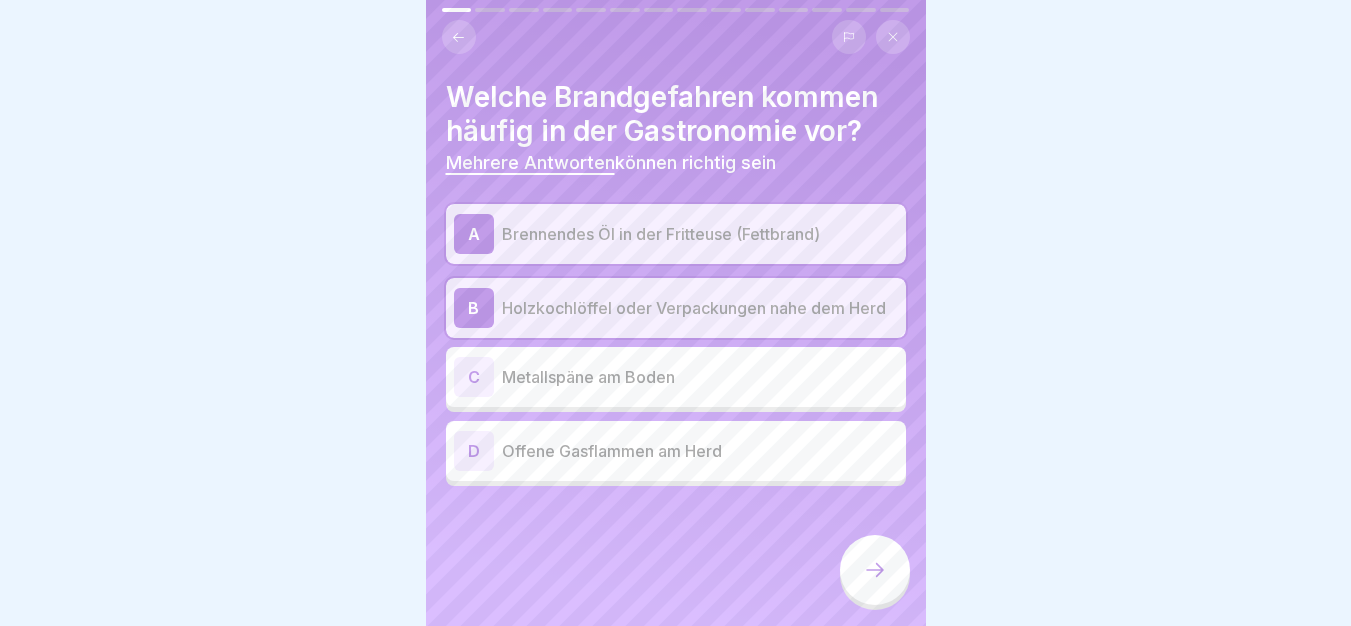 click on "Holzkochlöffel oder Verpackungen nahe dem Herd" at bounding box center [700, 308] 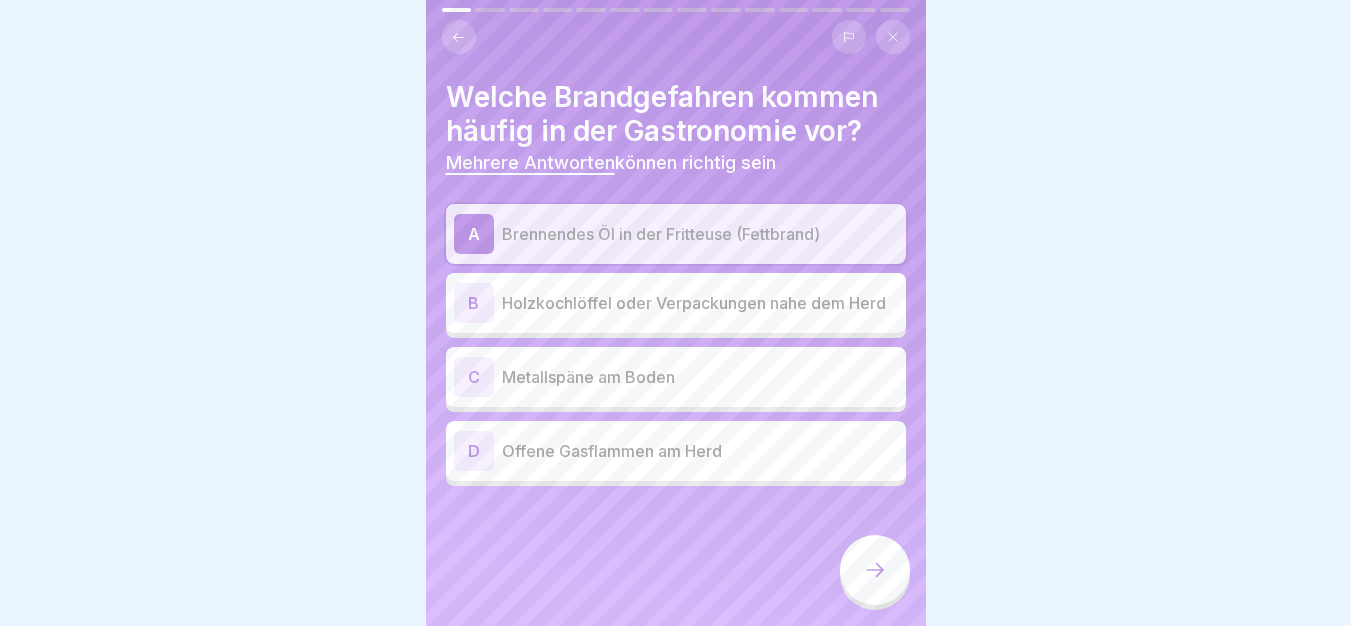 click 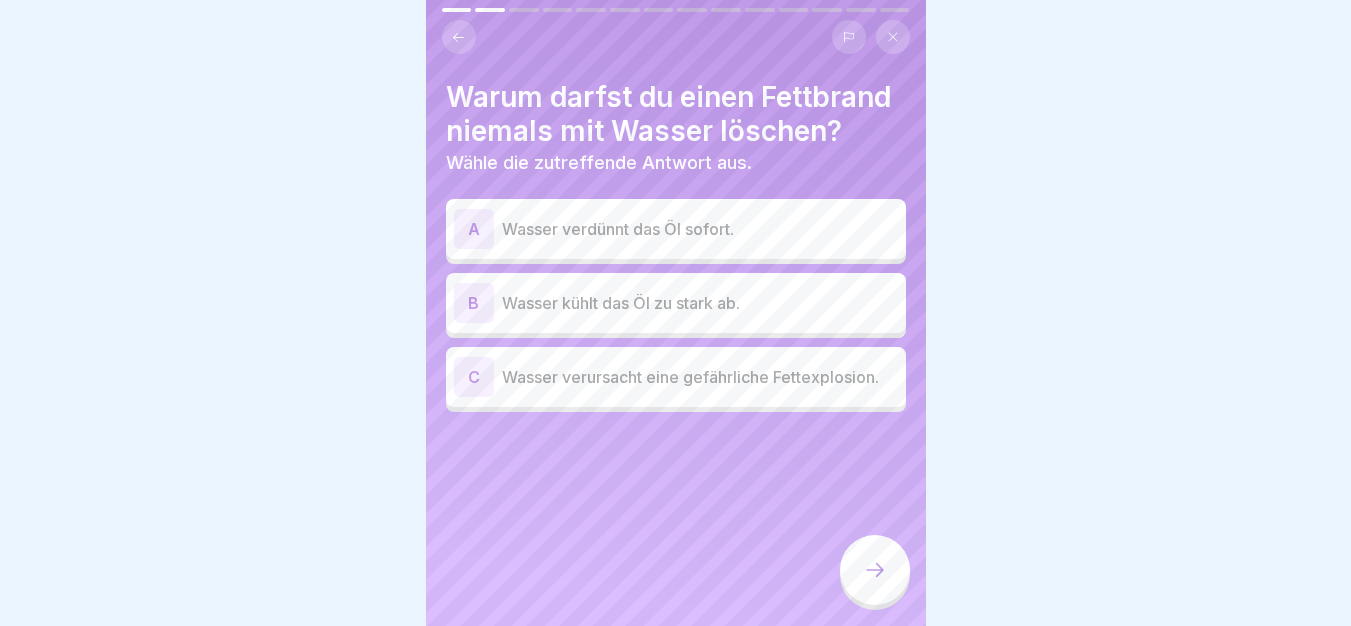 click 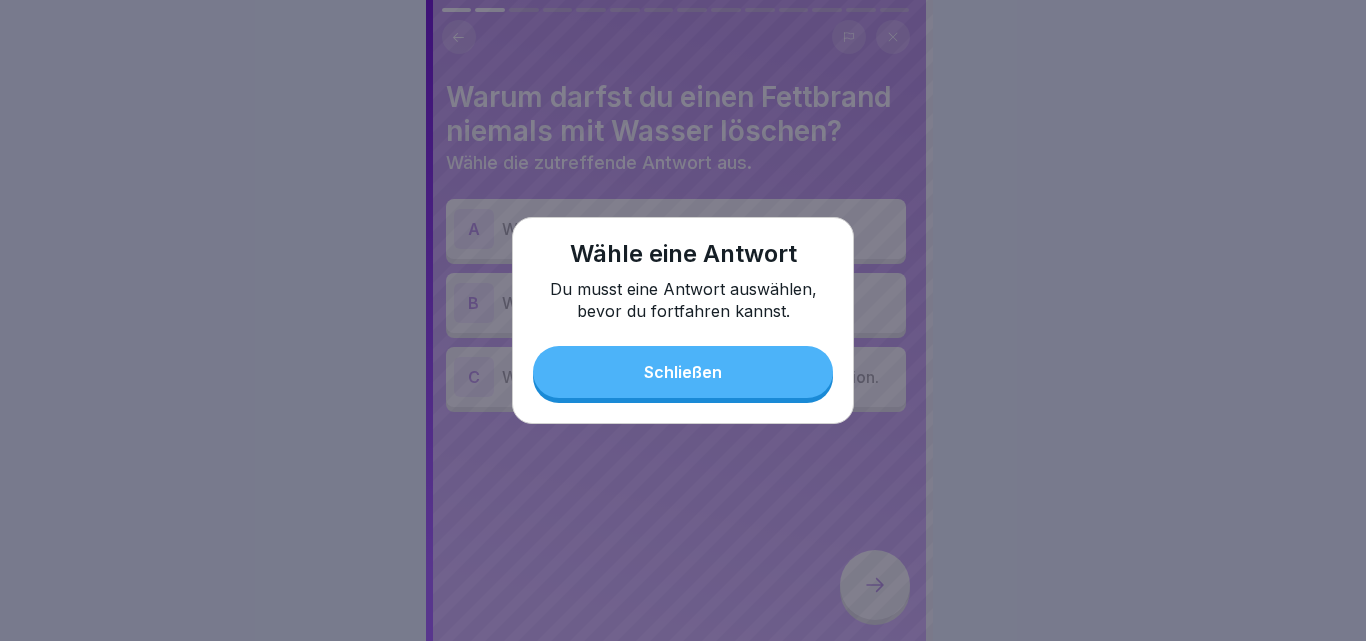 click on "Schließen" at bounding box center (683, 372) 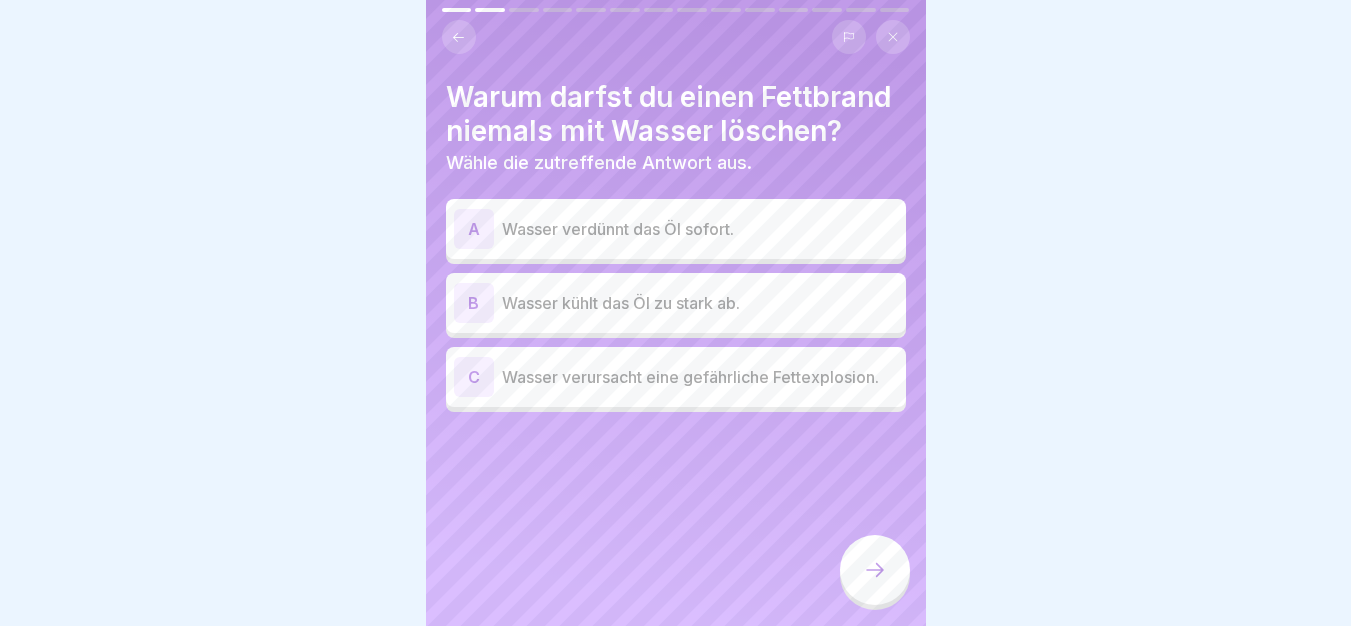 click on "Wasser verursacht eine gefährliche Fettexplosion." at bounding box center (700, 377) 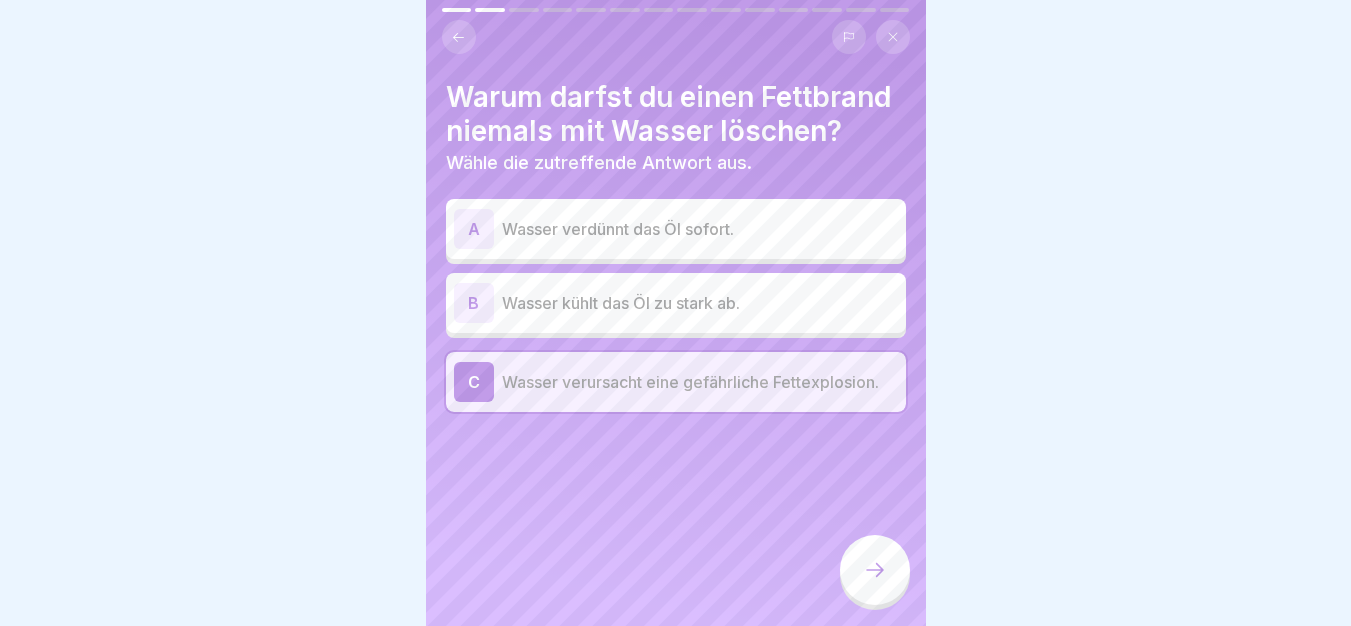 click at bounding box center (875, 570) 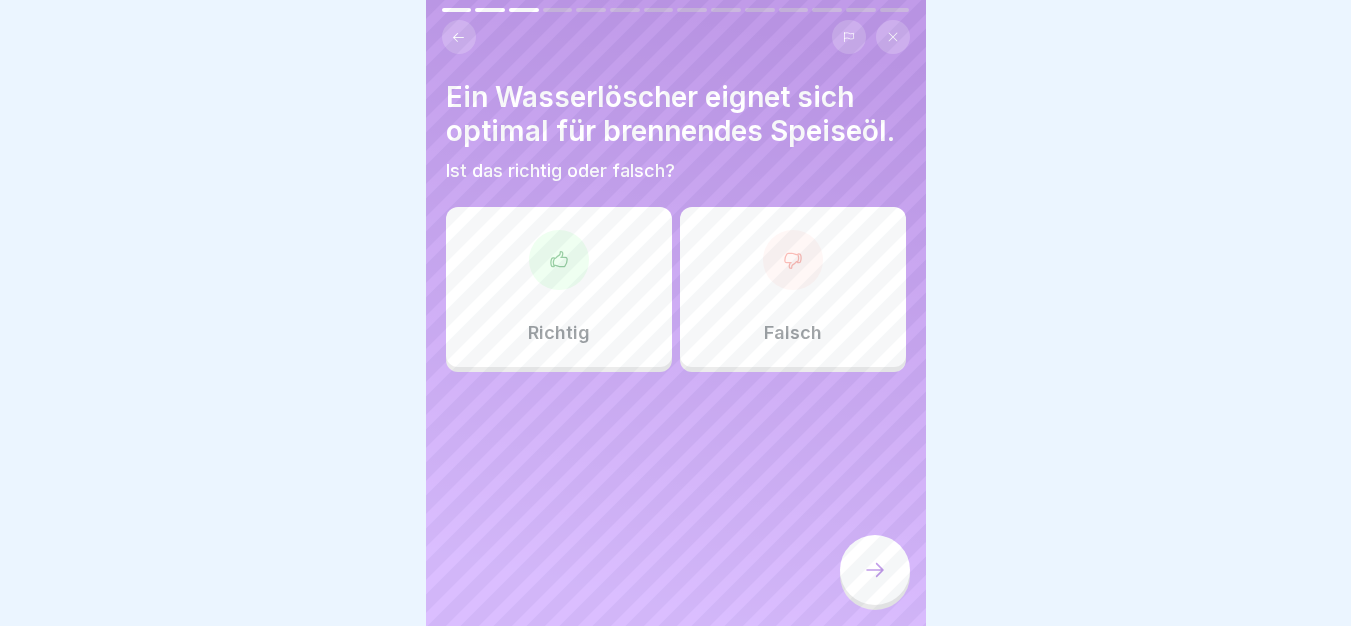 click at bounding box center [793, 260] 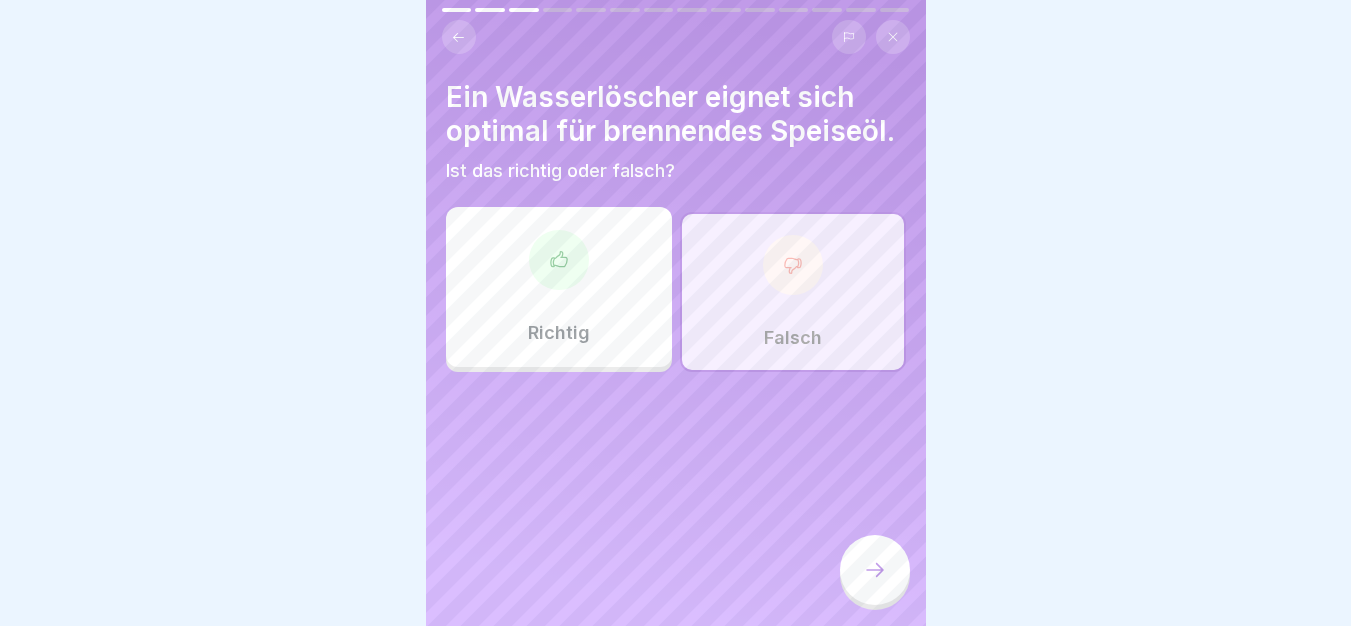 click at bounding box center (875, 570) 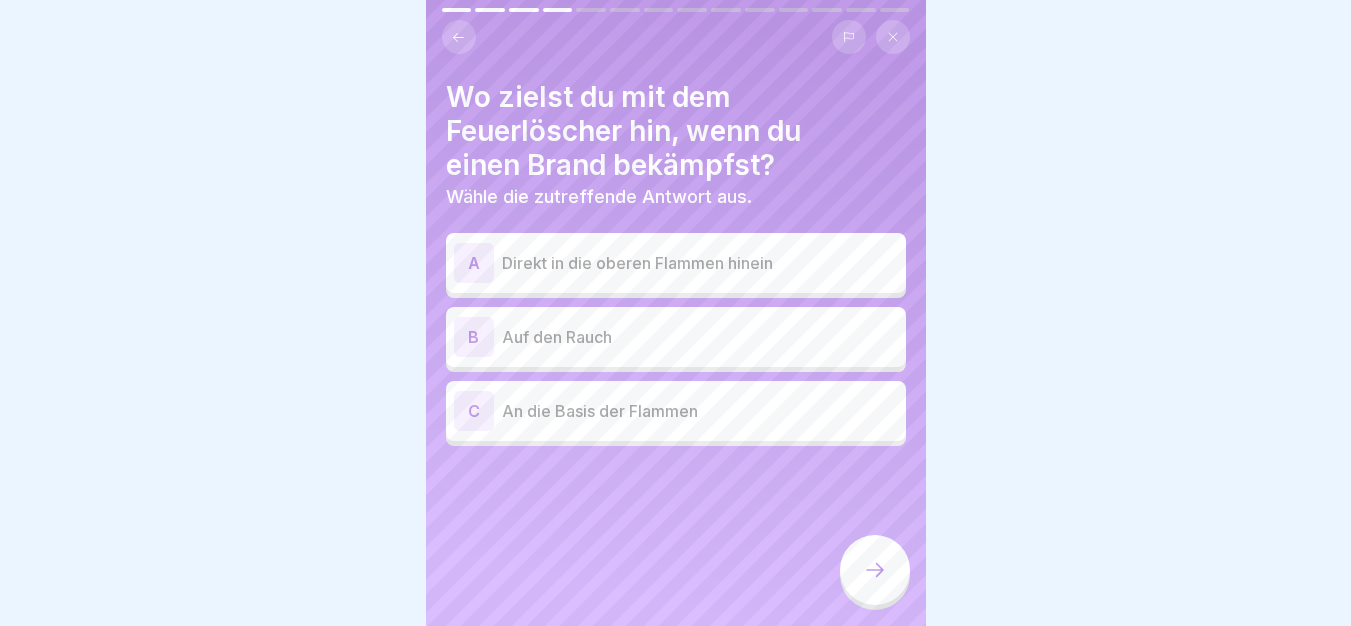 click on "An die Basis der Flammen" at bounding box center [700, 411] 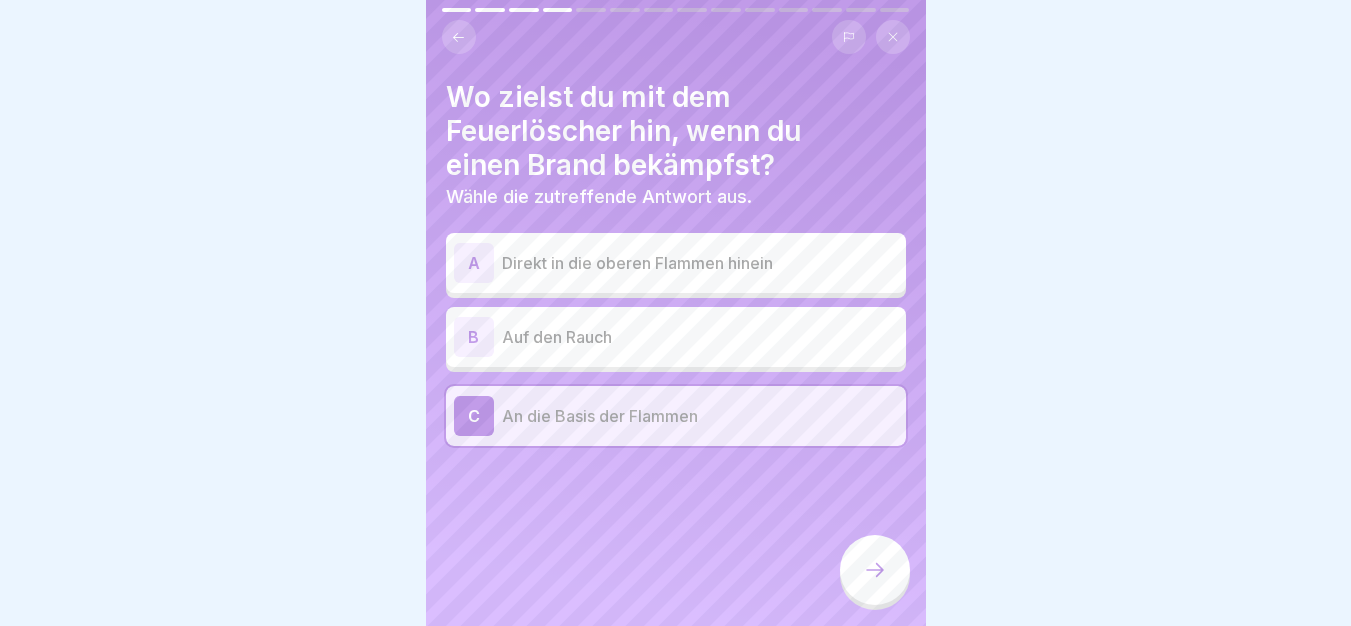 click on "Wo zielst du mit dem Feuerlöscher hin, wenn du einen Brand bekämpfst? Wähle die zutreffende Antwort aus. A Direkt in die oberen Flammen hinein B Auf den Rauch C An die Basis der Flammen" at bounding box center (676, 313) 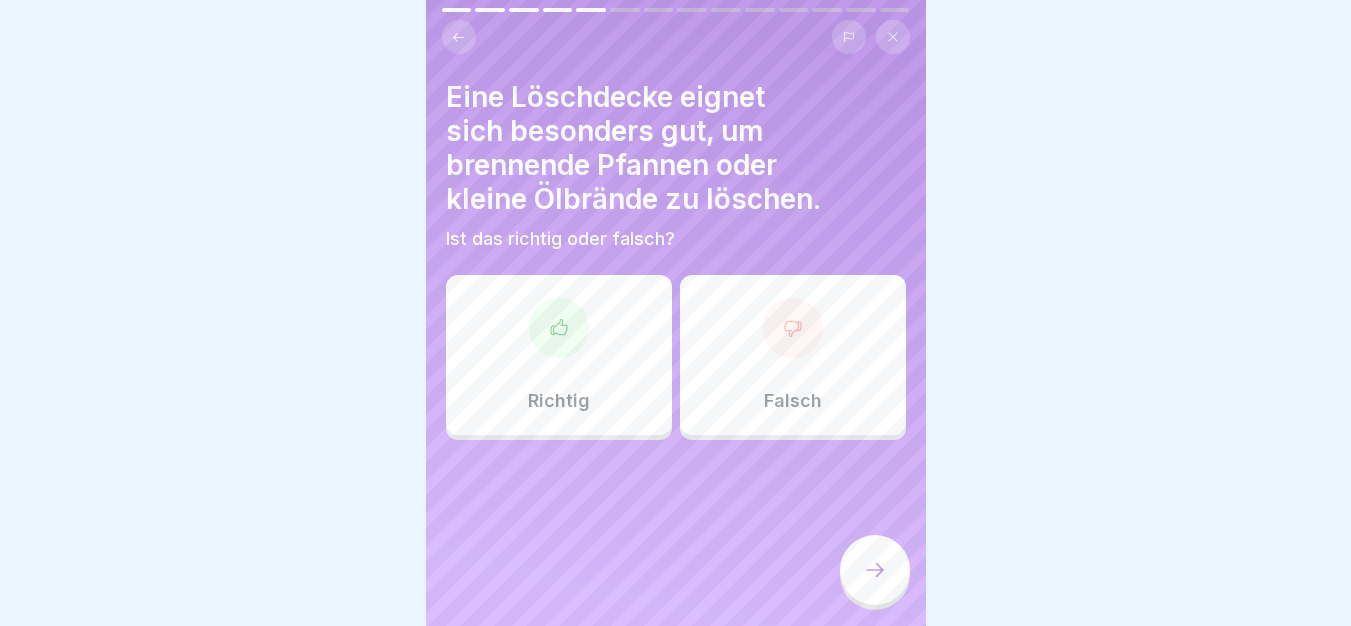 click at bounding box center [559, 328] 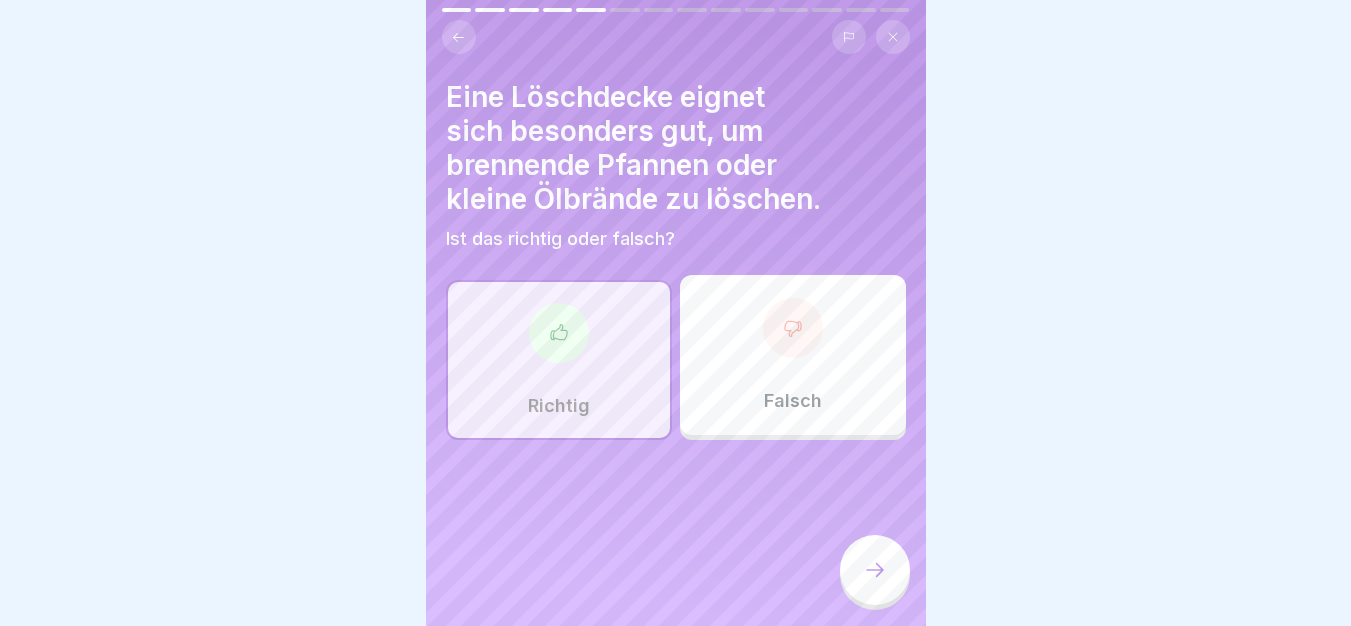 click 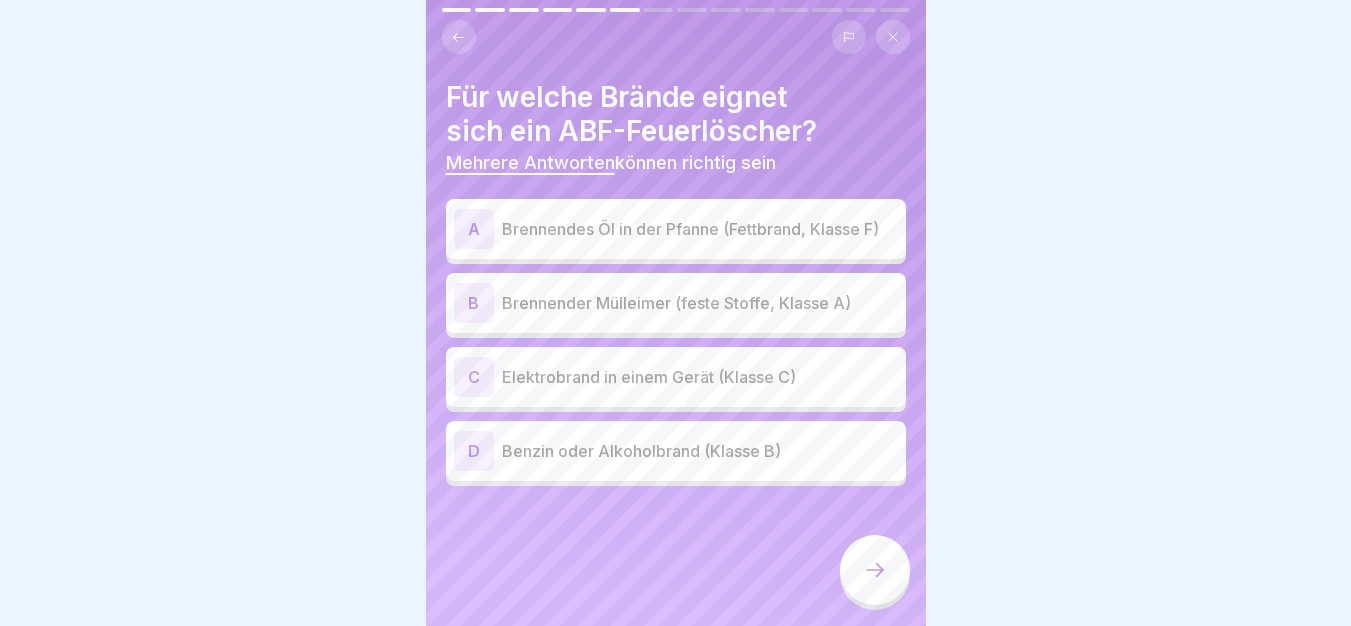 click on "Brennendes Öl in der Pfanne (Fettbrand, Klasse F)" at bounding box center (700, 229) 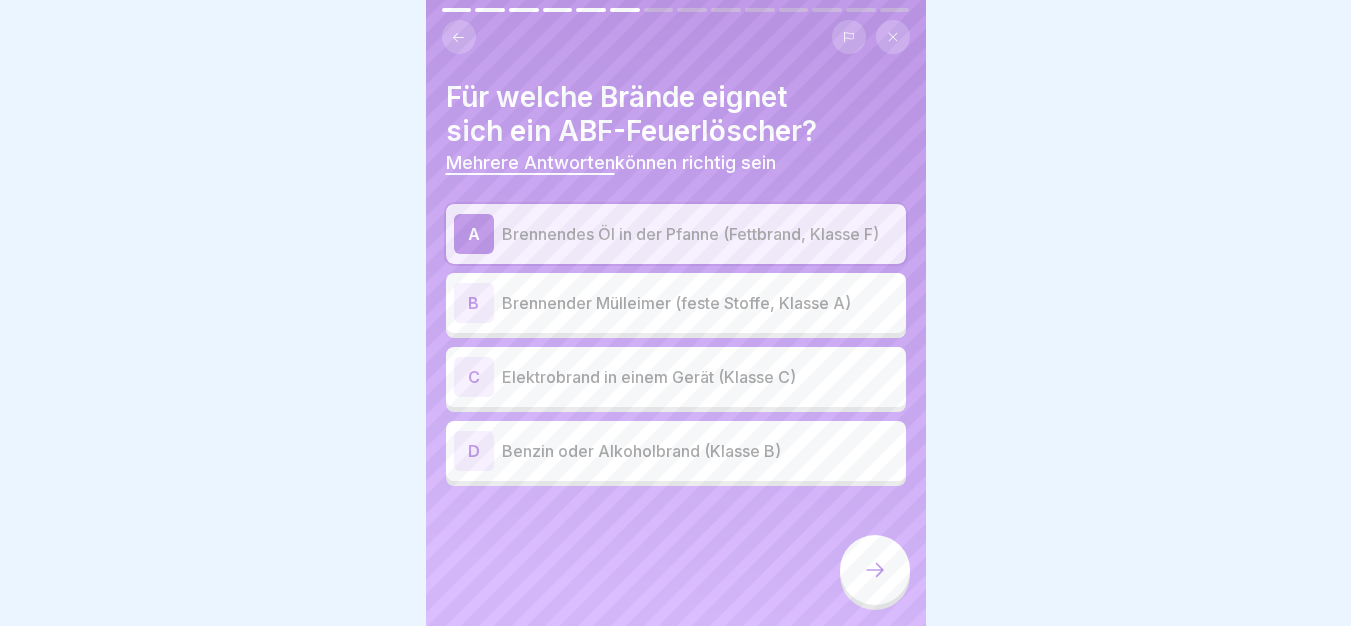 click on "B Brennender Mülleimer (feste Stoffe, Klasse A)" at bounding box center [676, 303] 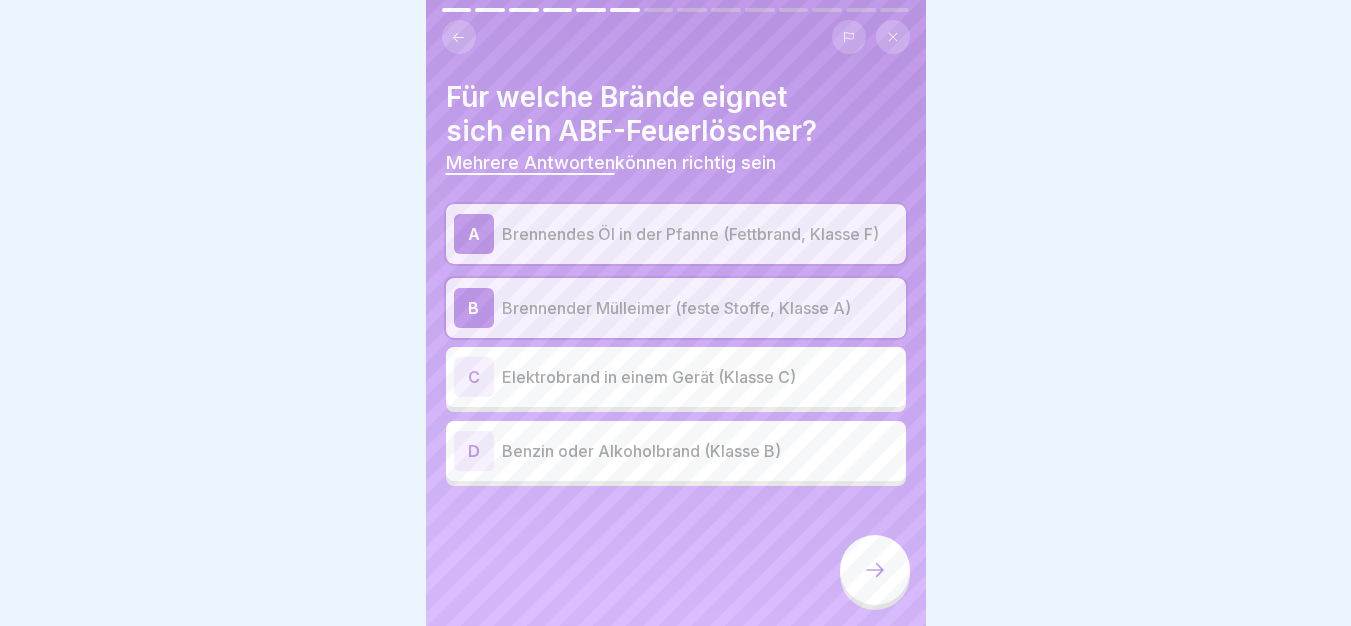click on "Benzin oder Alkoholbrand (Klasse B)" at bounding box center [700, 451] 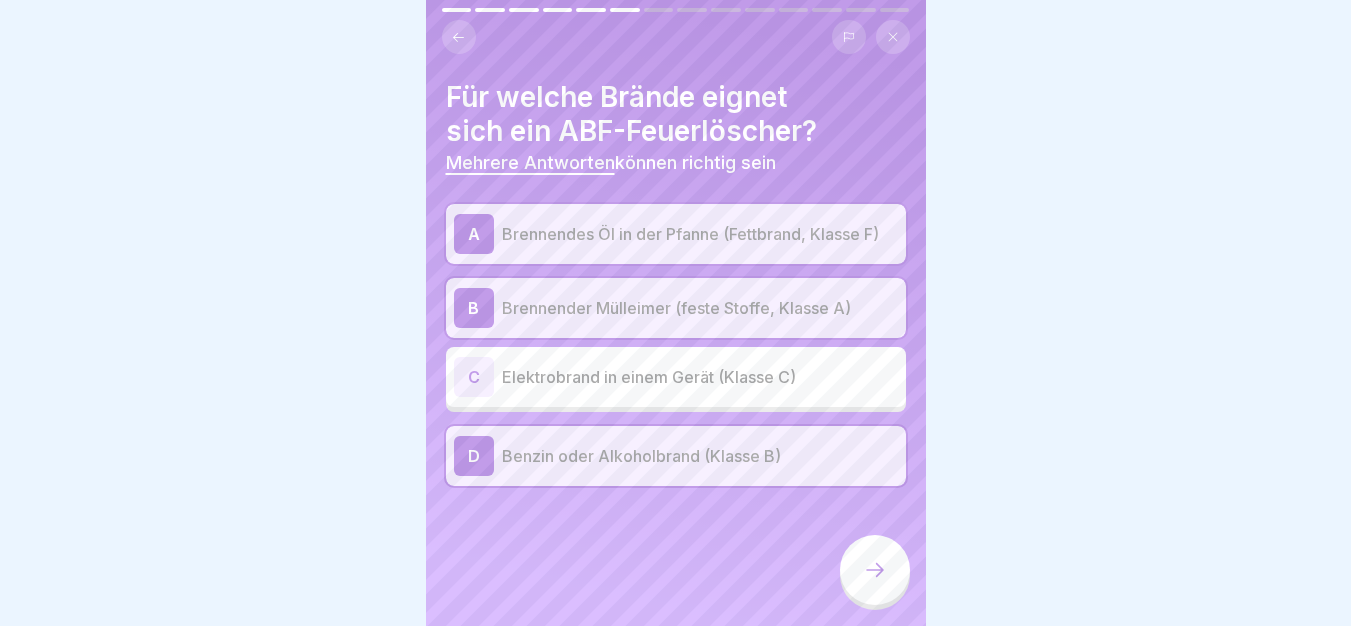 click 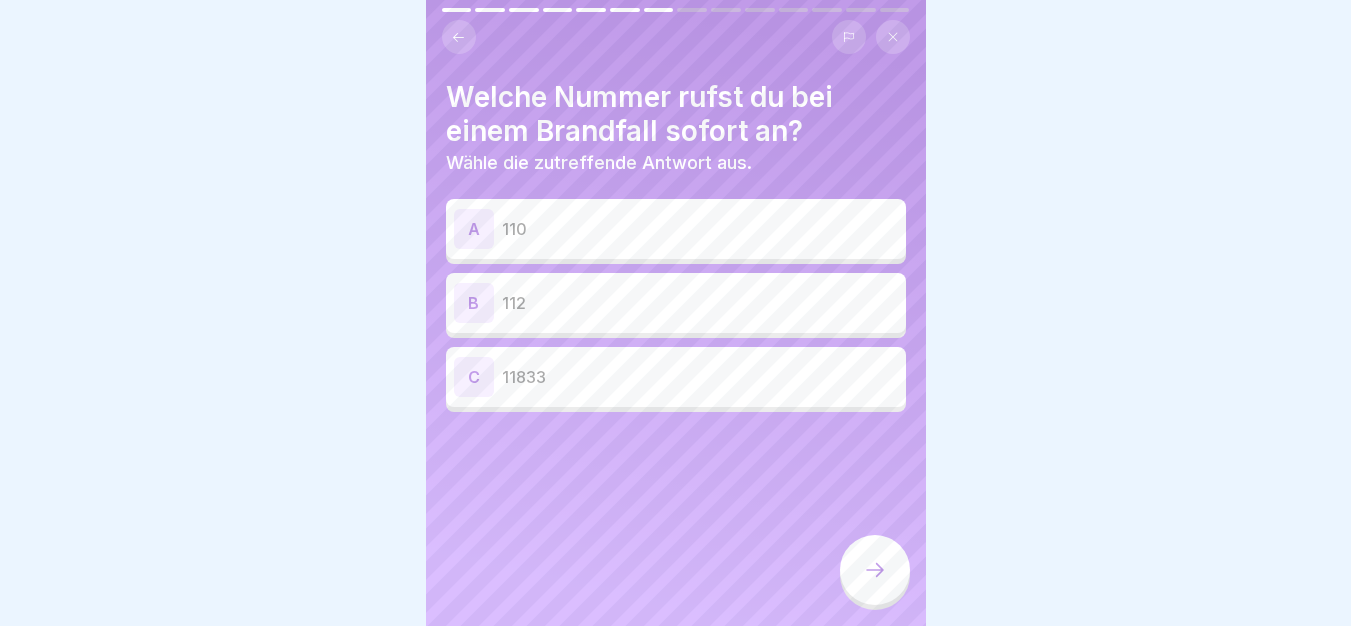 click on "112" at bounding box center [700, 303] 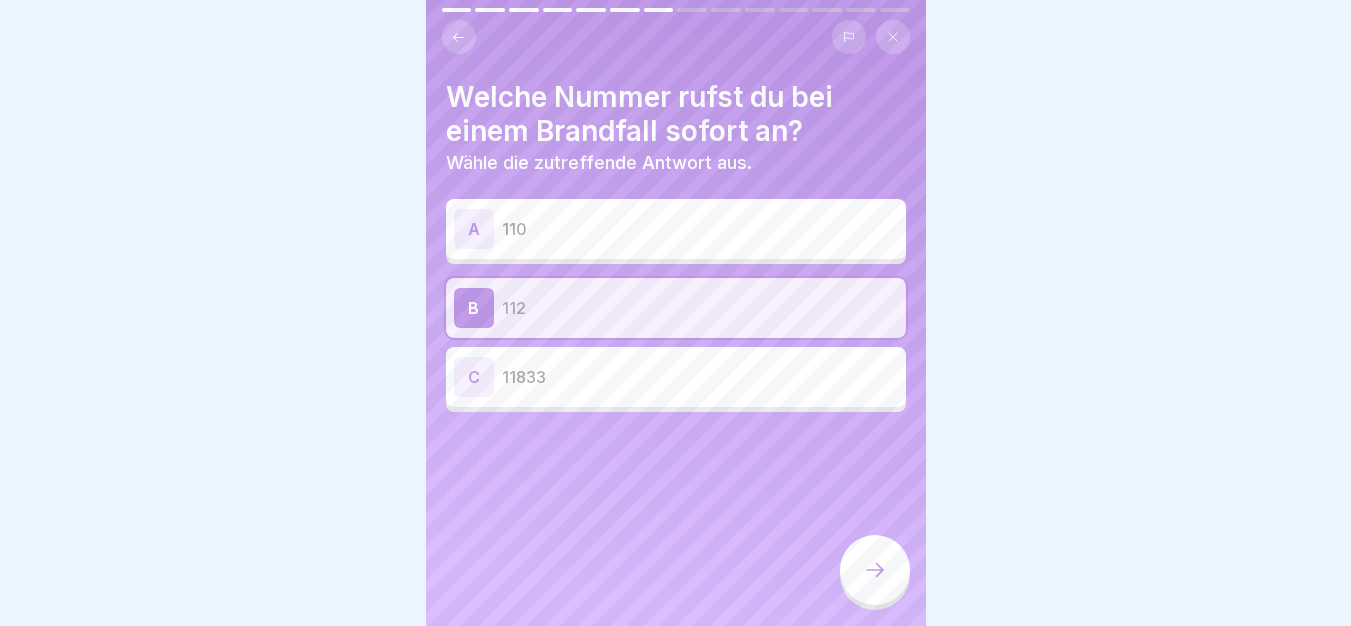 click on "112" at bounding box center (700, 308) 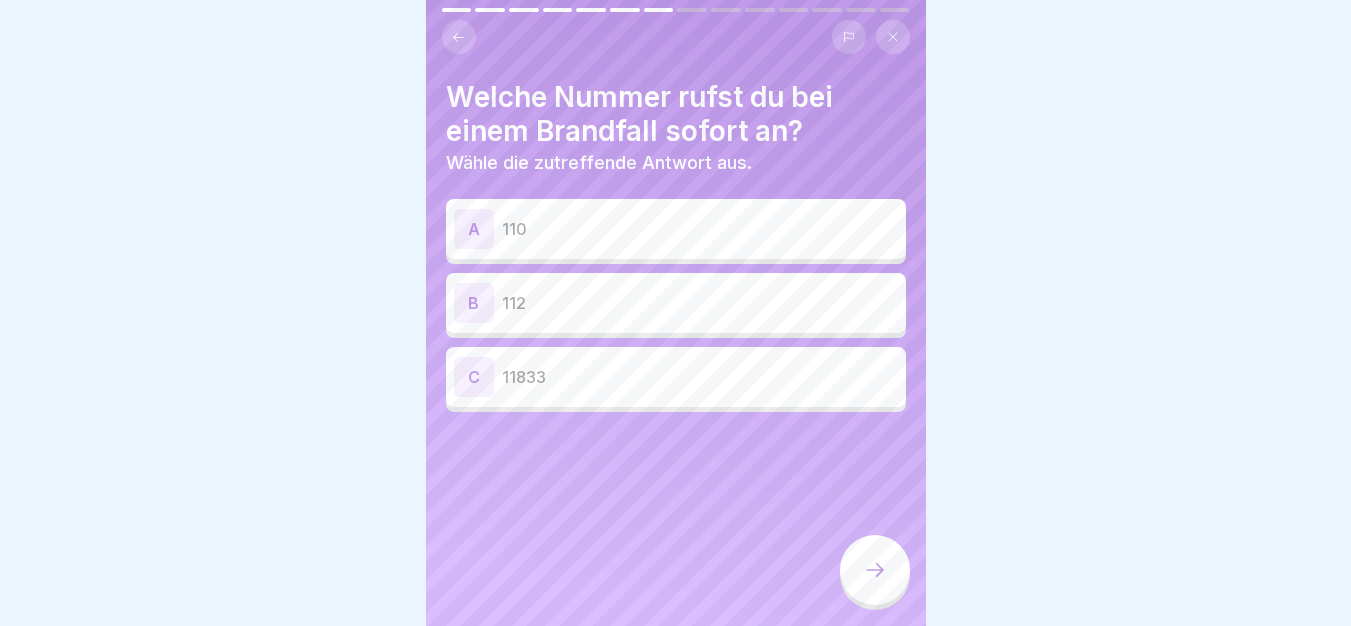 click at bounding box center [875, 570] 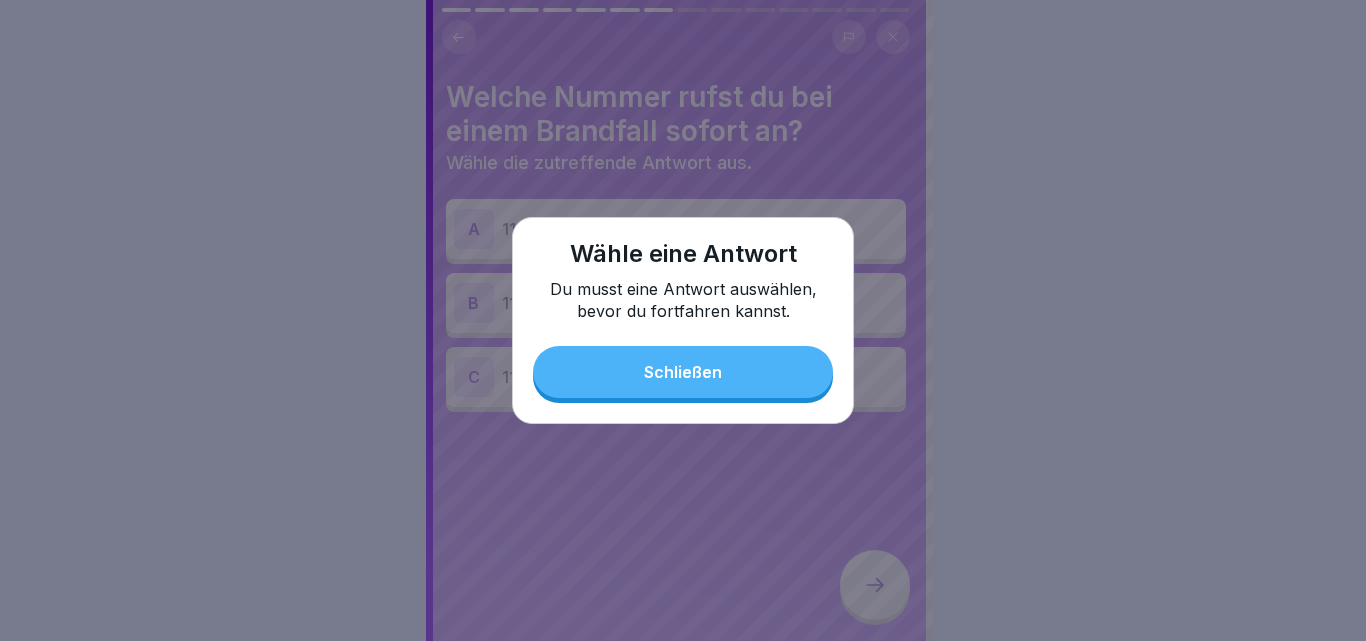 click on "Schließen" at bounding box center (683, 372) 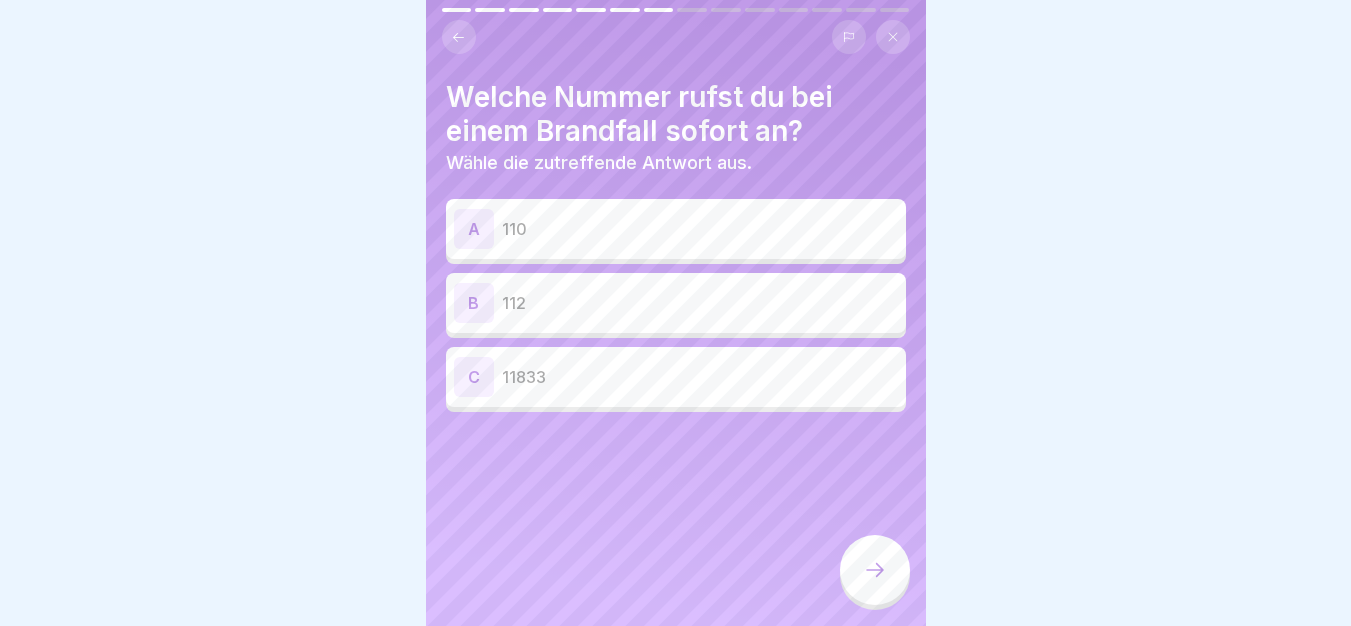 click on "B 112" at bounding box center [676, 303] 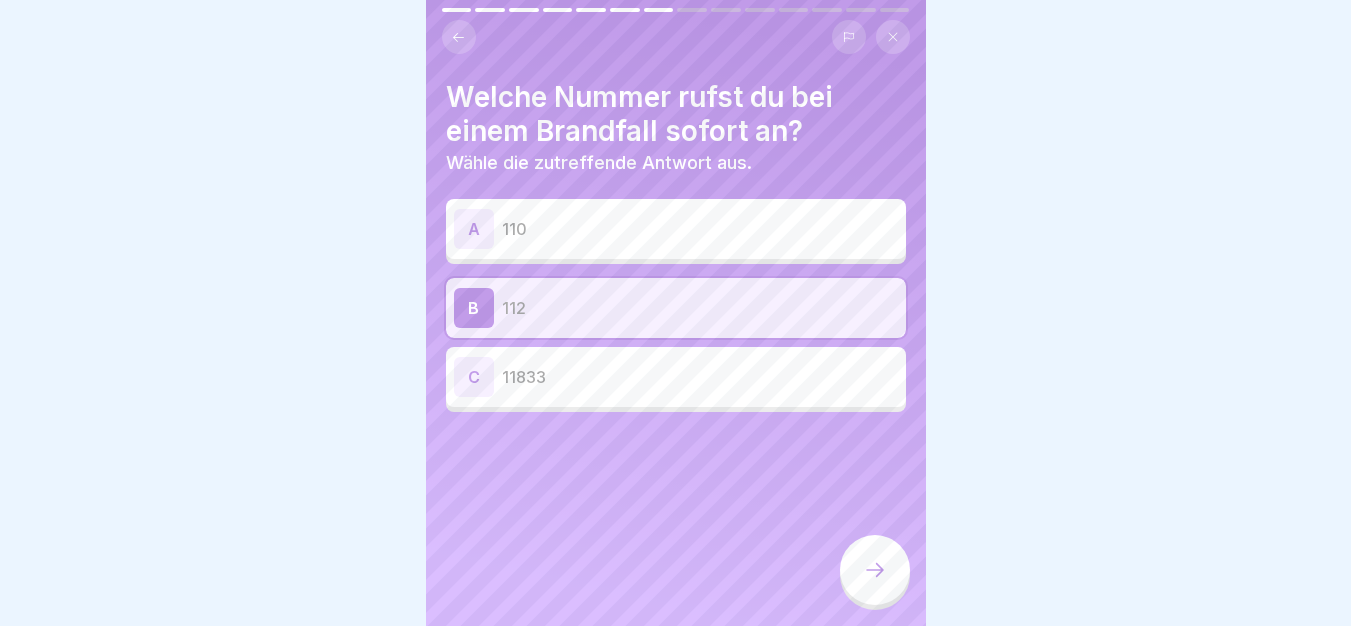 click at bounding box center [875, 570] 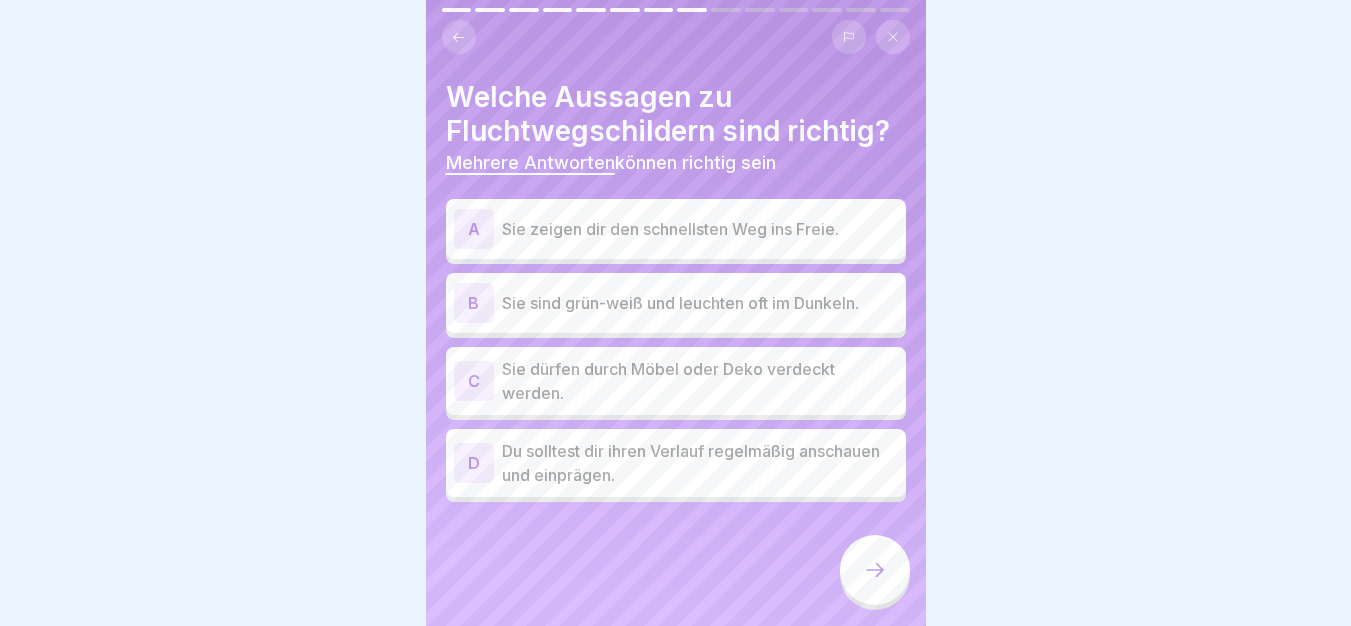 click on "A Sie zeigen dir den schnellsten Weg ins Freie." at bounding box center (676, 229) 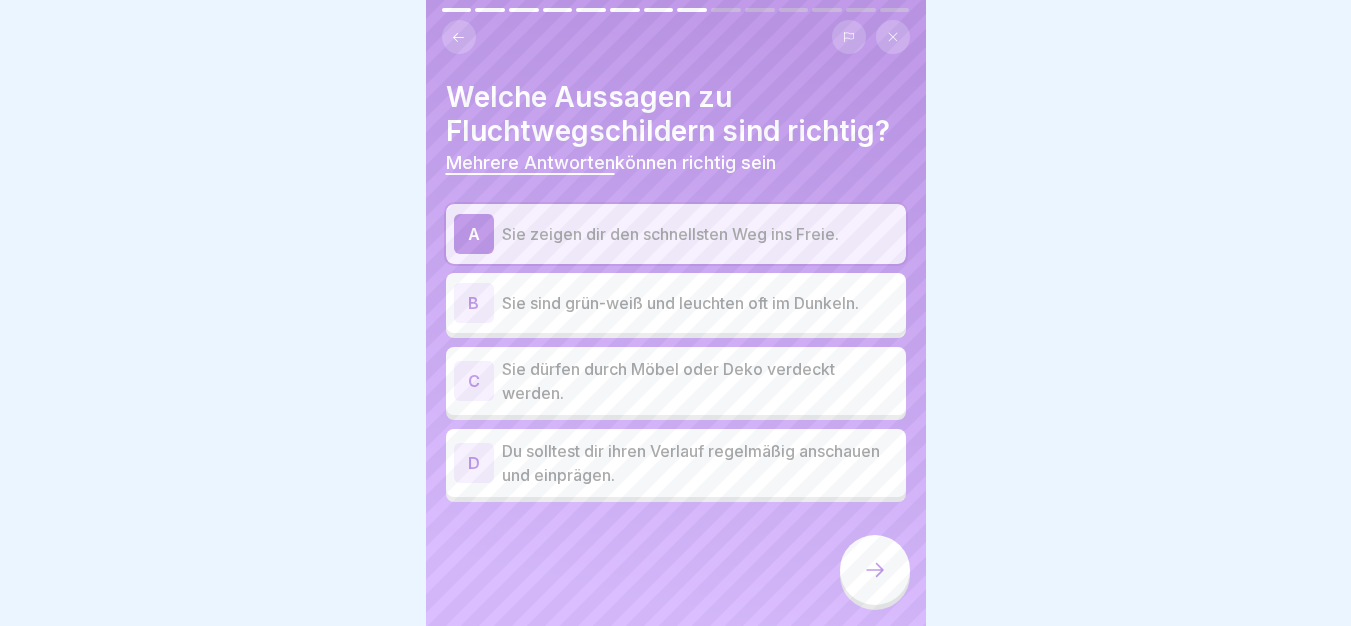click on "B Sie sind grün-weiß und leuchten oft im Dunkeln." at bounding box center (676, 303) 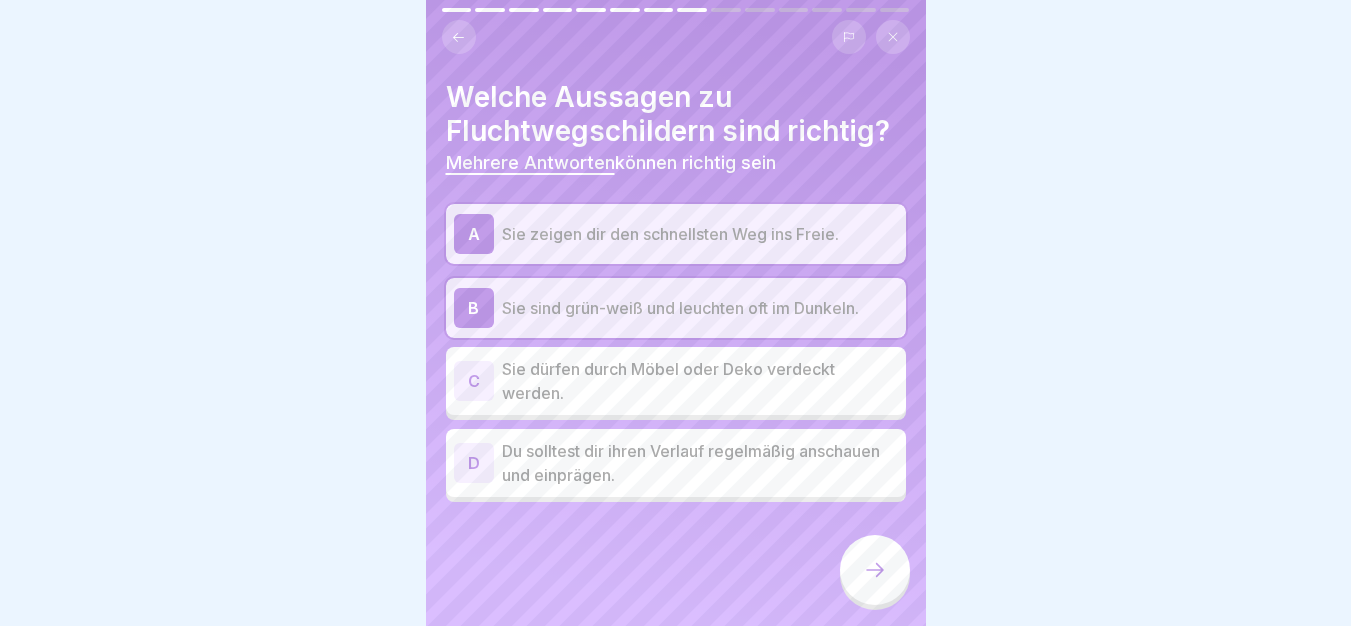 click on "Du solltest dir ihren Verlauf regelmäßig anschauen und einprägen." at bounding box center (700, 463) 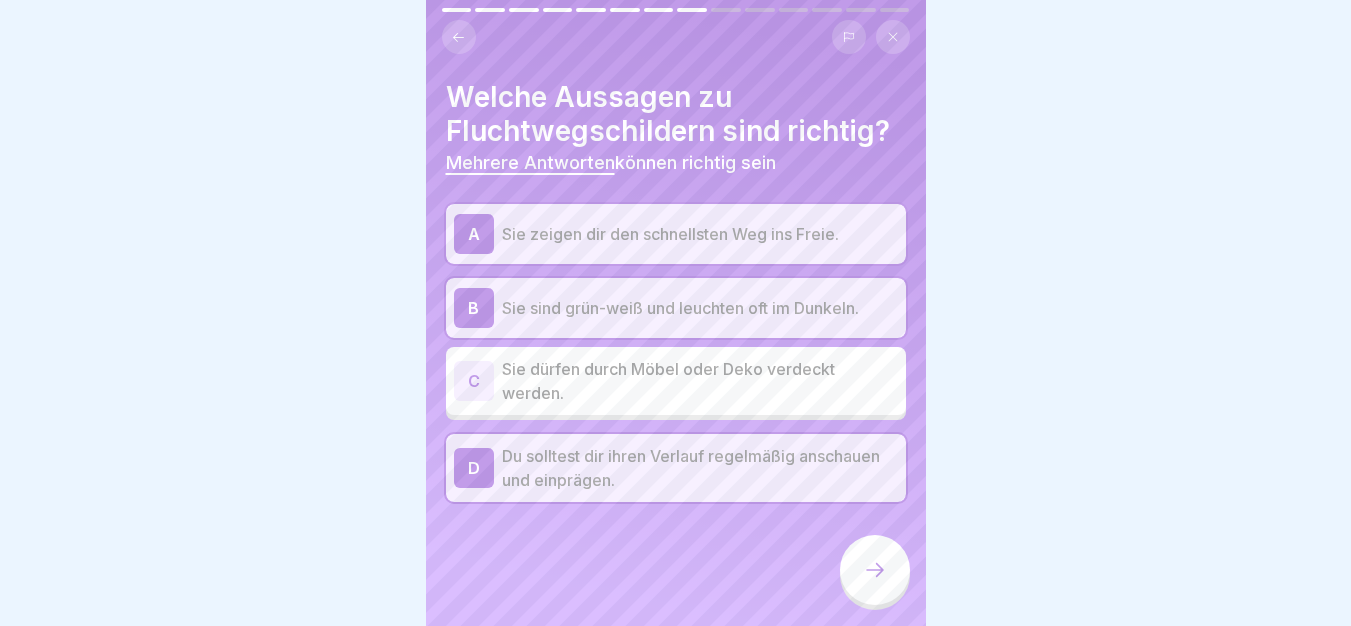 click 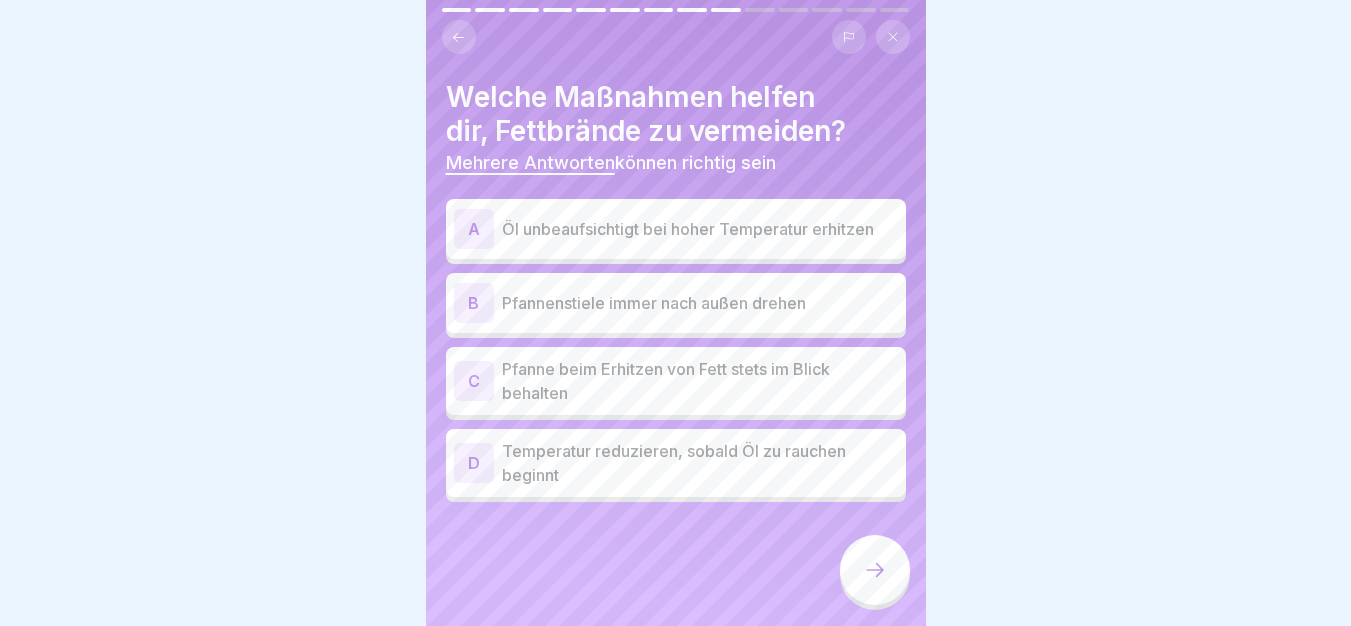 click on "C Pfanne beim Erhitzen von Fett stets im Blick behalten" at bounding box center [676, 381] 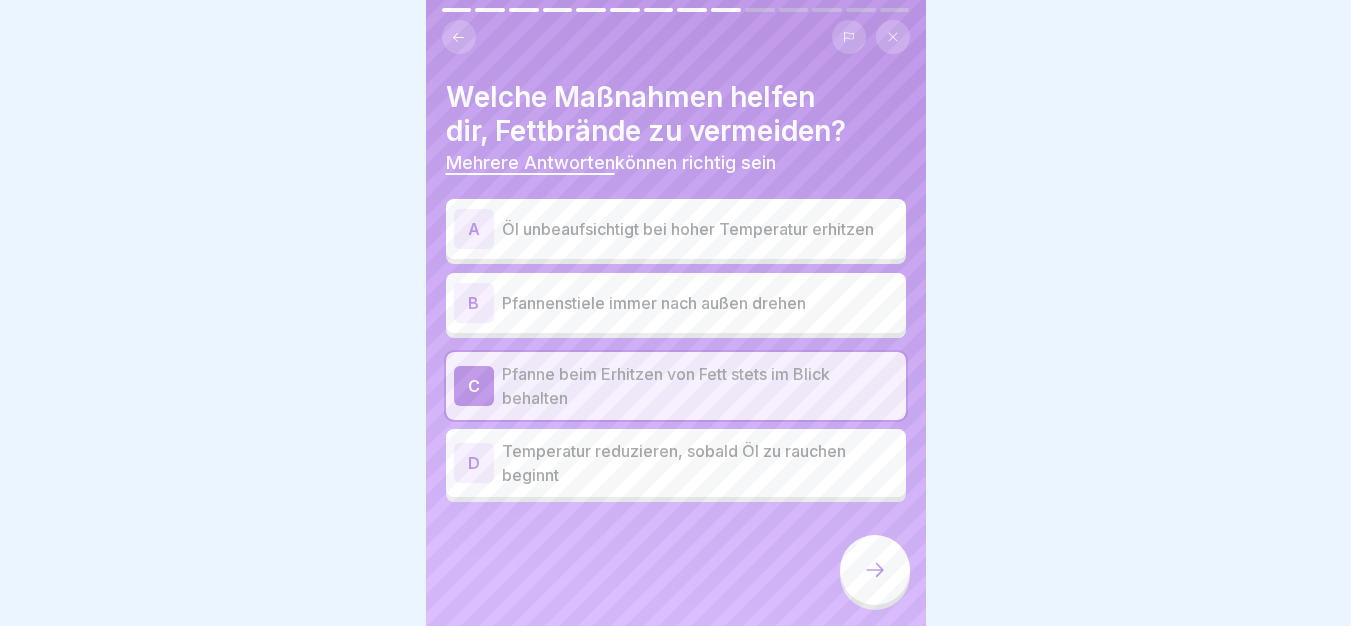 click on "D Temperatur reduzieren, sobald Öl zu rauchen beginnt" at bounding box center (676, 463) 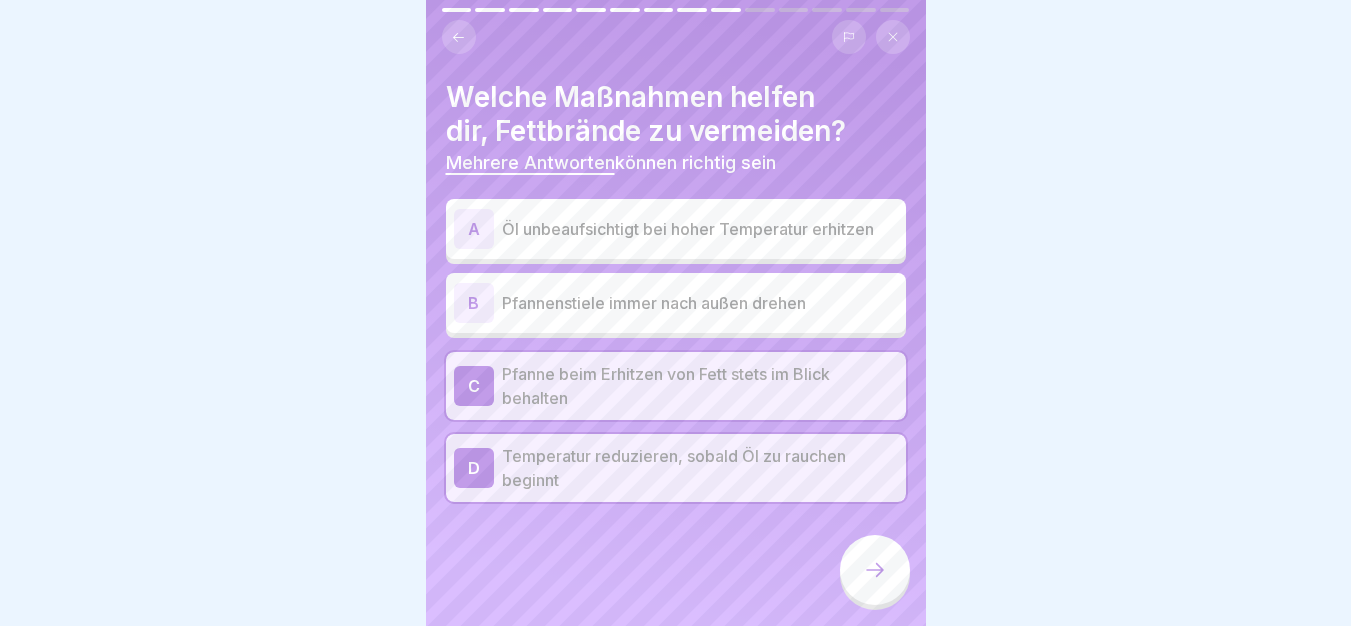 click 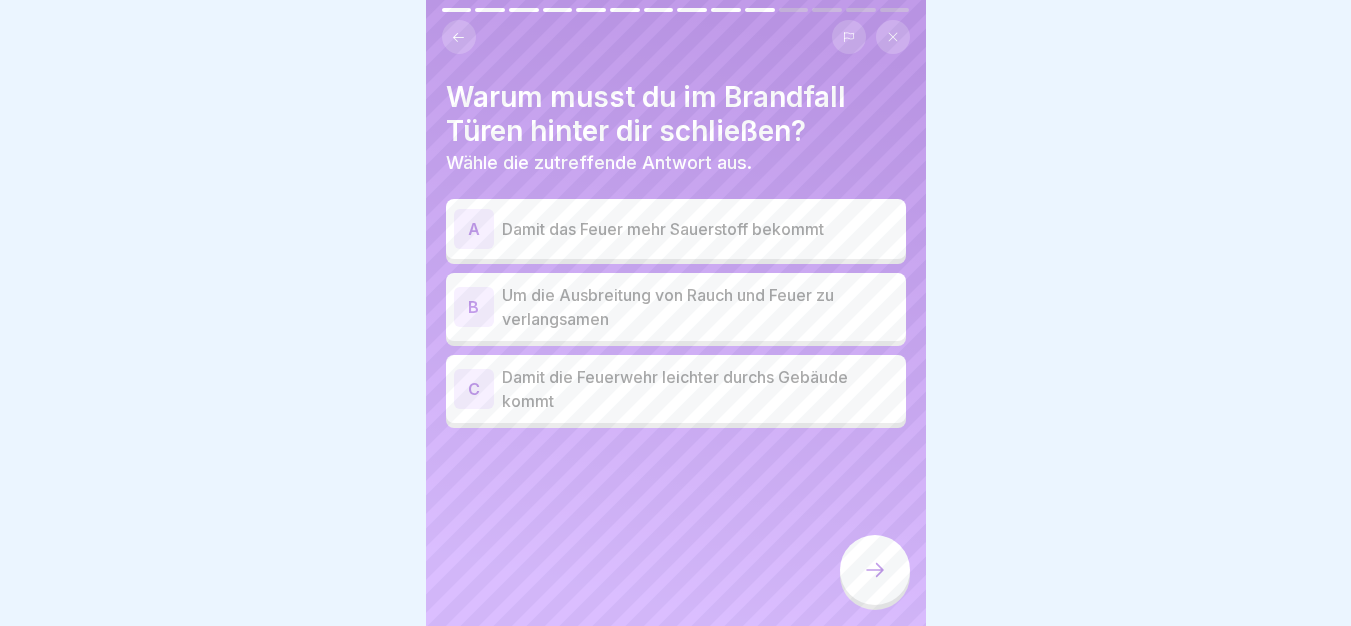 click on "Um die Ausbreitung von Rauch und Feuer zu verlangsamen" at bounding box center (700, 307) 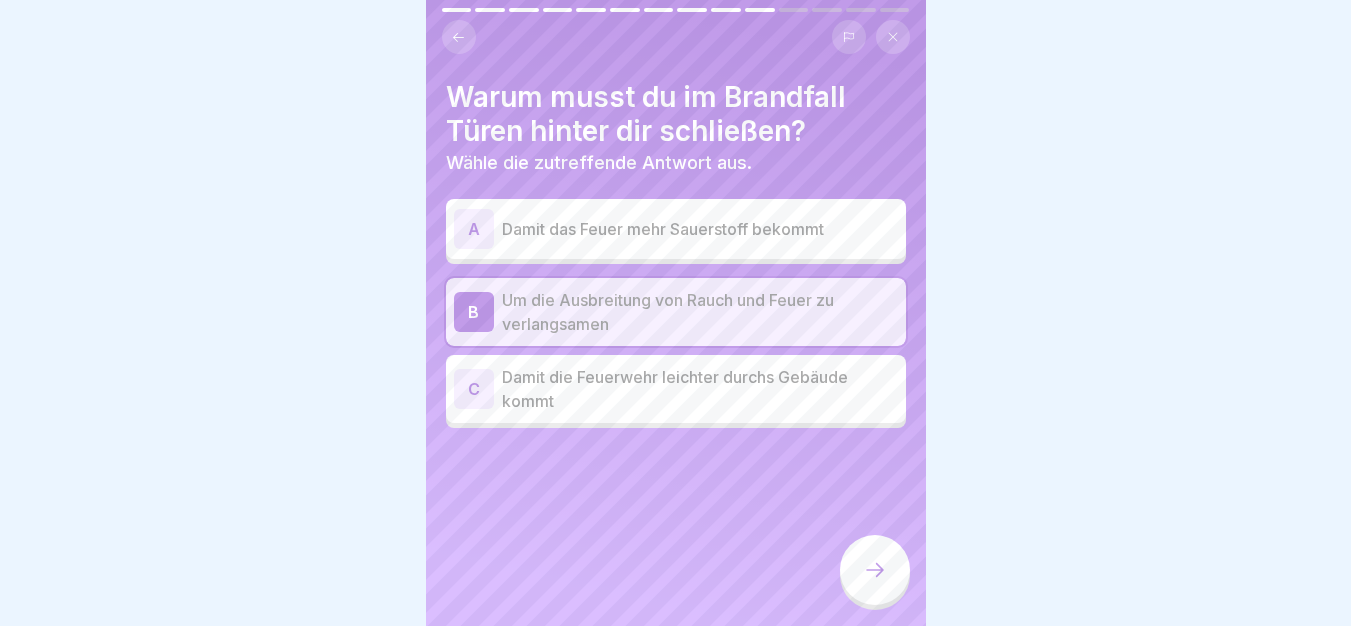 click at bounding box center (875, 570) 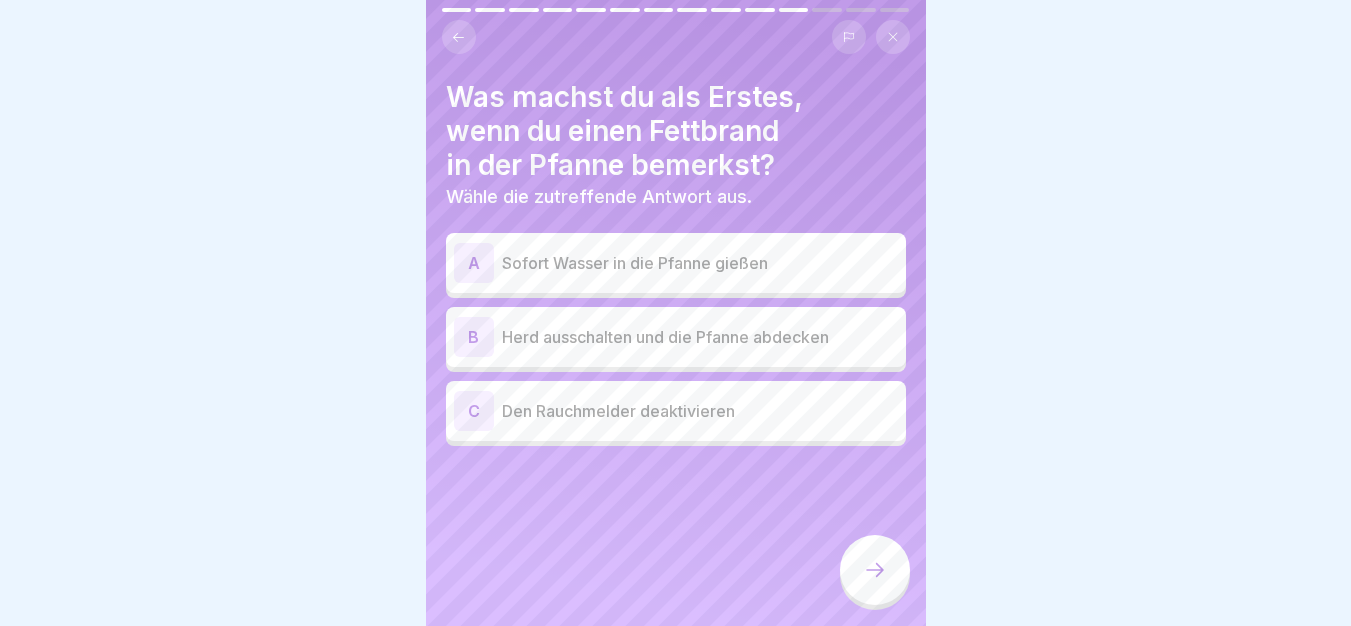 click on "Herd ausschalten und die Pfanne abdecken" at bounding box center (700, 337) 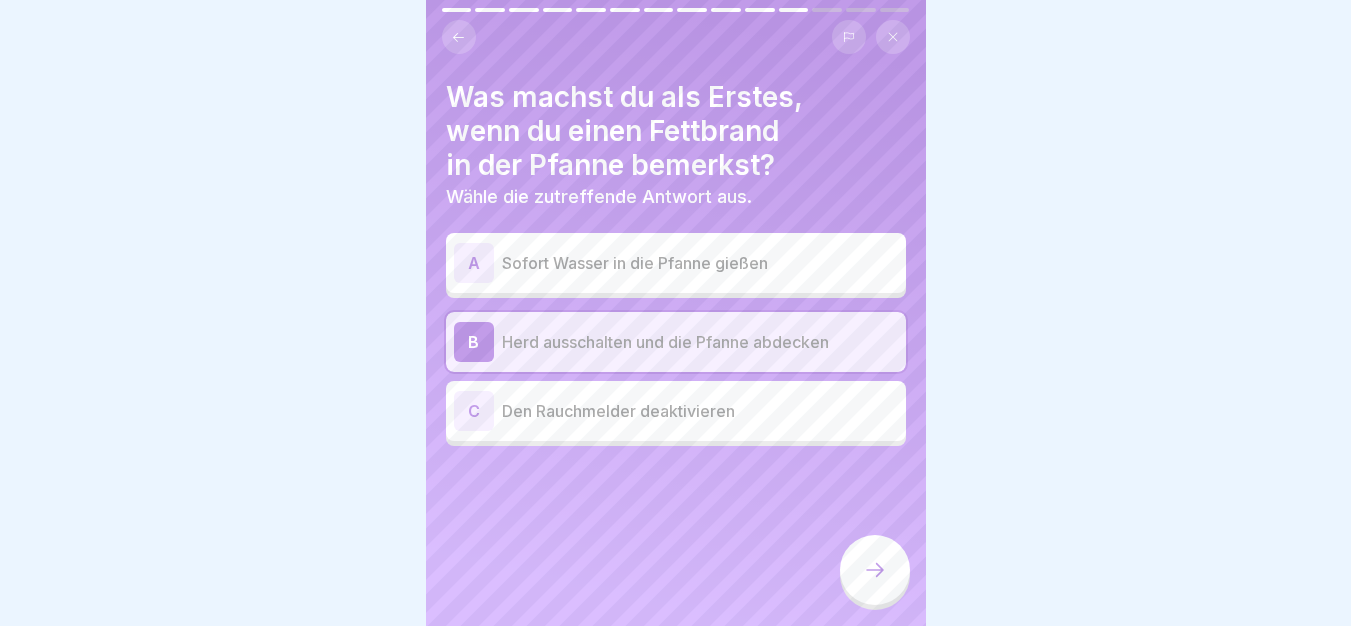 click at bounding box center [875, 570] 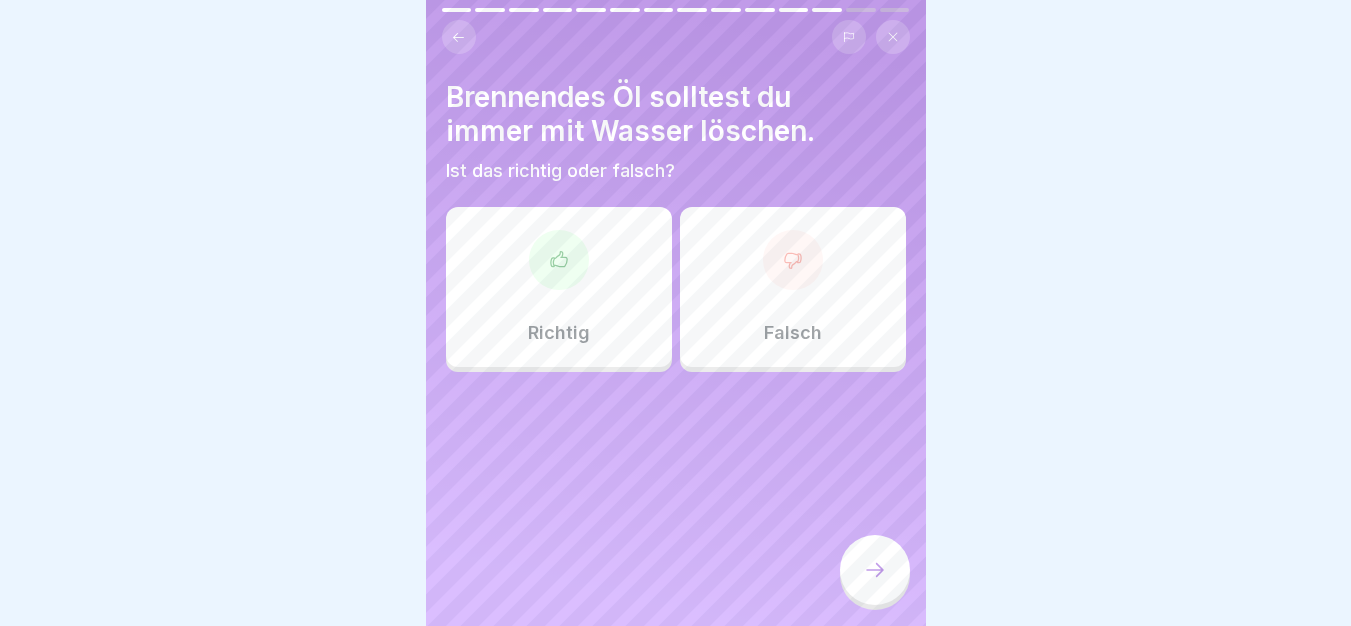 click on "Falsch" at bounding box center [793, 287] 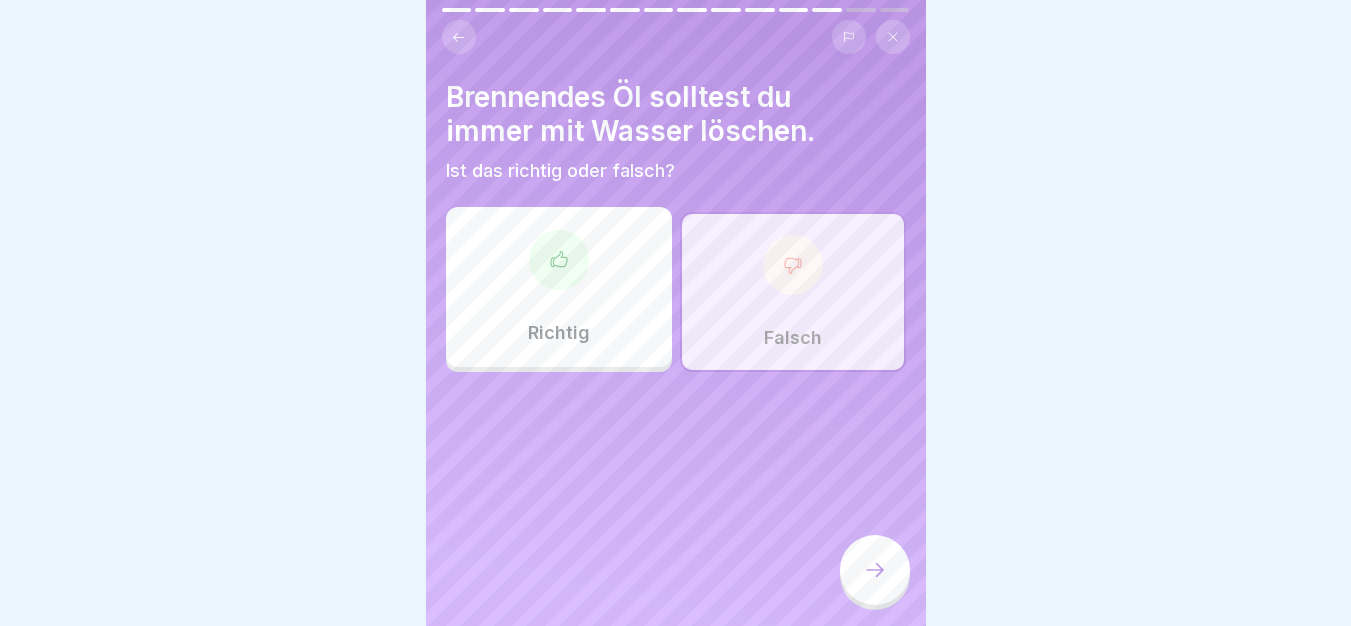 click at bounding box center [875, 570] 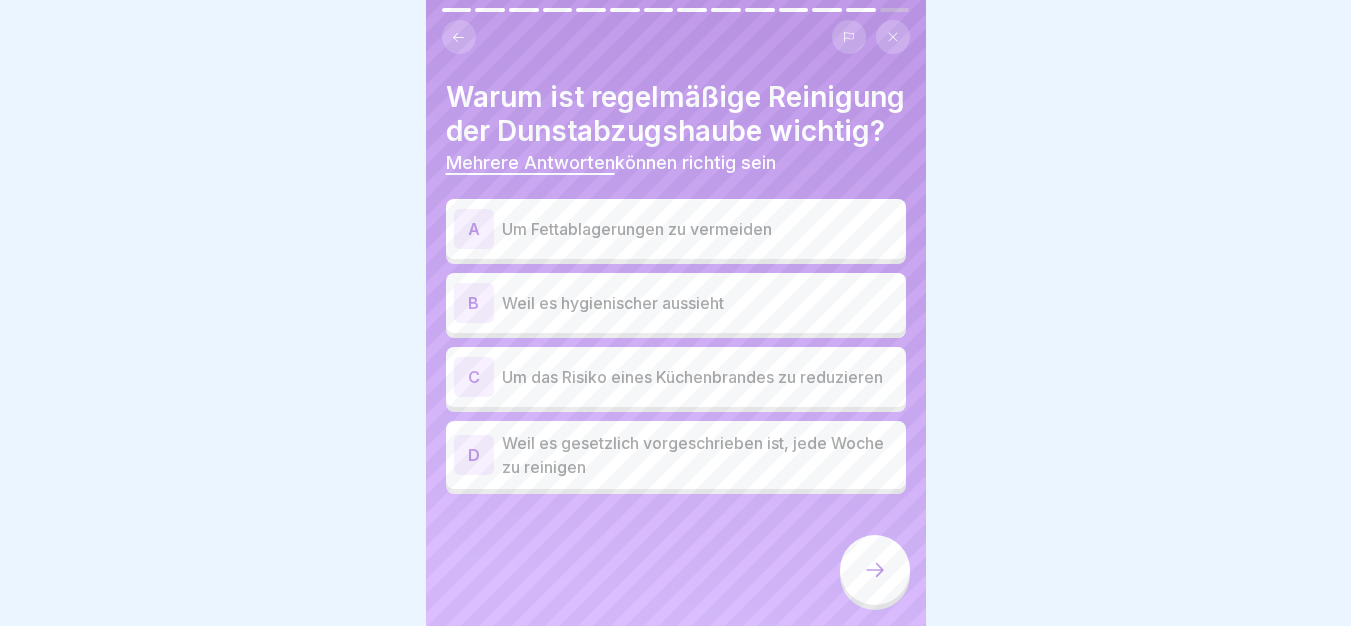 click on "Um das Risiko eines Küchenbrandes zu reduzieren" at bounding box center (700, 377) 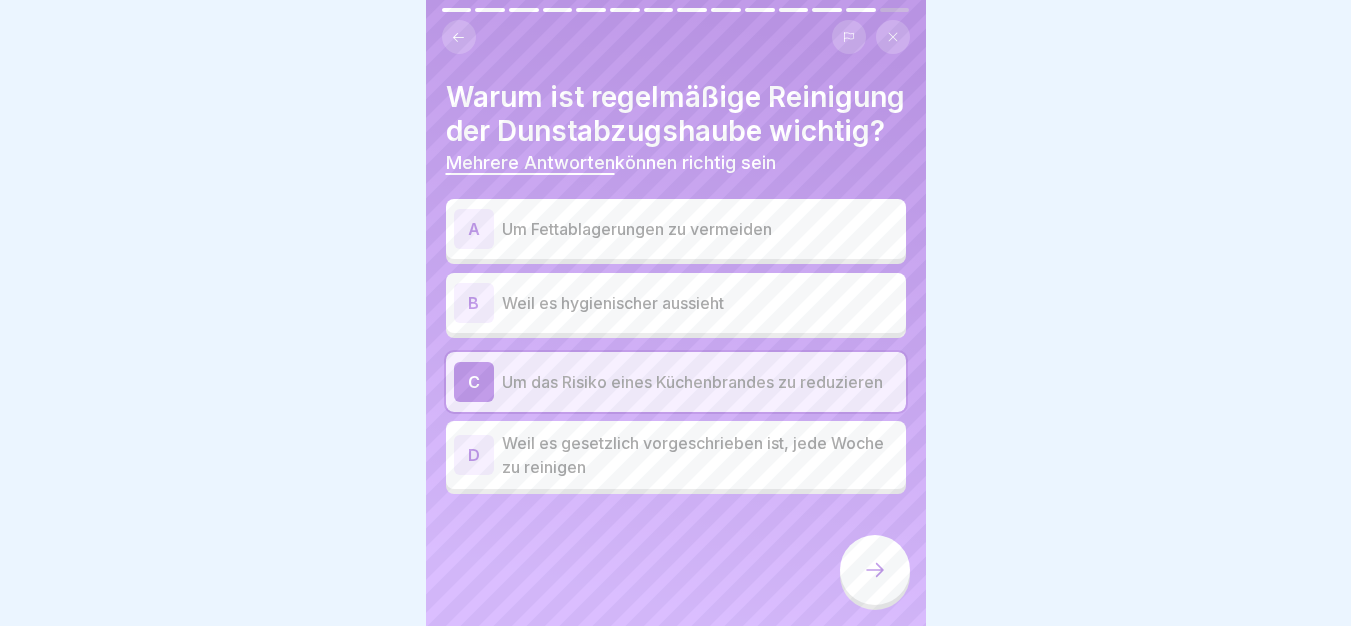 click on "Um Fettablagerungen zu vermeiden" at bounding box center [700, 229] 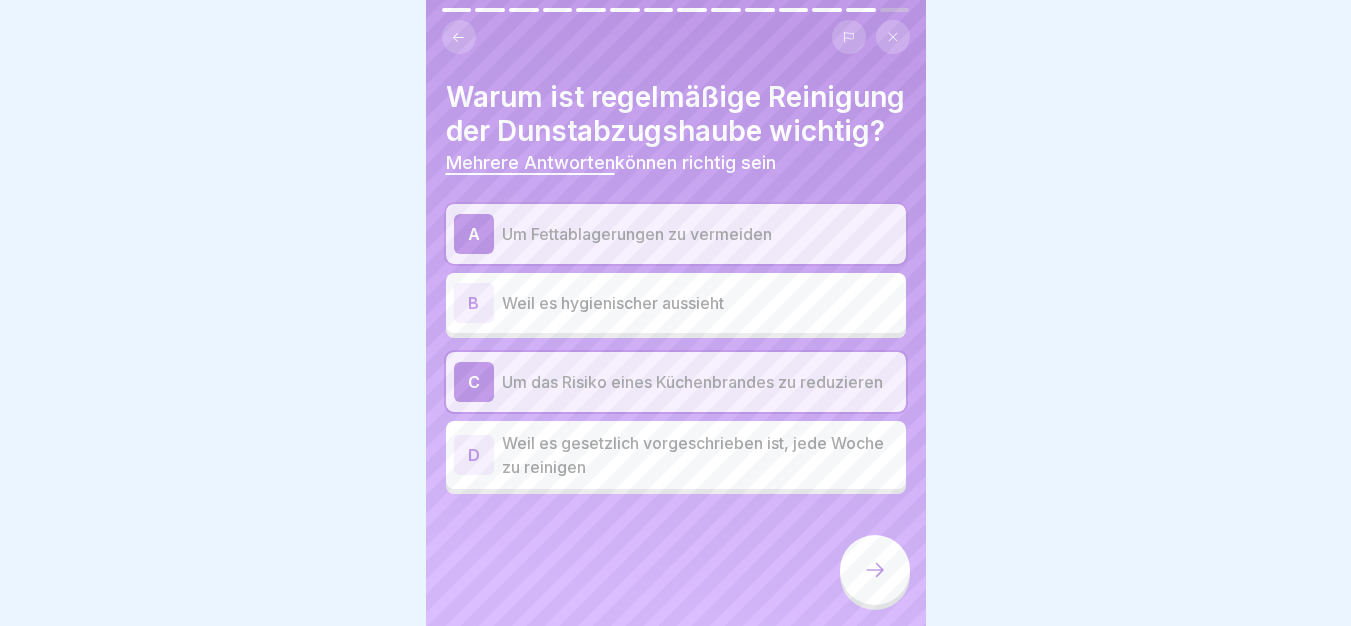 click 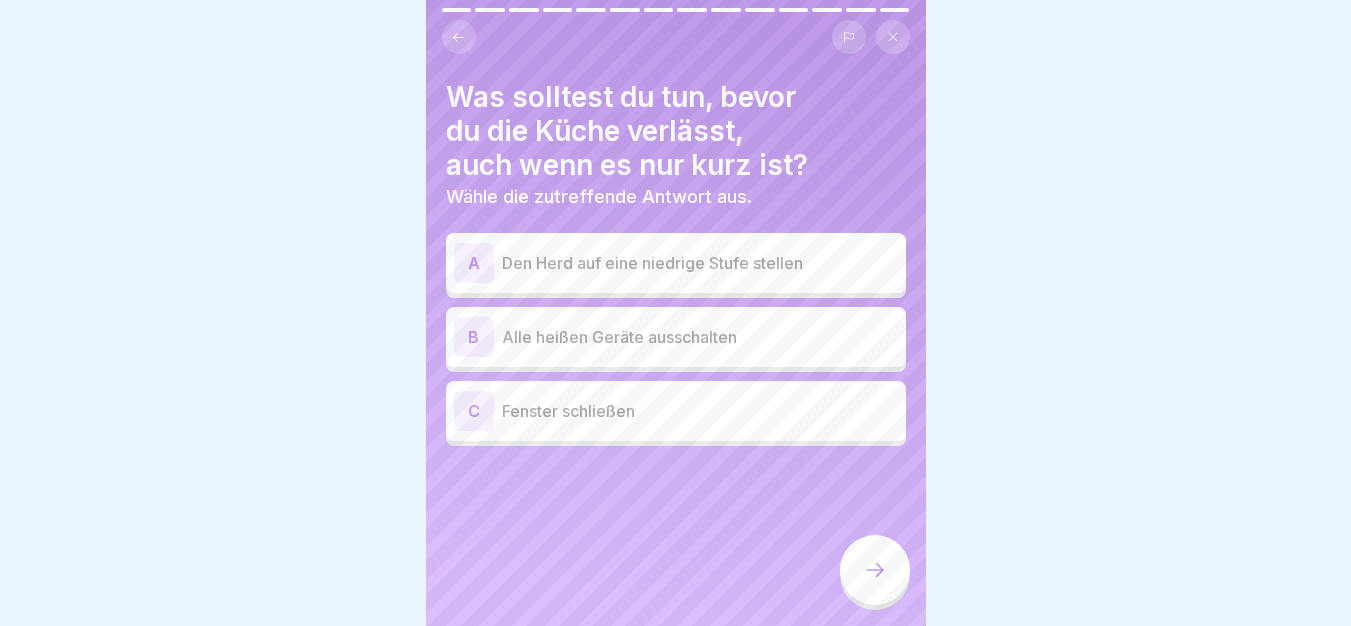 click on "Alle heißen Geräte ausschalten" at bounding box center (700, 337) 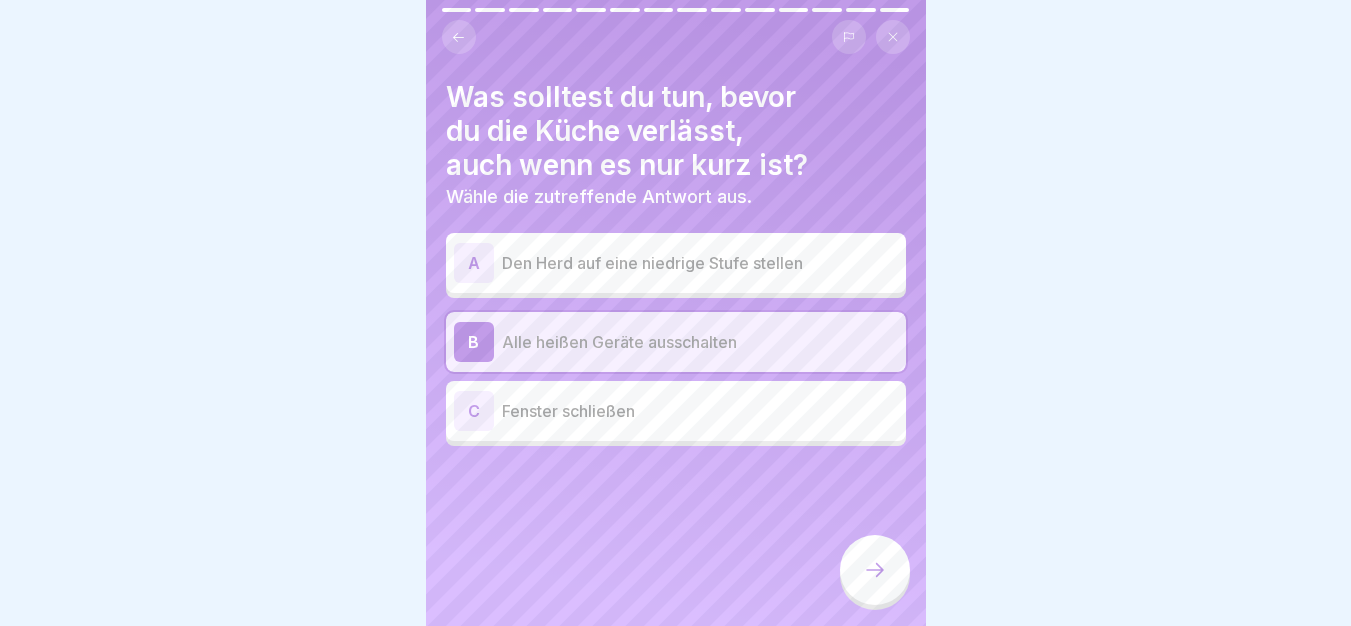 click on "Deutsch Prüfung Abschlussprüfung Nun wird dein Wissen auf die Probe gestellt. 14 Fragen 60% Minimum 0 Versuche 70 Punkte Dein Ergebnis wird für deinen Vorgesetzten sichtbar sein. Beginnen Welche Brandgefahren kommen häufig in der Gastronomie vor? Mehrere Antworten können richtig sein A Brennendes Öl in der Fritteuse (Fettbrand) B Holzkochlöffel oder Verpackungen nahe dem Herd C Metallspäne am Boden D Offene Gasflammen am Herd Warum darfst du einen Fettbrand niemals mit Wasser löschen? Wähle die zutreffende Antwort aus. A Wasser verdünnt das Öl sofort. B Wasser kühlt das Öl zu stark ab. C Wasser verursacht eine gefährliche Fettexplosion. Ein Wasserlöscher eignet sich optimal für brennendes Speiseöl. Ist das richtig oder falsch? Richtig Falsch Wo zielst du mit dem Feuerlöscher hin, wenn du einen Brand bekämpfst? Wähle die zutreffende Antwort aus. A Direkt in die oberen Flammen hinein B Auf den Rauch C An die Basis der Flammen Ist das richtig oder falsch? Richtig Falsch Mehrere Antworten A" at bounding box center (676, 313) 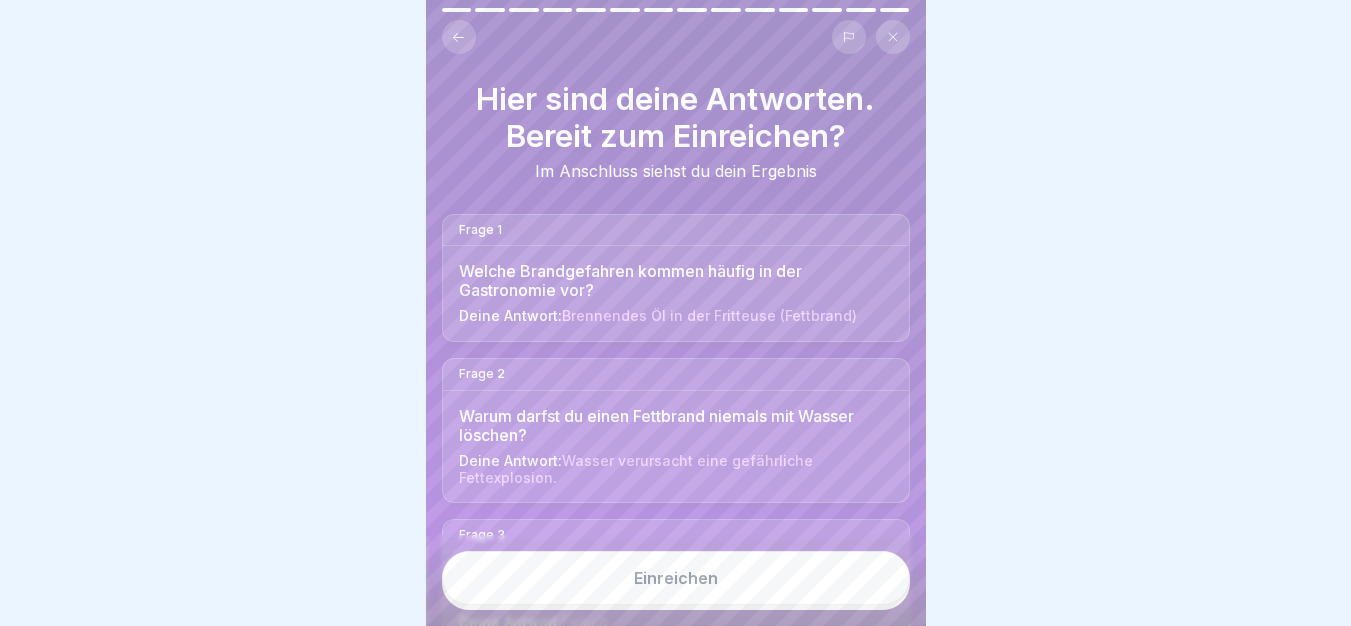 click on "Einreichen" at bounding box center [676, 578] 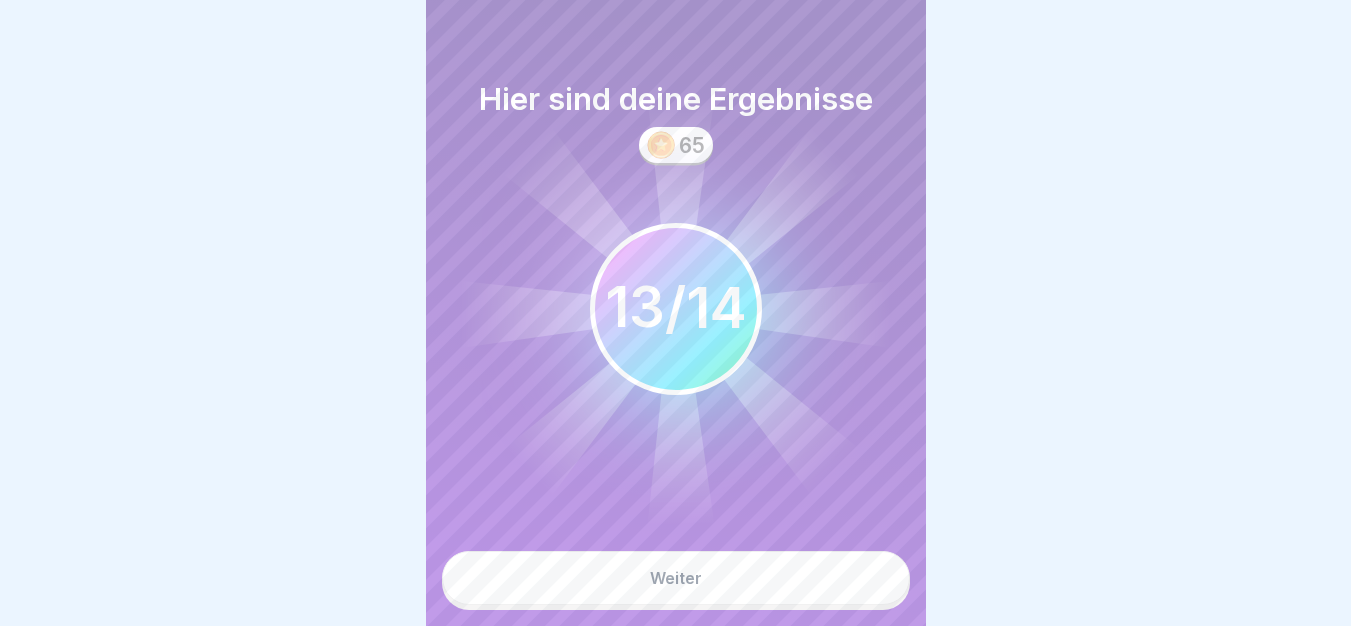 click on "Weiter" at bounding box center (676, 578) 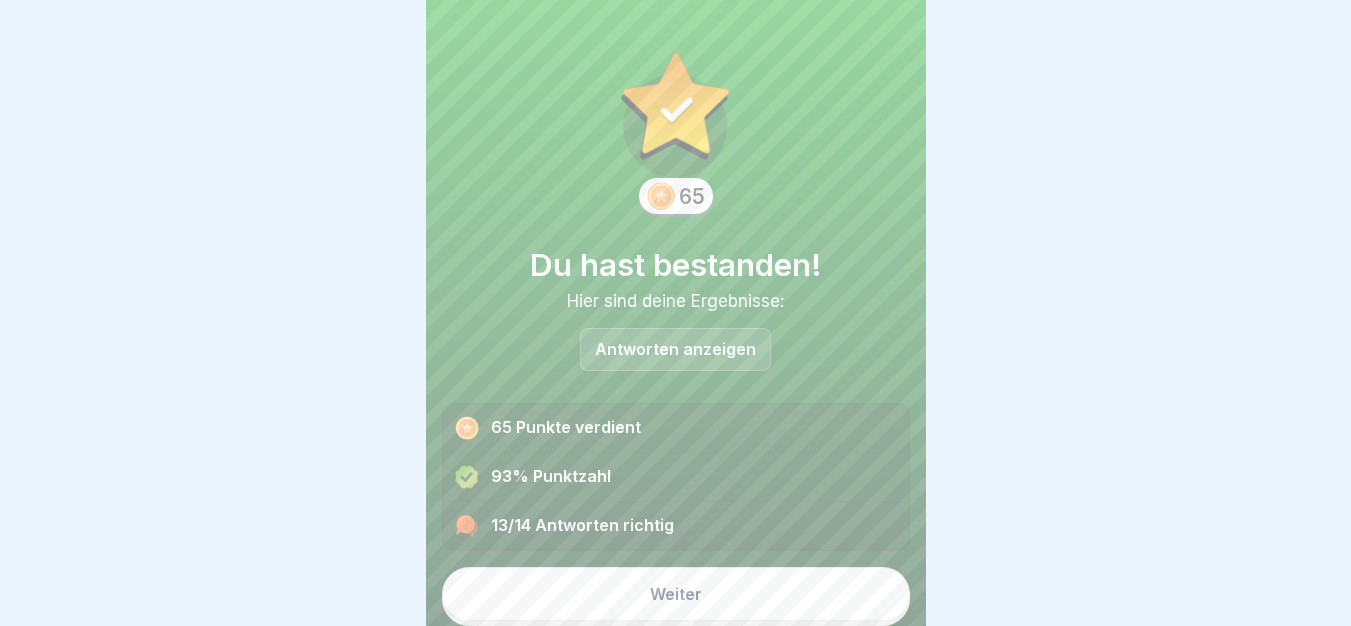 click on "Weiter" at bounding box center [676, 594] 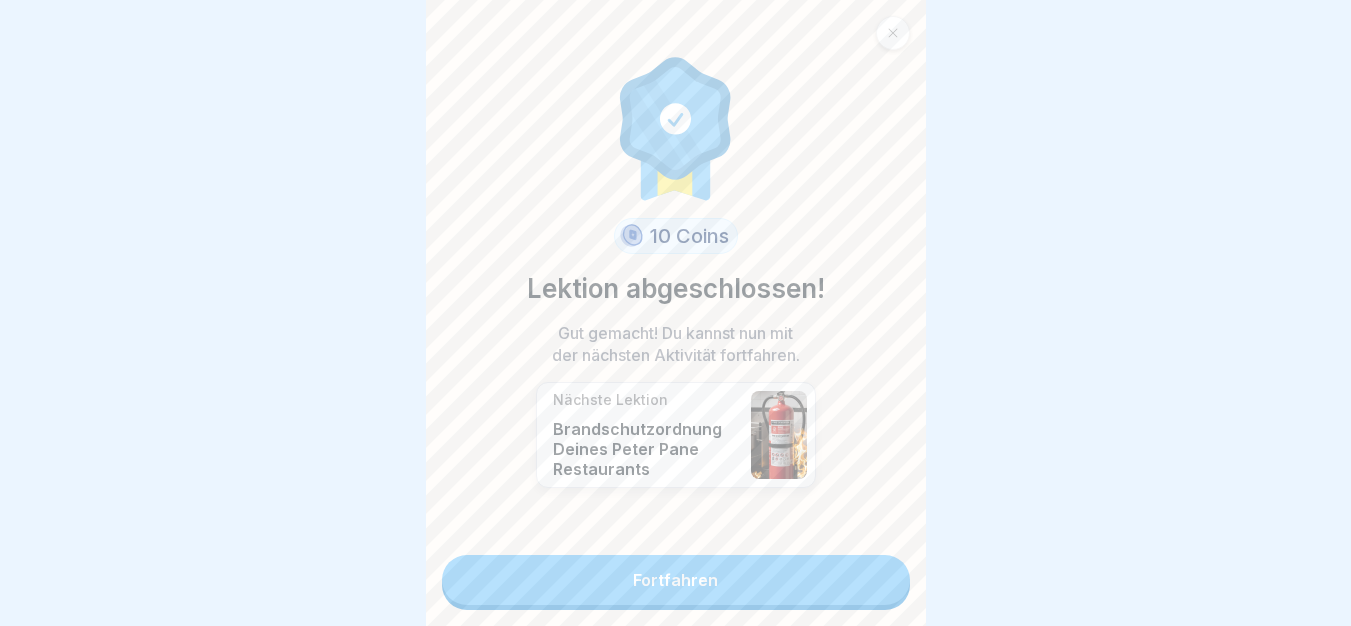 click on "Fortfahren" at bounding box center (676, 580) 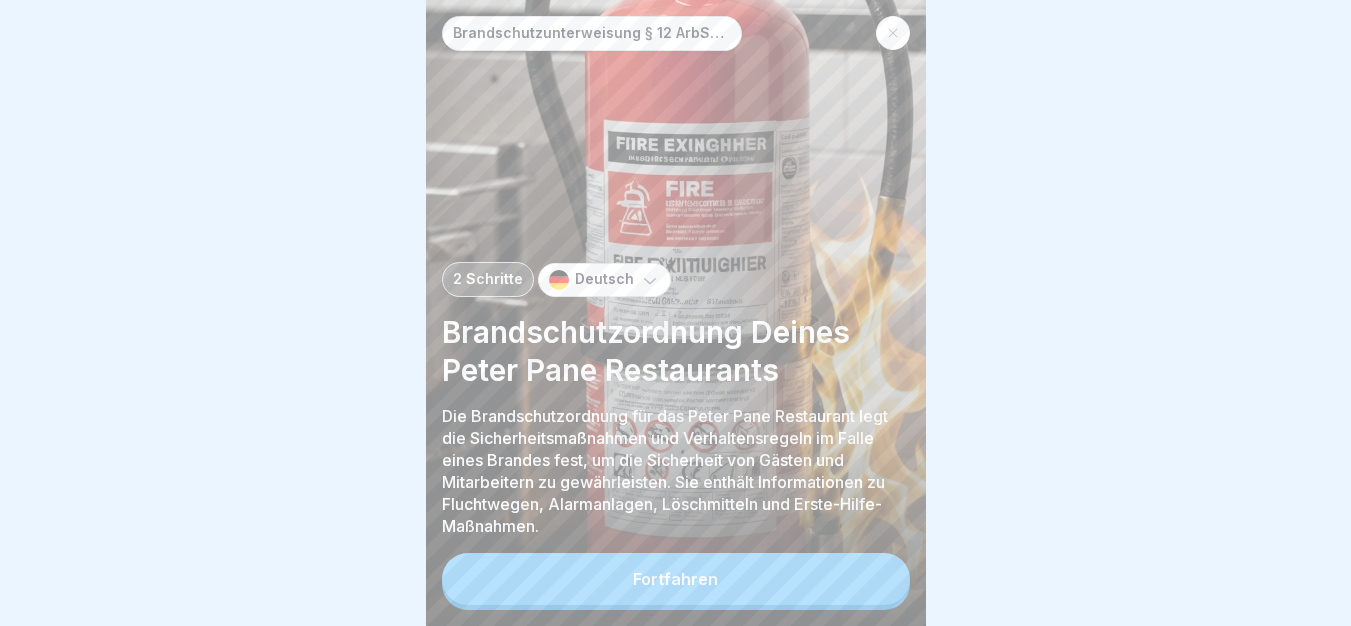 click on "Fortfahren" at bounding box center [676, 579] 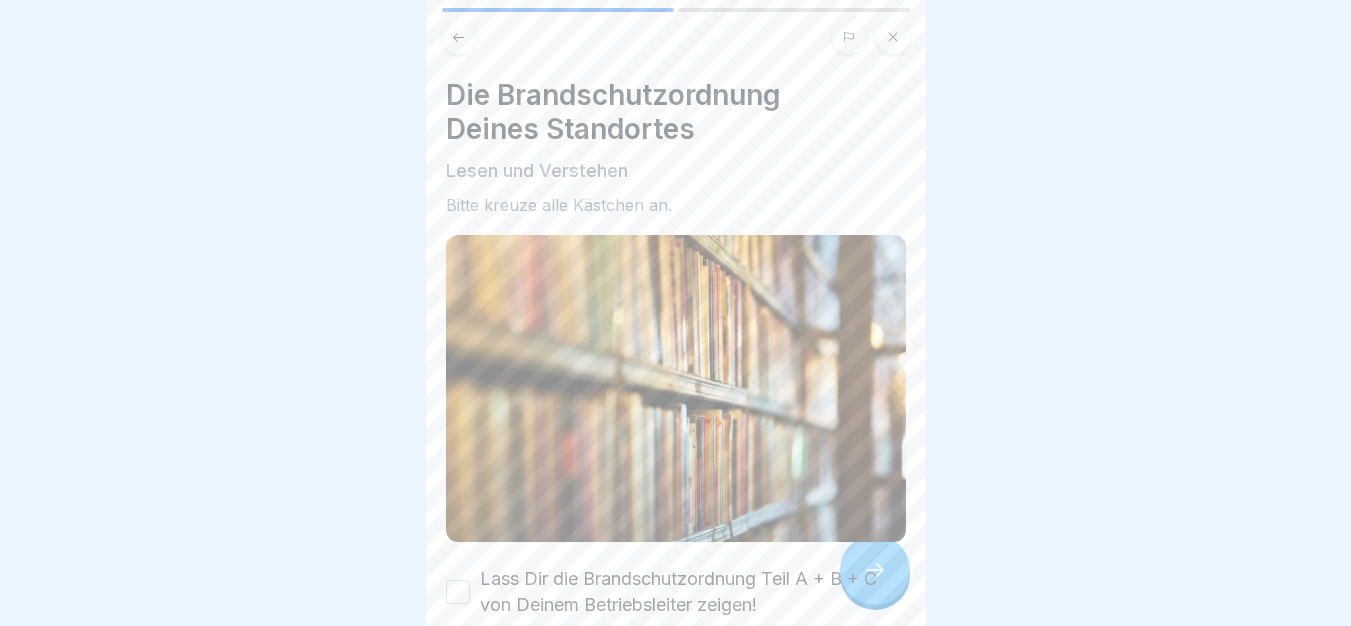 click on "Lass Dir die Brandschutzordnung Teil A + B + C von Deinem Betriebsleiter zeigen!" at bounding box center (693, 592) 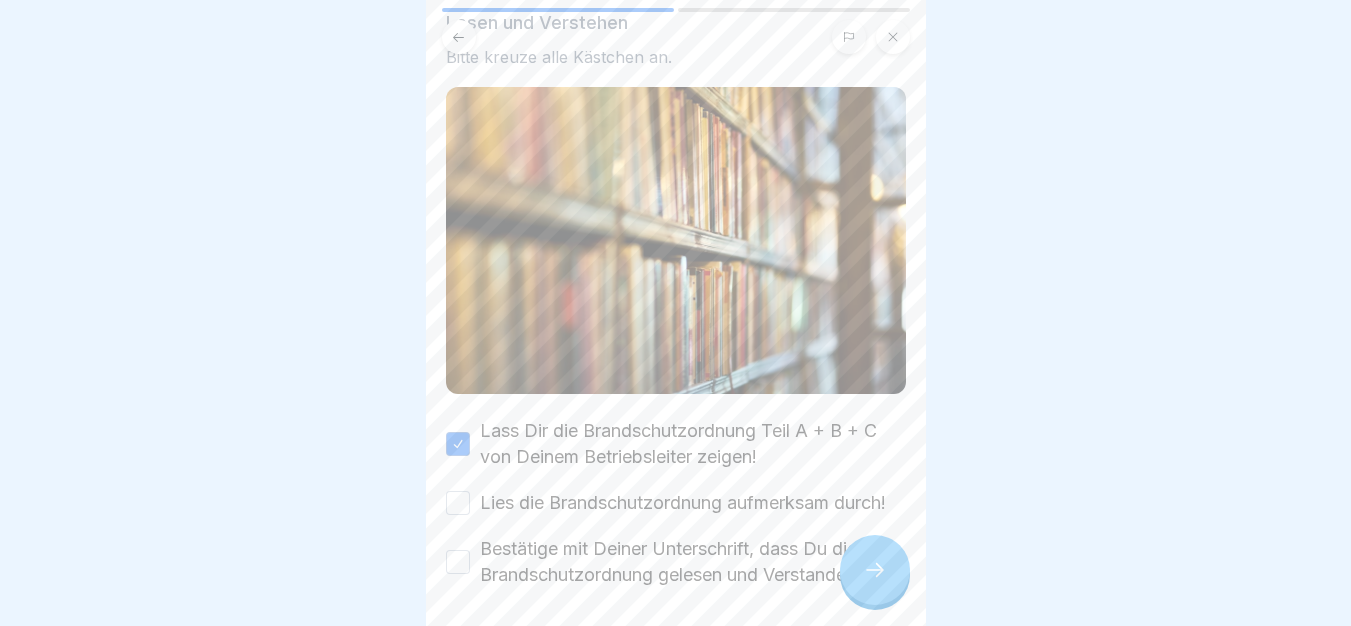 scroll, scrollTop: 272, scrollLeft: 0, axis: vertical 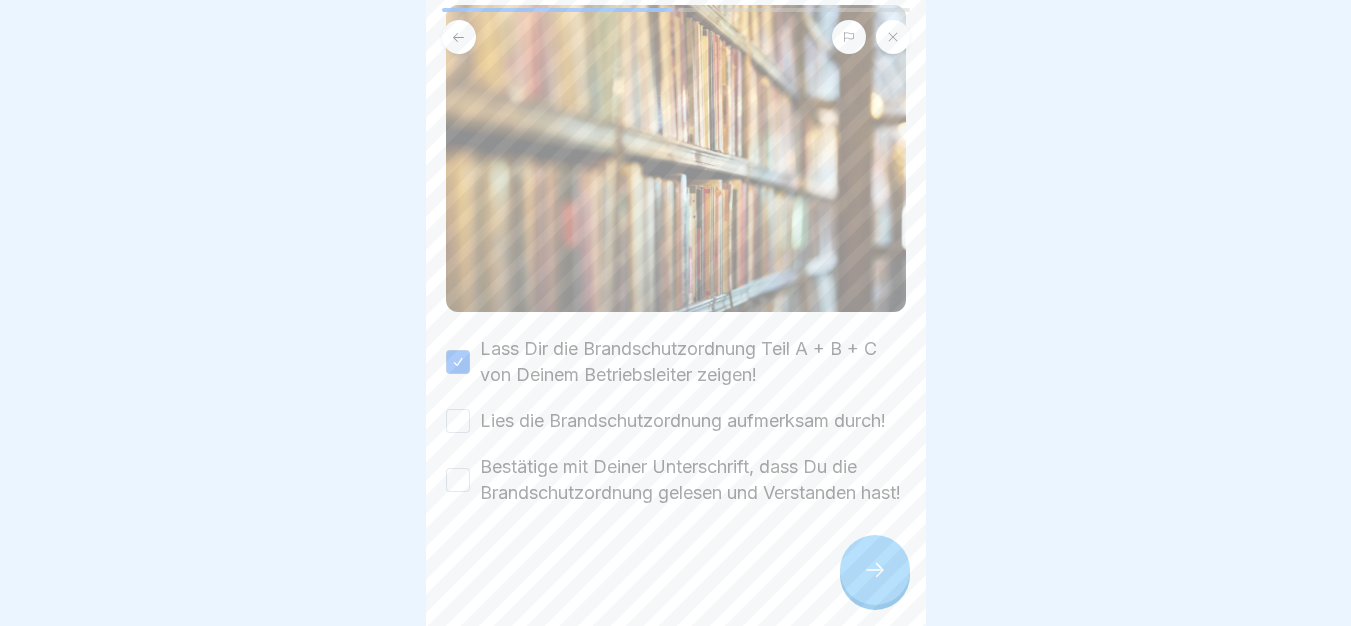 click on "Bestätige mit Deiner Unterschrift, dass Du die Brandschutzordnung gelesen und Verstanden hast!" at bounding box center (693, 480) 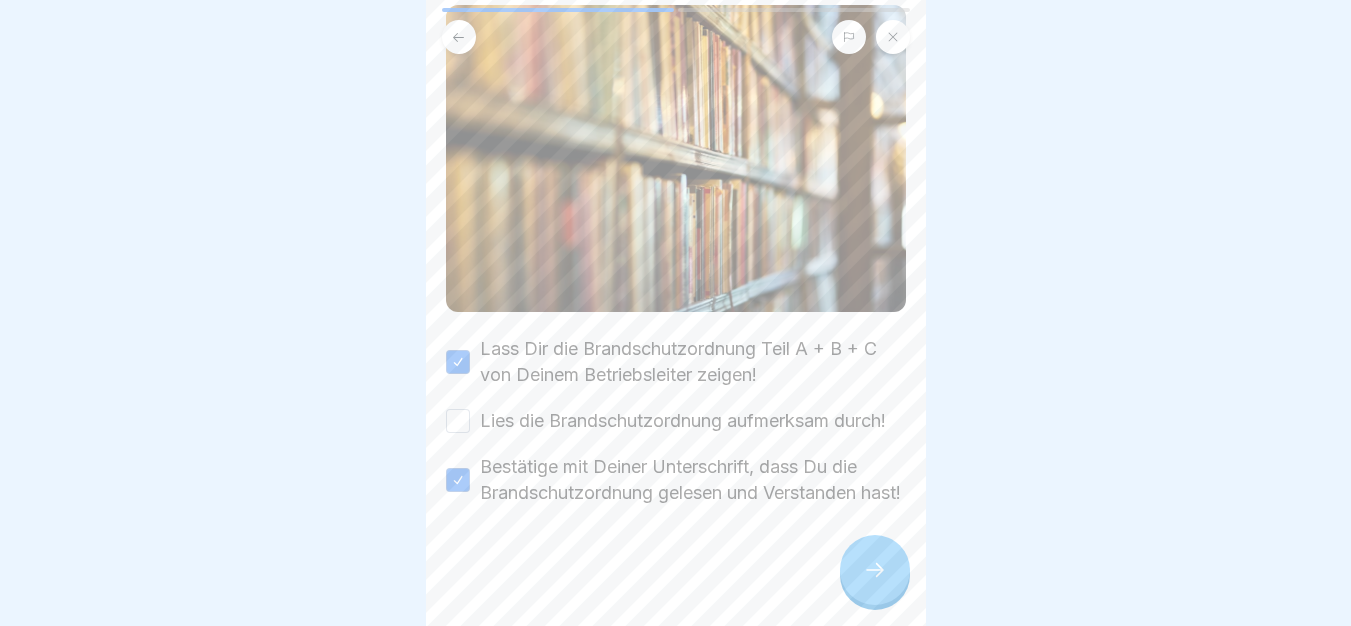 click on "Lies die Brandschutzordnung aufmerksam durch!" at bounding box center [683, 421] 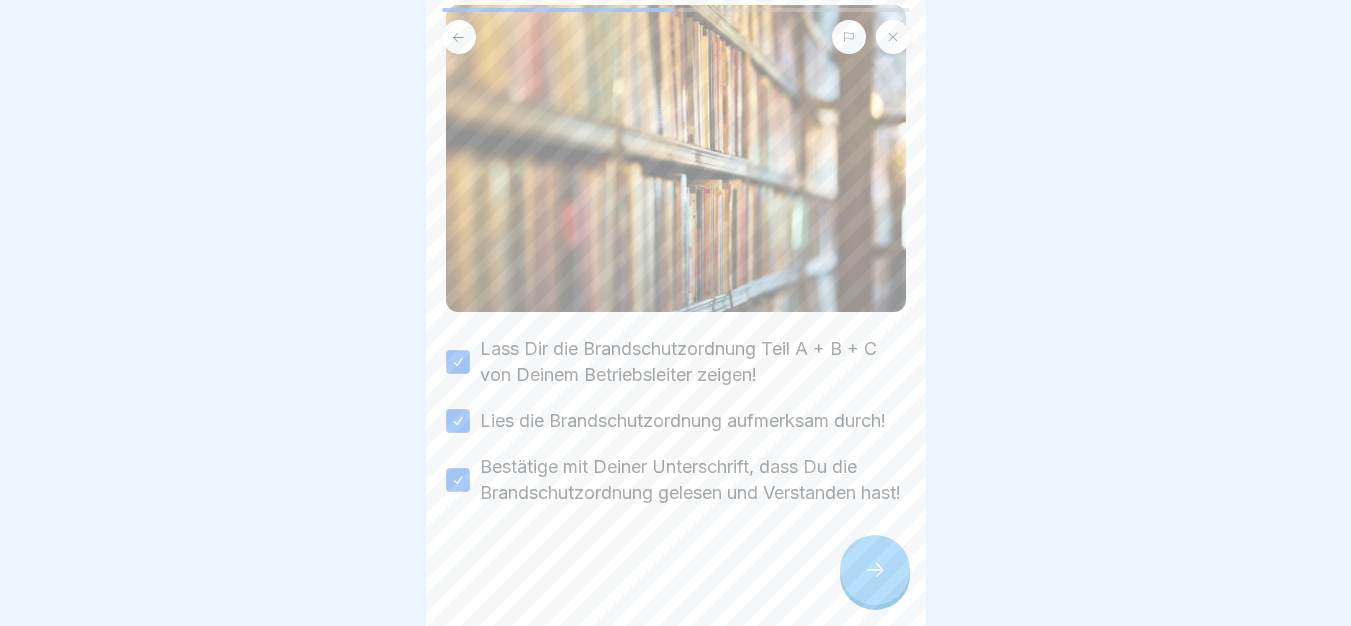 click at bounding box center [875, 570] 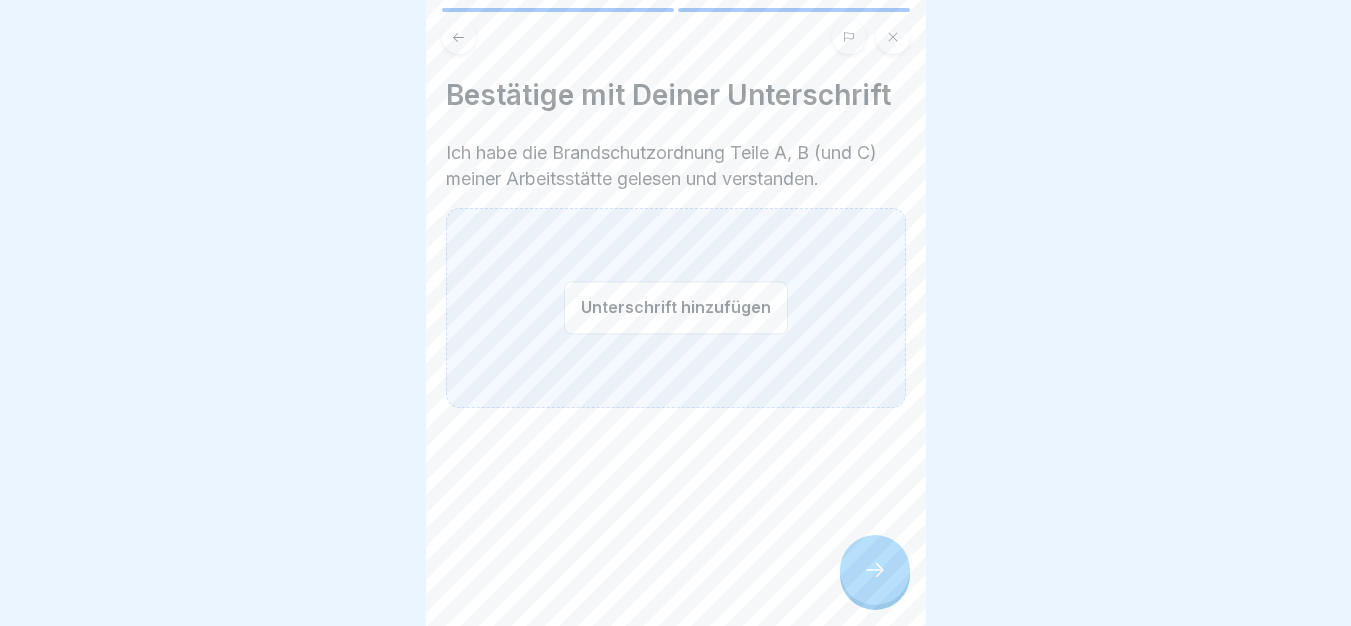 click on "Unterschrift hinzufügen" at bounding box center (676, 307) 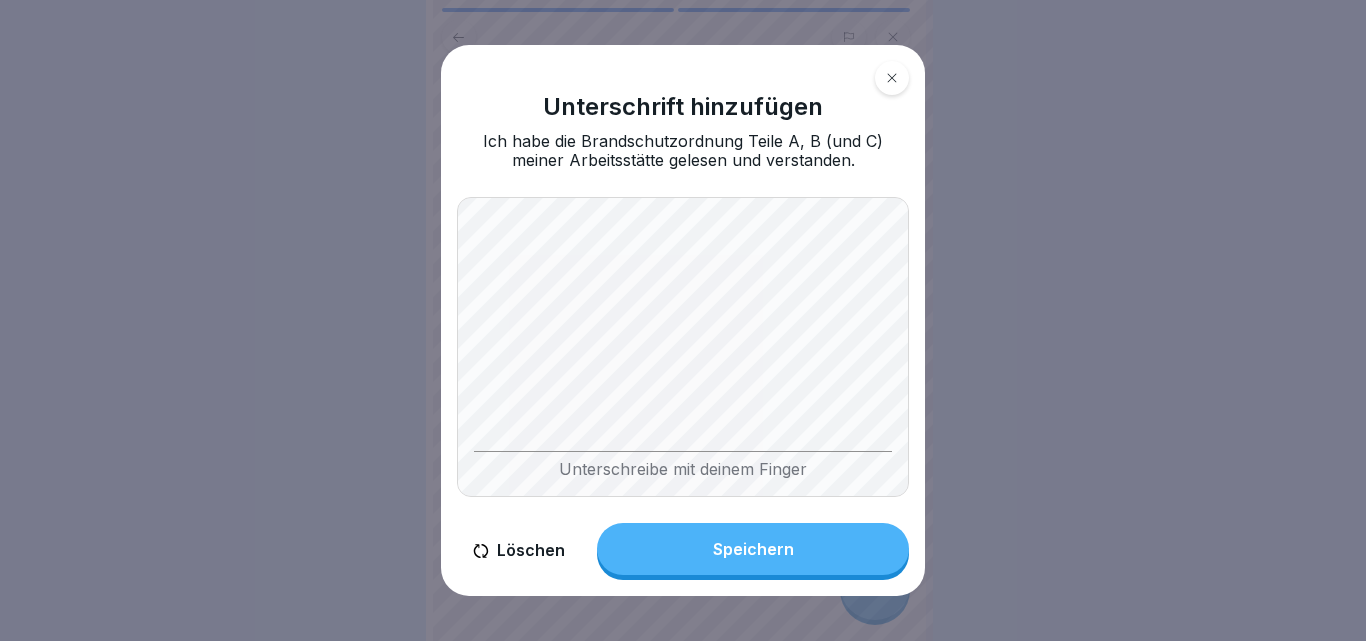 click on "Speichern" at bounding box center [753, 549] 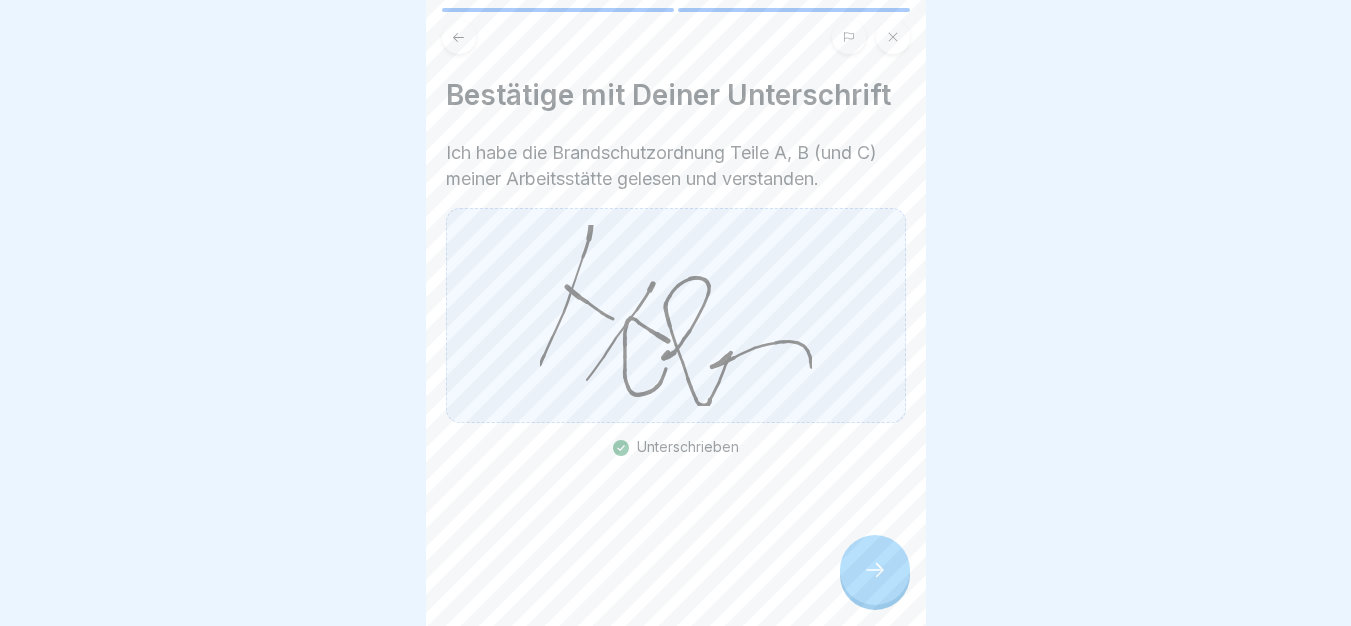 click 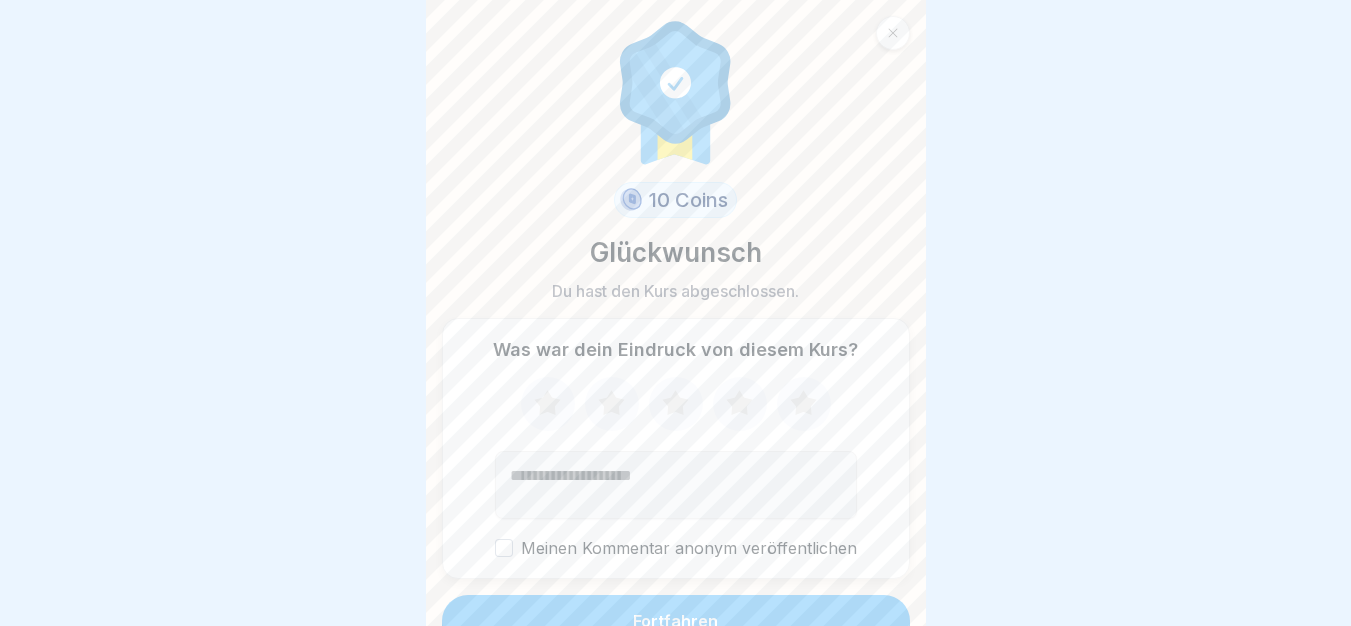 click on "10 Coins Glückwunsch Du hast den Kurs abgeschlossen. Was war dein Eindruck von diesem Kurs? Meinen Kommentar anonym veröffentlichen Fortfahren" at bounding box center [676, 313] 